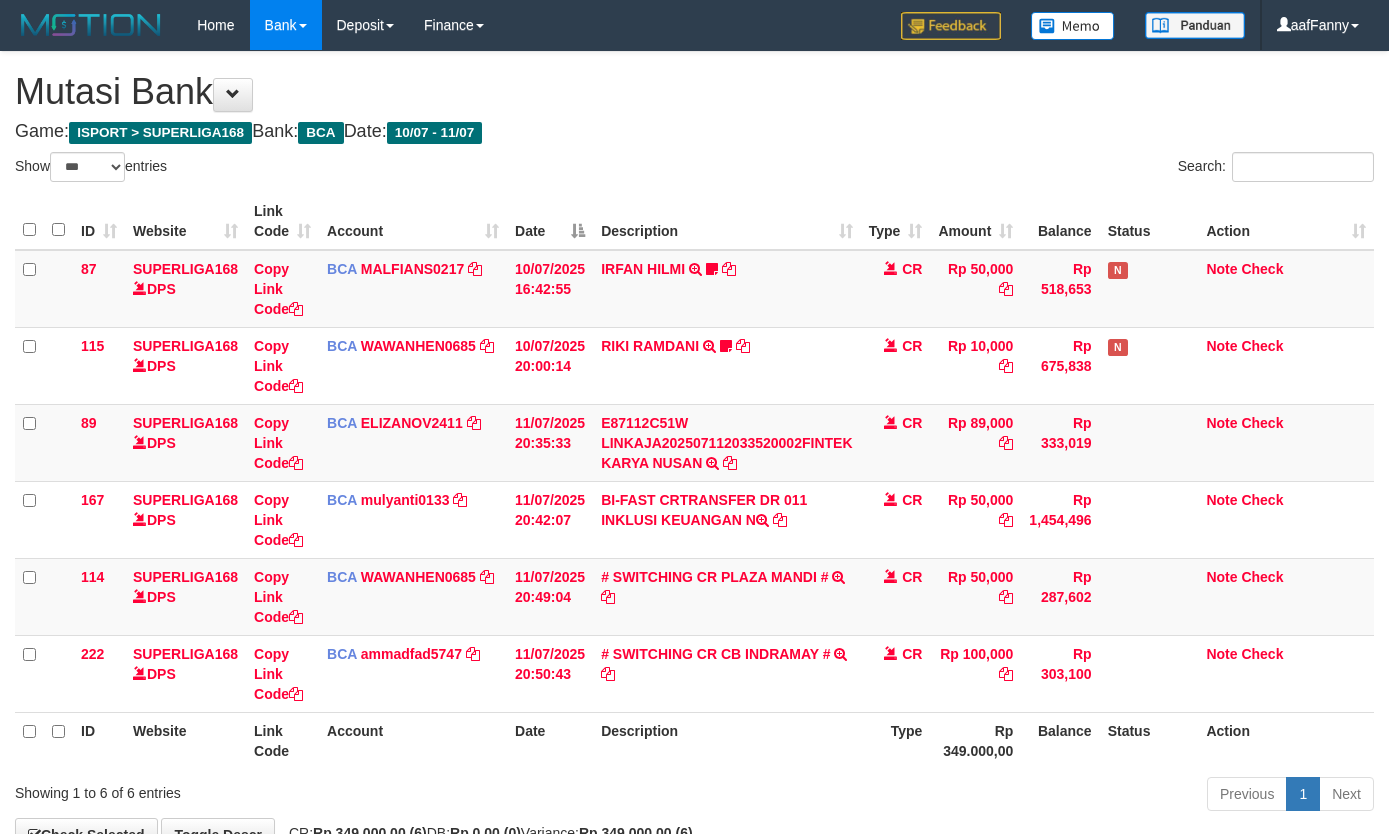 select on "***" 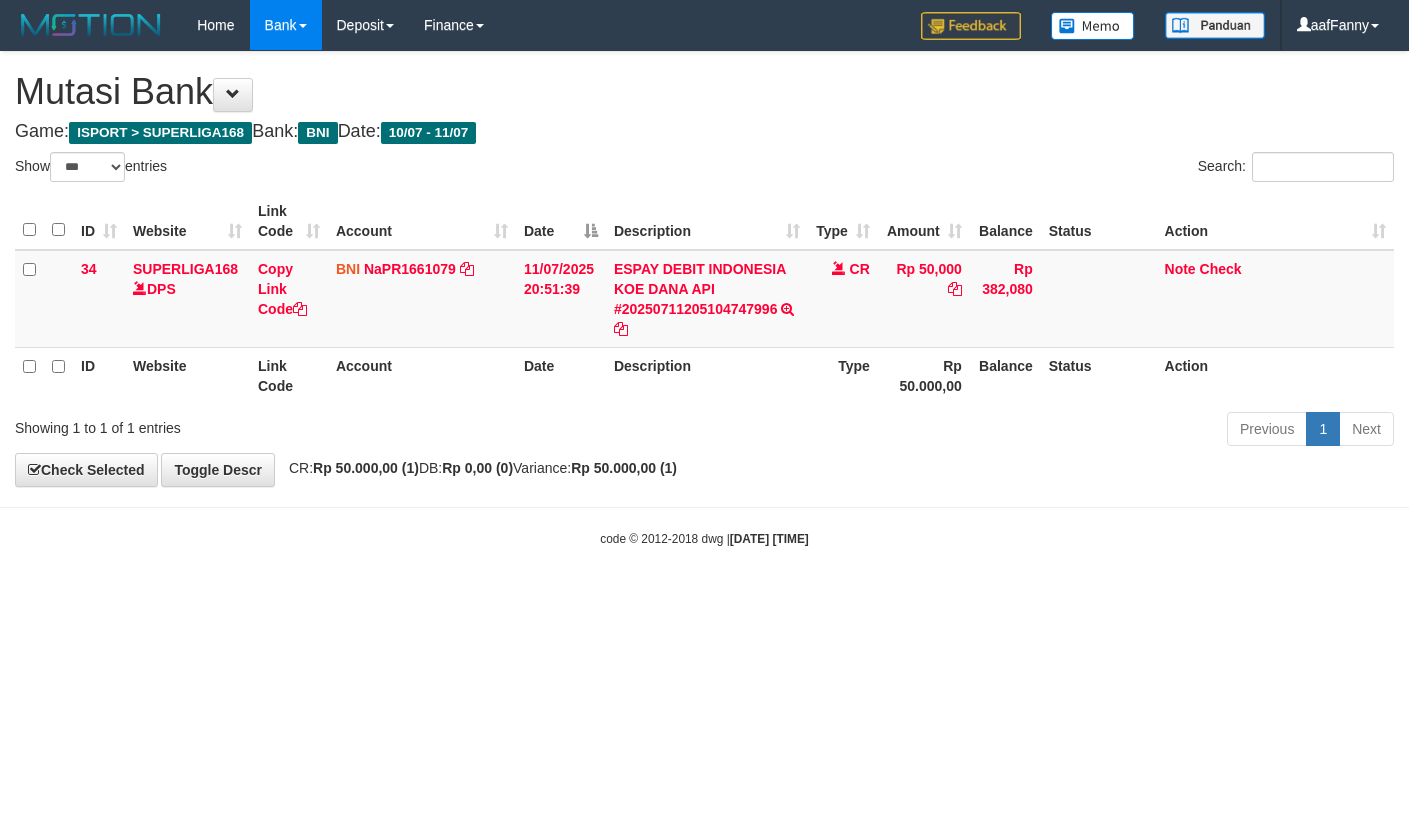 select on "***" 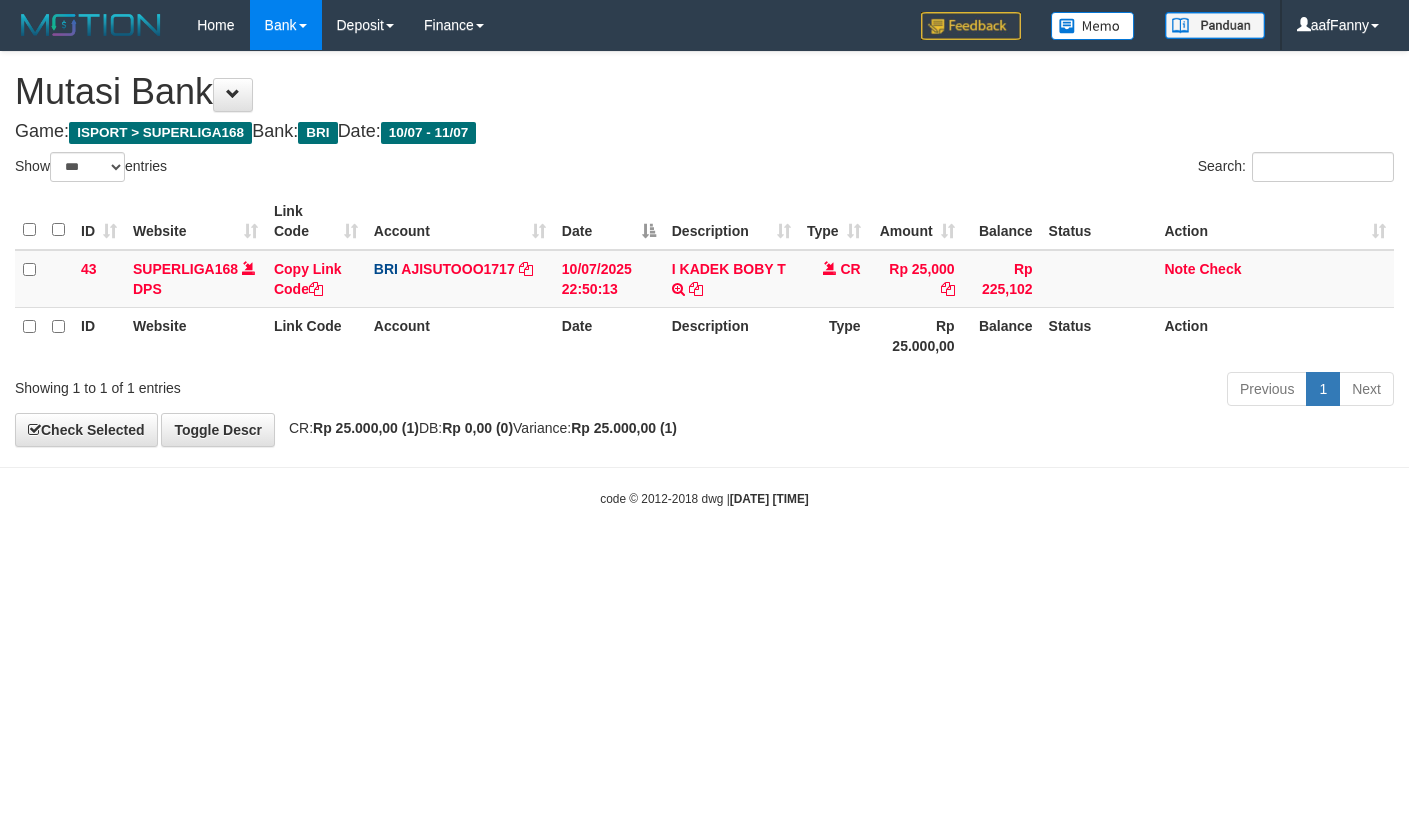 select on "***" 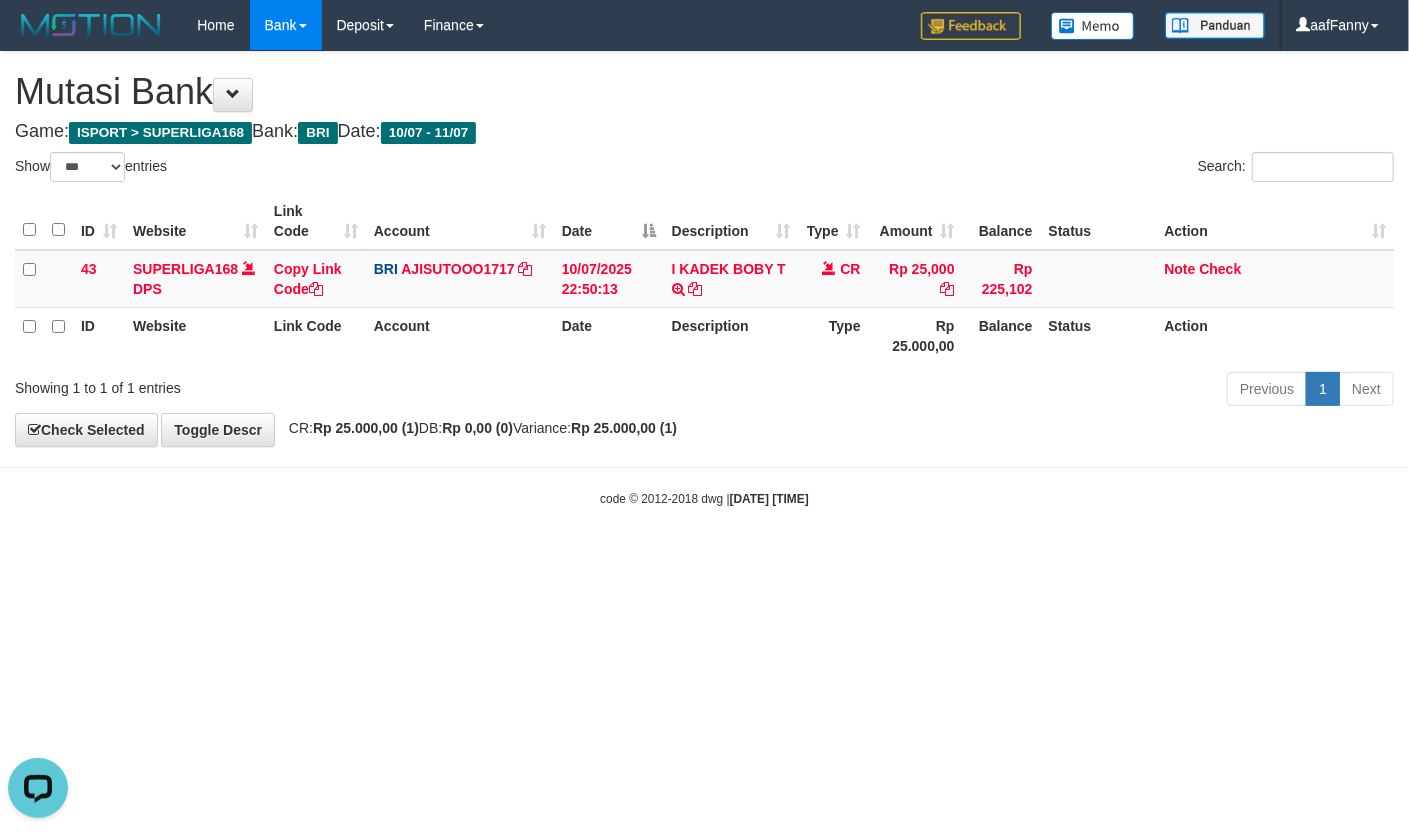 scroll, scrollTop: 0, scrollLeft: 0, axis: both 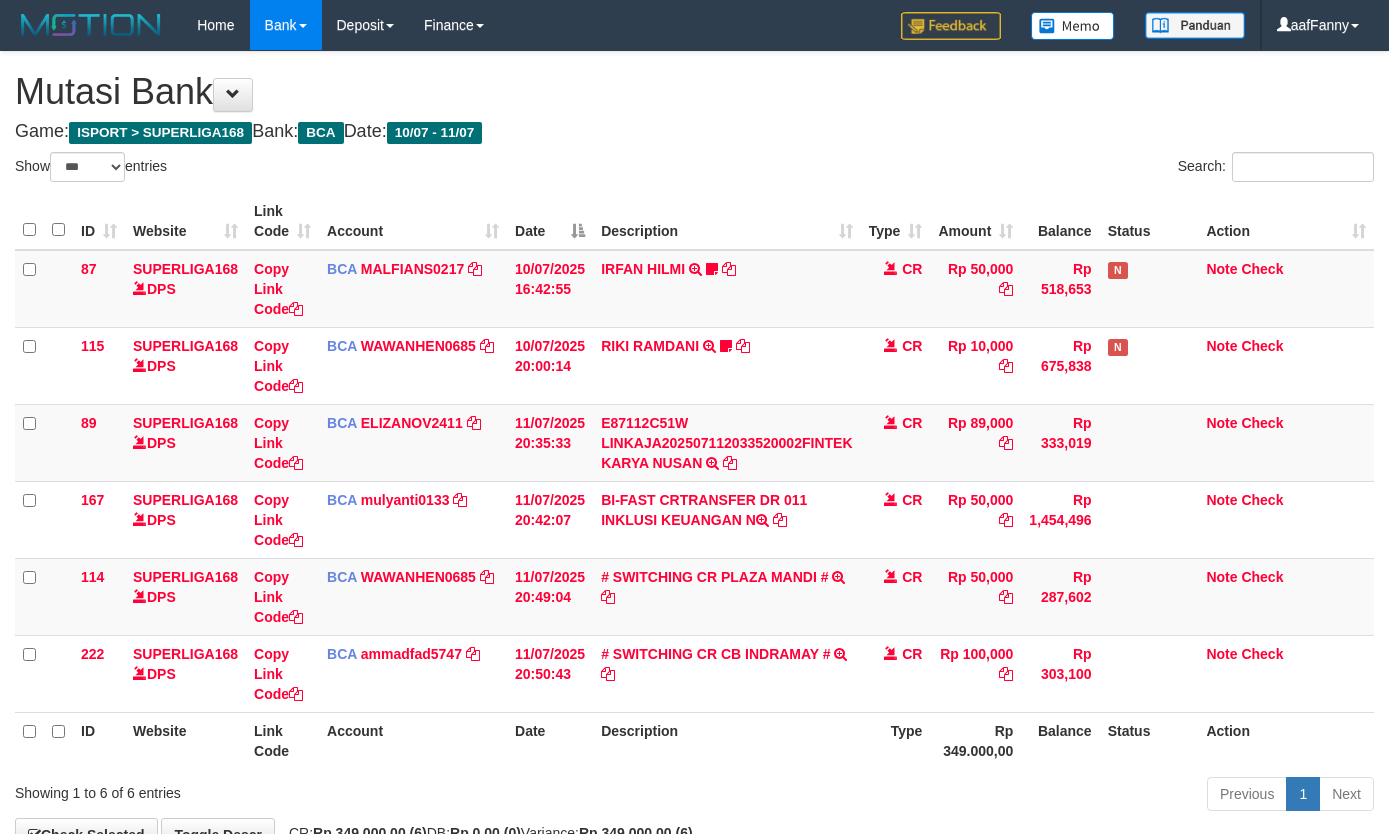 select on "***" 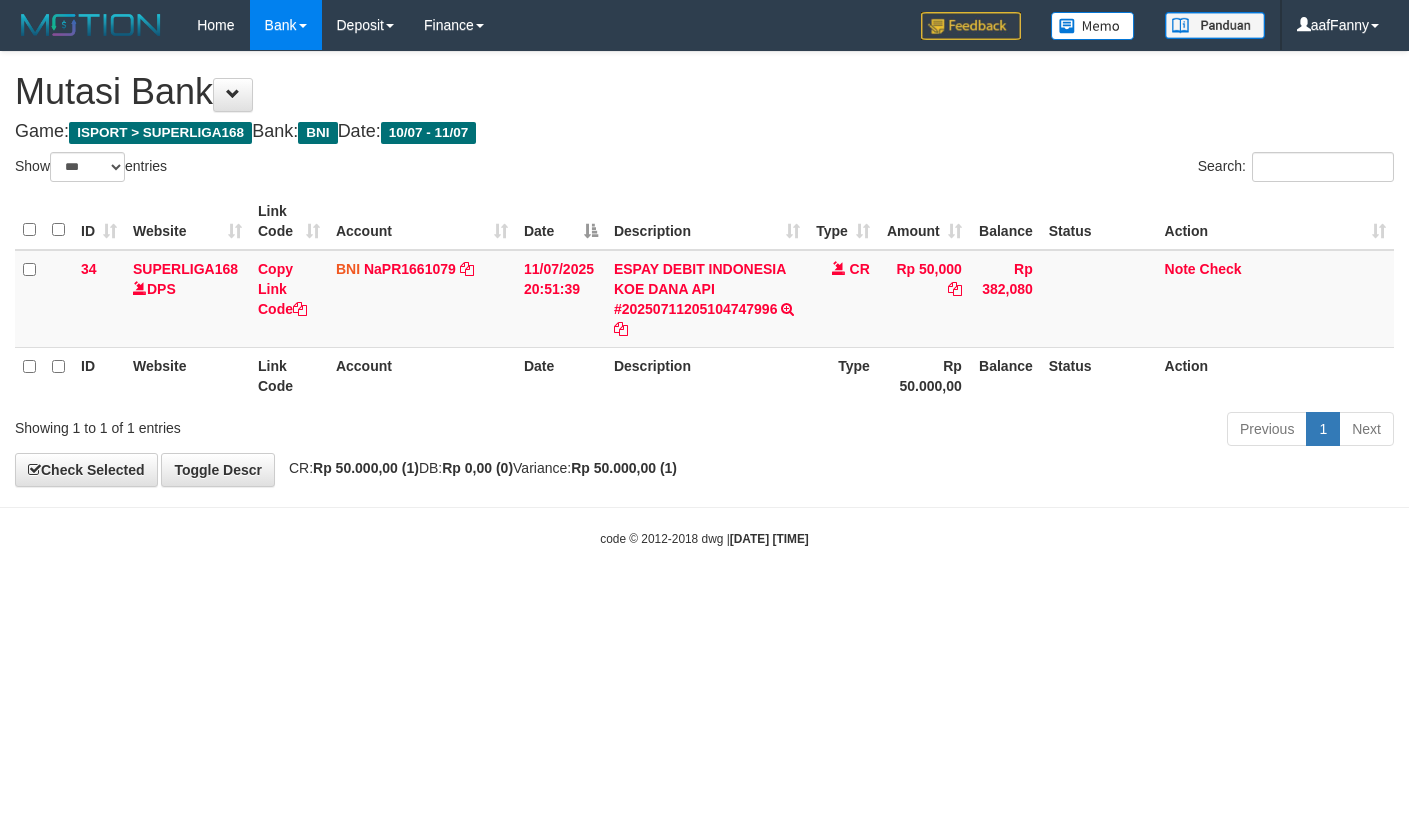select on "***" 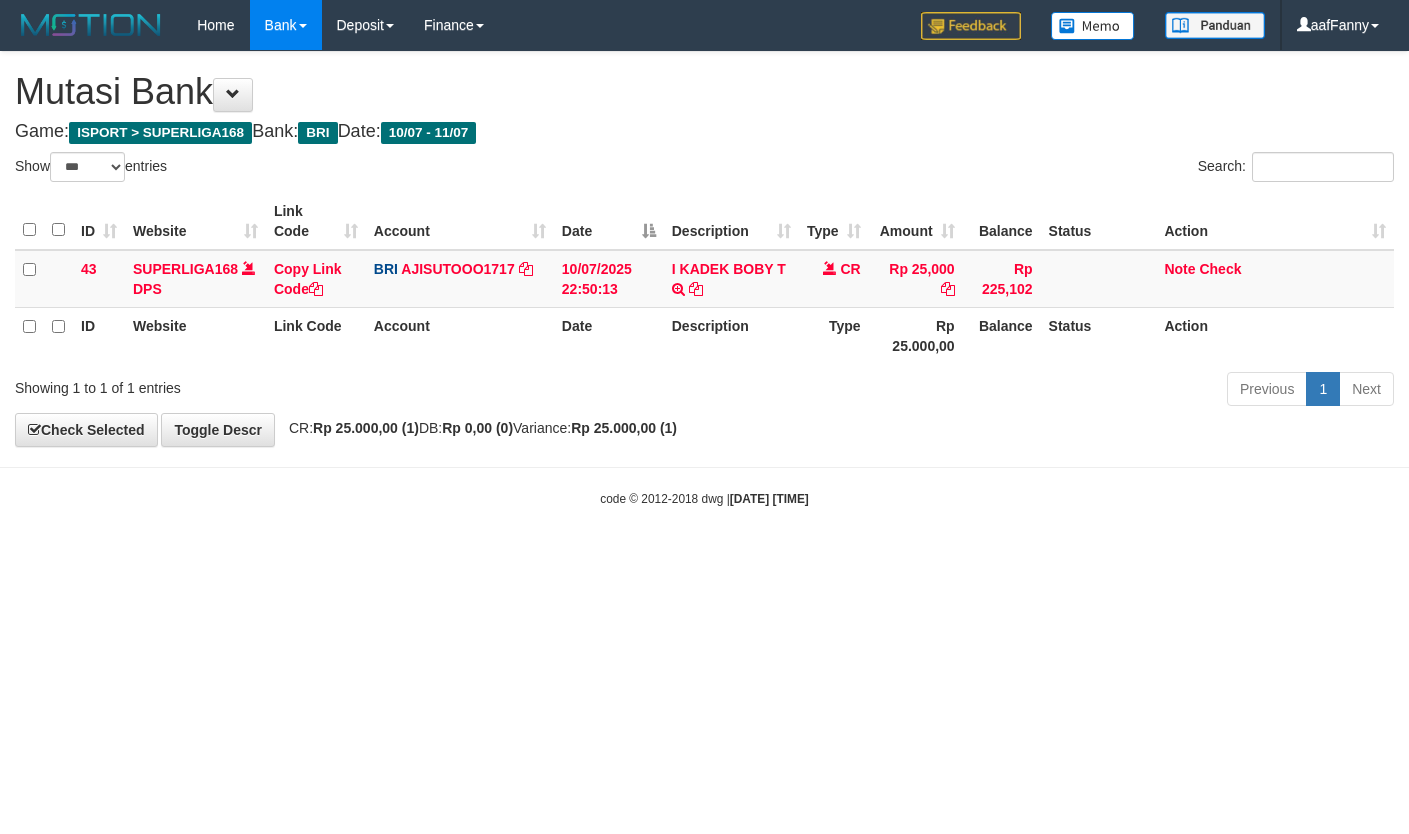 select on "***" 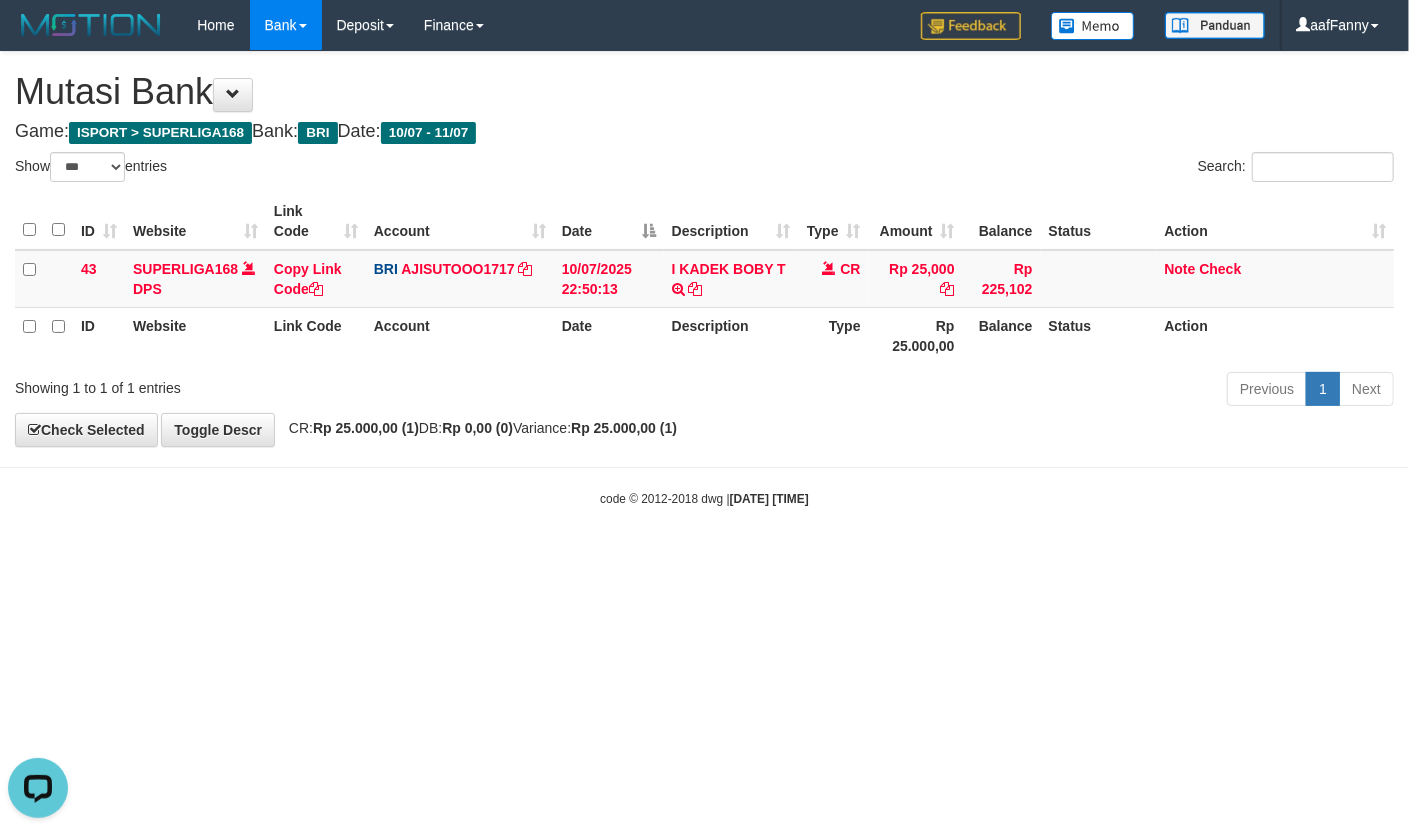 scroll, scrollTop: 0, scrollLeft: 0, axis: both 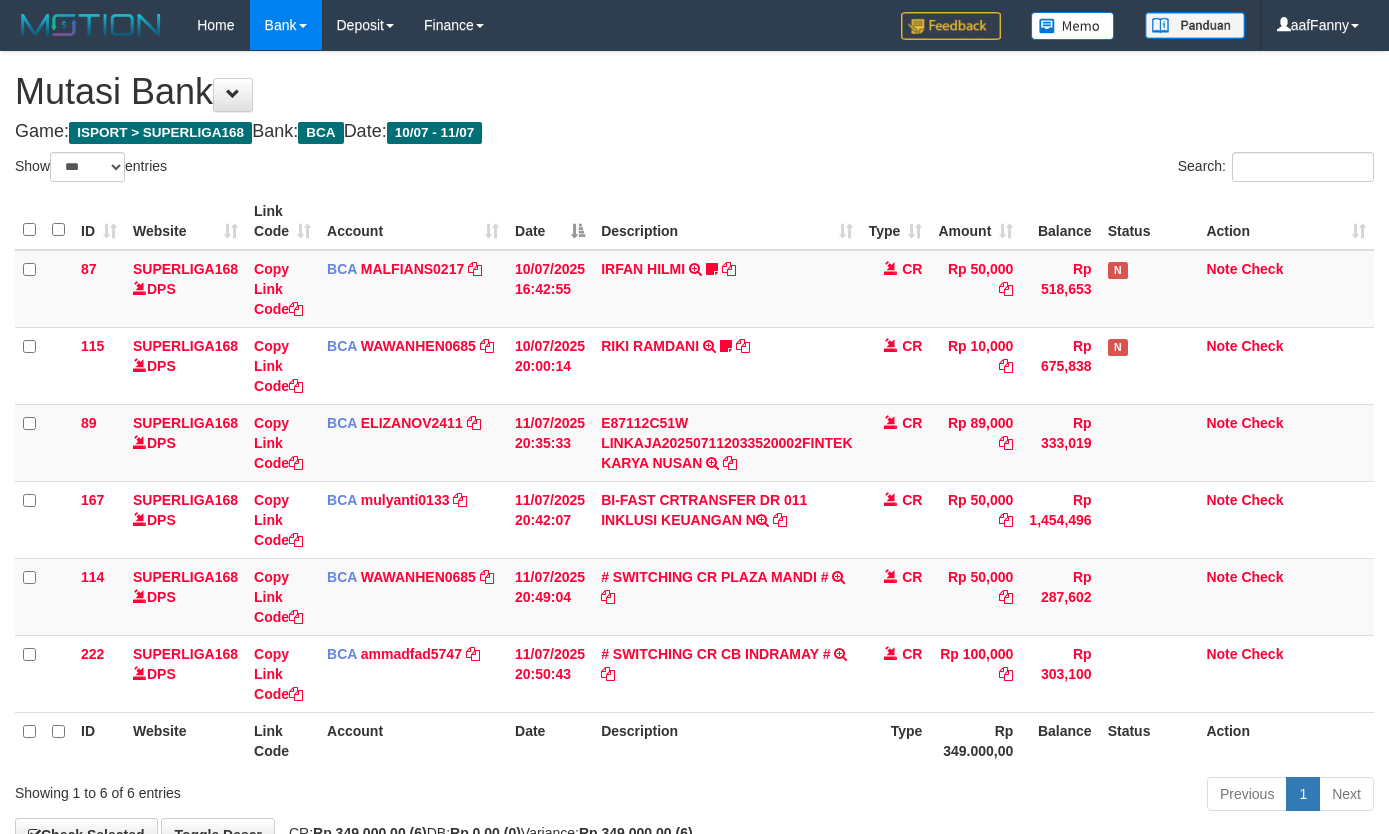 select on "***" 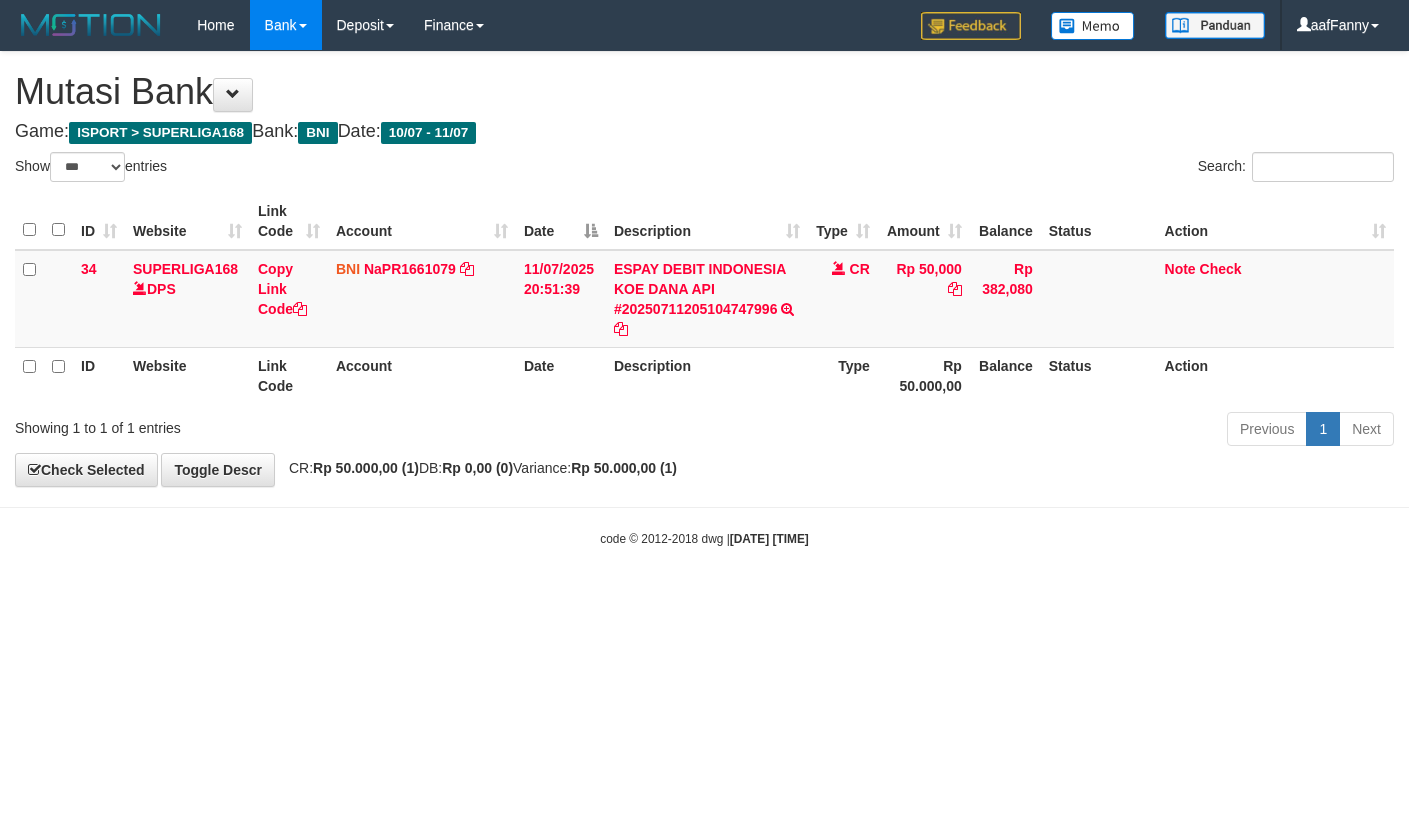 select on "***" 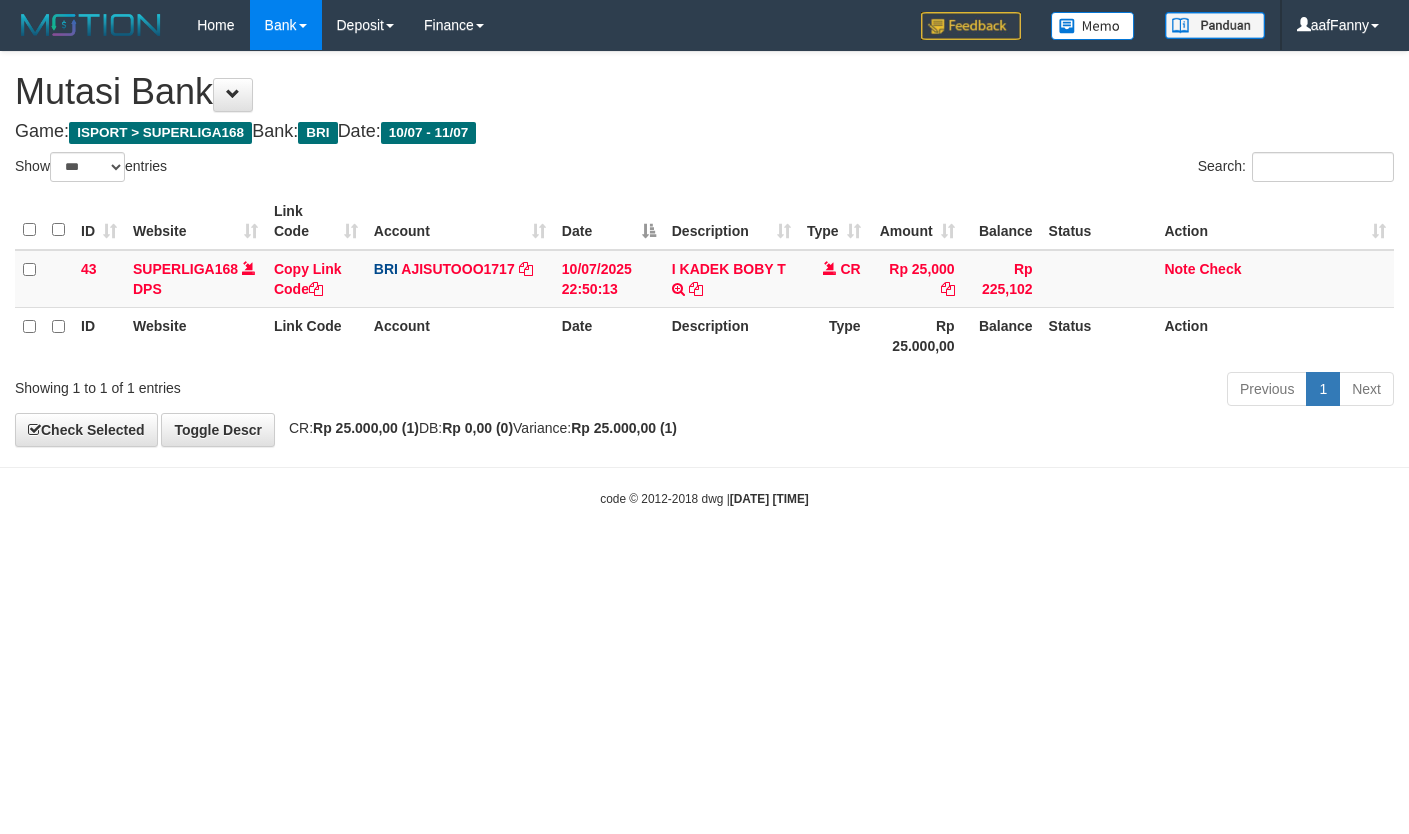 select on "***" 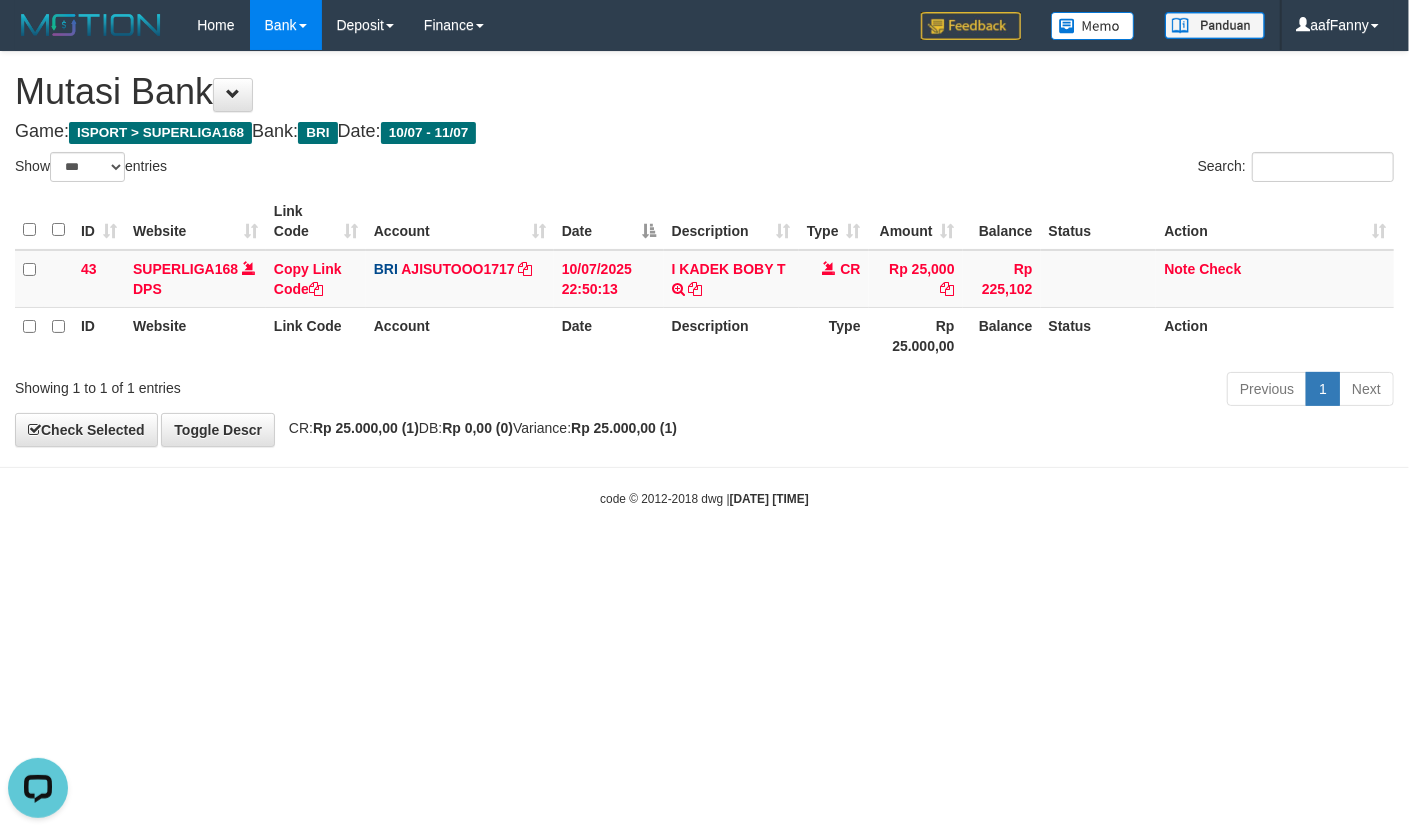 scroll, scrollTop: 0, scrollLeft: 0, axis: both 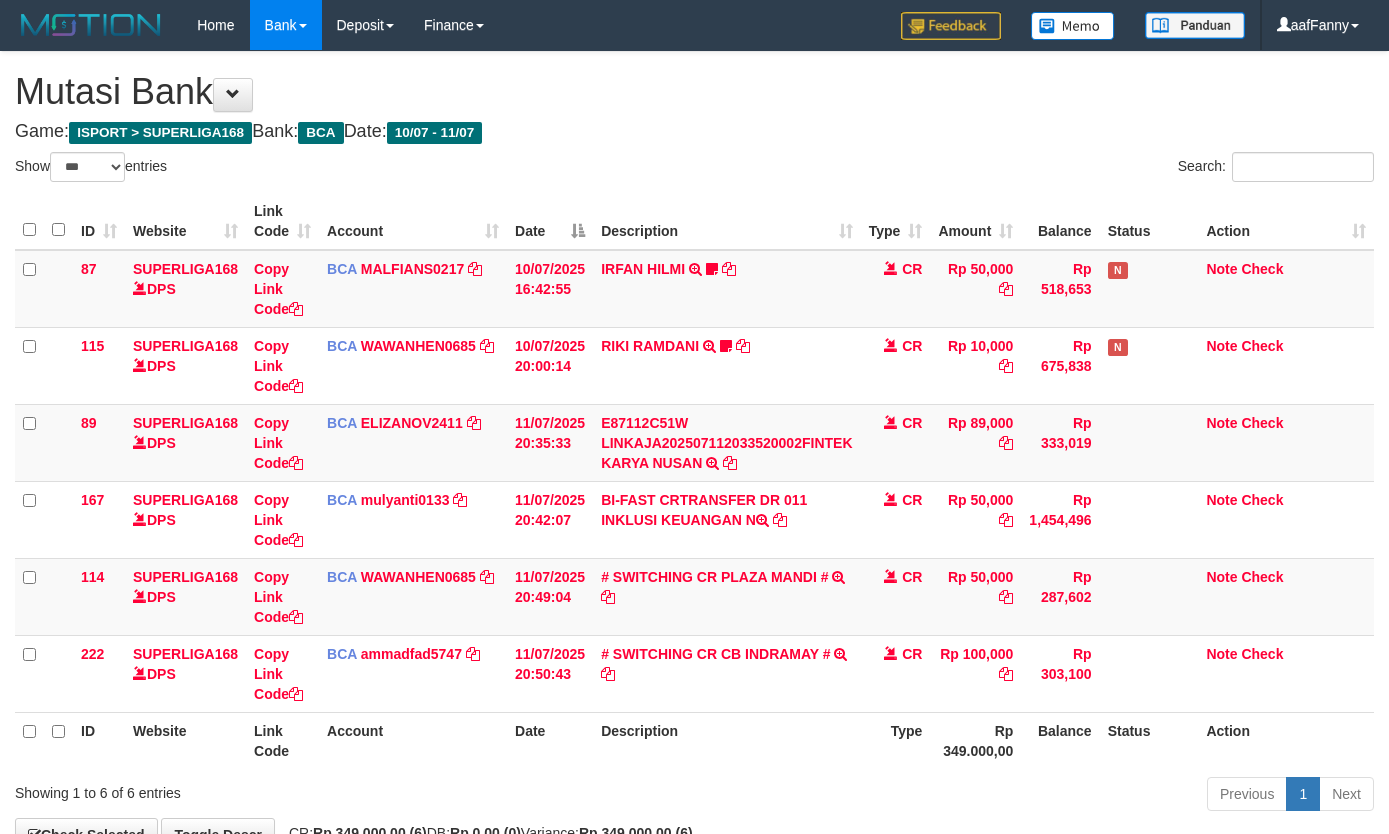 select on "***" 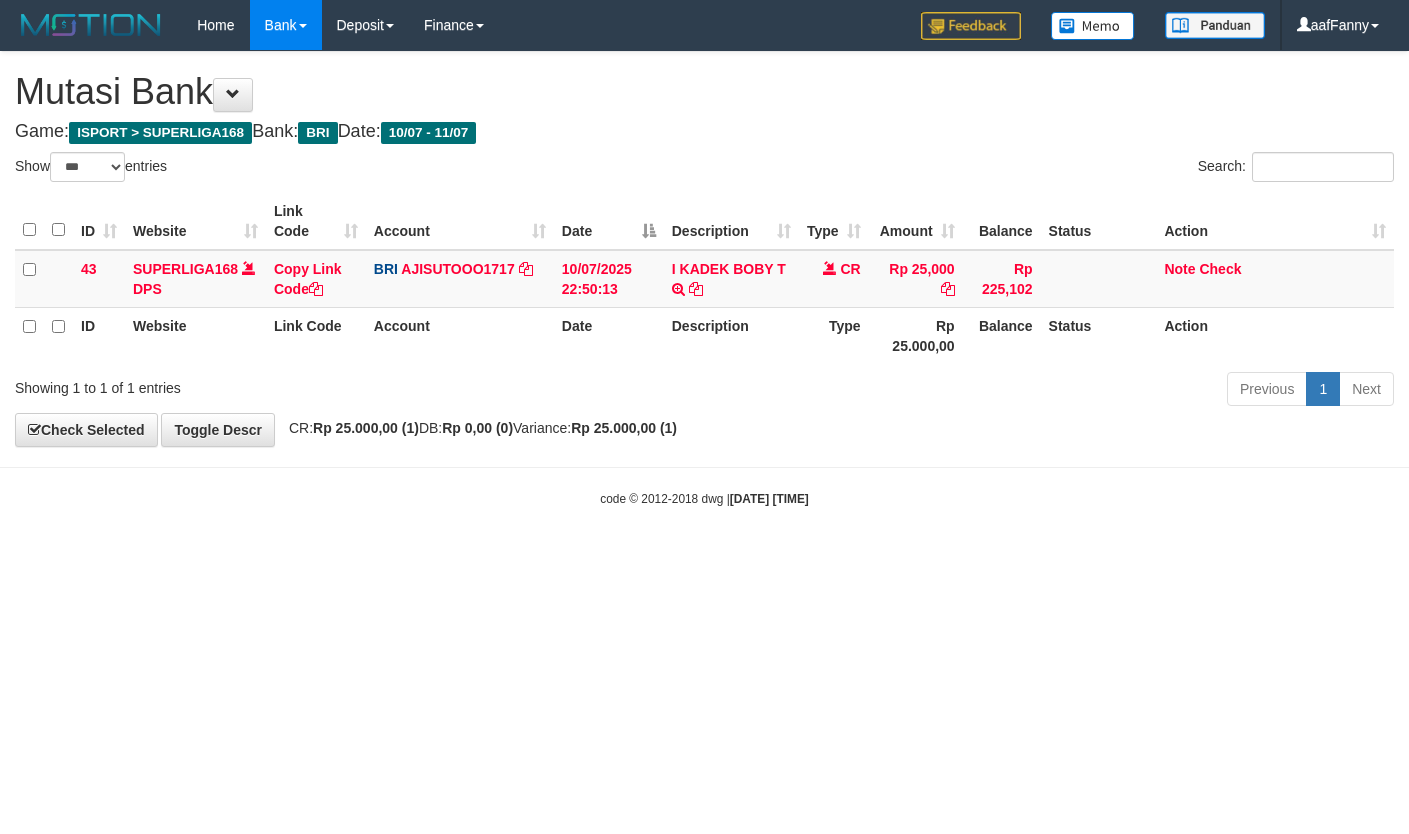 select on "***" 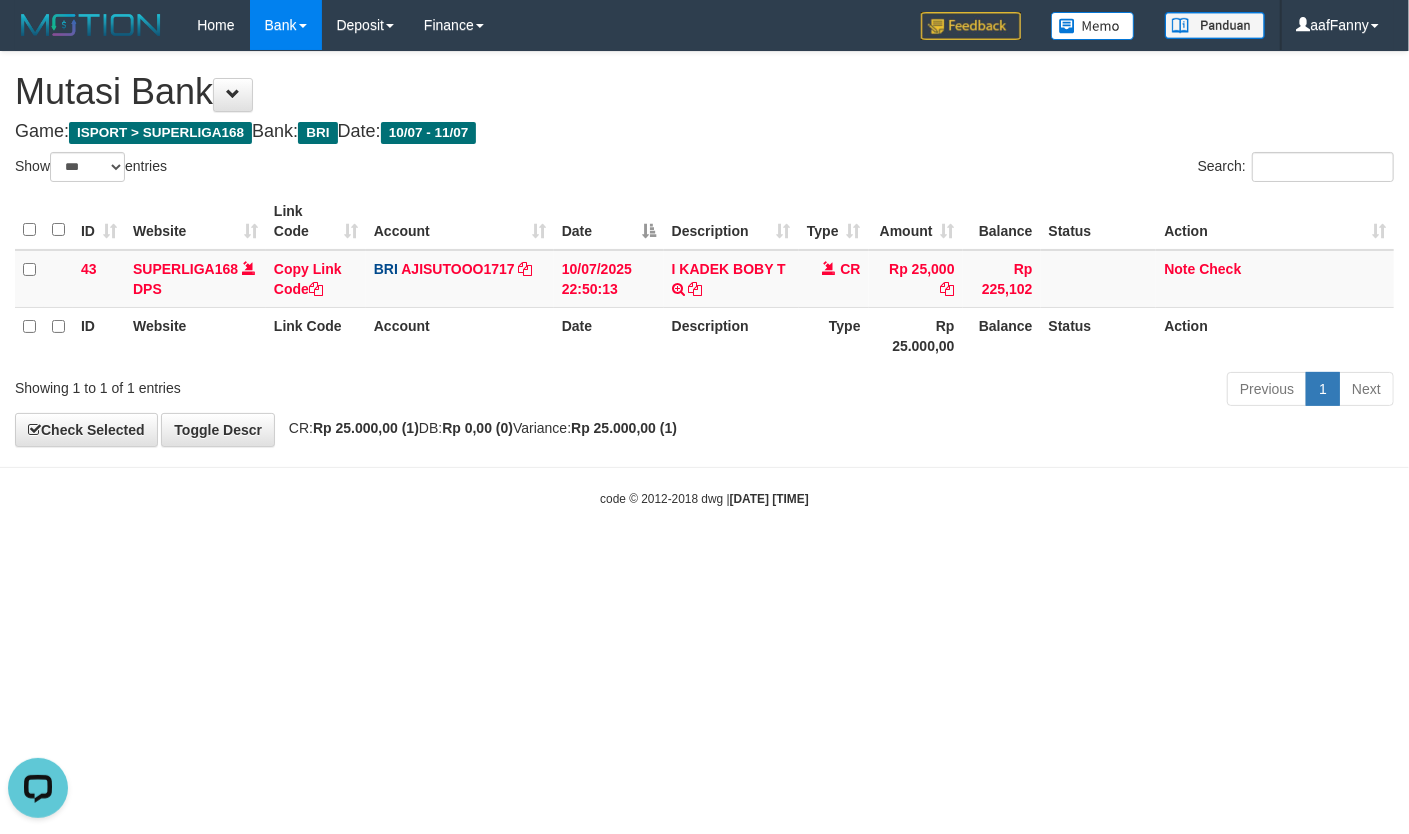 scroll, scrollTop: 0, scrollLeft: 0, axis: both 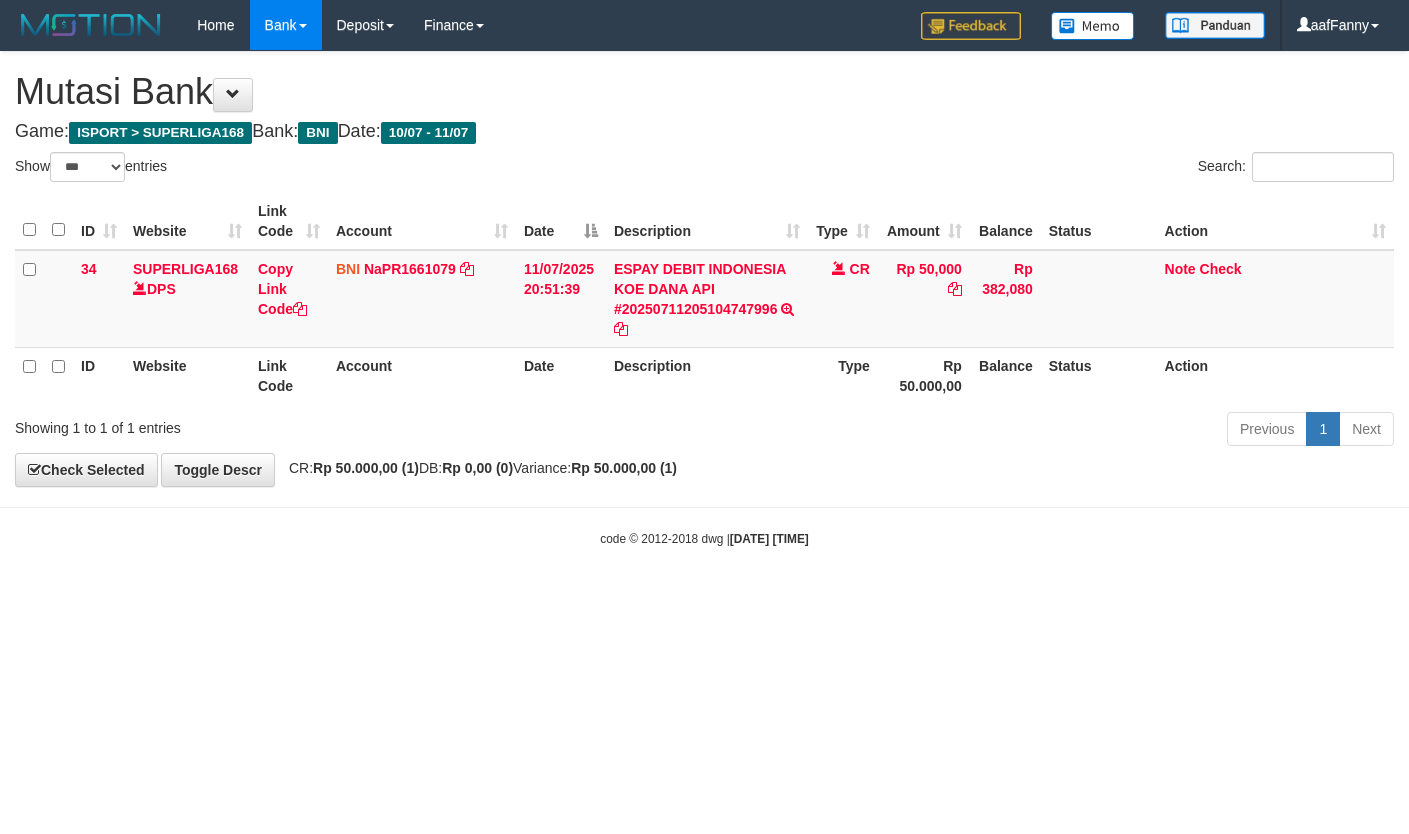 select on "***" 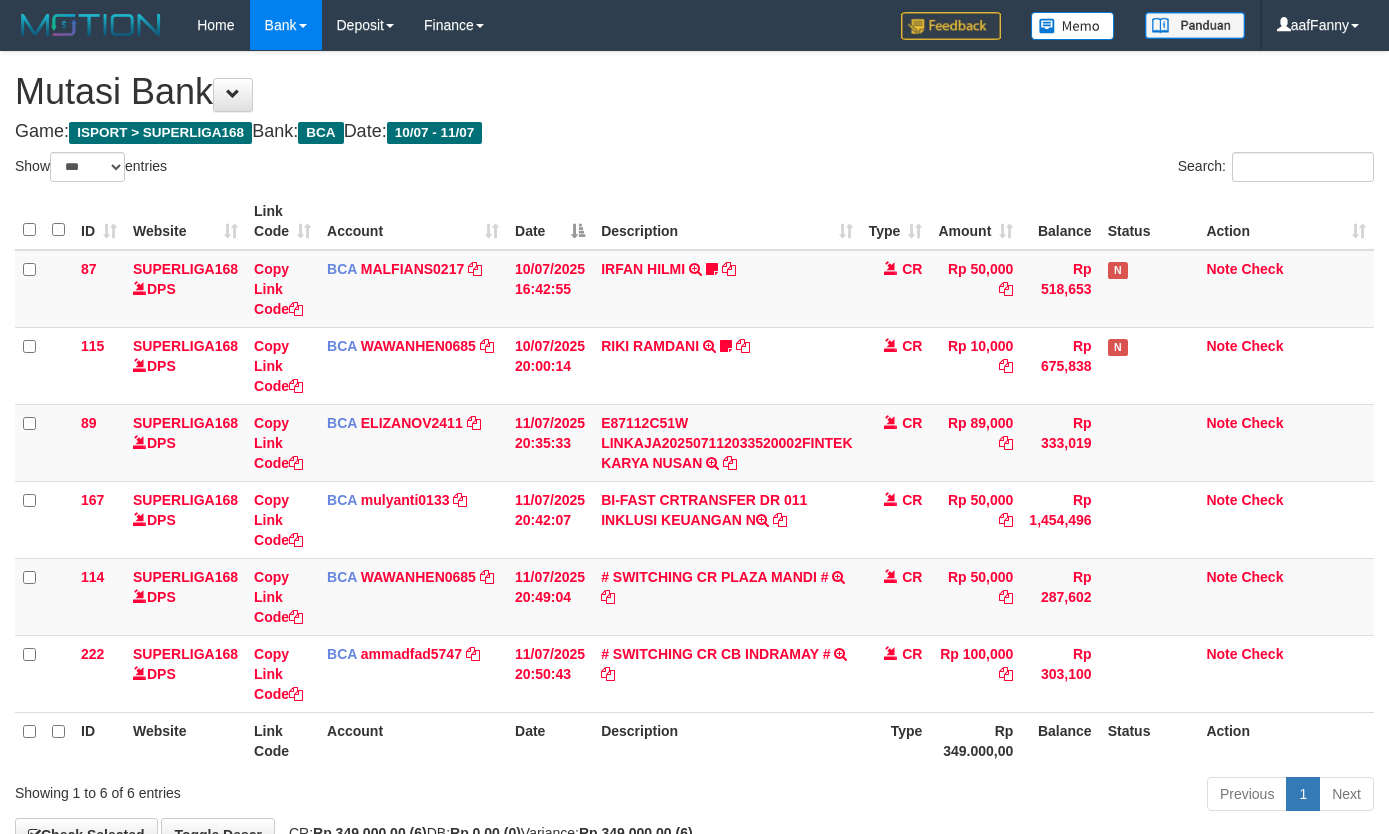 select on "***" 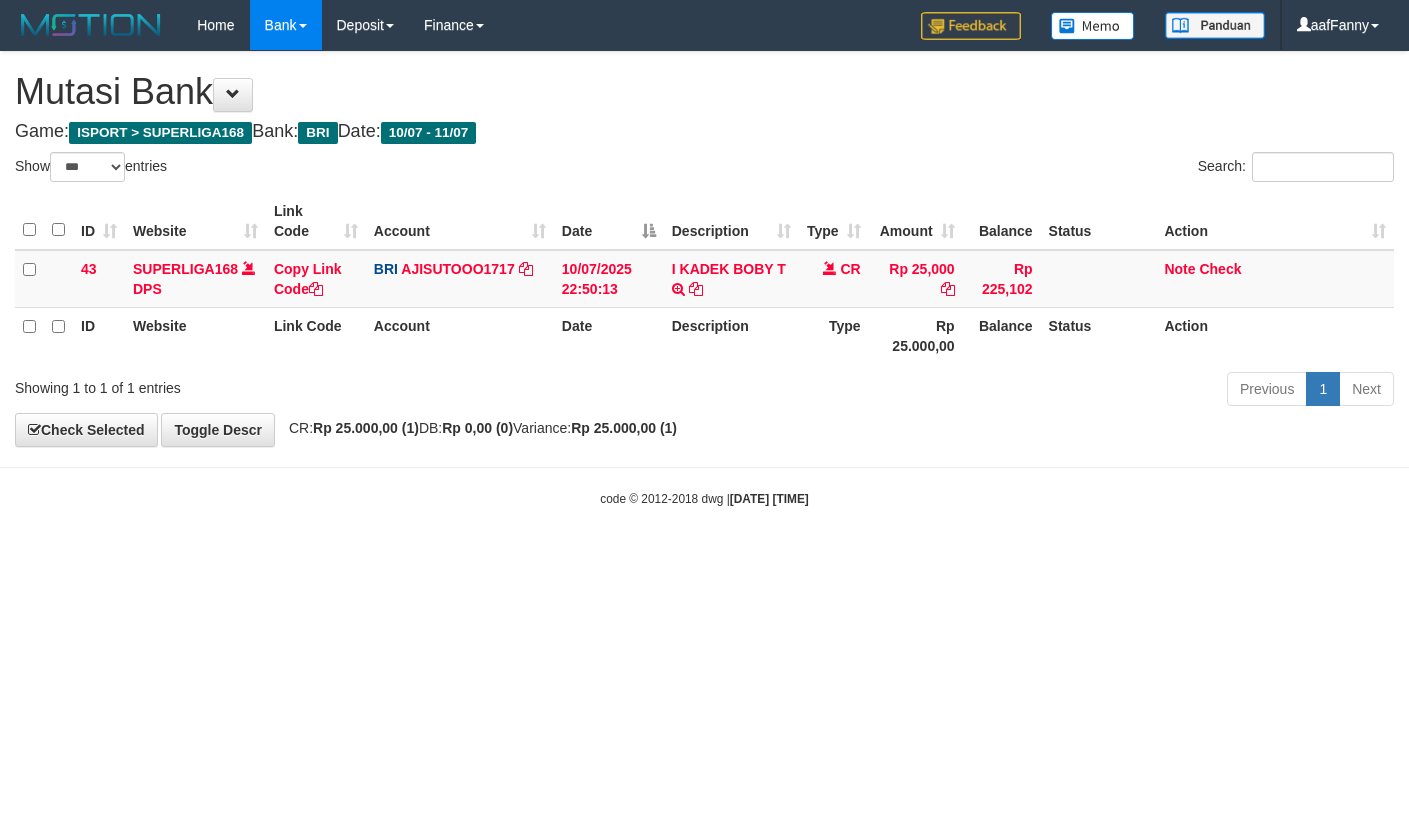 select on "***" 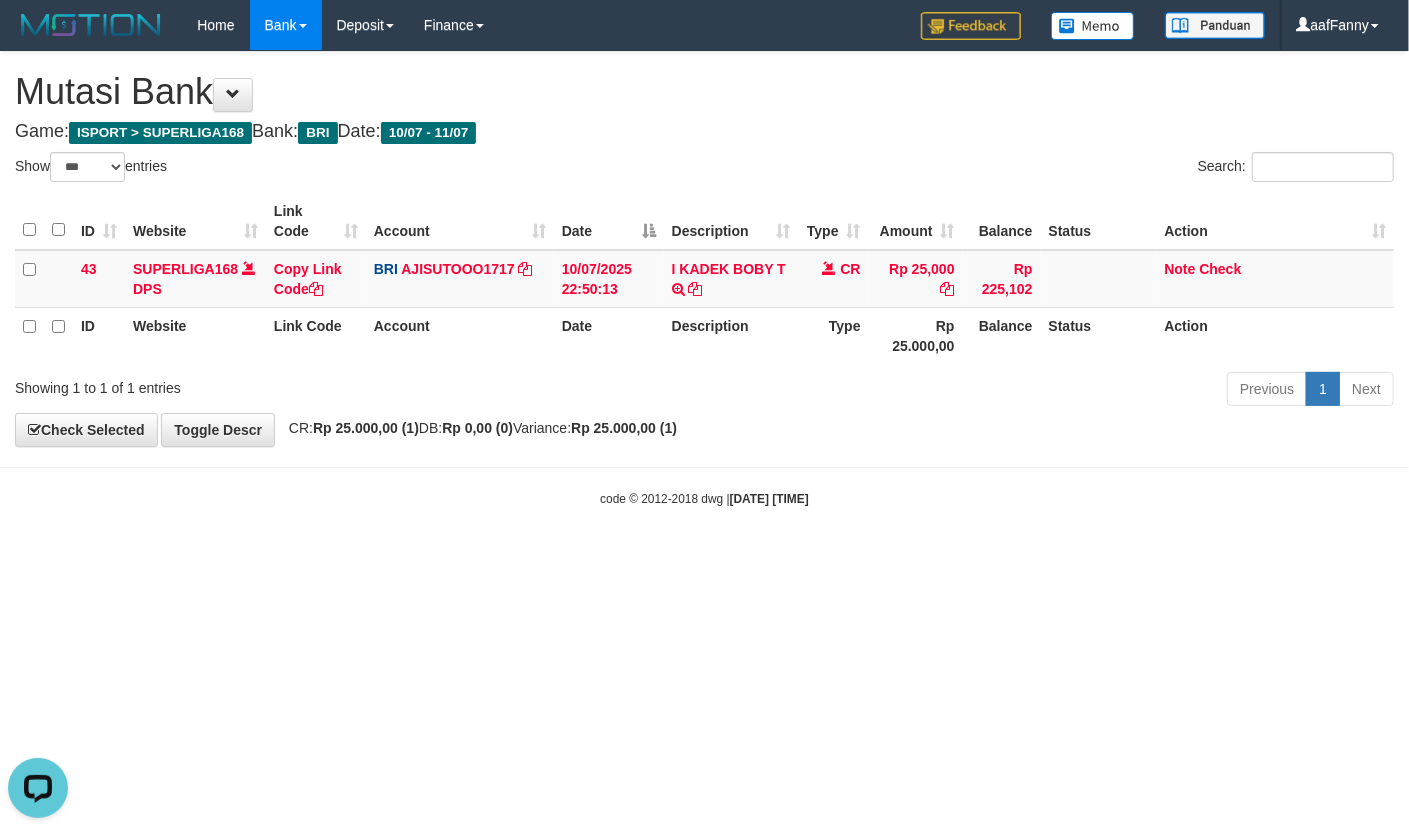 scroll, scrollTop: 0, scrollLeft: 0, axis: both 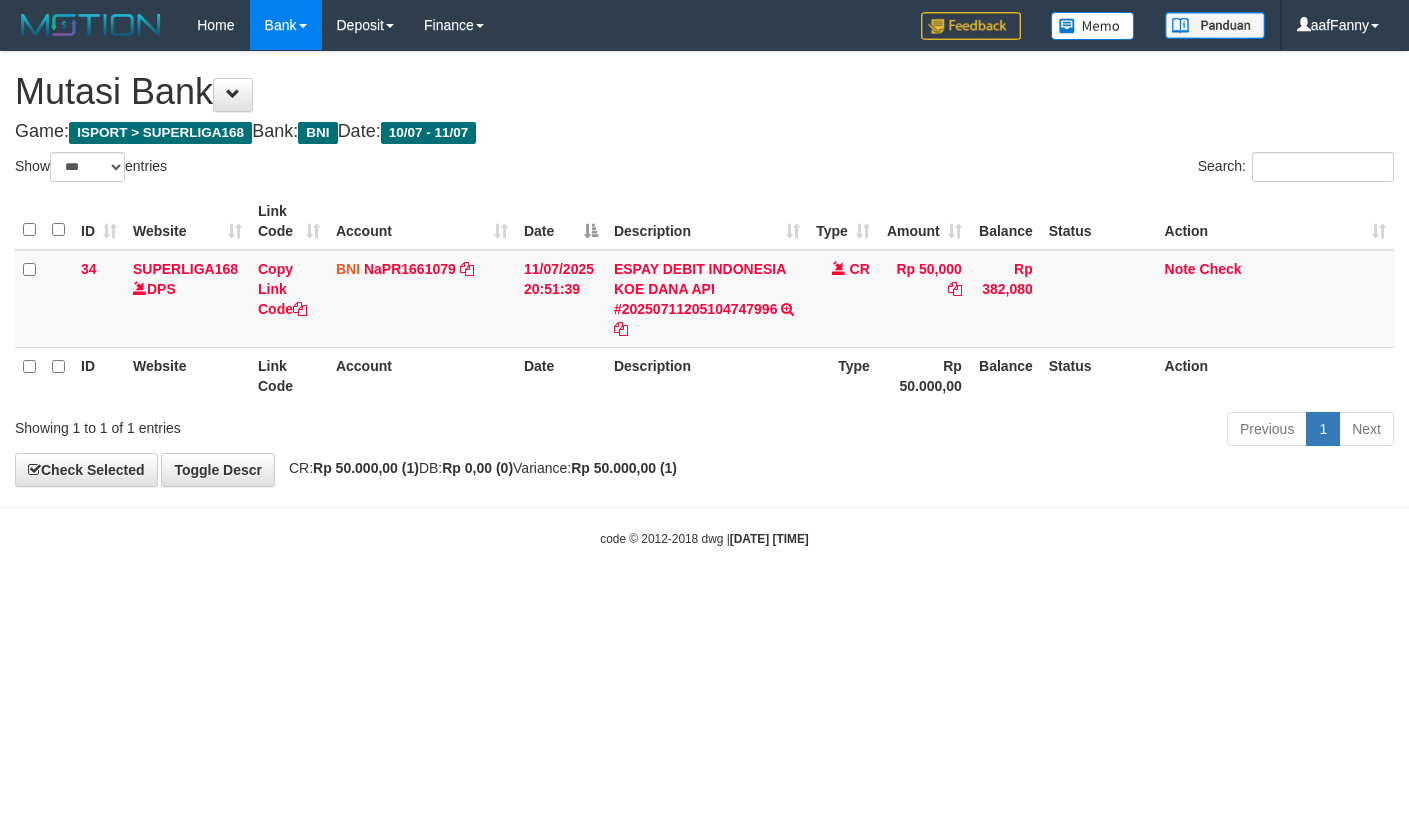 select on "***" 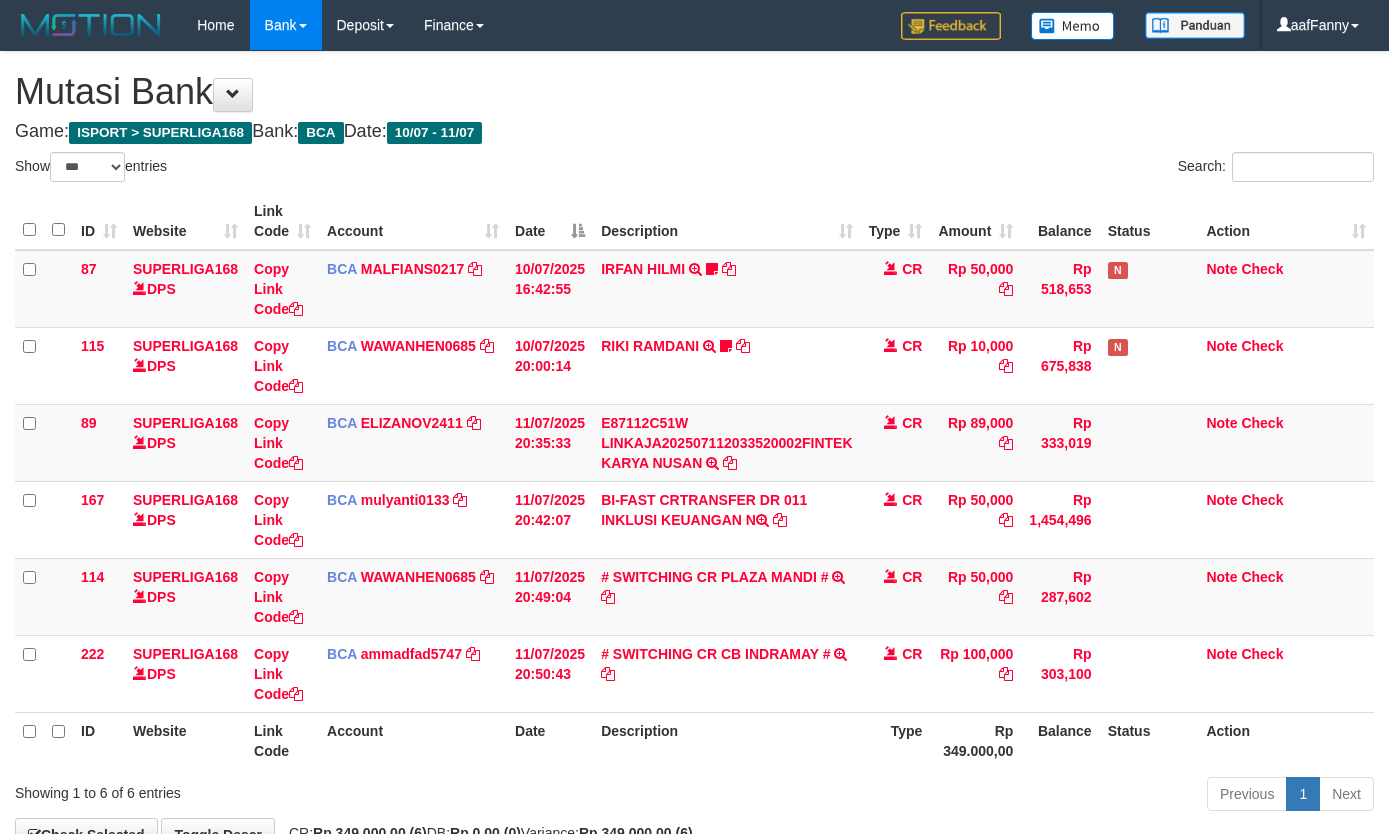 select on "***" 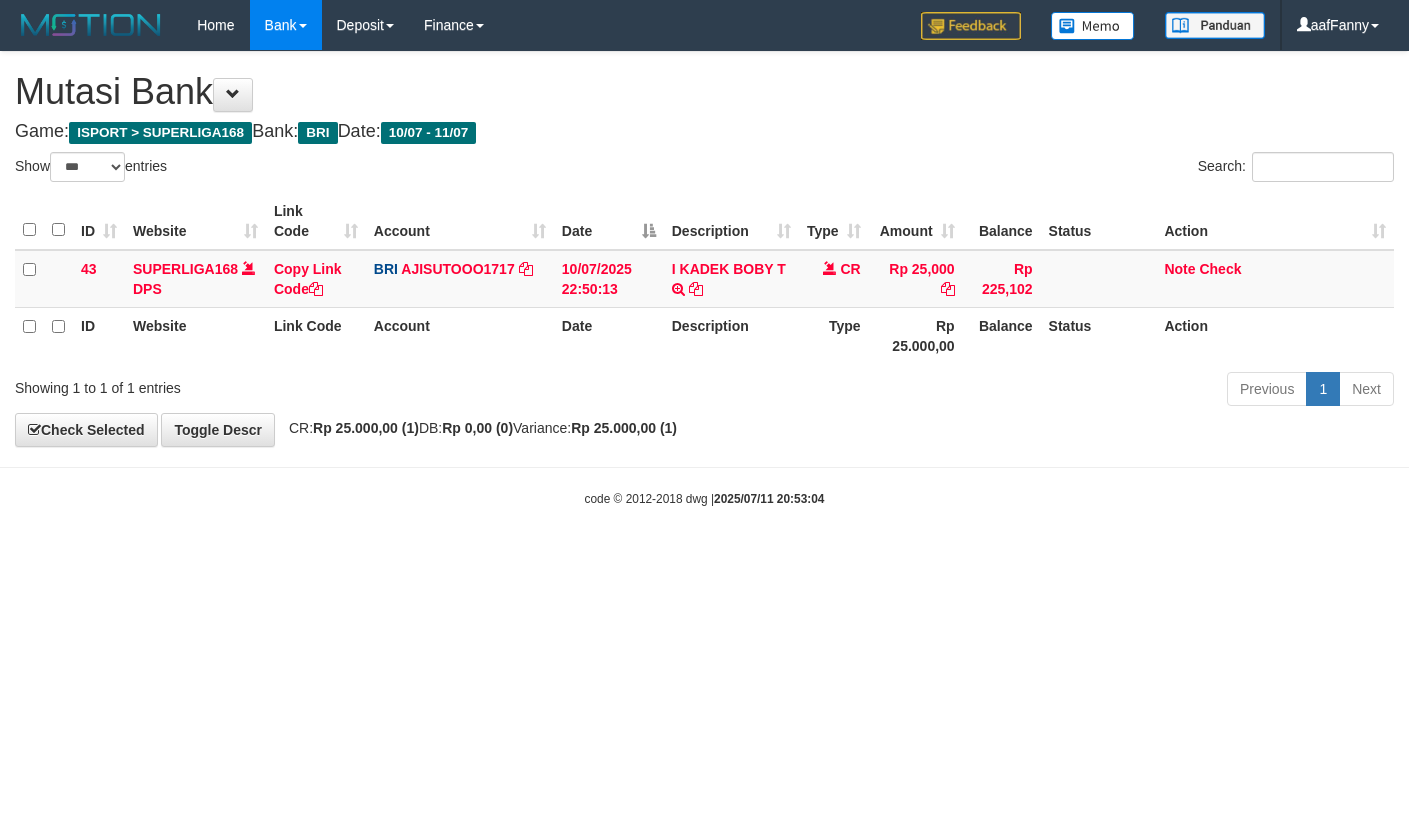 select on "***" 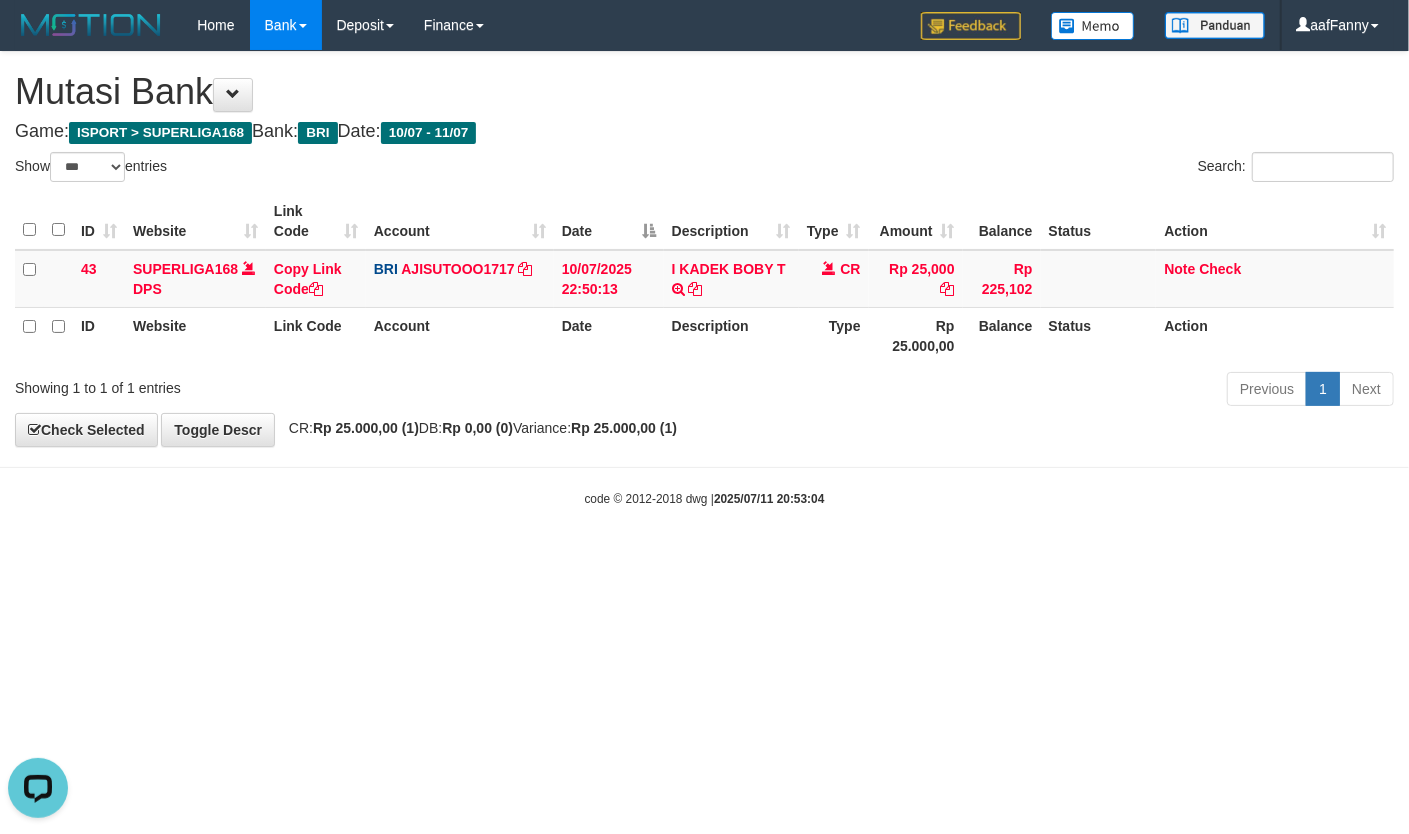 scroll, scrollTop: 0, scrollLeft: 0, axis: both 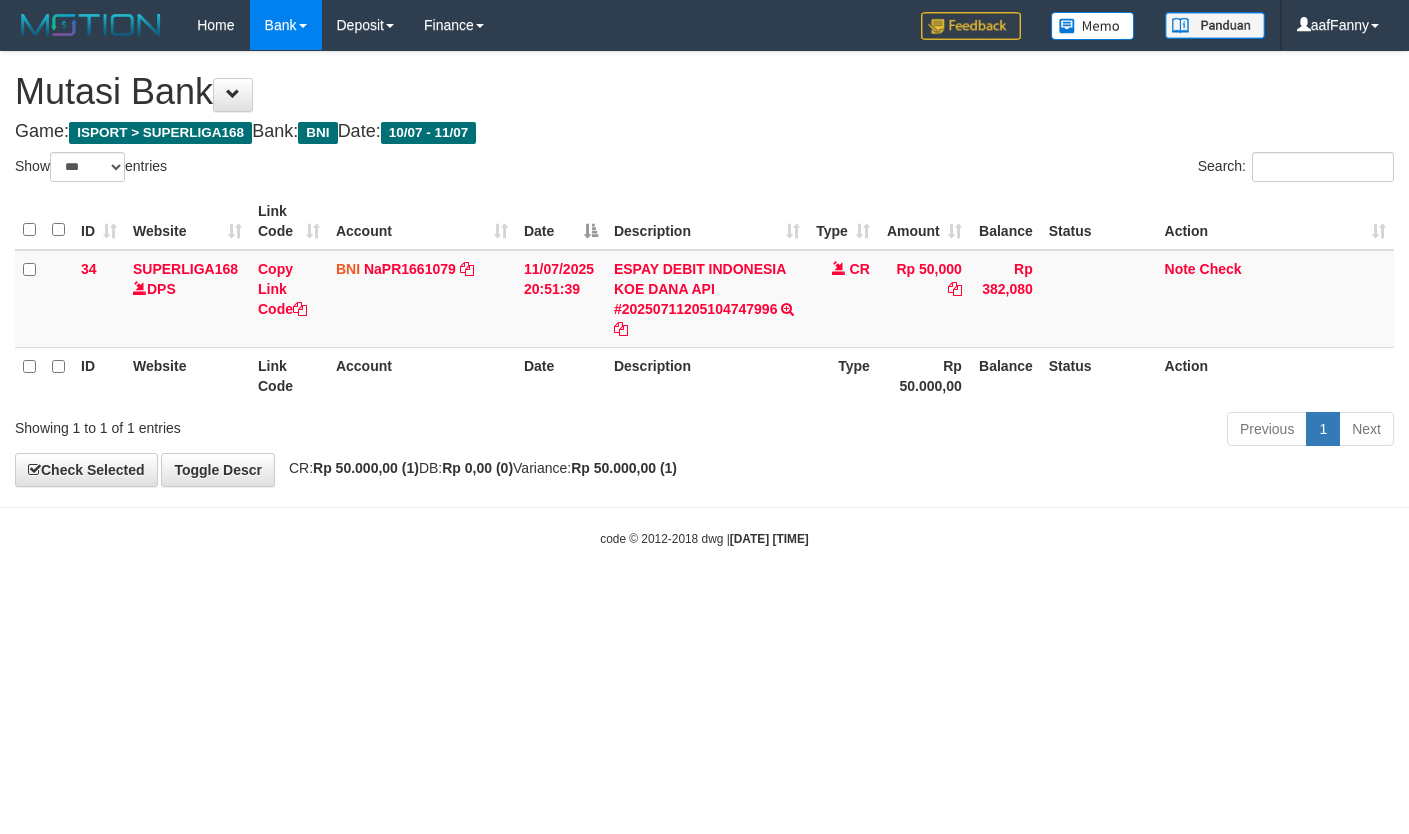 select on "***" 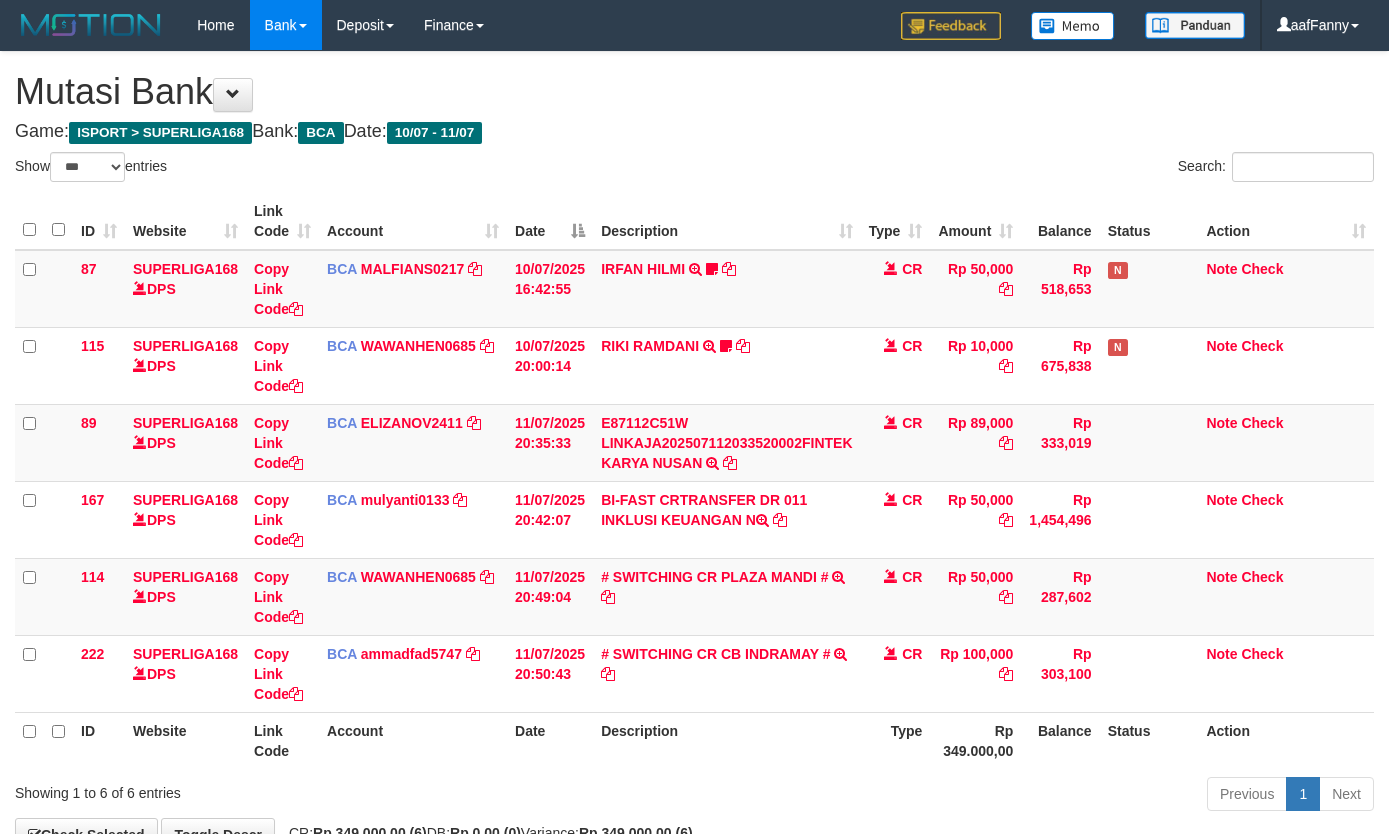 select on "***" 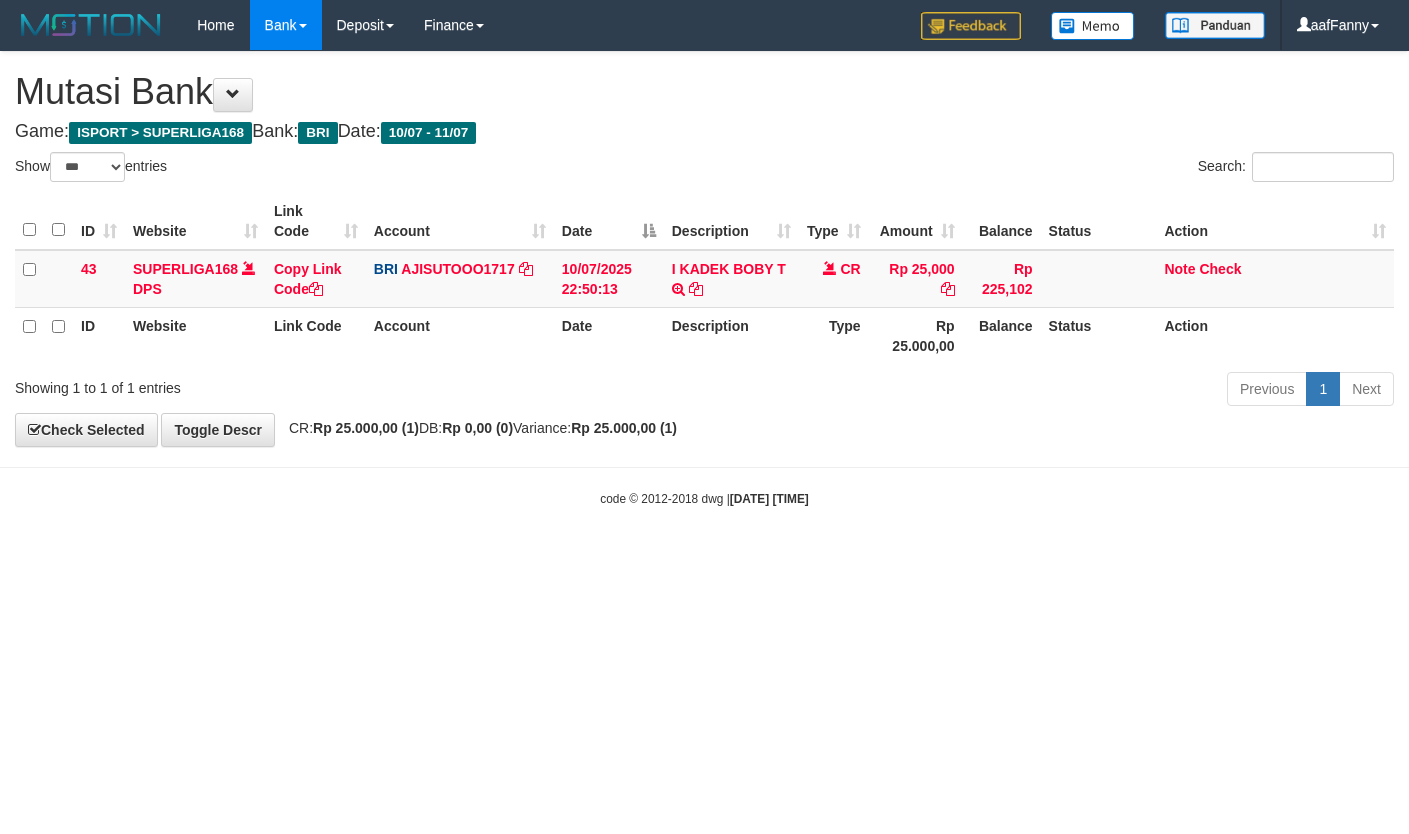 select on "***" 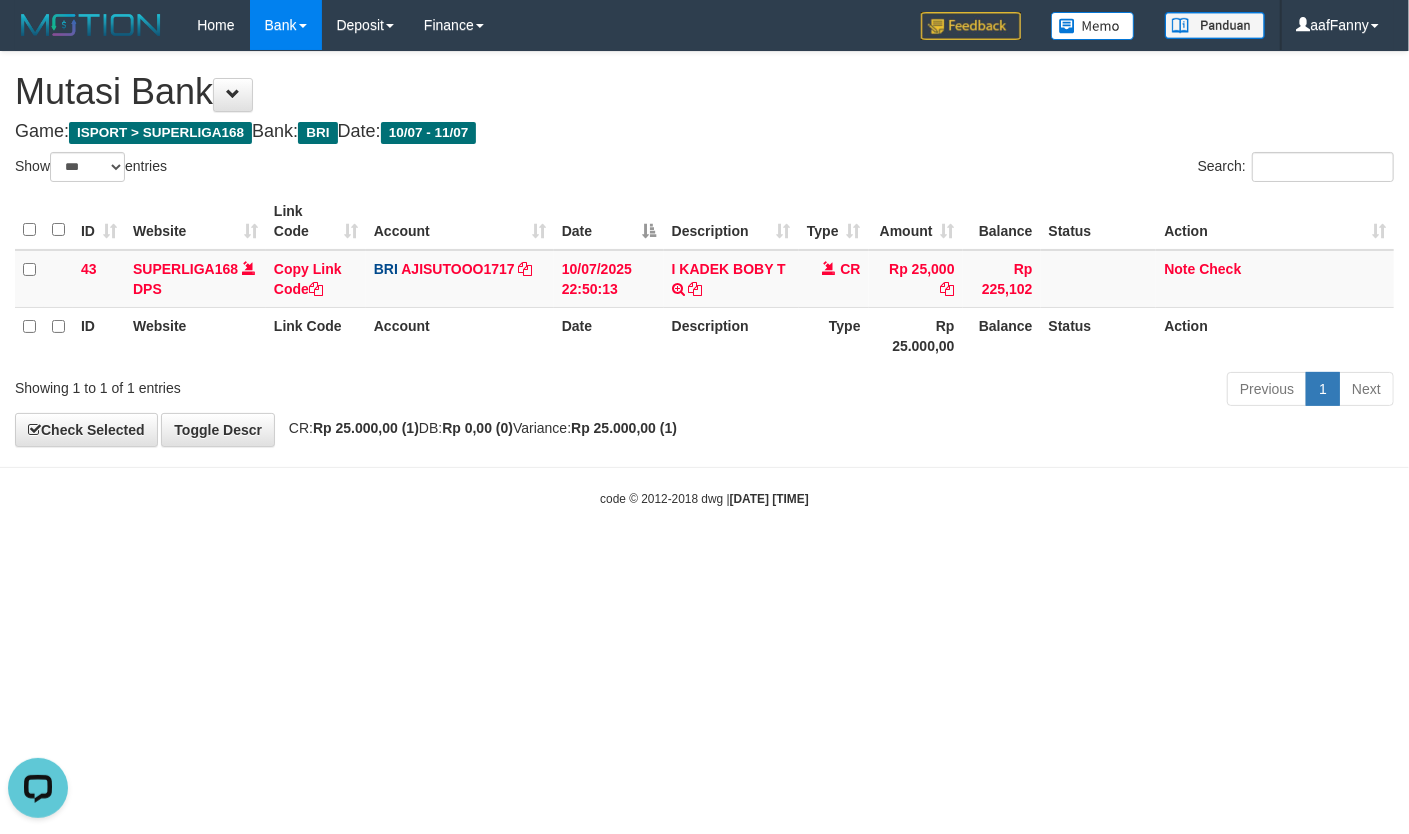 scroll, scrollTop: 0, scrollLeft: 0, axis: both 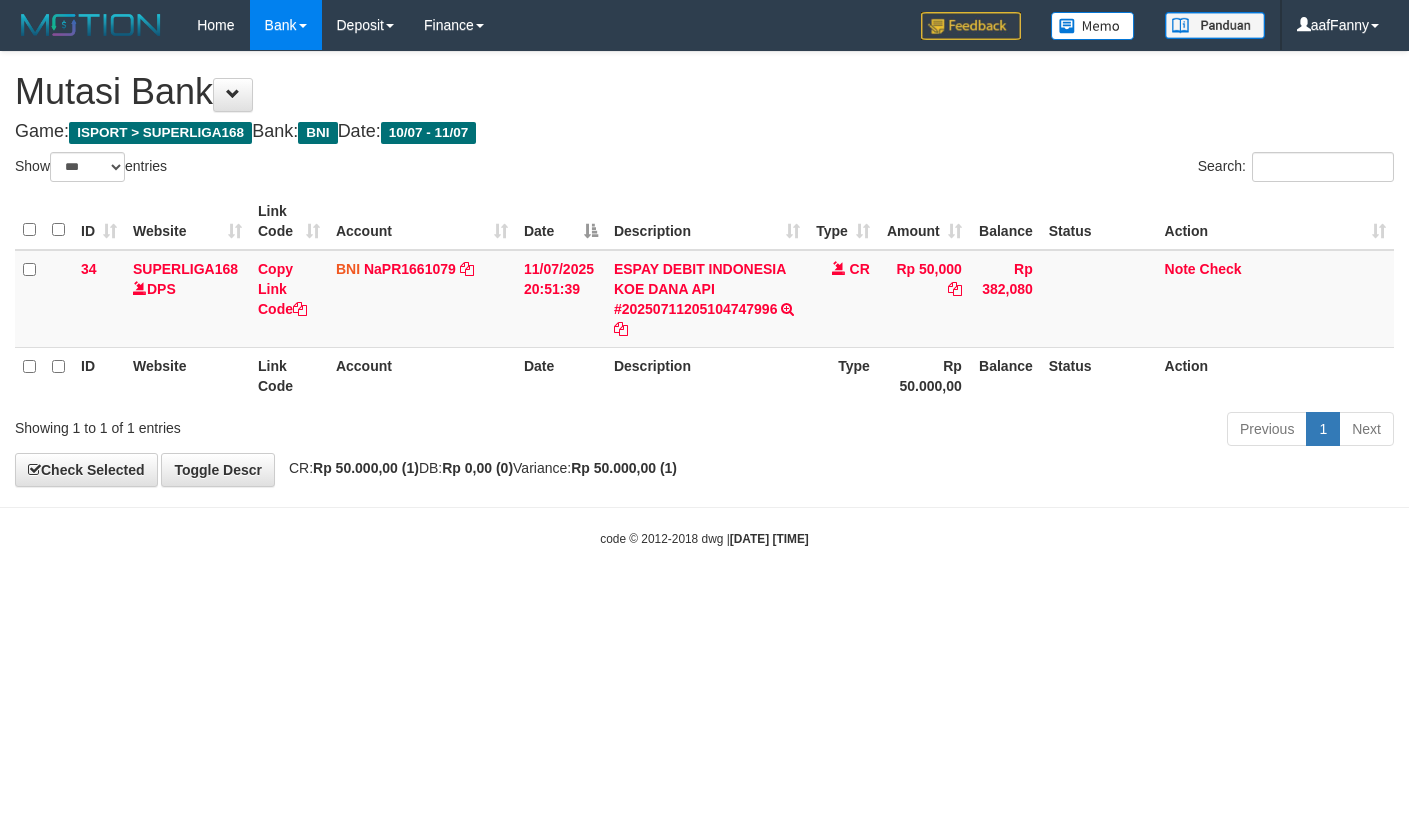 select on "***" 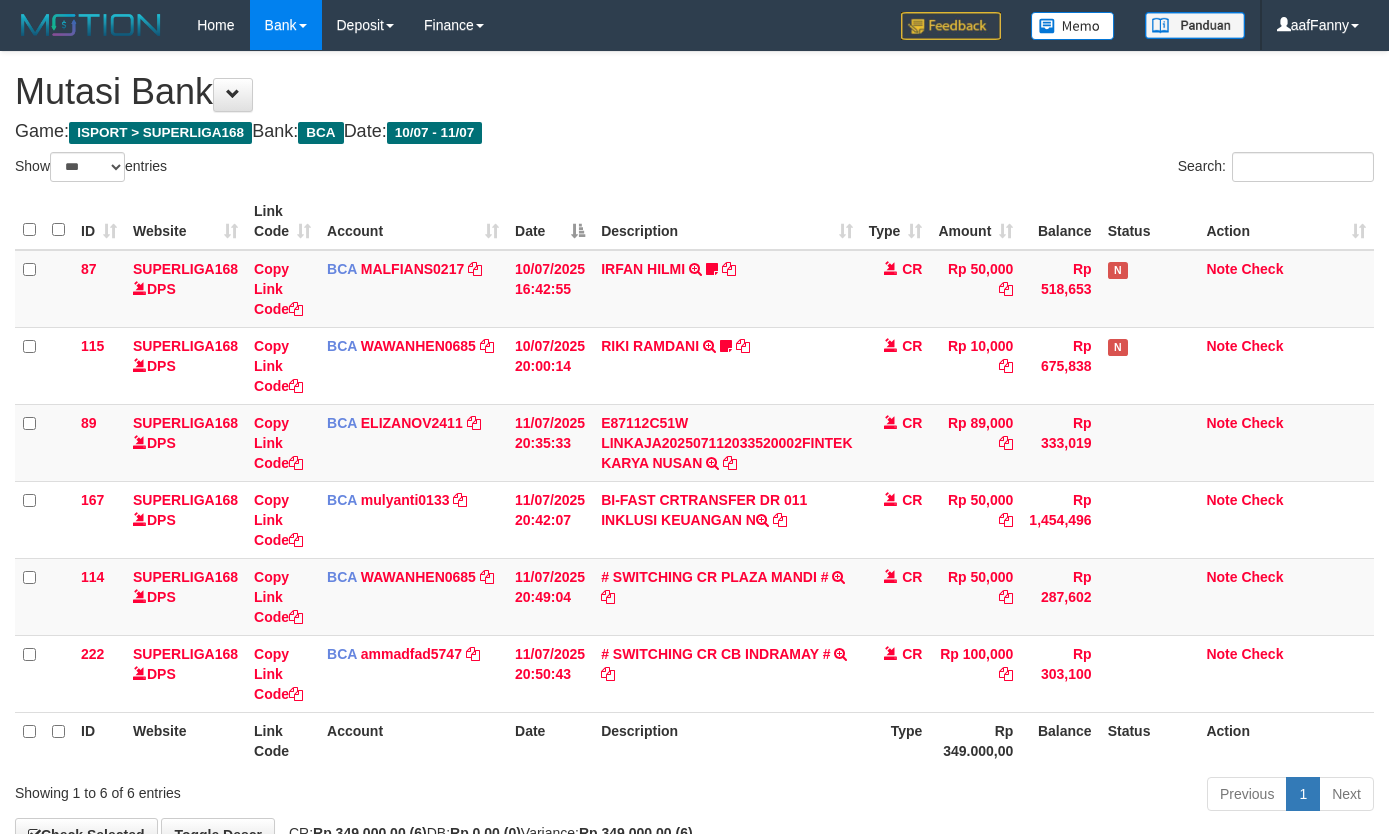 select on "***" 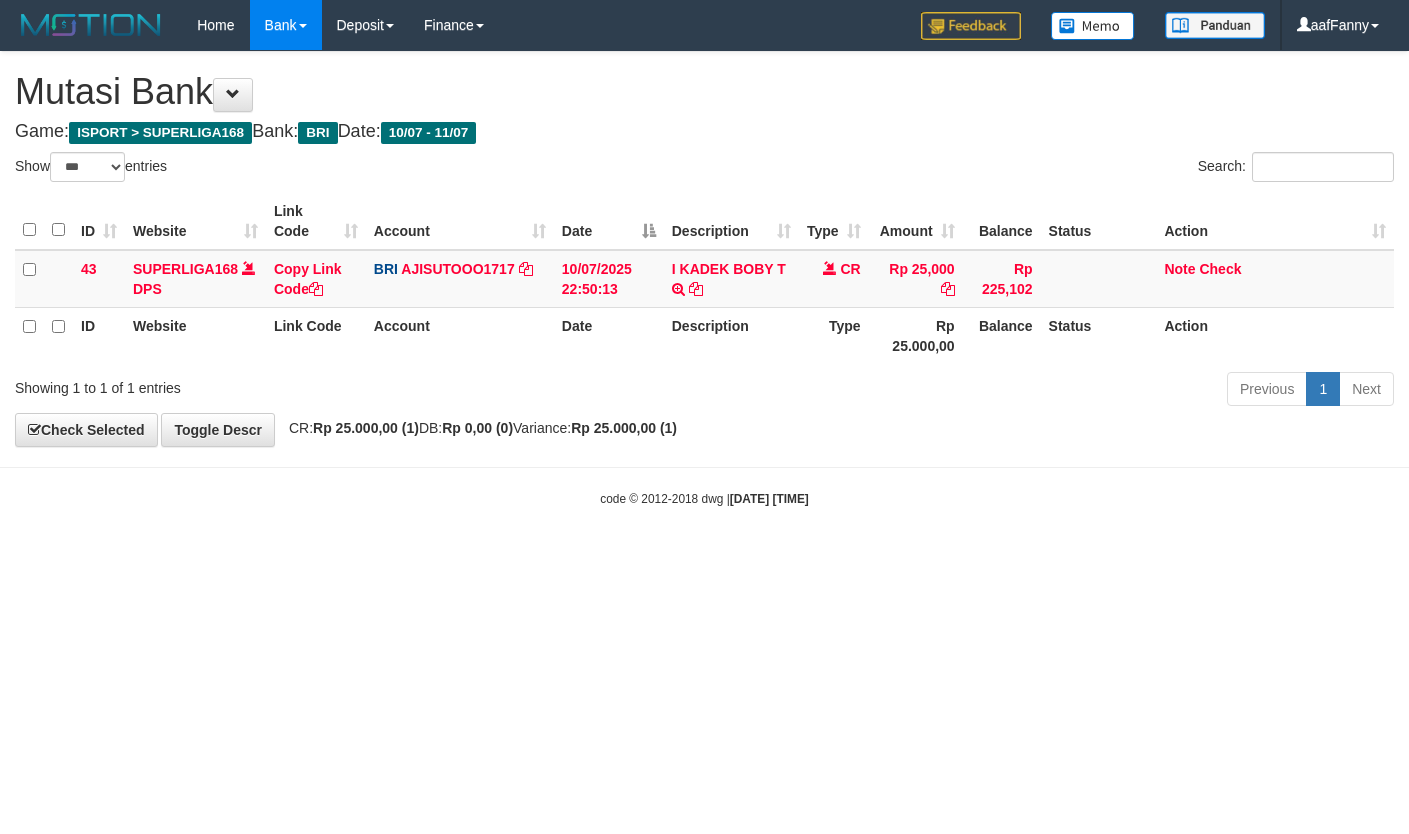 select on "***" 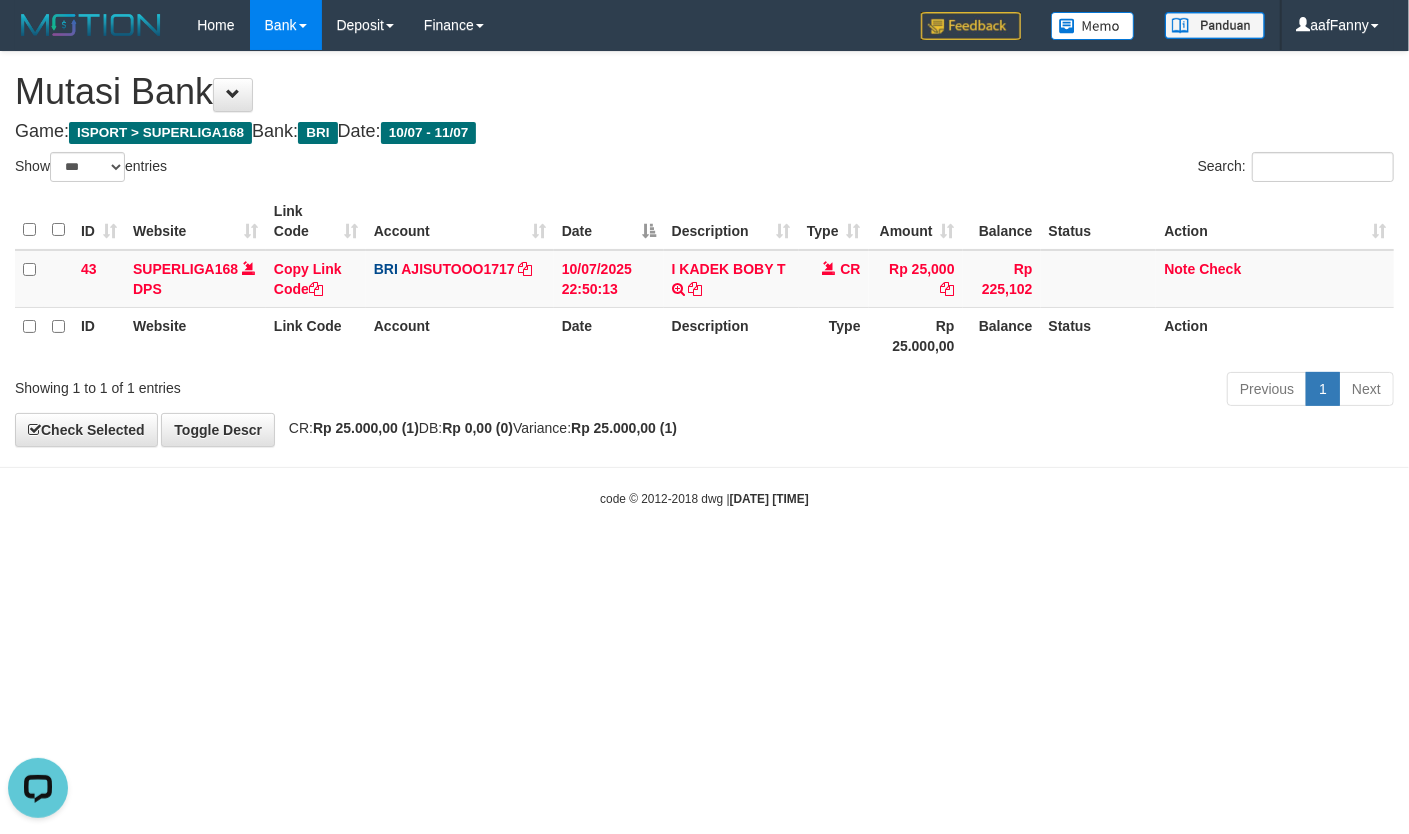scroll, scrollTop: 0, scrollLeft: 0, axis: both 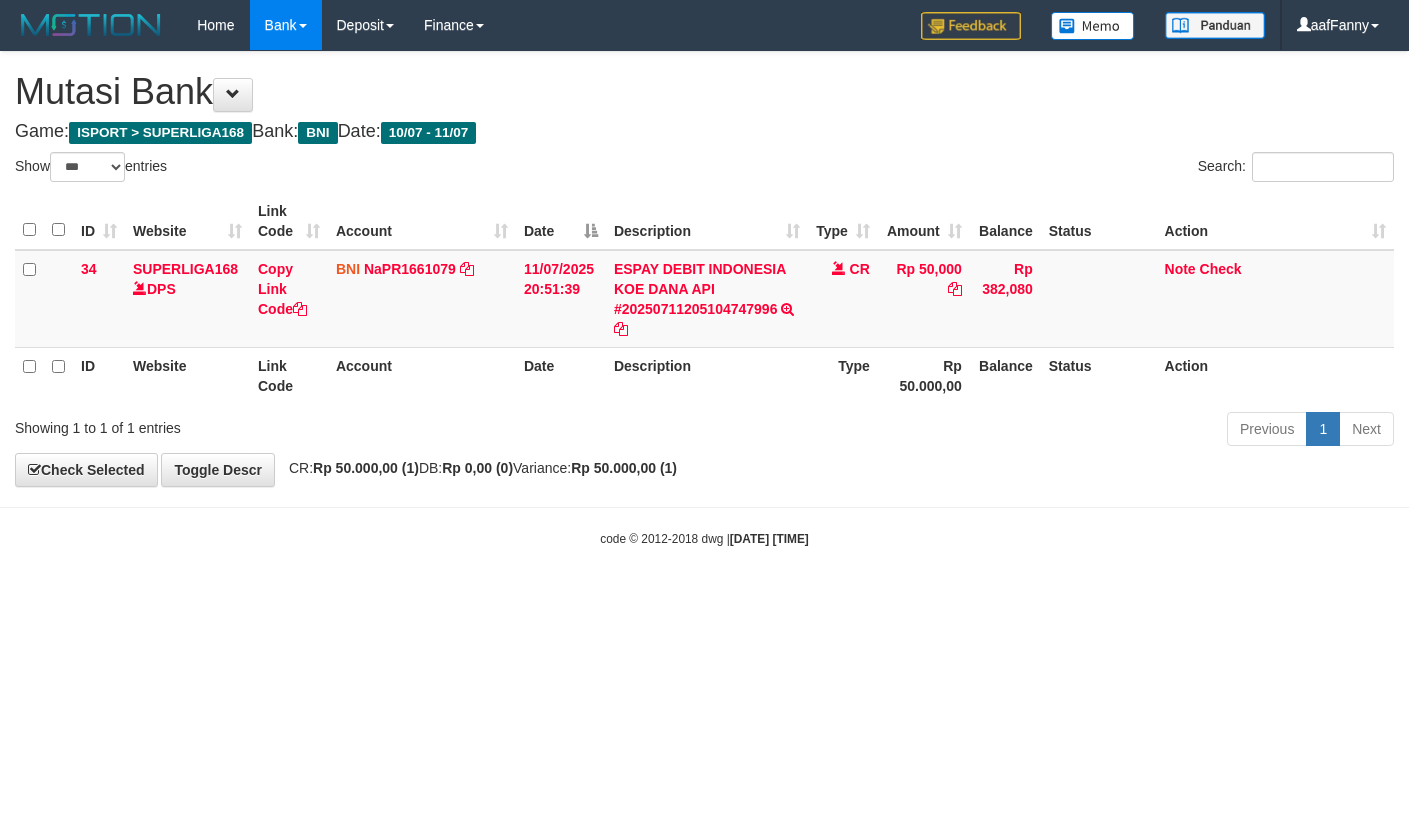 select on "***" 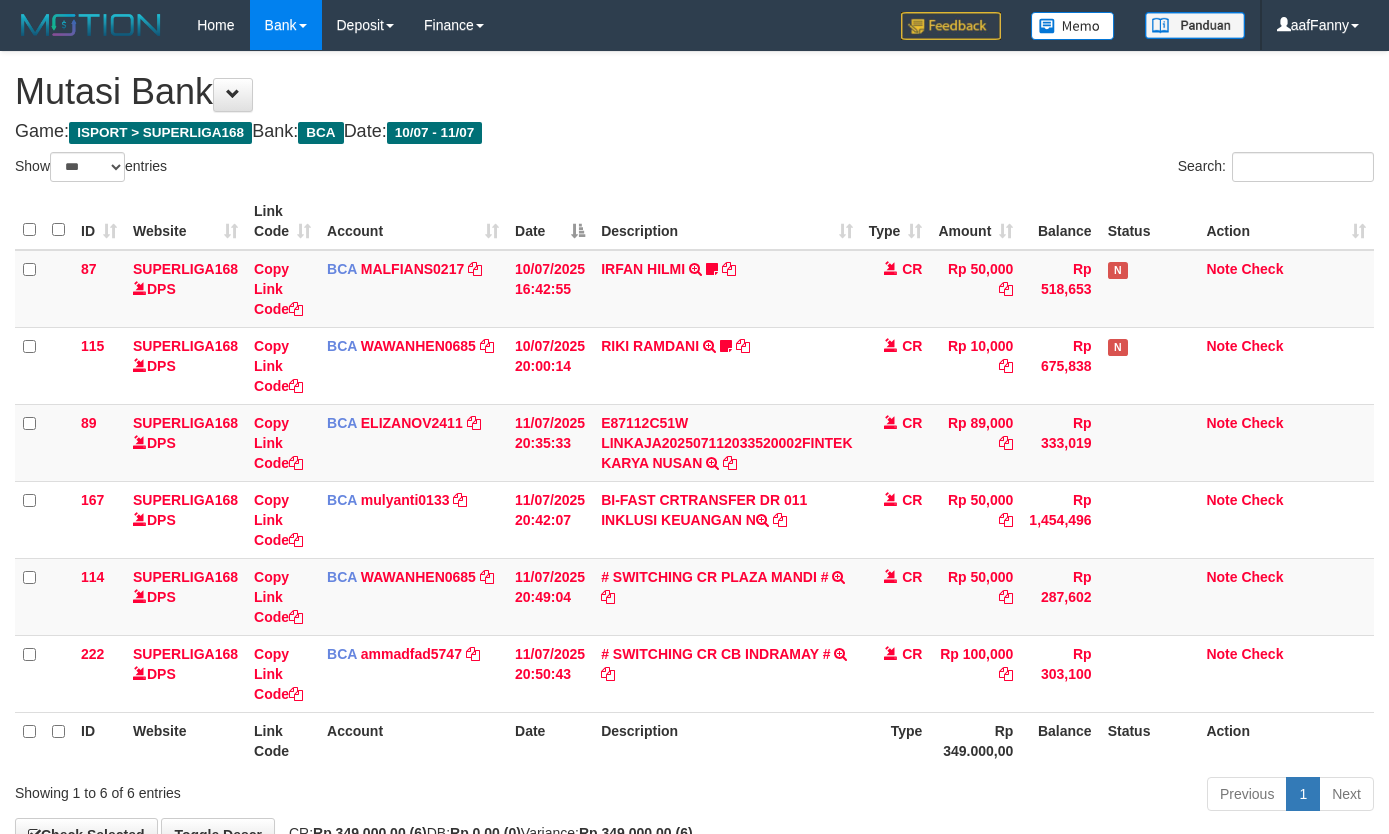 select on "***" 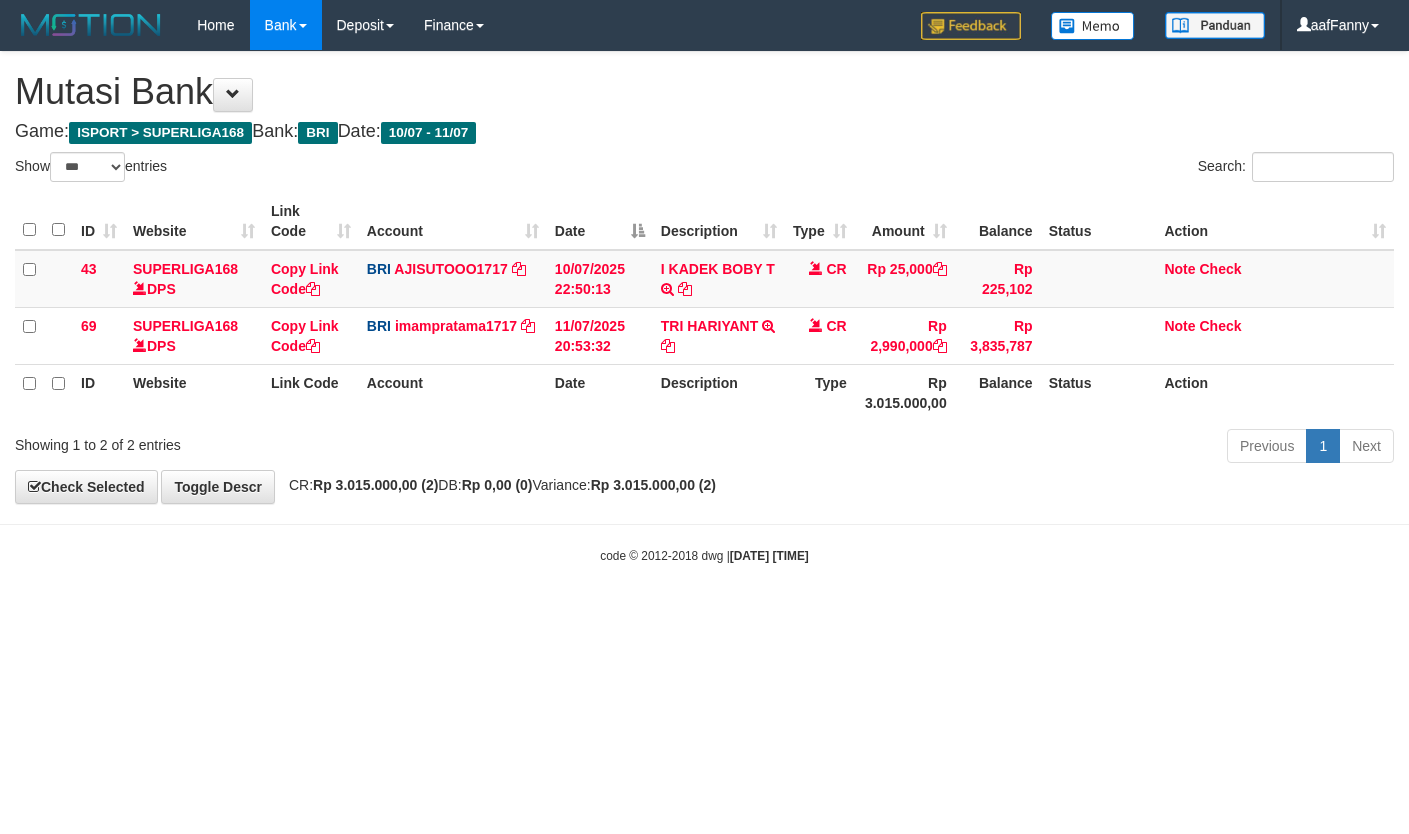 select on "***" 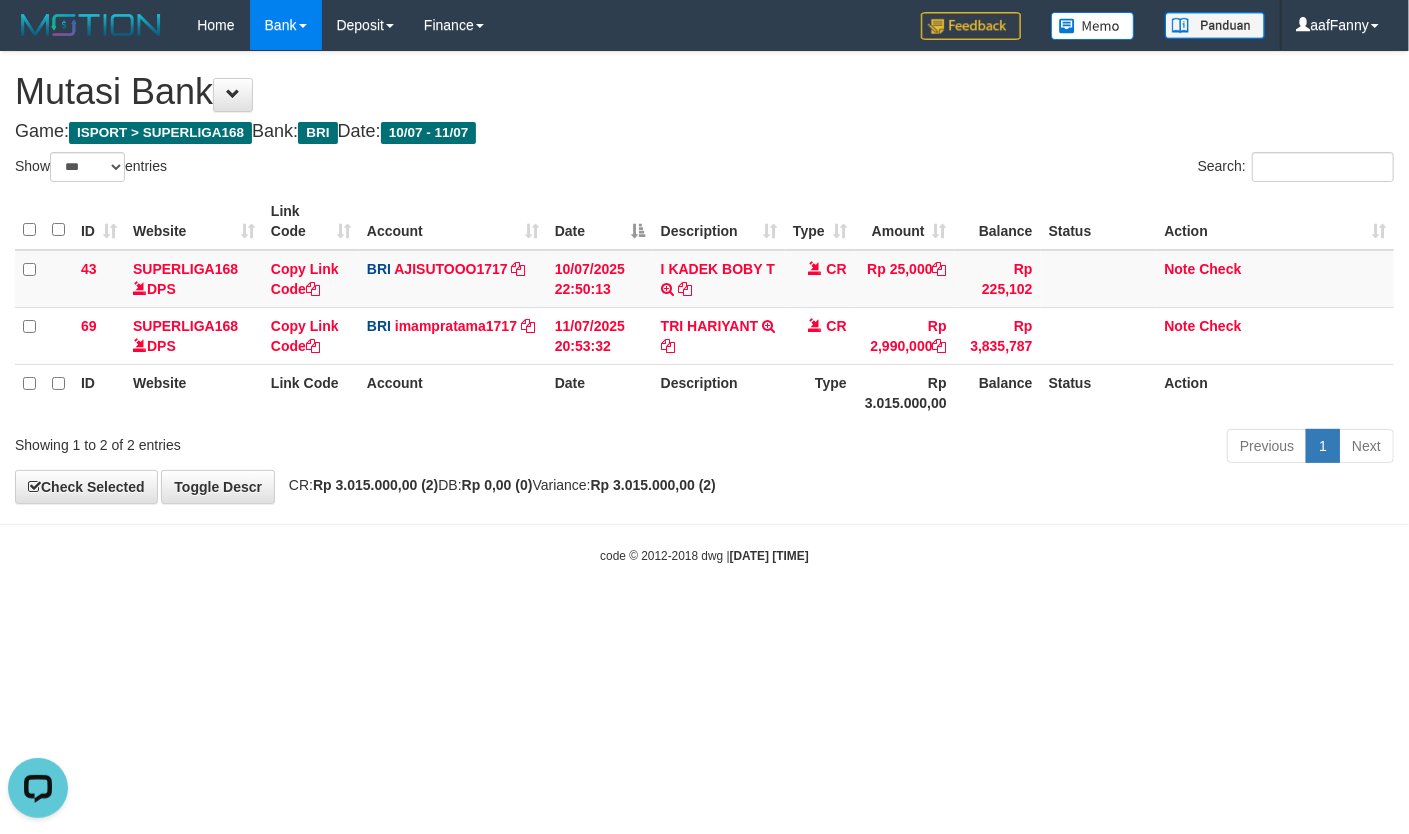 scroll, scrollTop: 0, scrollLeft: 0, axis: both 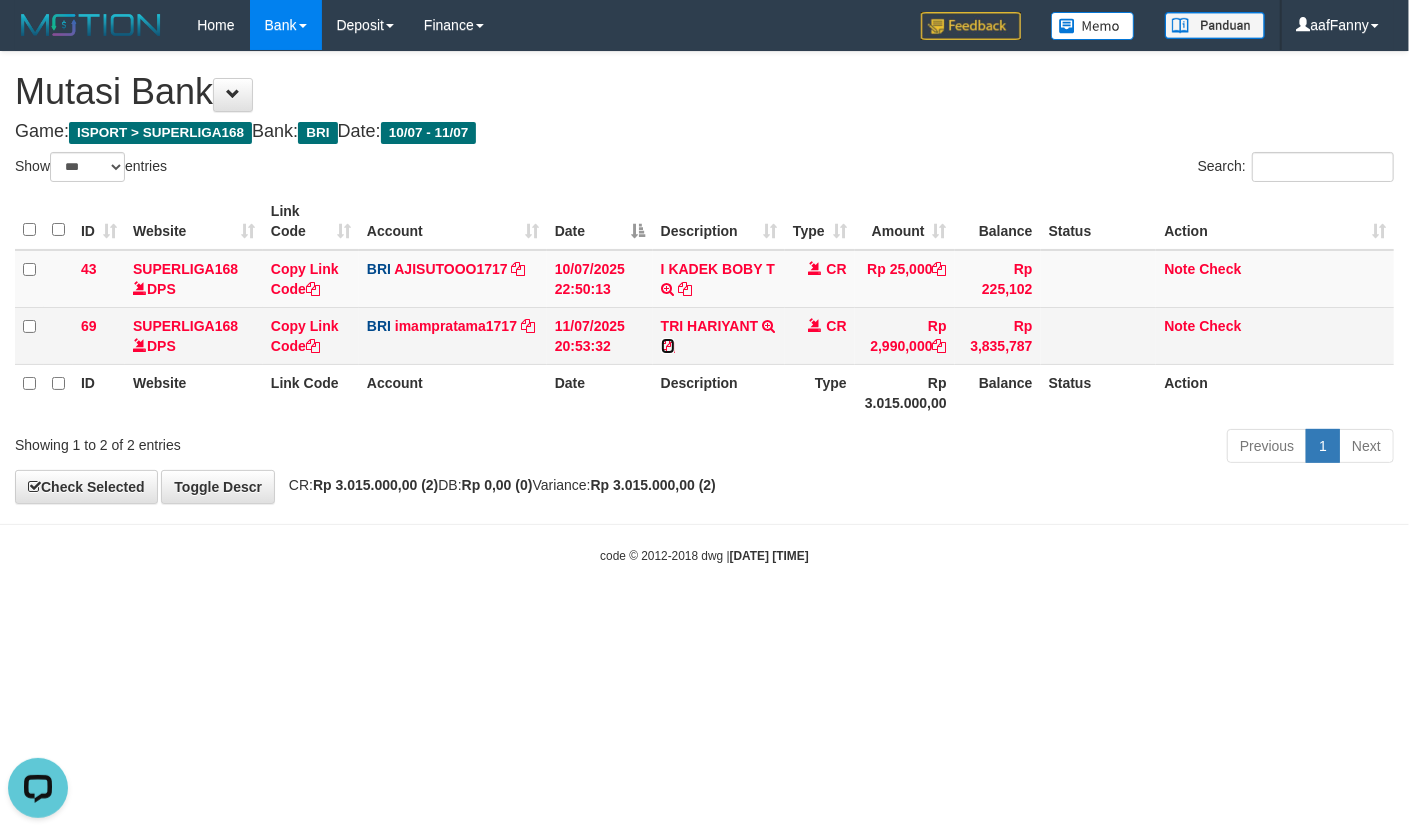 click at bounding box center (668, 346) 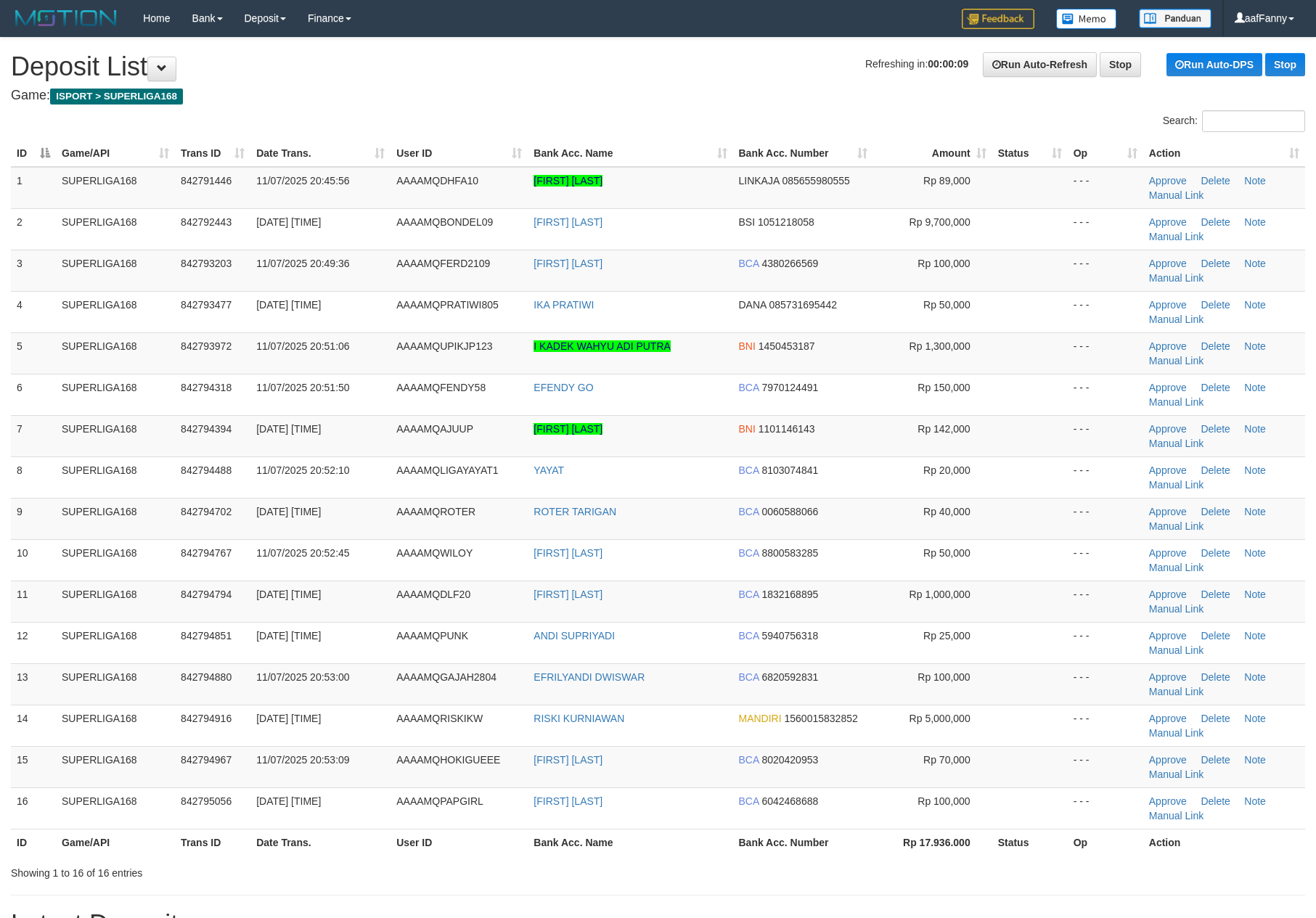 scroll, scrollTop: 0, scrollLeft: 0, axis: both 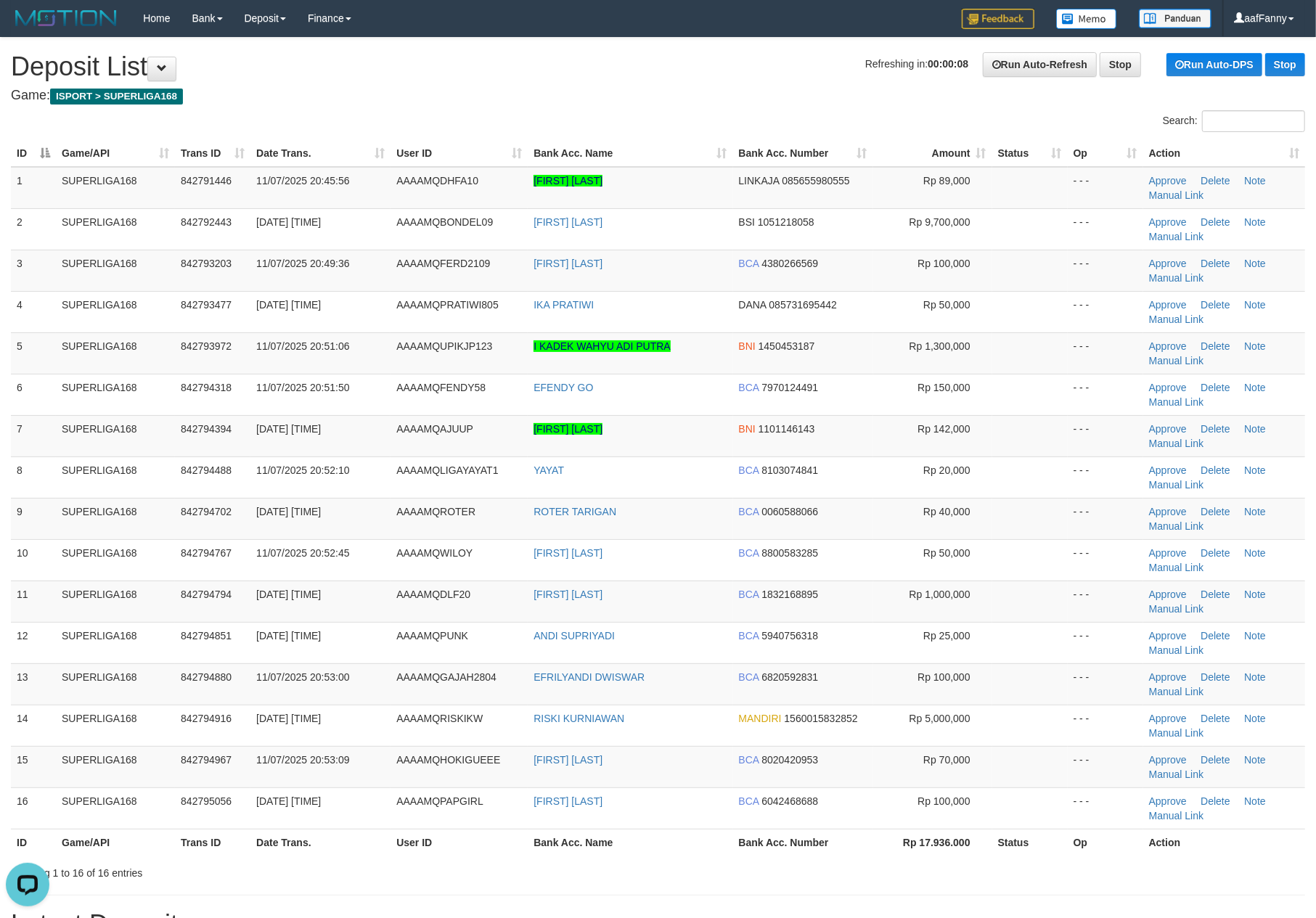 click on "Game:   ISPORT > SUPERLIGA168" at bounding box center [658, 96] 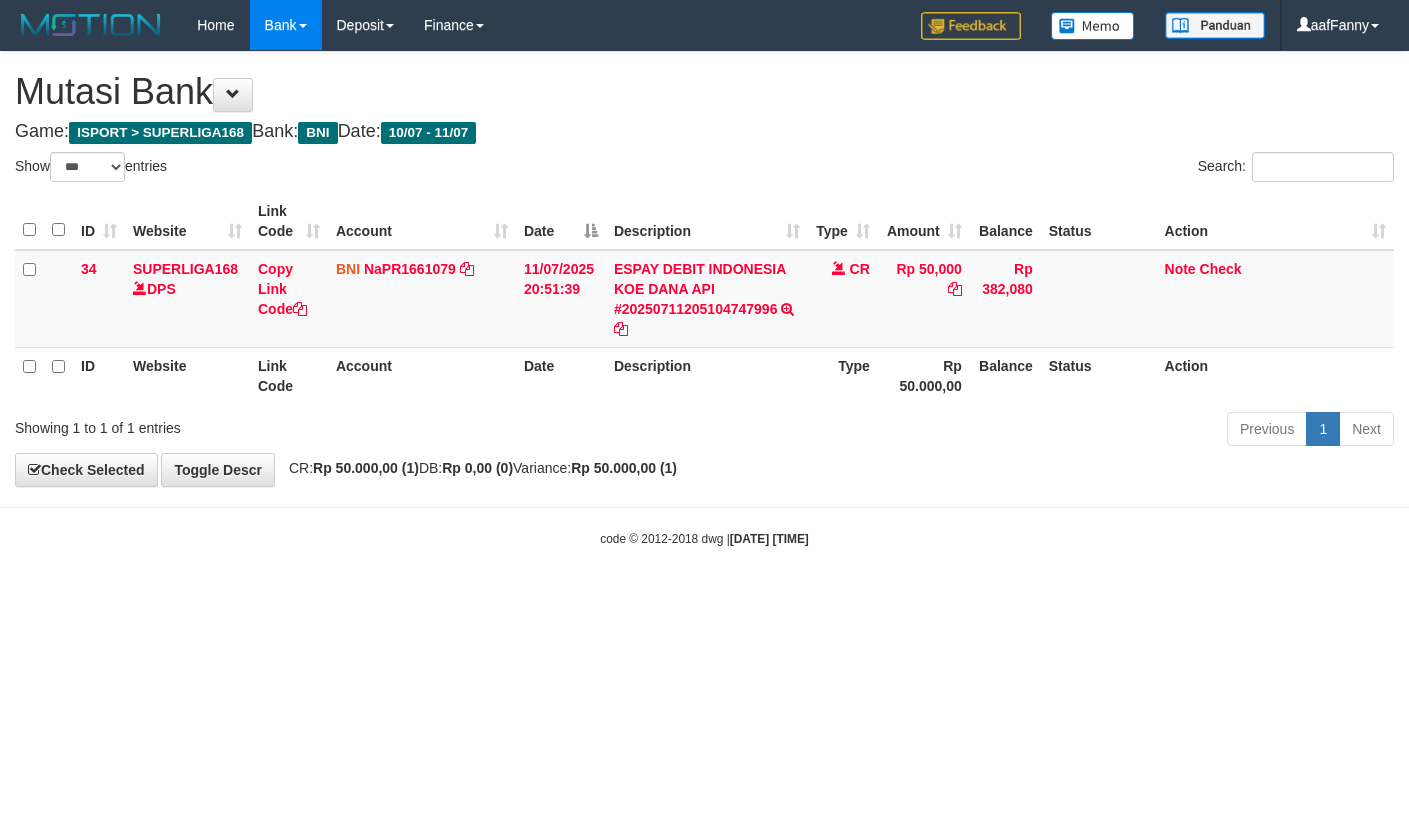 select on "***" 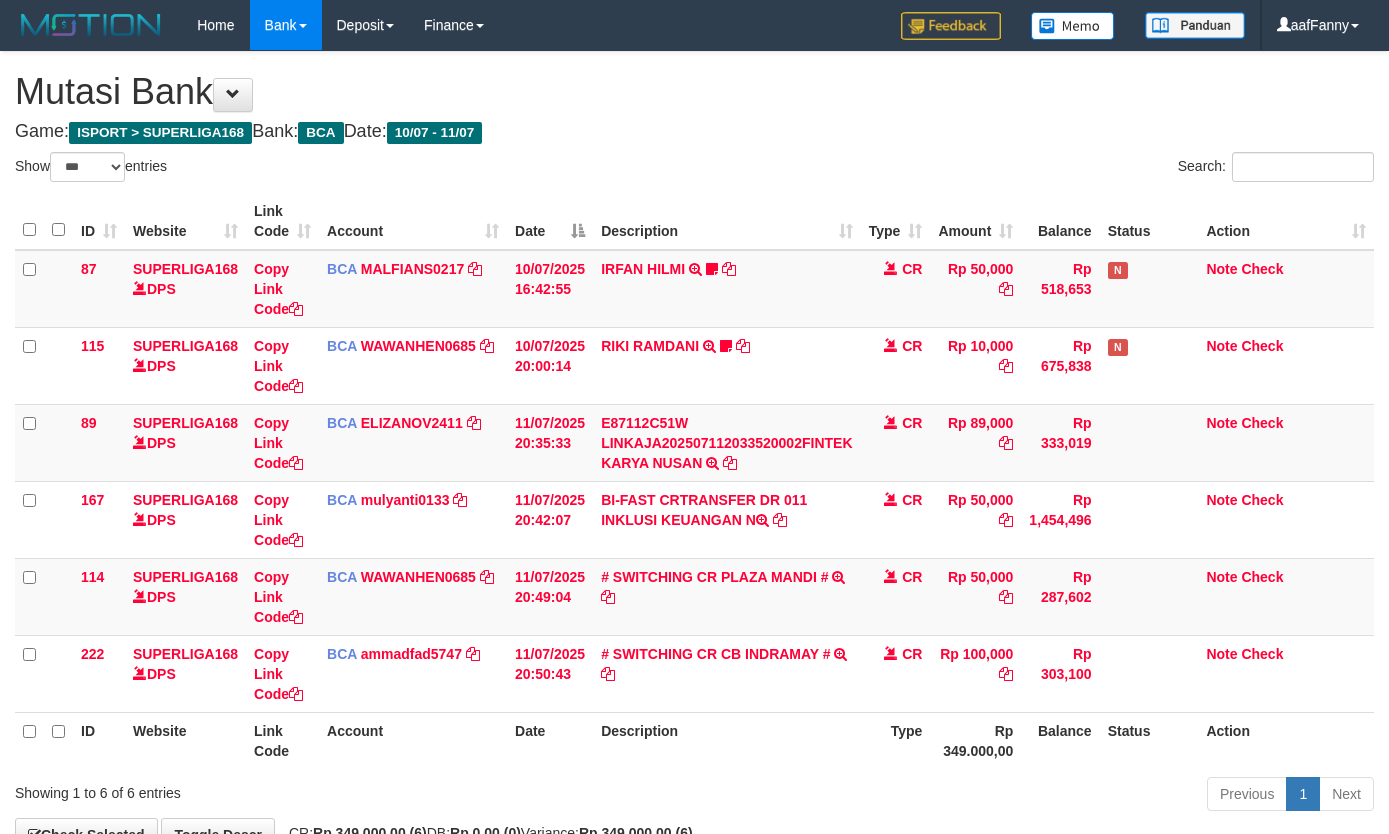 select on "***" 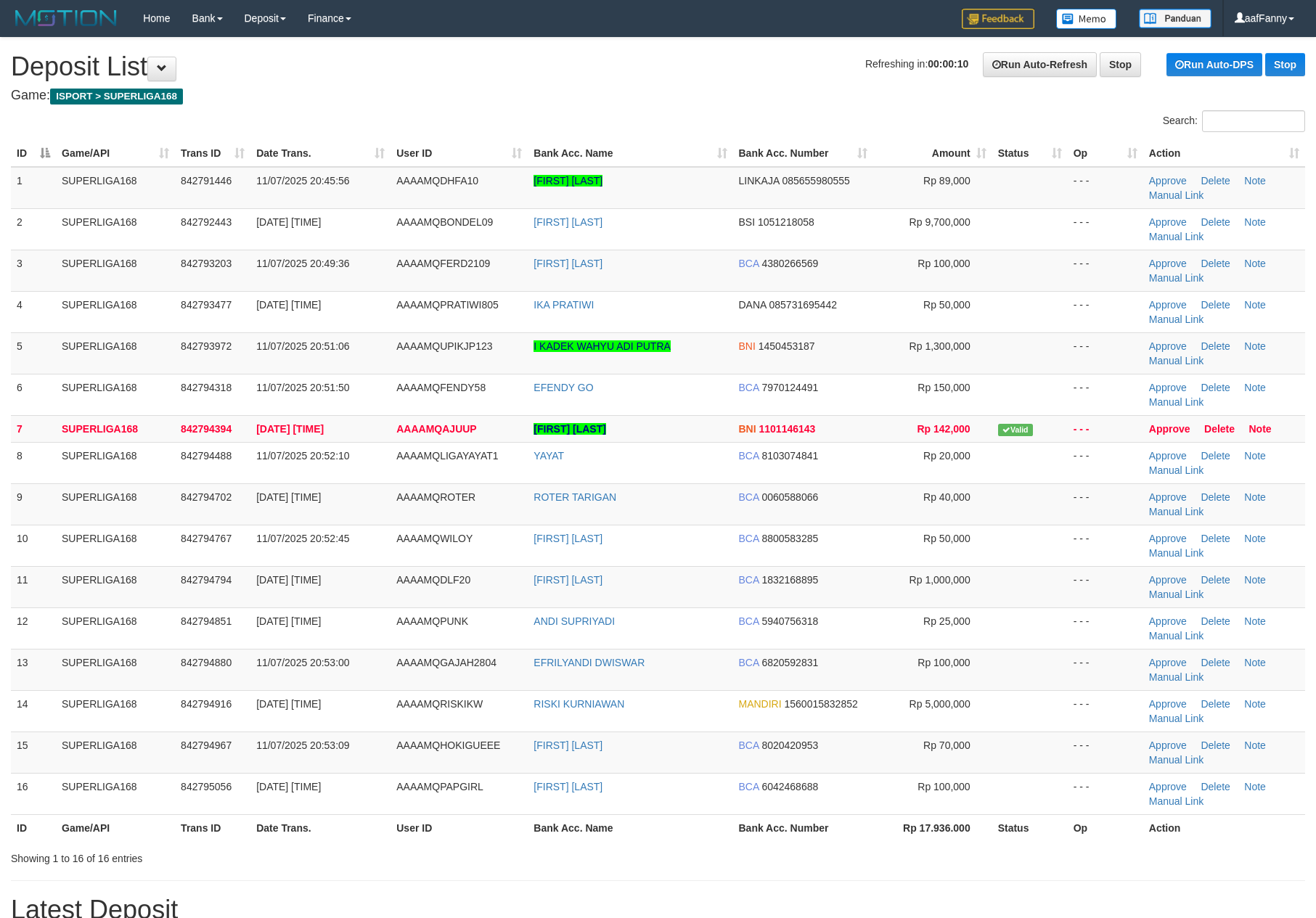 scroll, scrollTop: 0, scrollLeft: 0, axis: both 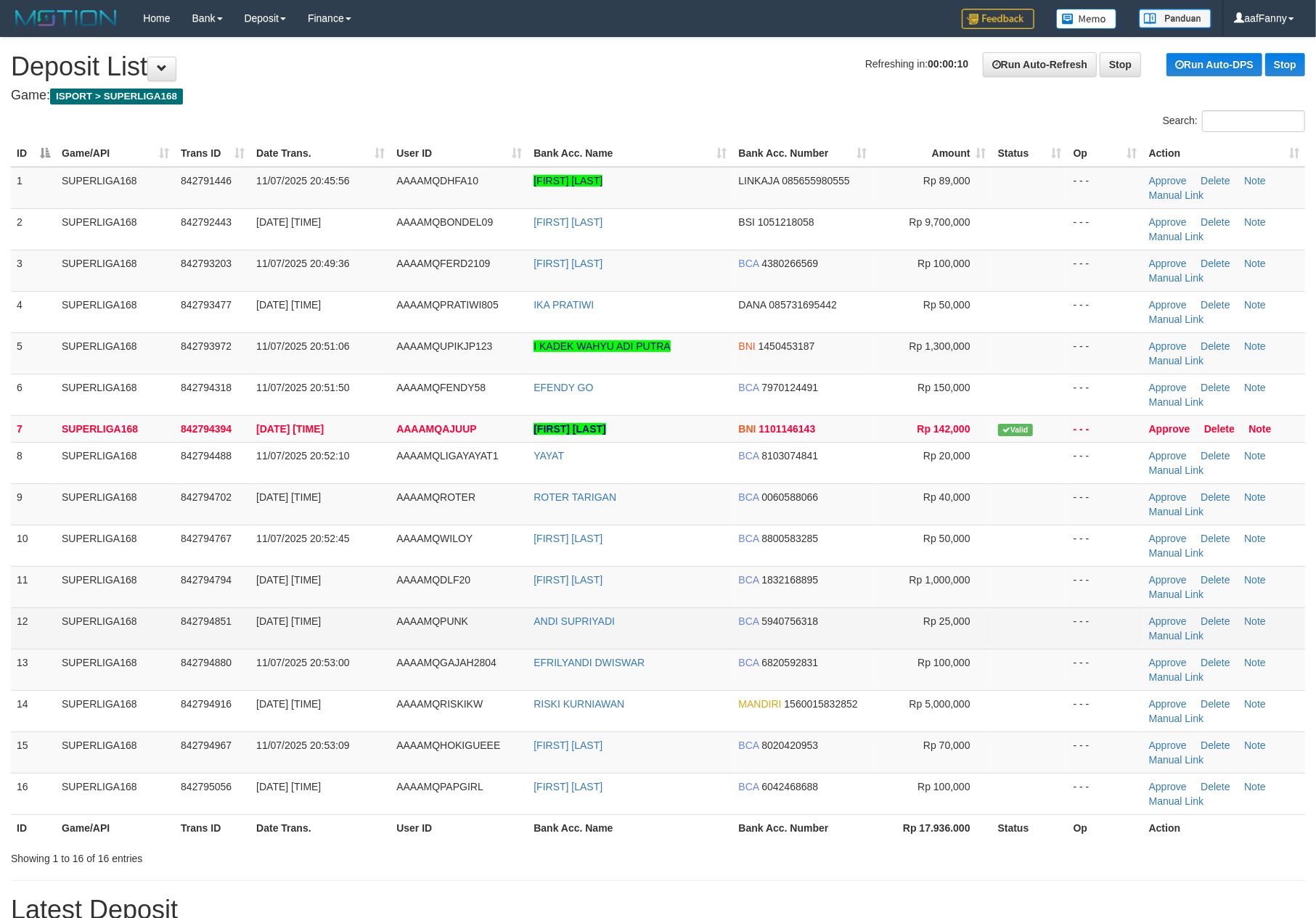 click on "**********" at bounding box center [658, 890] 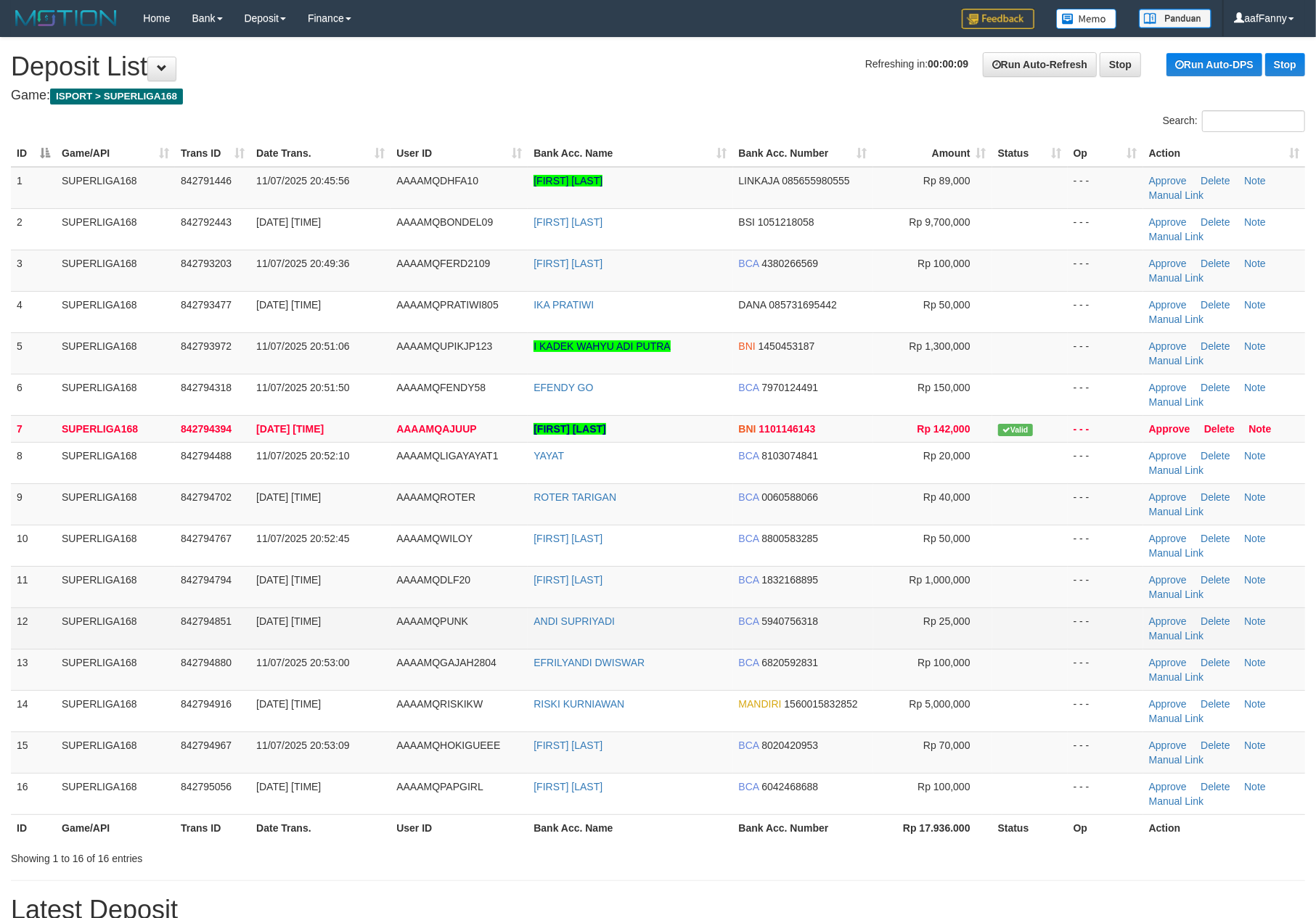 scroll, scrollTop: 546, scrollLeft: 0, axis: vertical 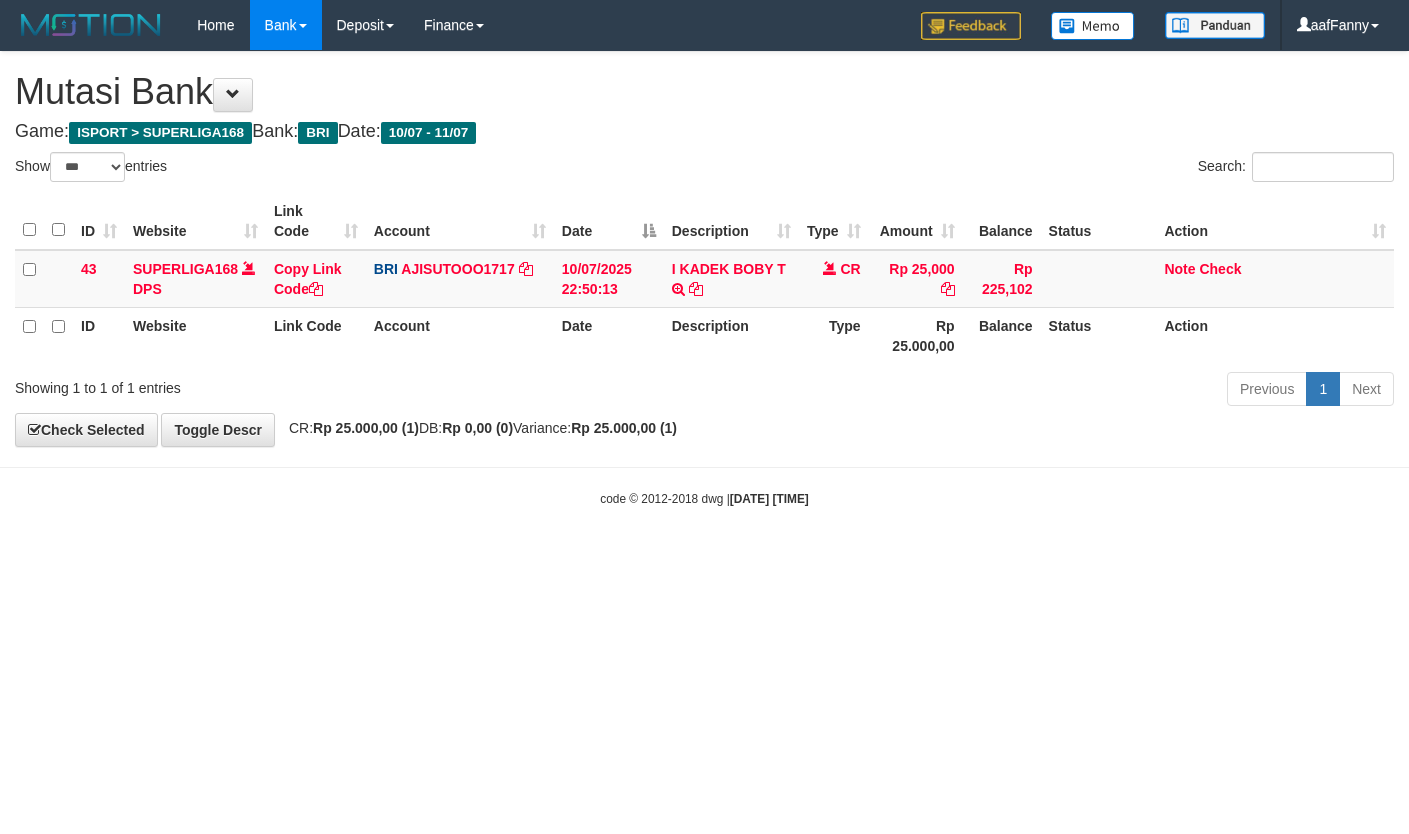 select on "***" 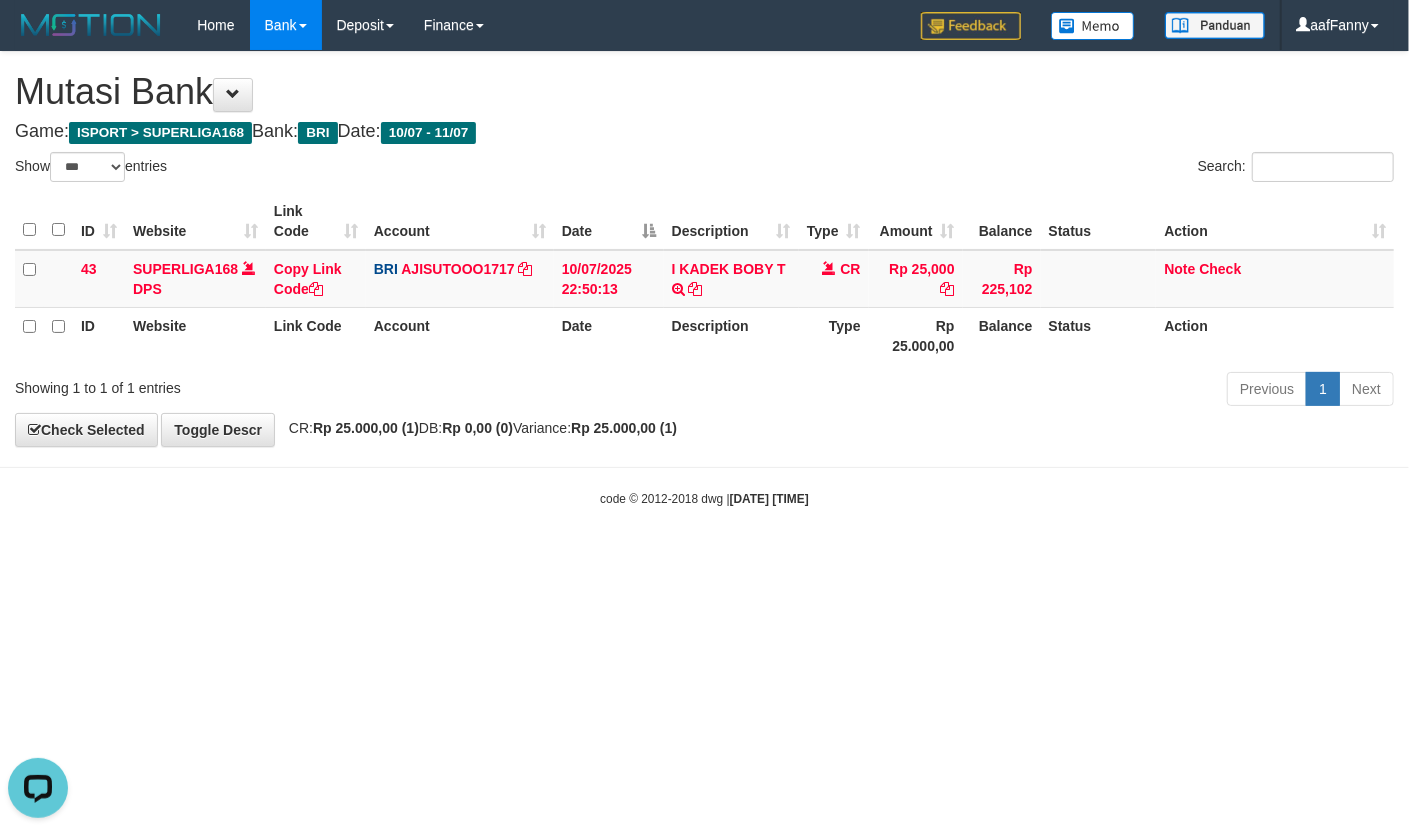 scroll, scrollTop: 0, scrollLeft: 0, axis: both 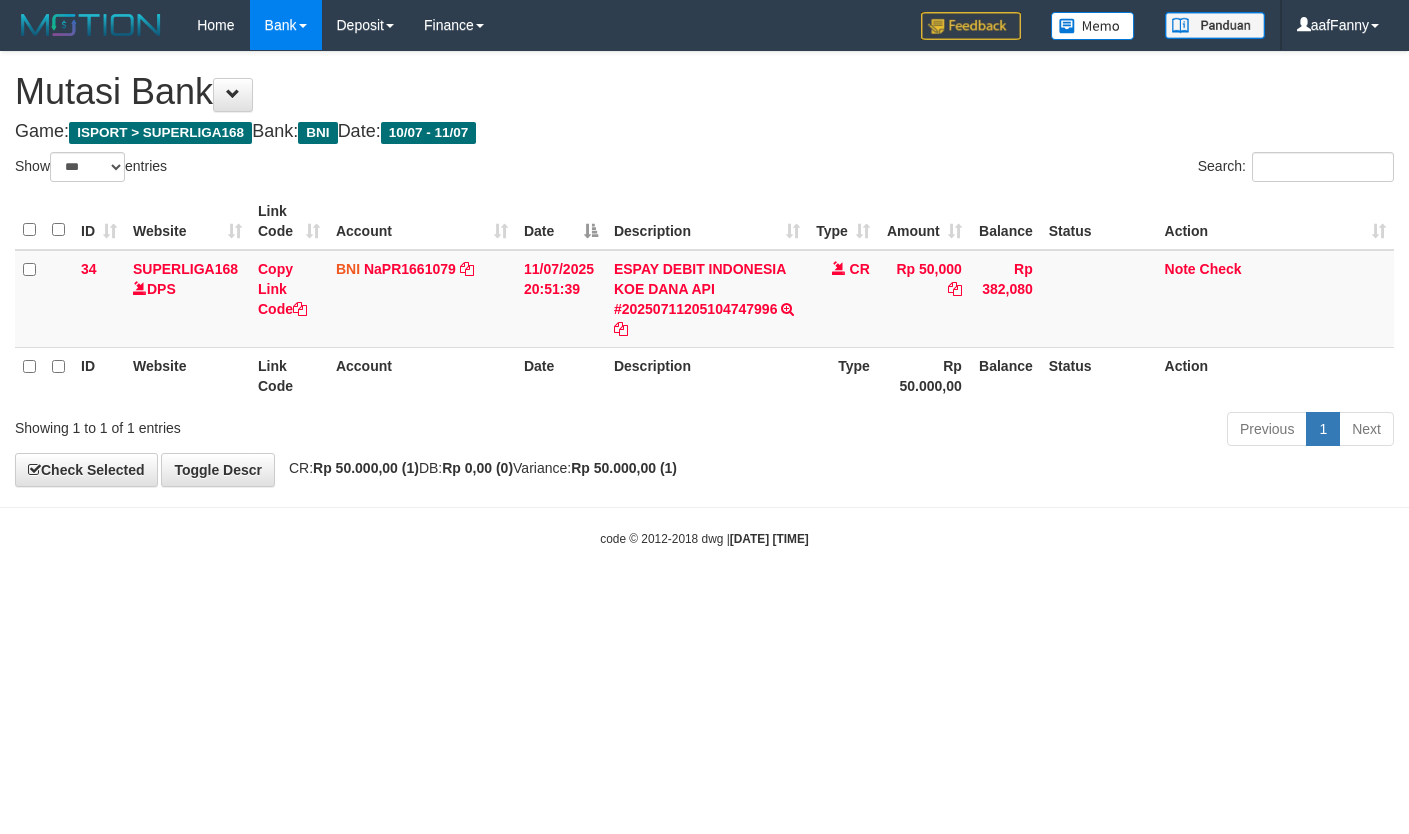 select on "***" 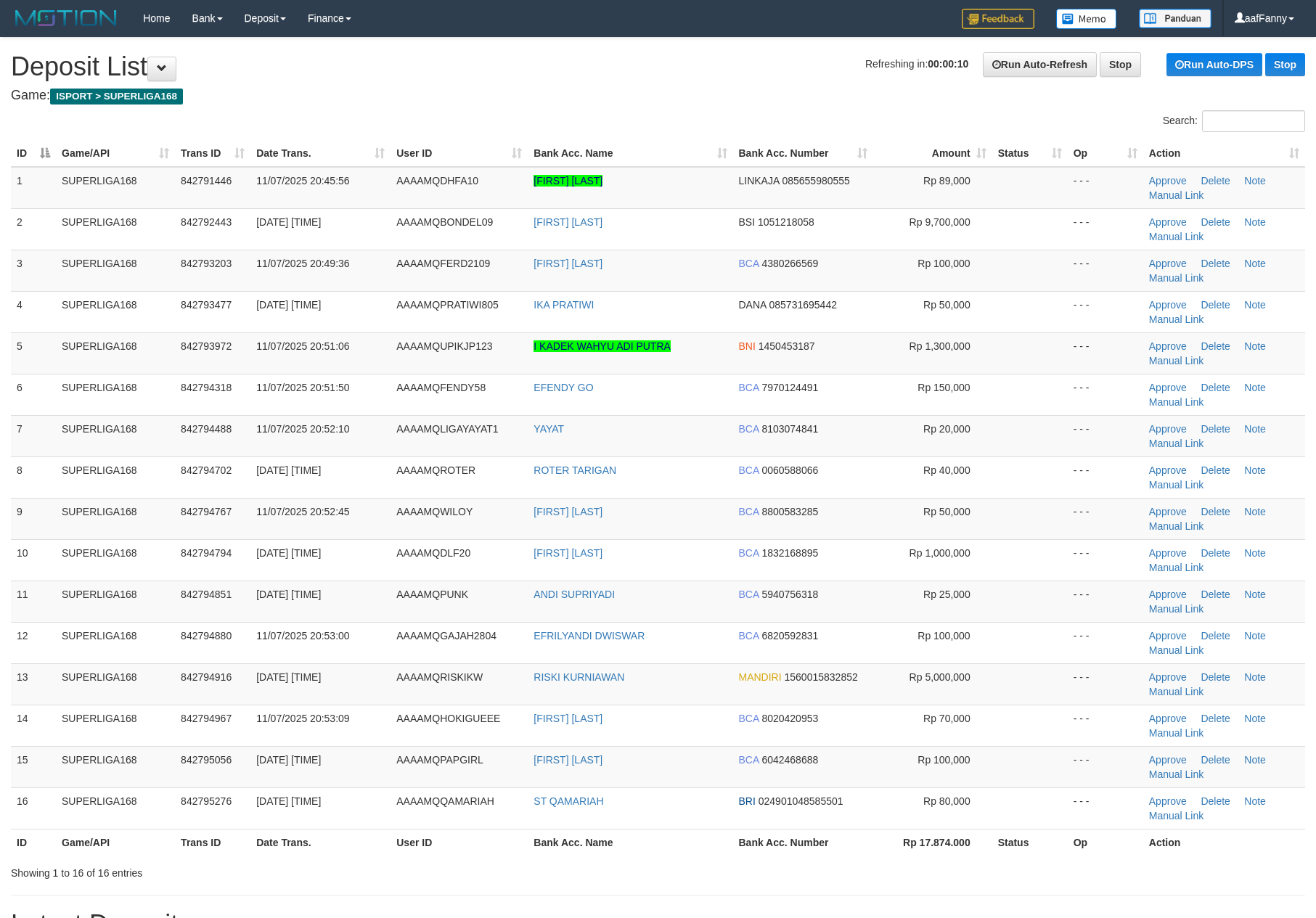 scroll, scrollTop: 0, scrollLeft: 0, axis: both 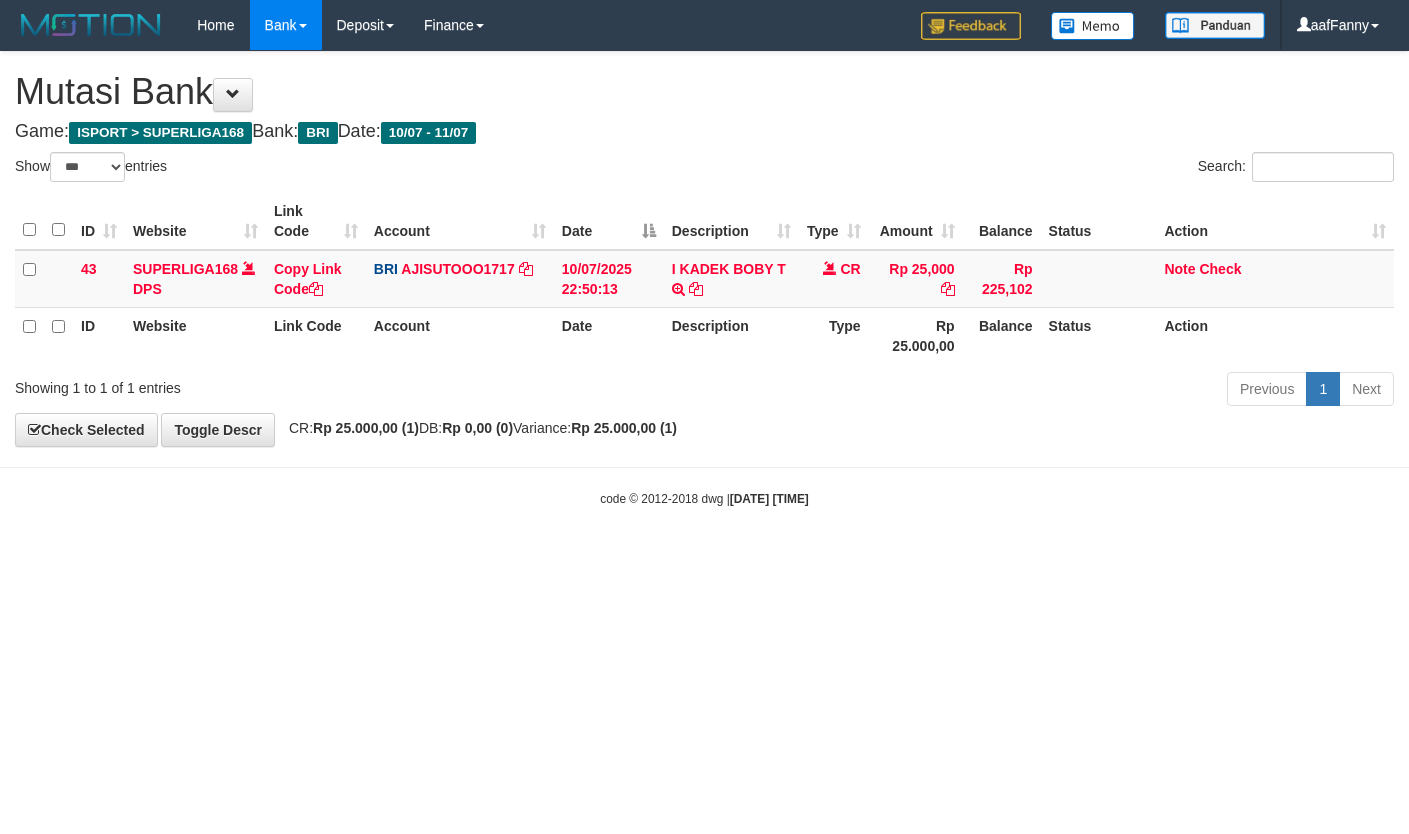 select on "***" 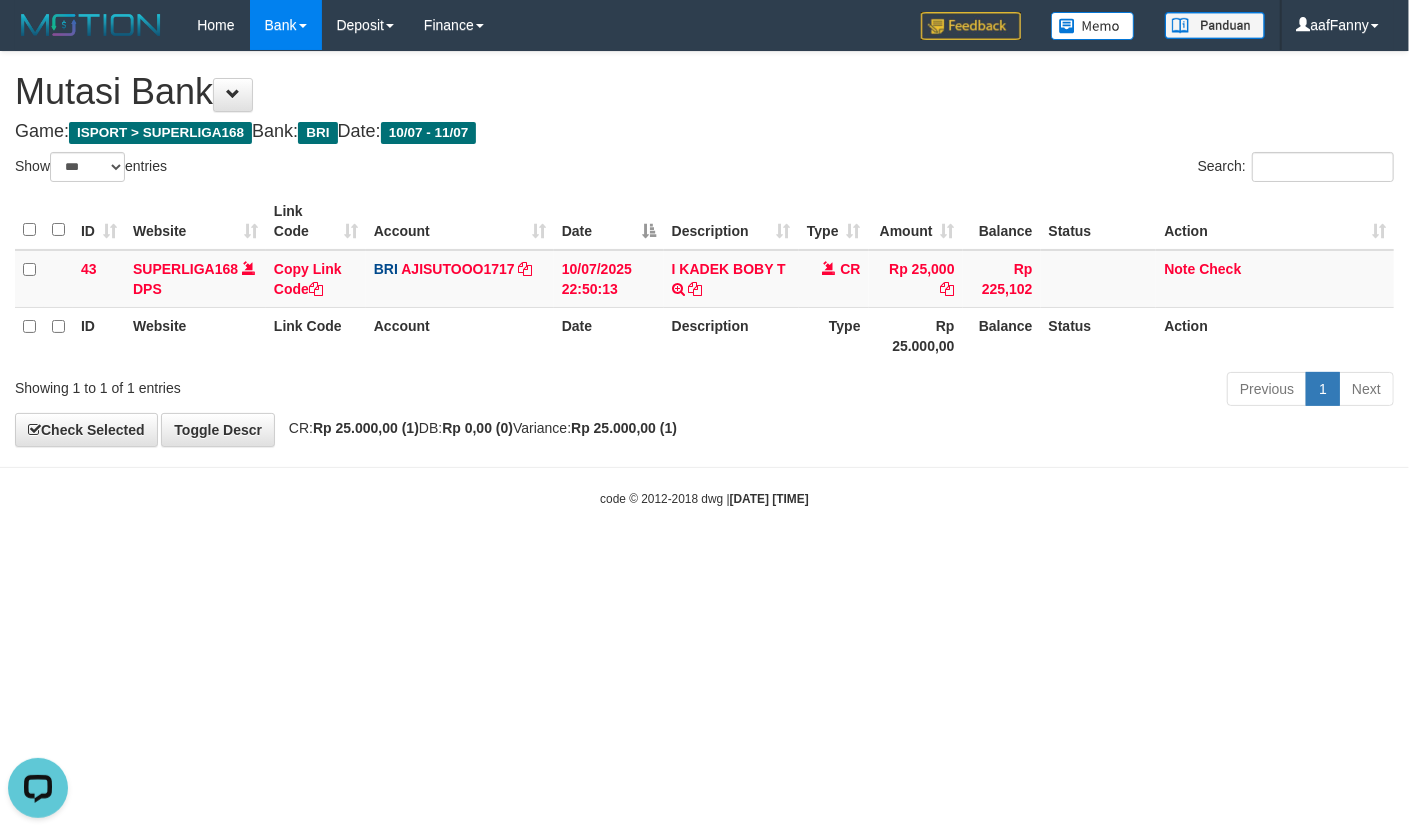 scroll, scrollTop: 0, scrollLeft: 0, axis: both 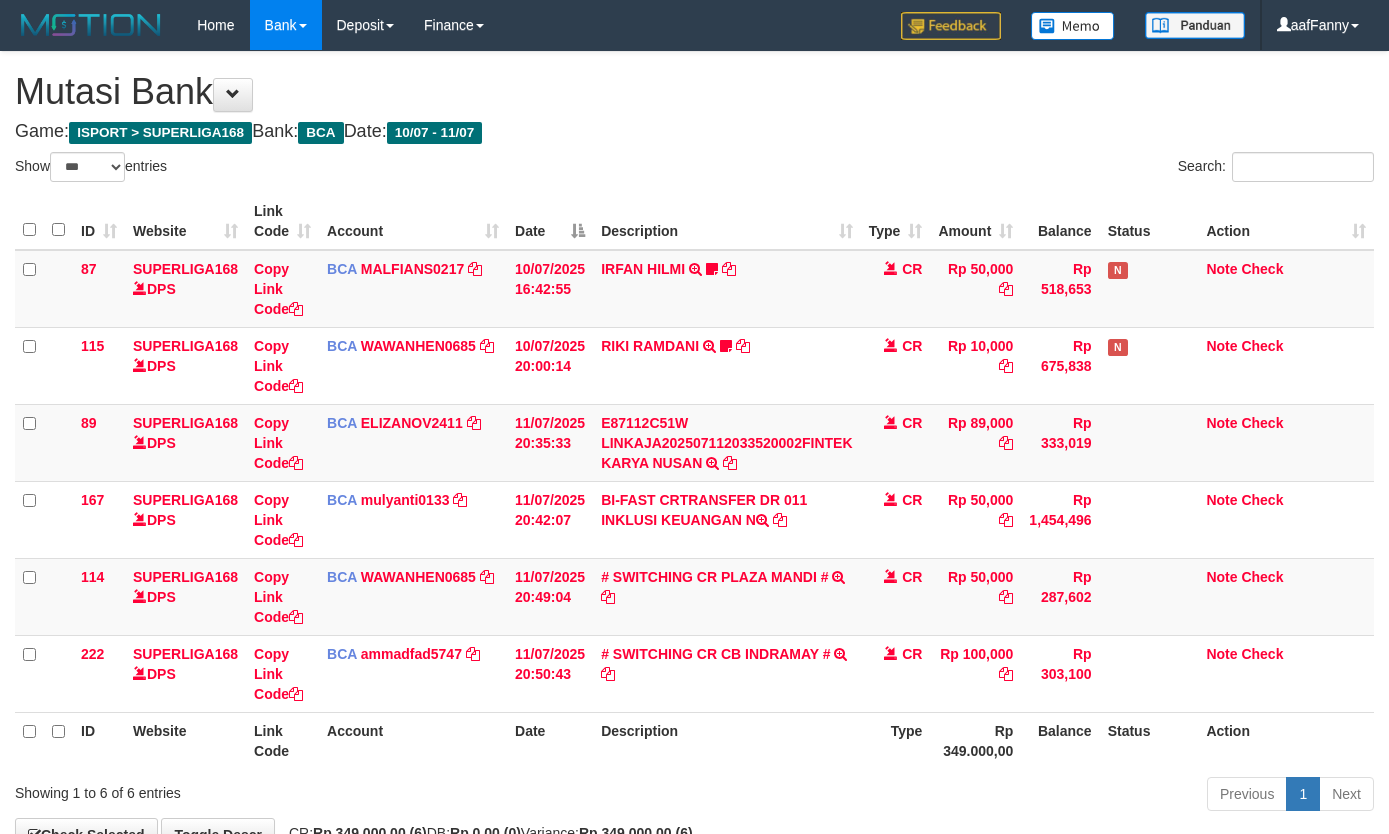 select on "***" 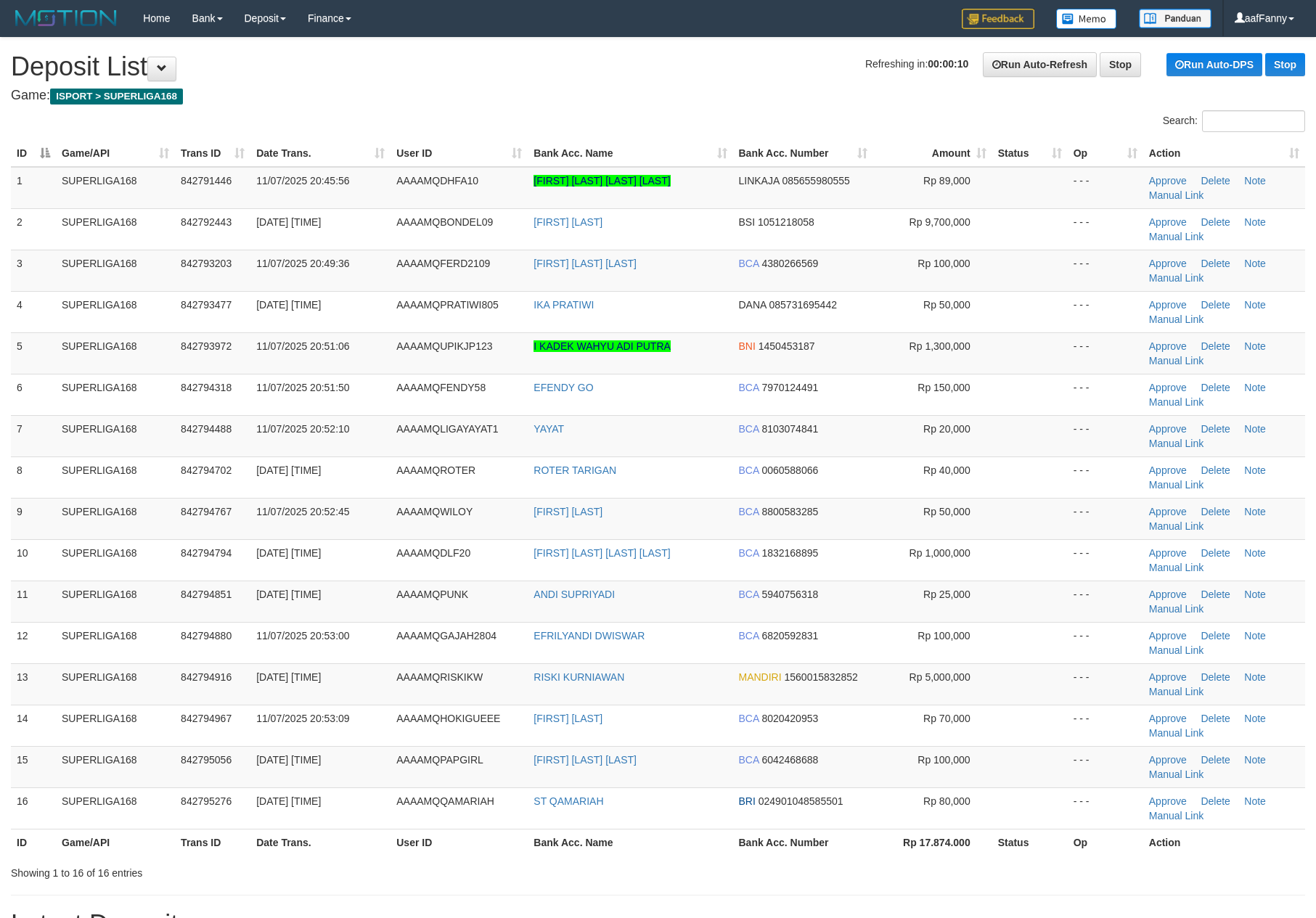 scroll, scrollTop: 0, scrollLeft: 0, axis: both 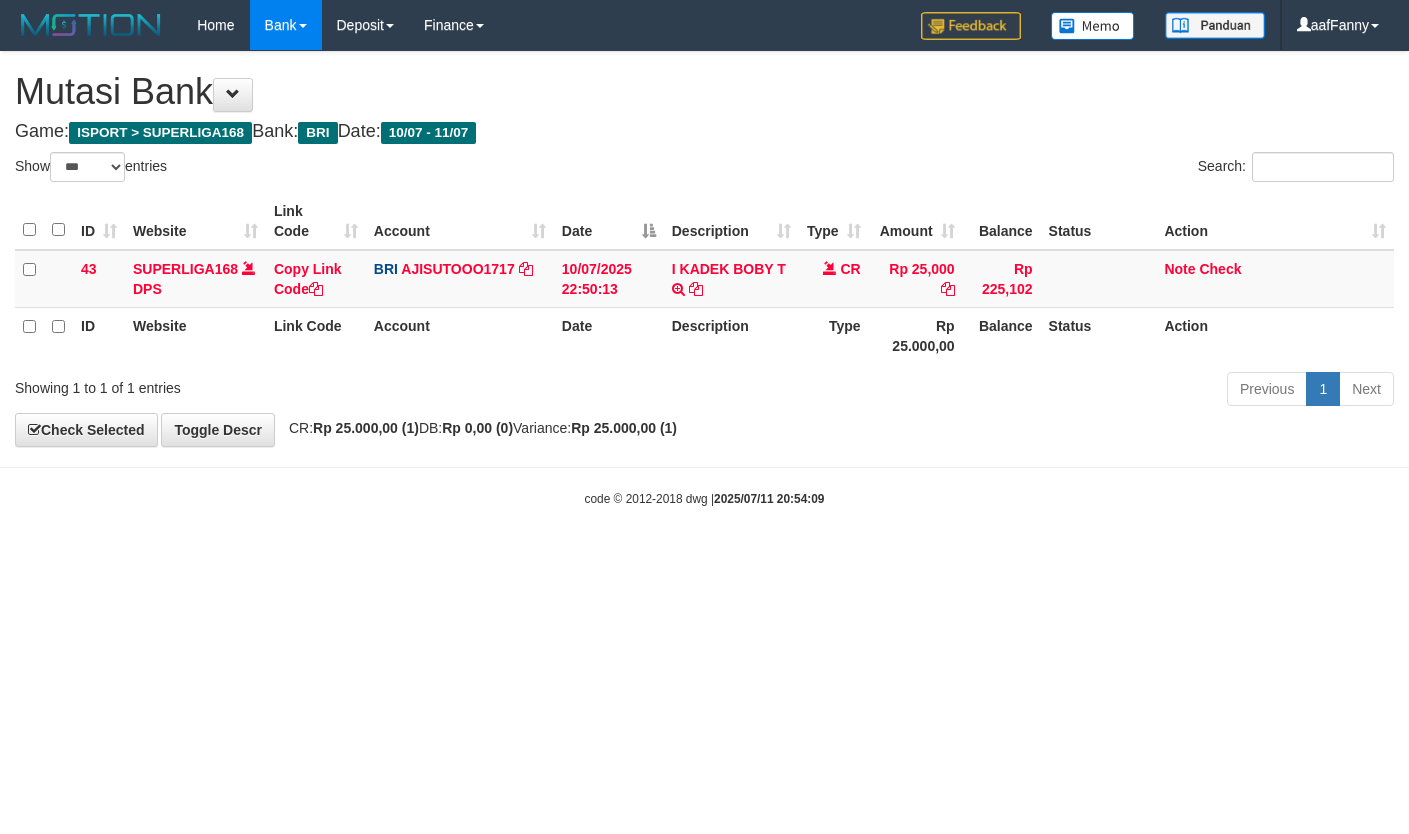 select on "***" 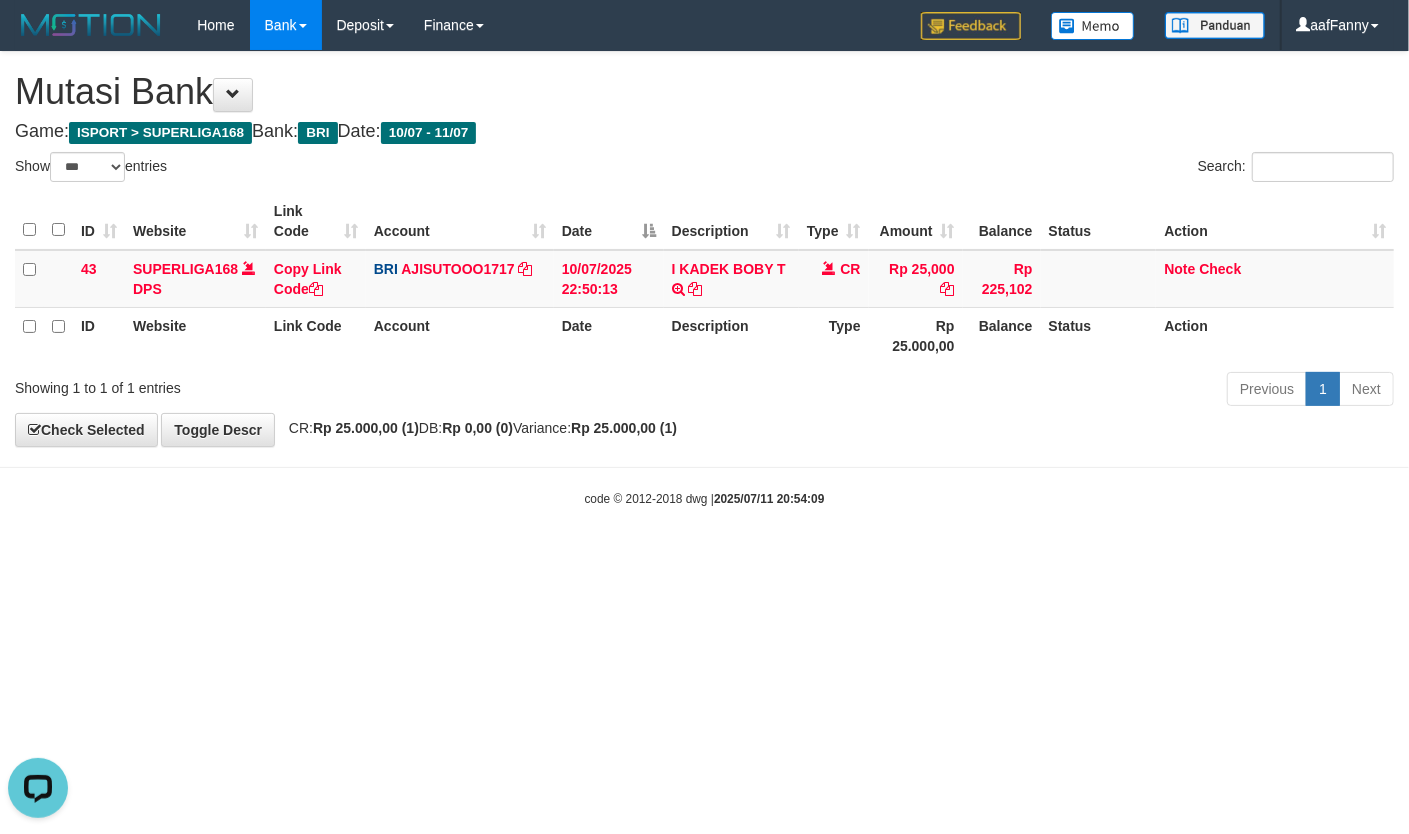 scroll, scrollTop: 0, scrollLeft: 0, axis: both 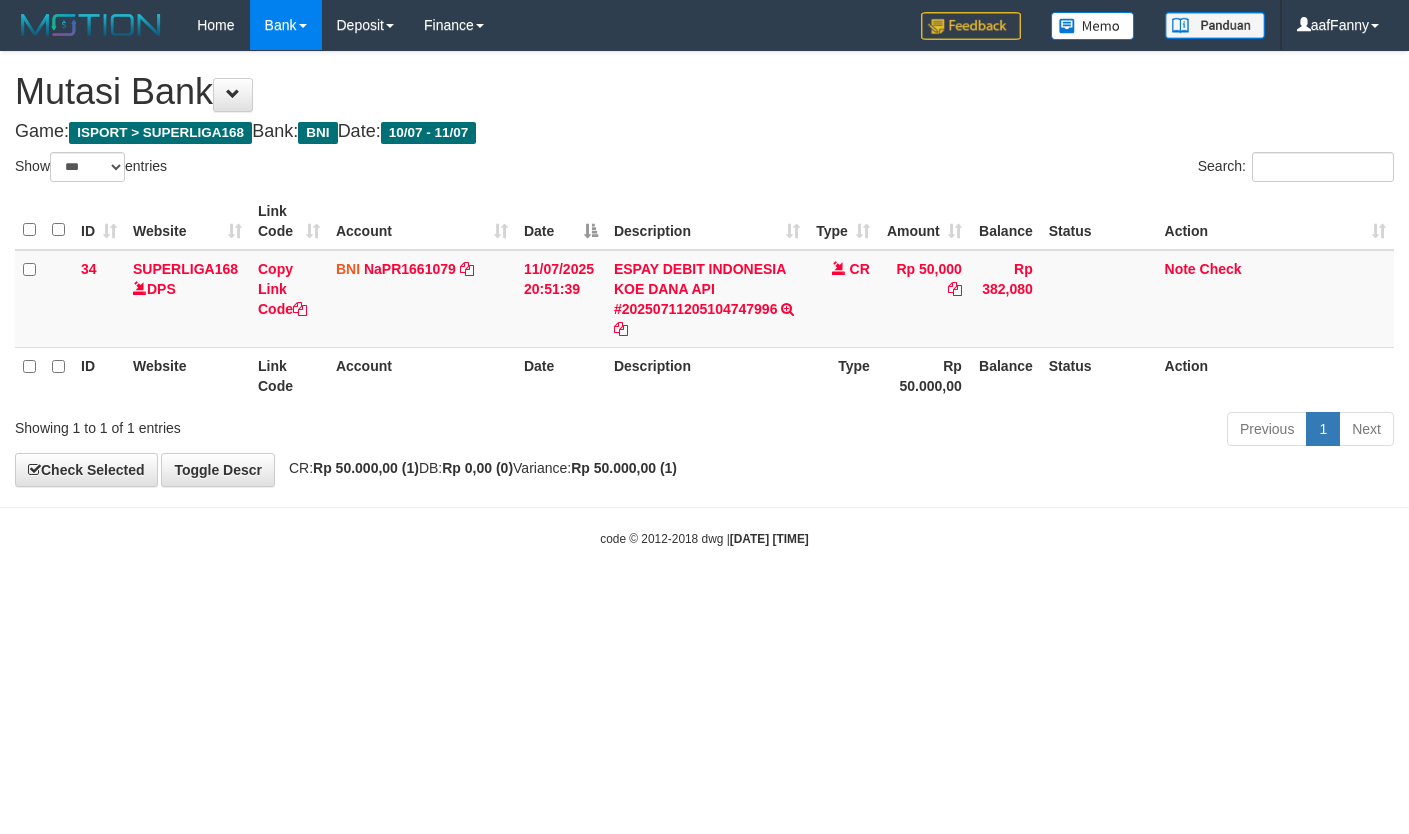 select on "***" 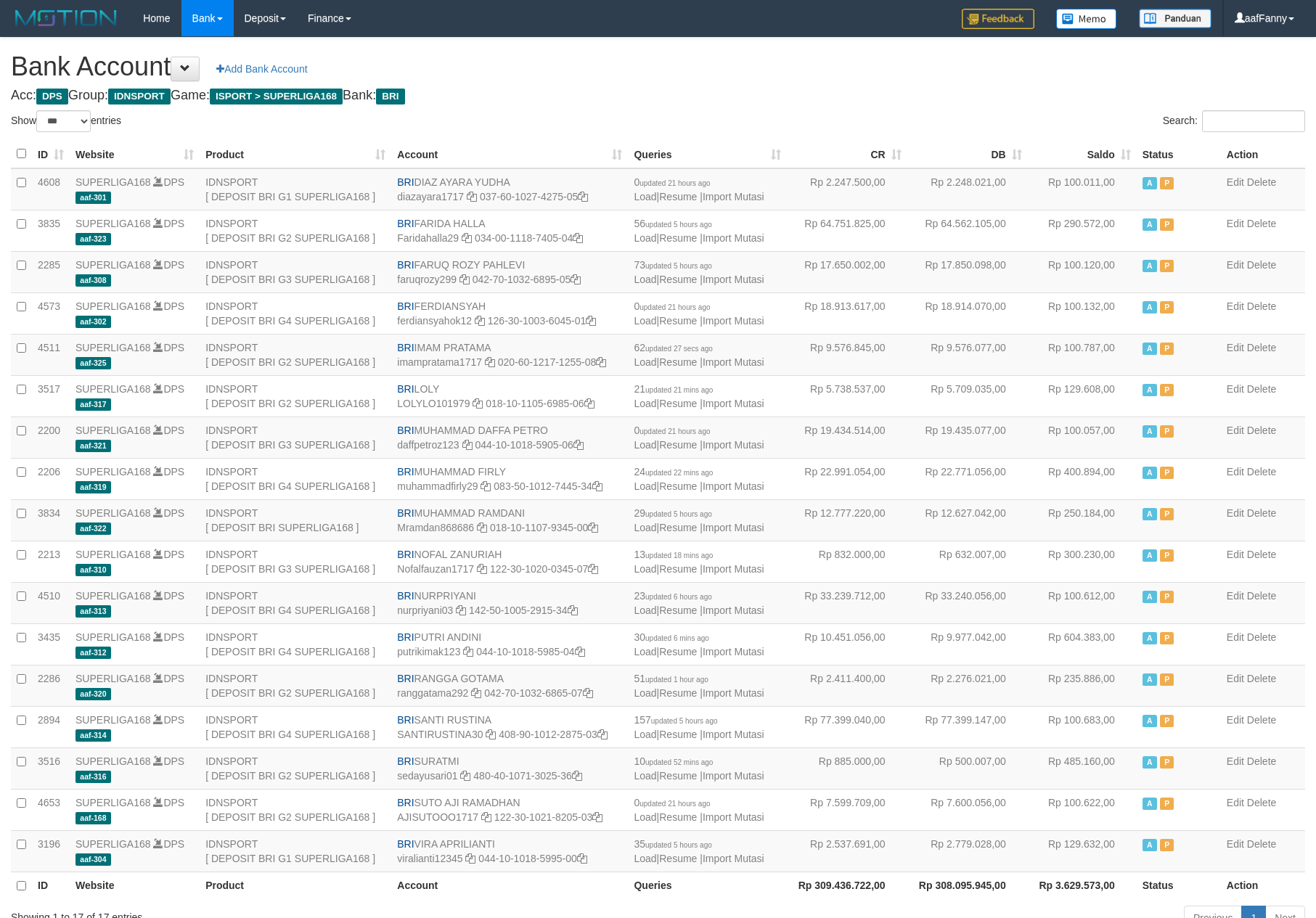 select on "***" 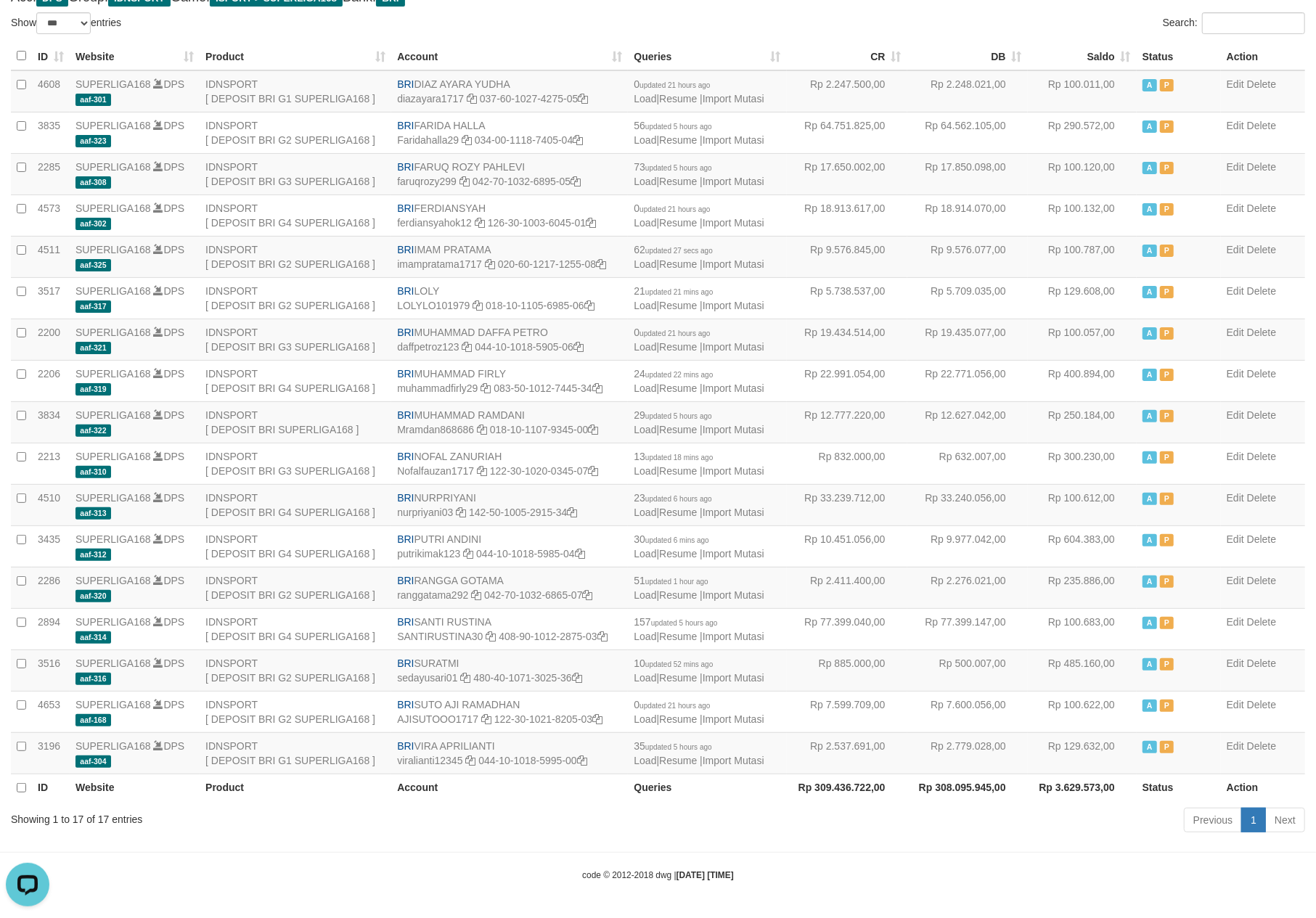 scroll, scrollTop: 0, scrollLeft: 0, axis: both 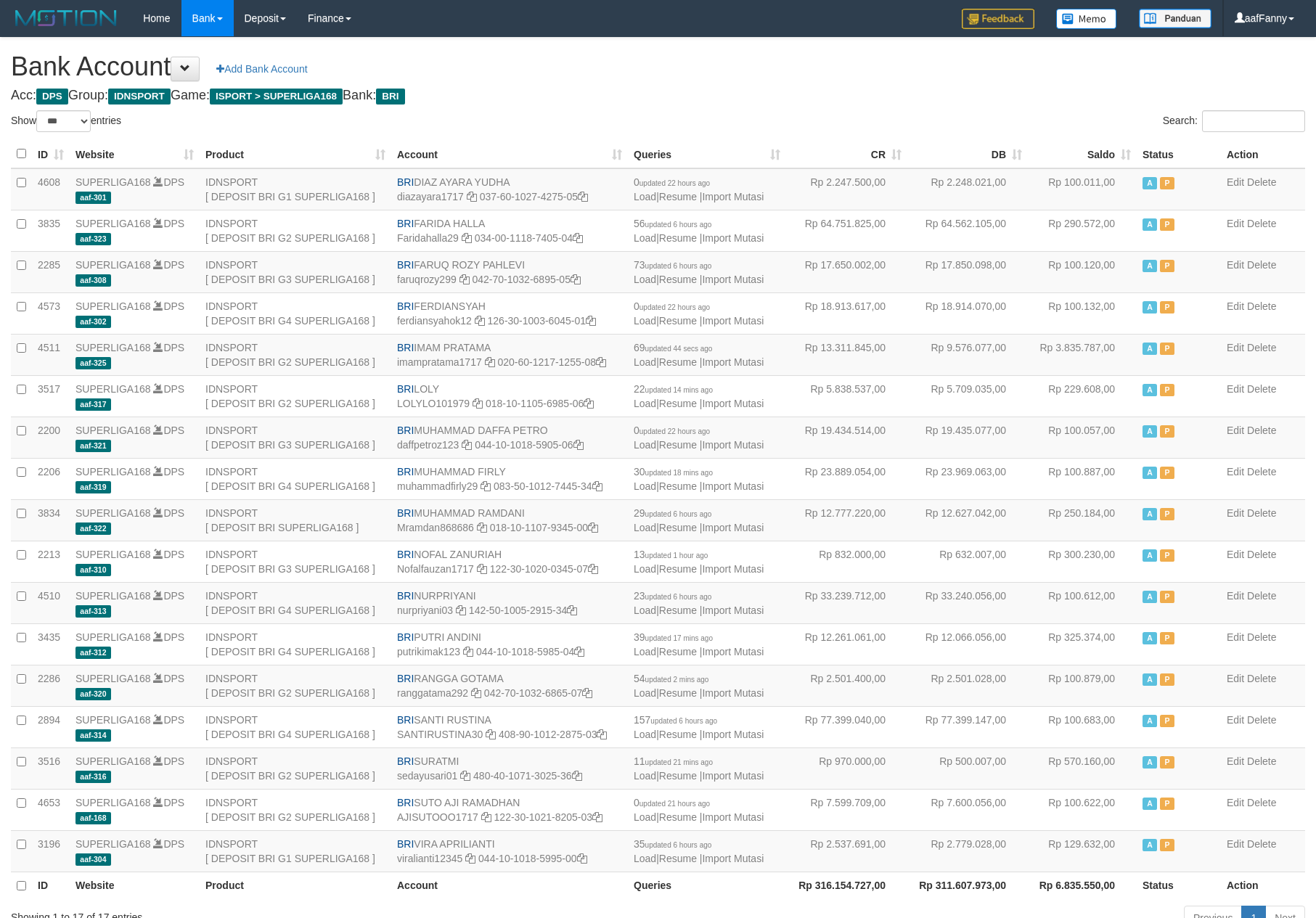 select on "***" 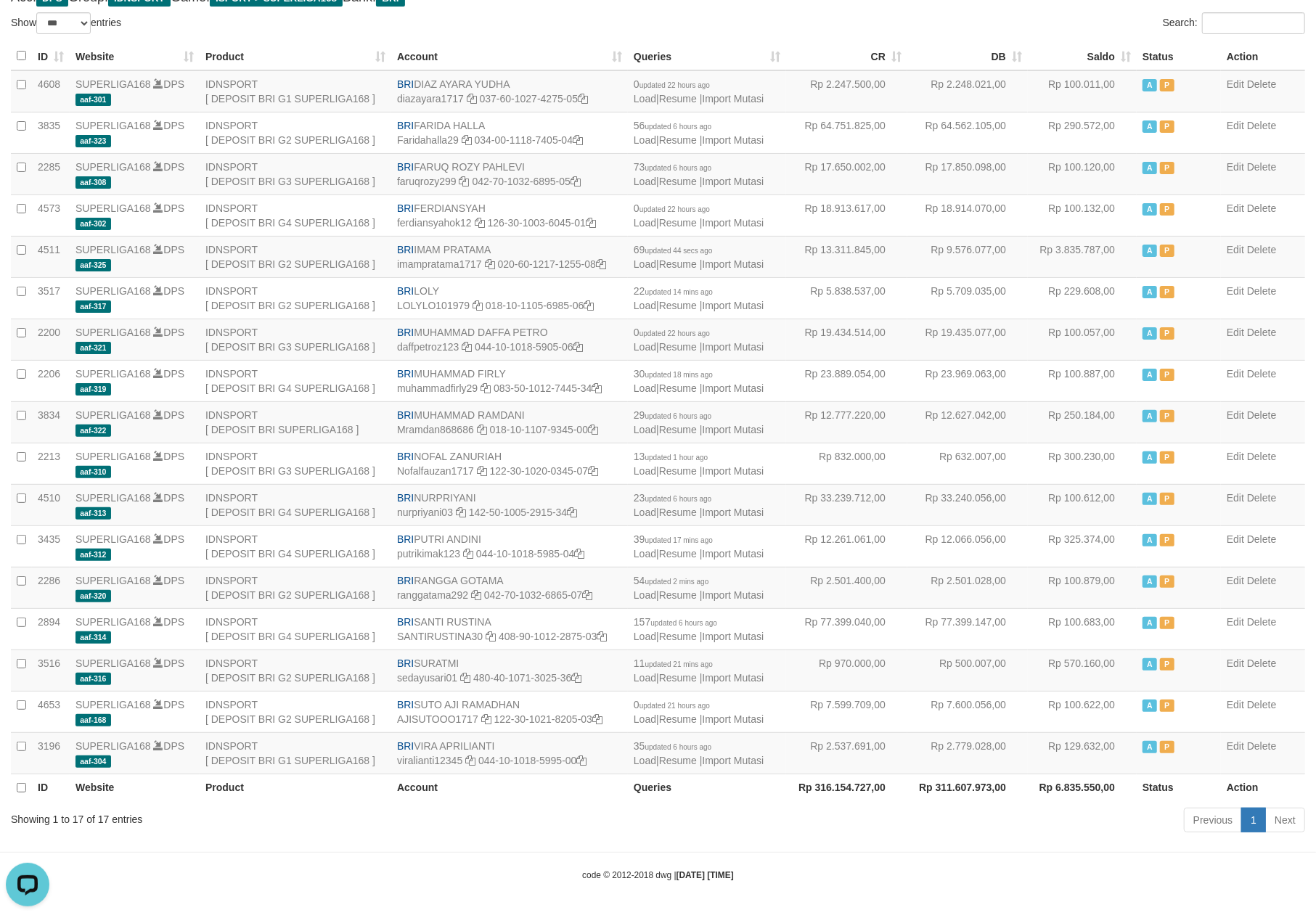 scroll, scrollTop: 0, scrollLeft: 0, axis: both 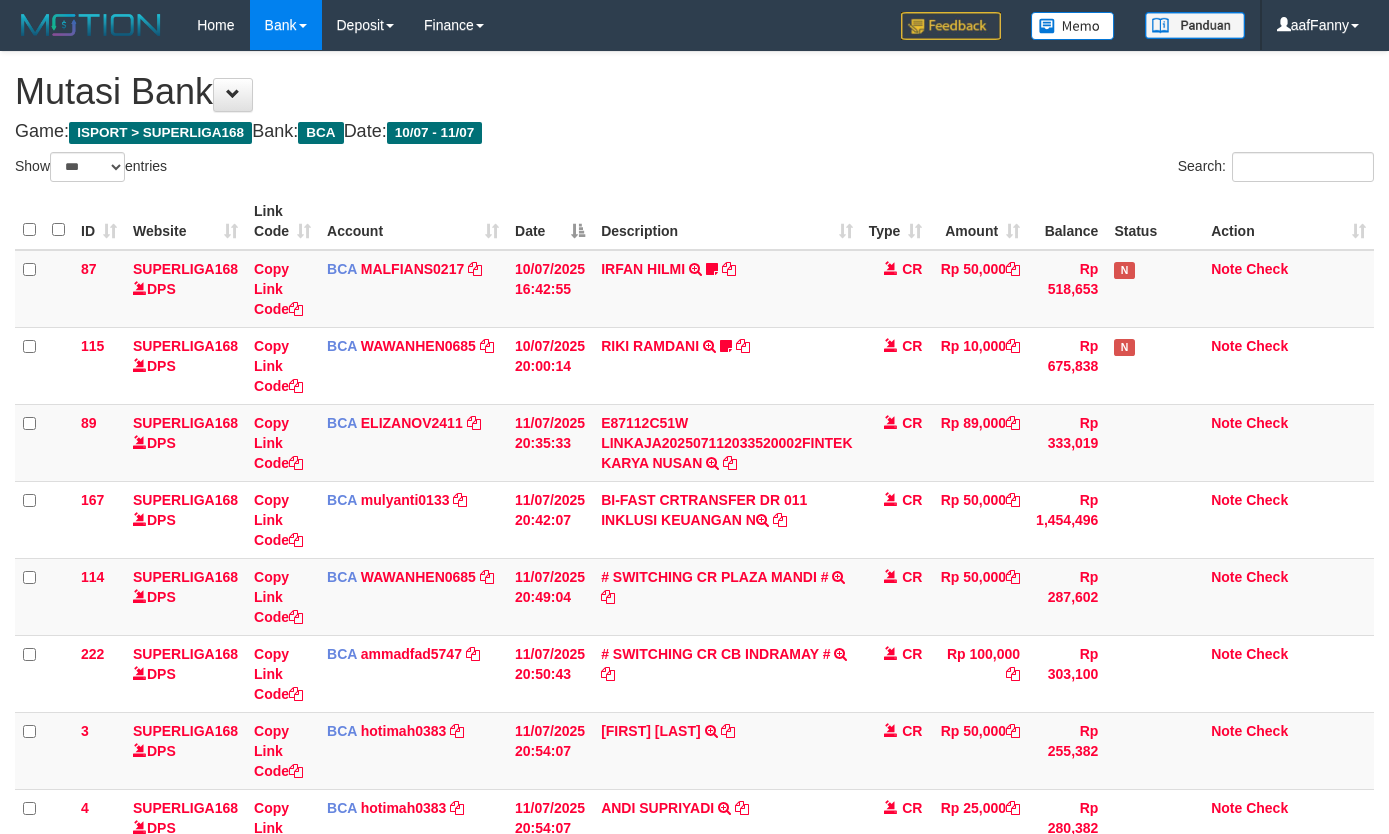 select on "***" 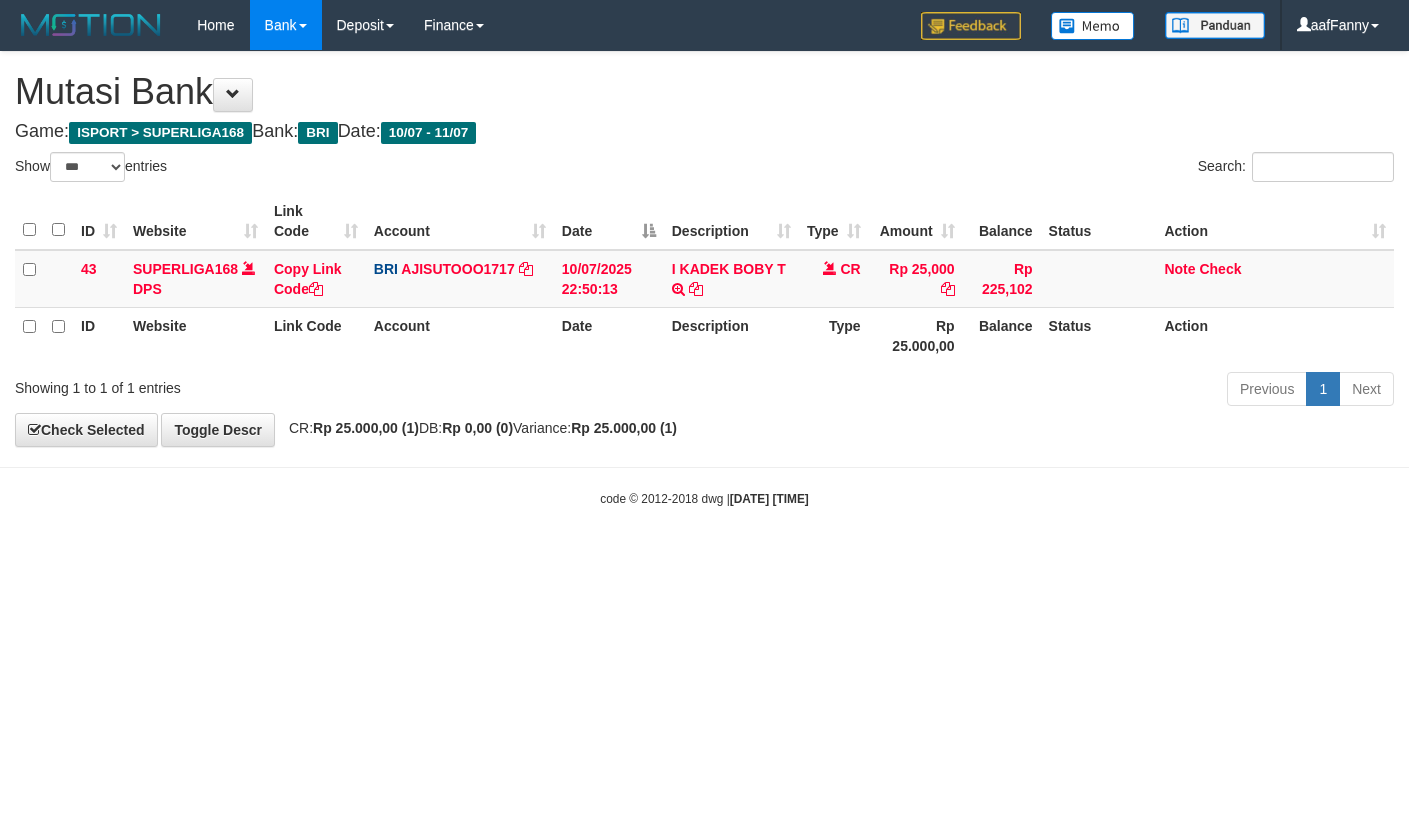 select on "***" 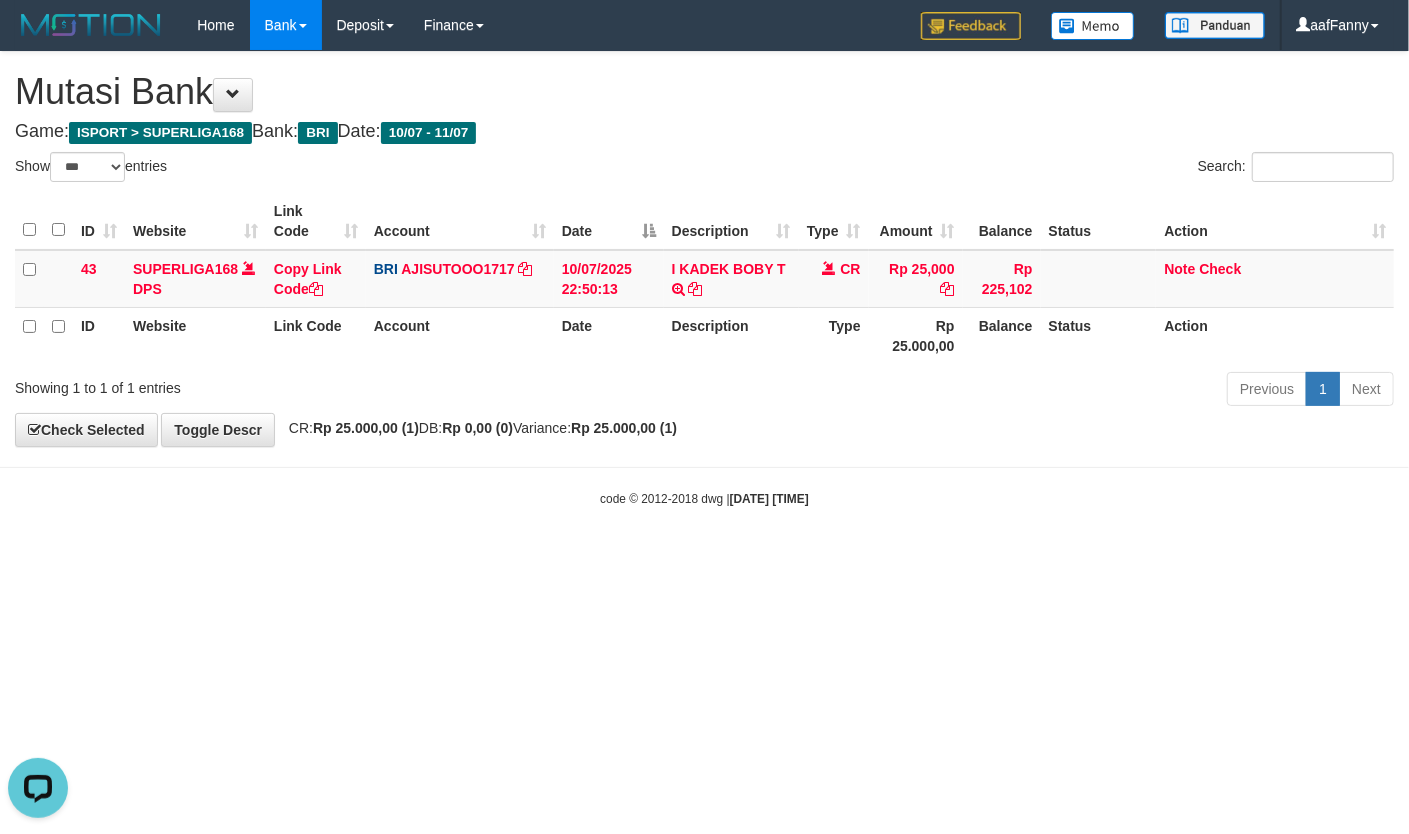 scroll, scrollTop: 0, scrollLeft: 0, axis: both 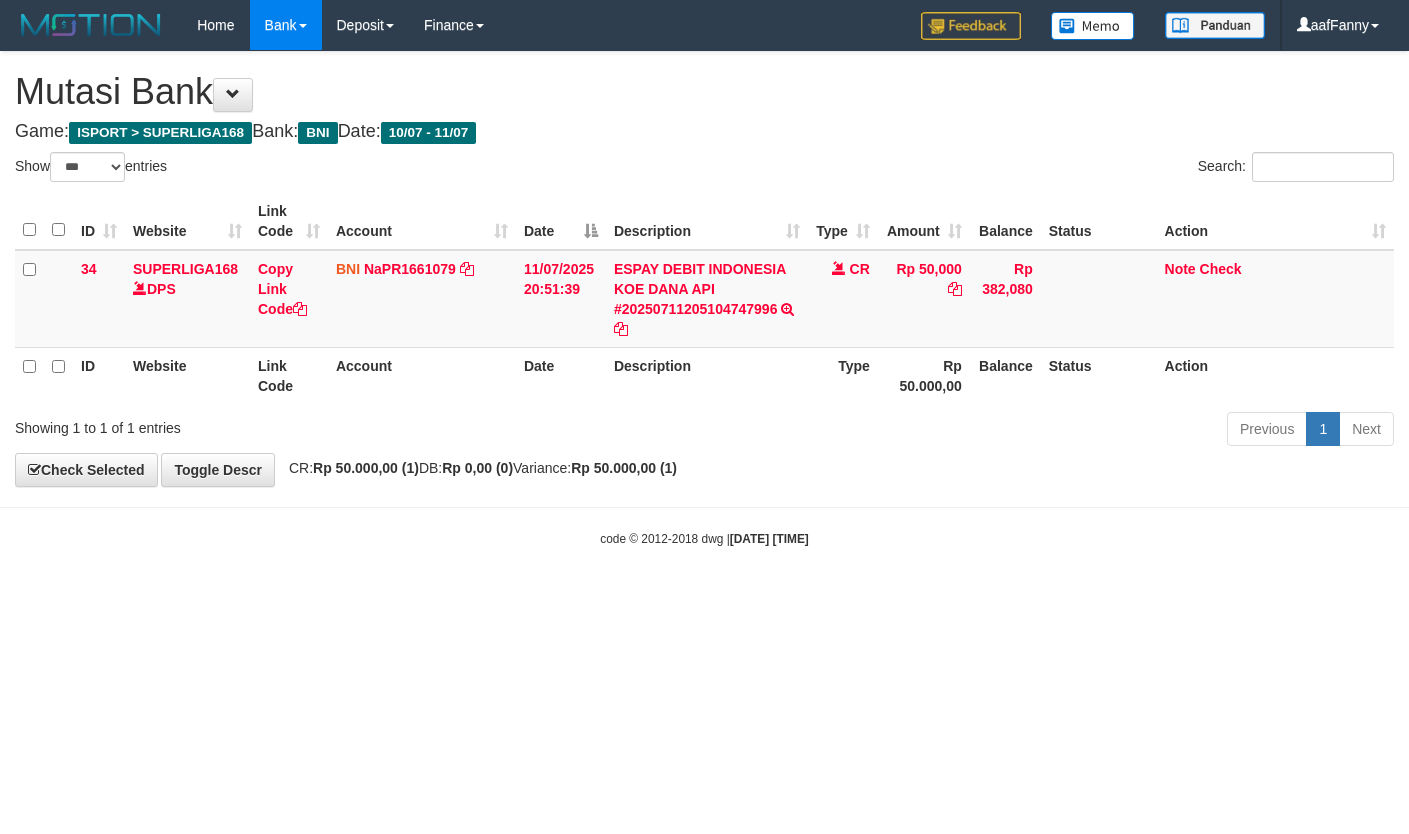 select on "***" 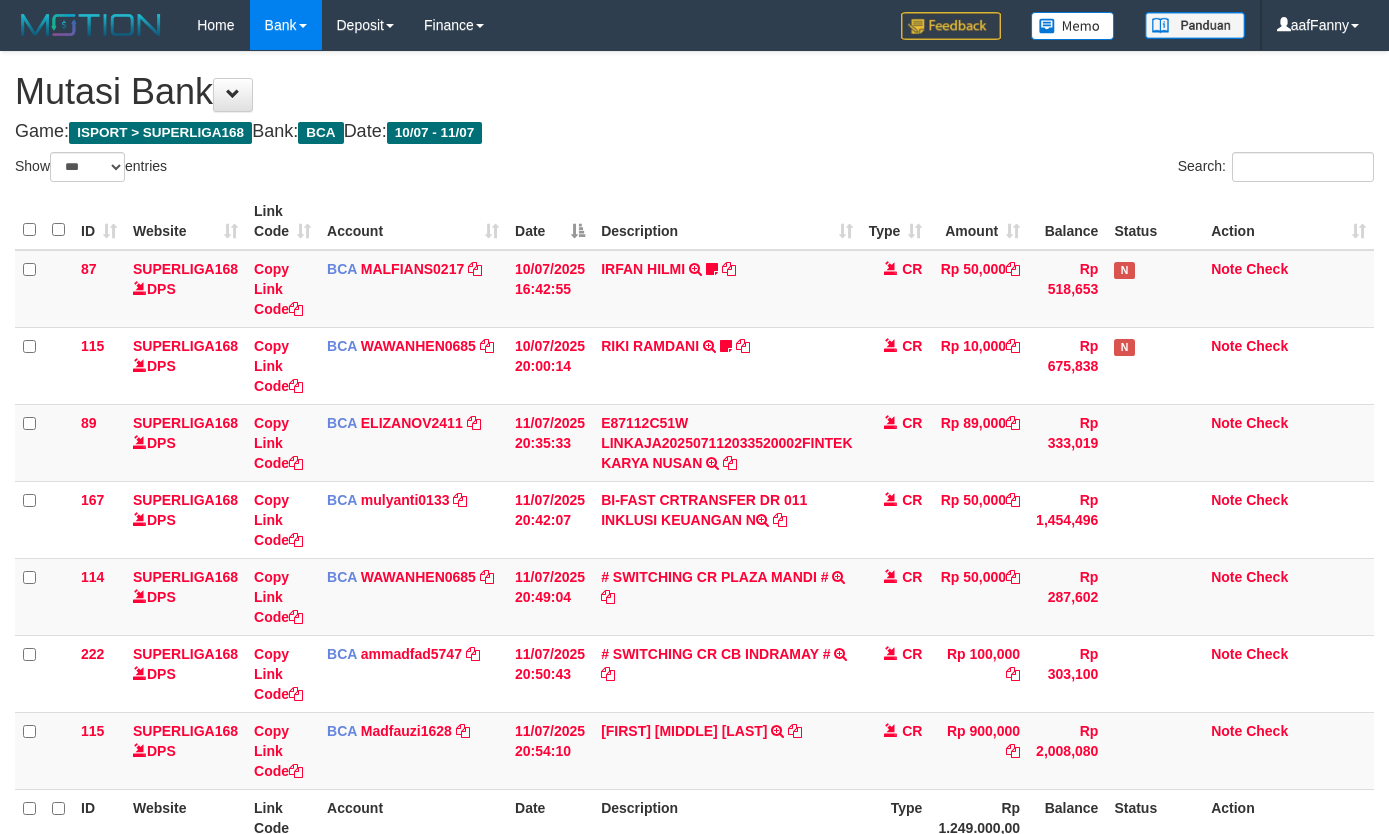 select on "***" 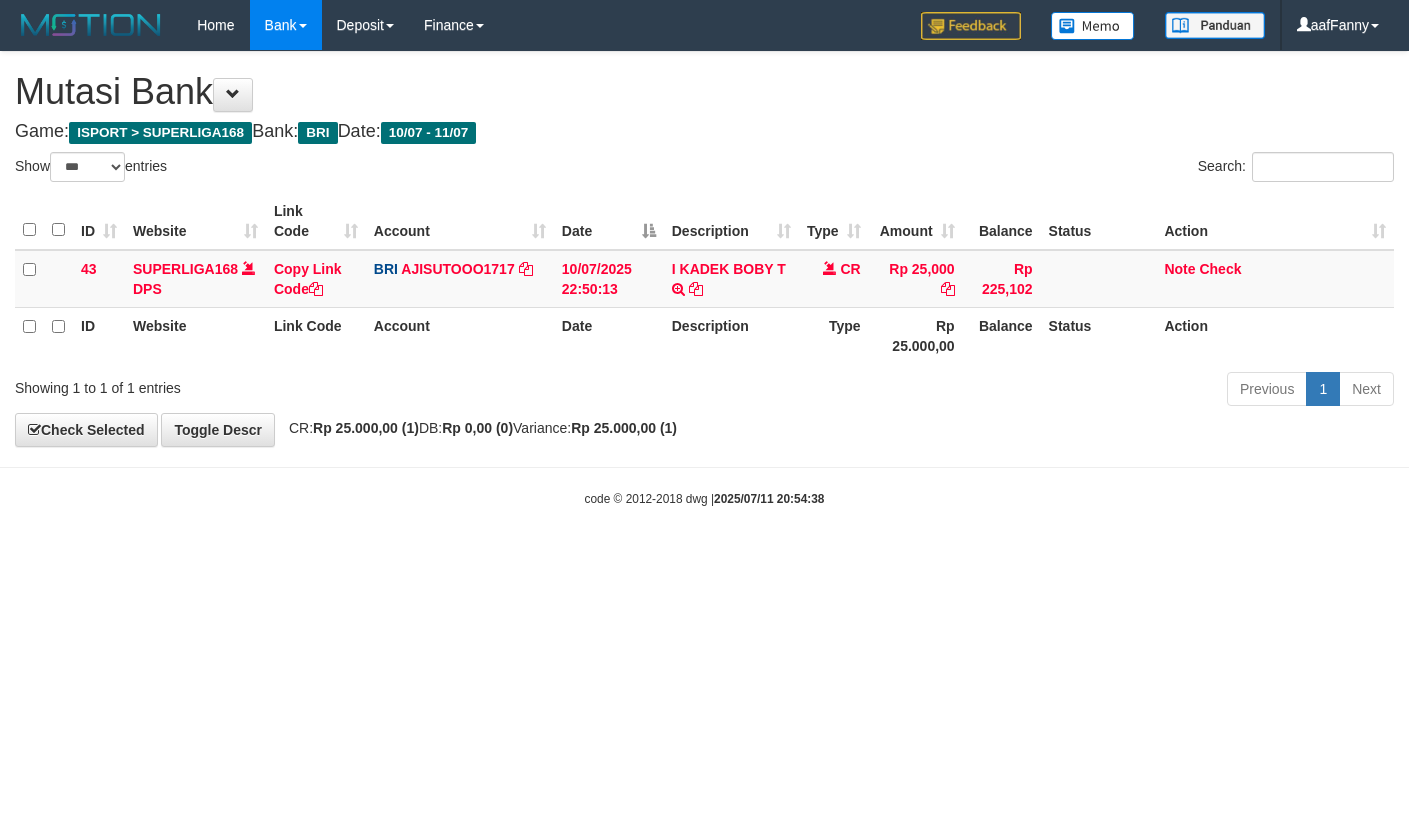 select on "***" 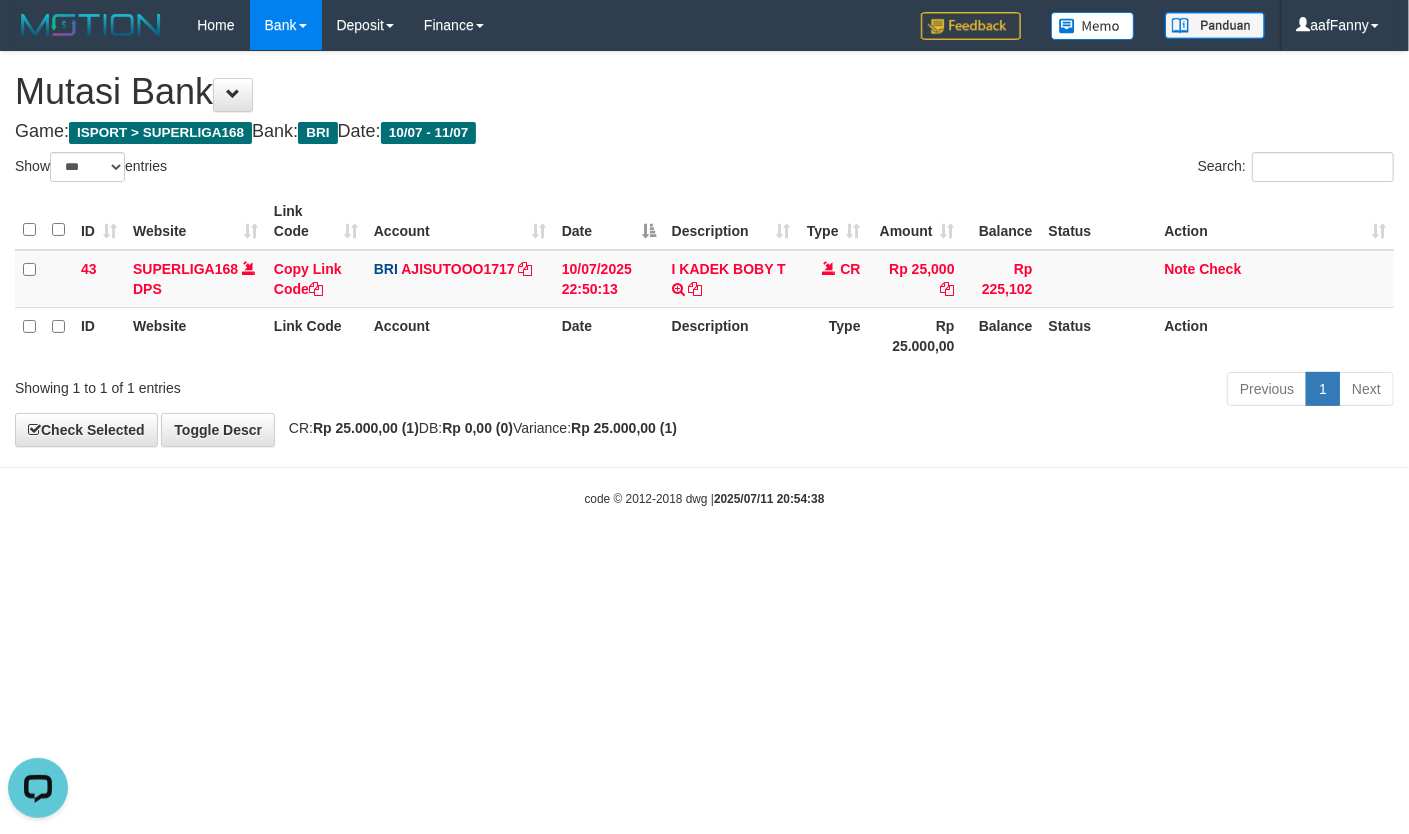 scroll, scrollTop: 0, scrollLeft: 0, axis: both 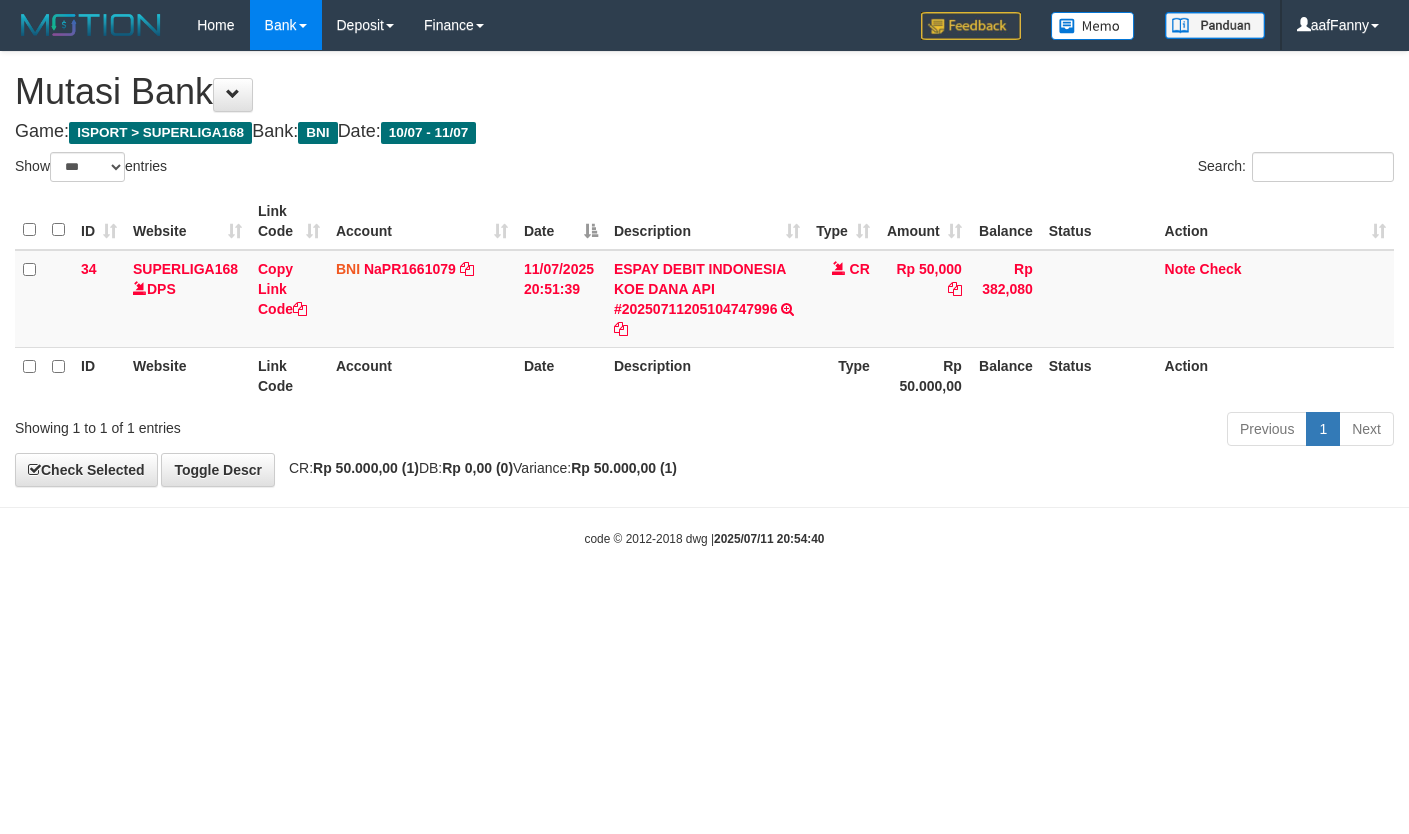 select on "***" 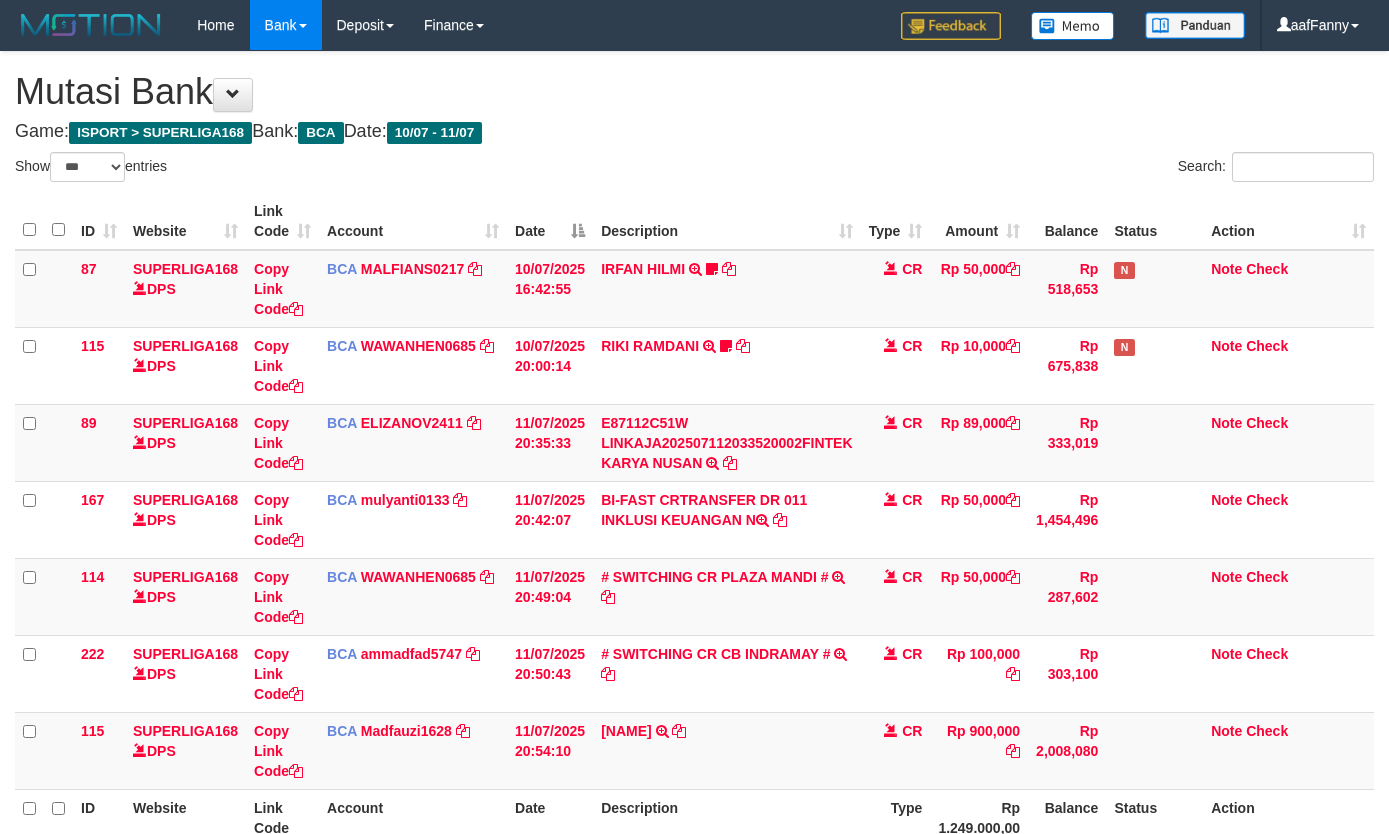 select on "***" 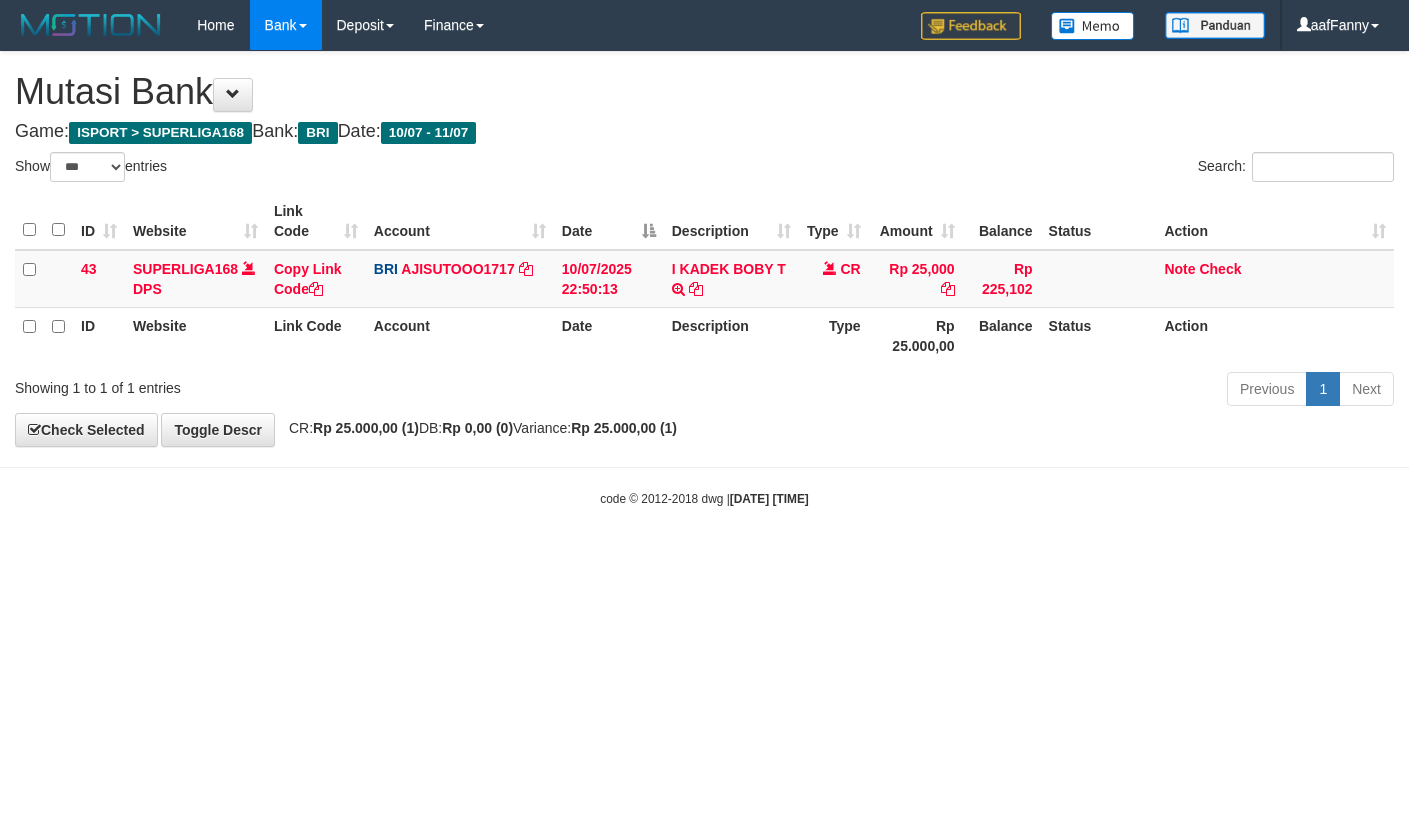 select on "***" 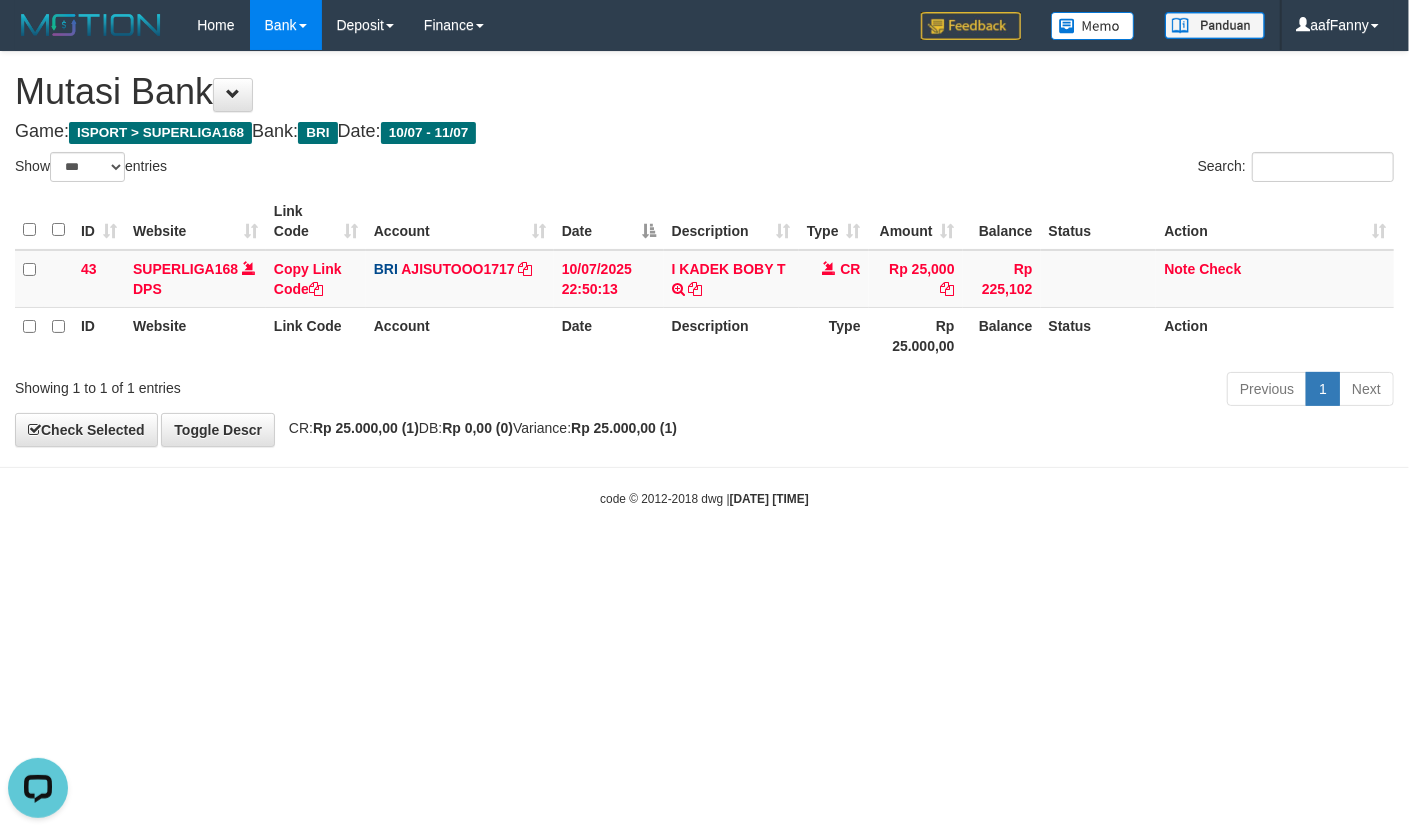 scroll, scrollTop: 0, scrollLeft: 0, axis: both 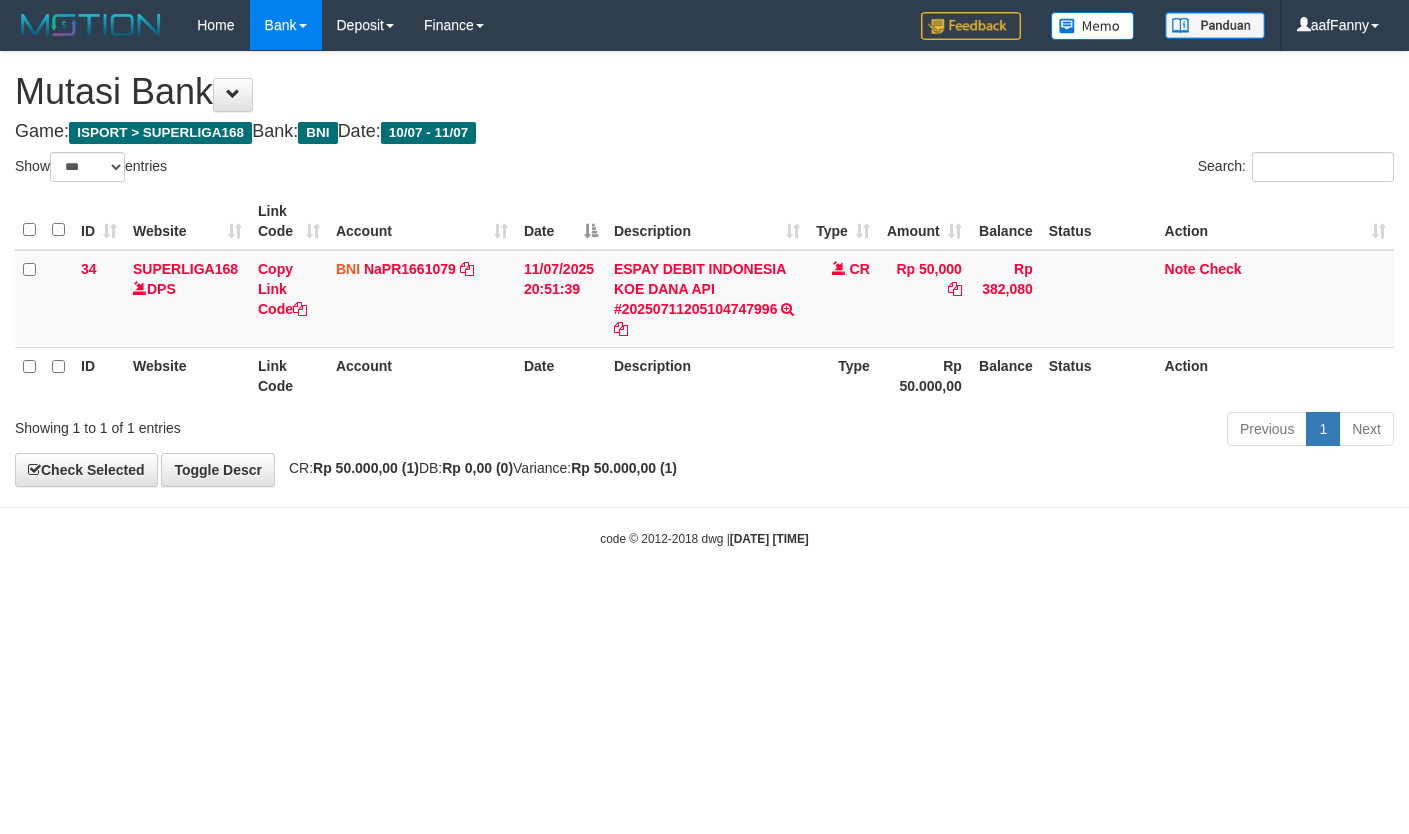 select on "***" 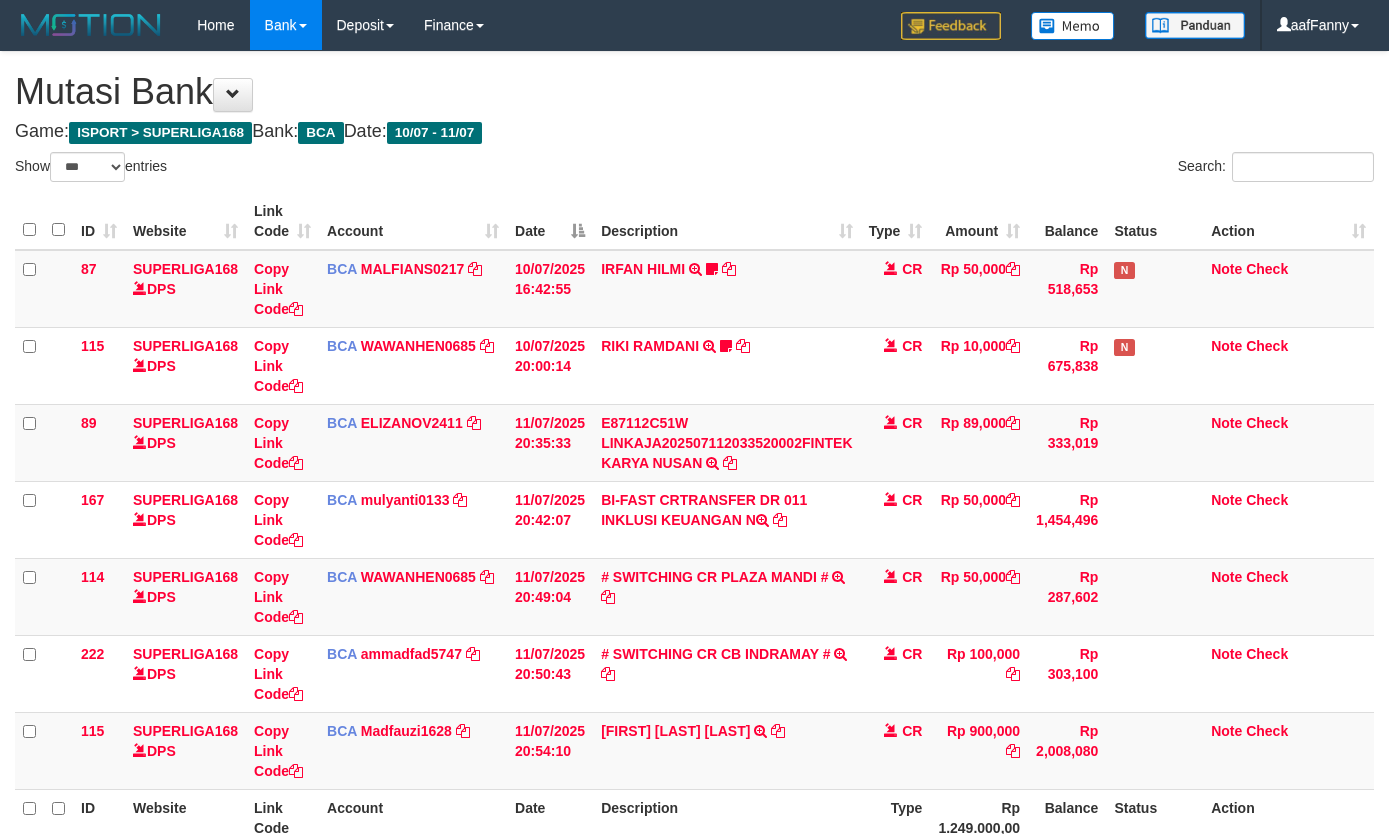 select on "***" 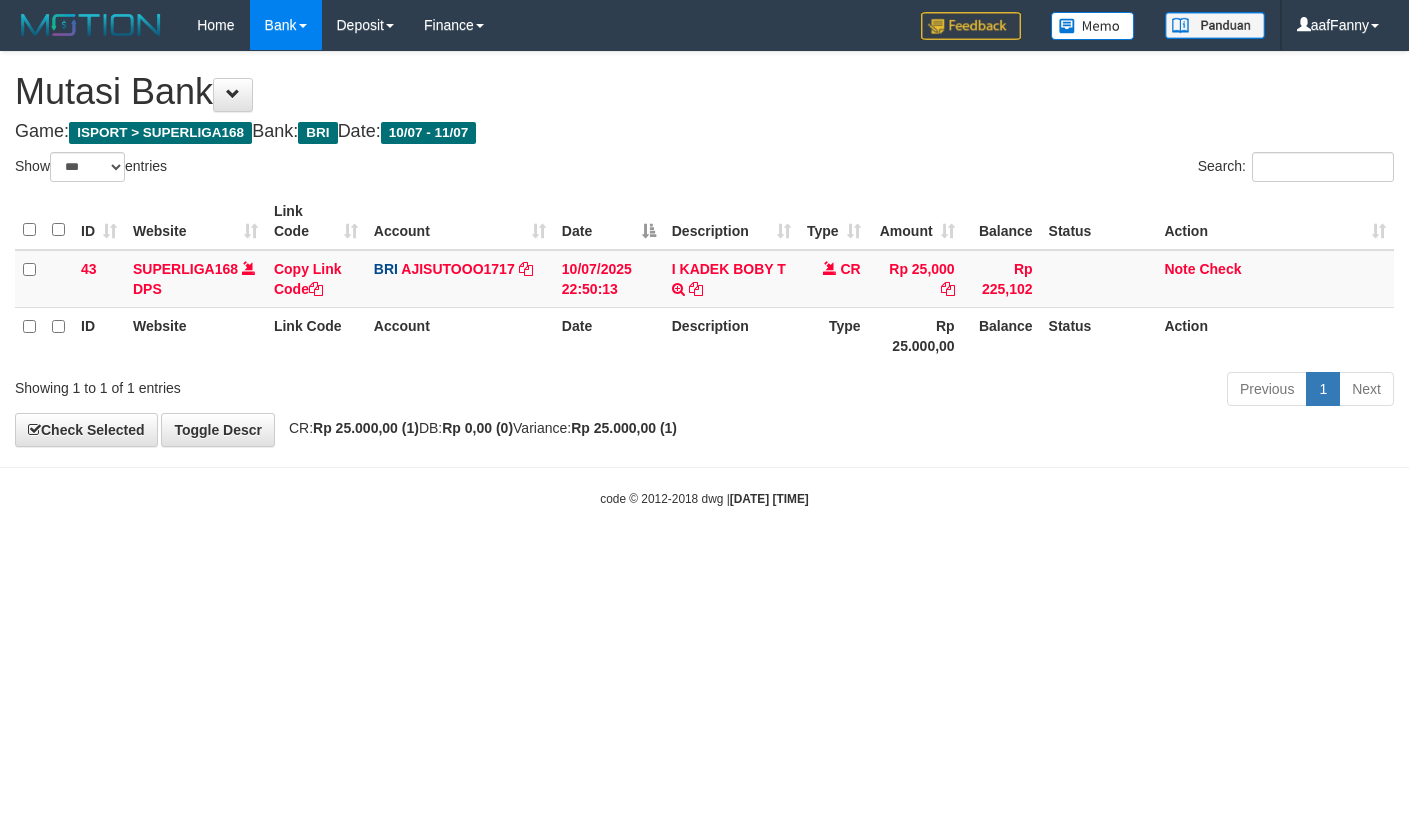 select on "***" 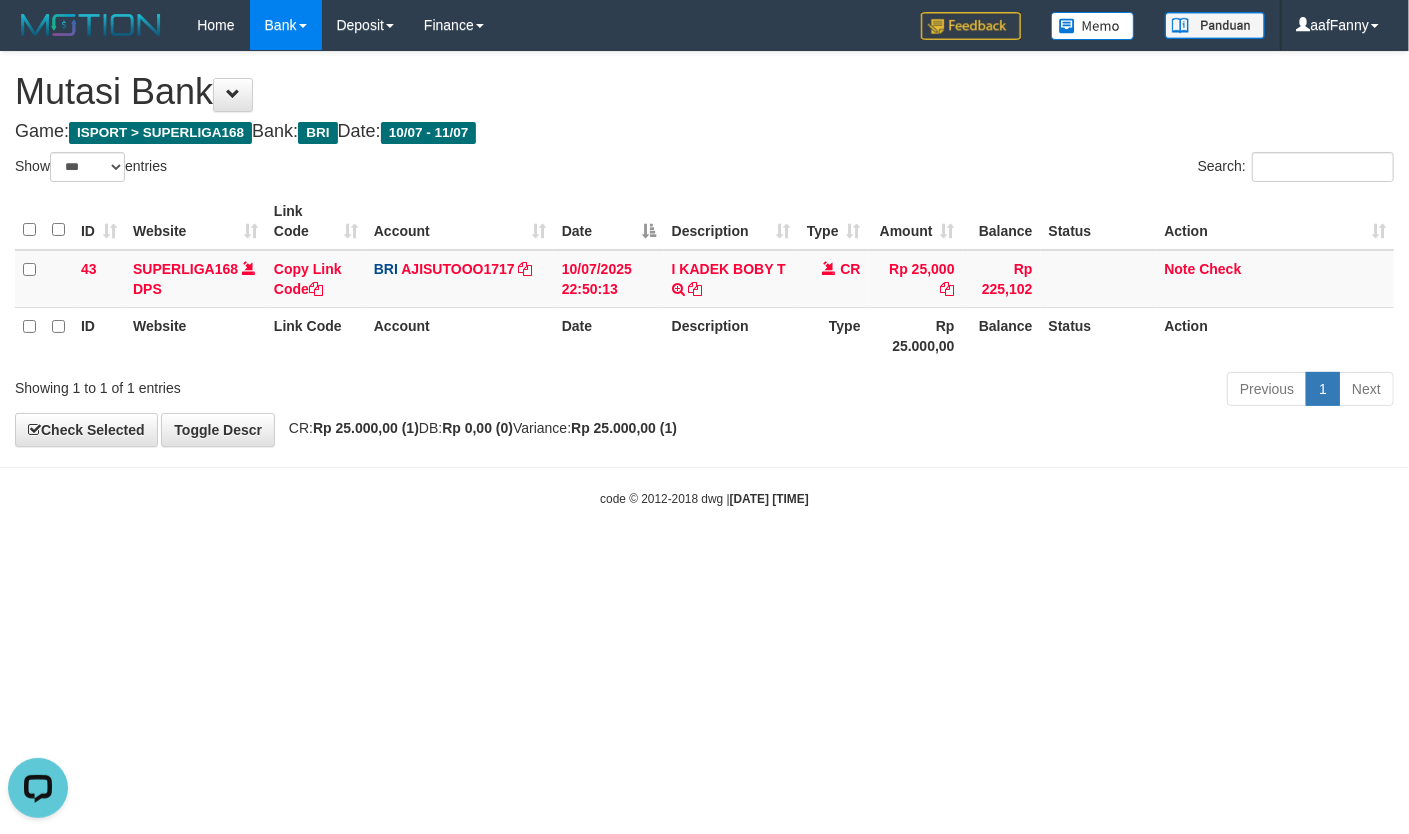 scroll, scrollTop: 0, scrollLeft: 0, axis: both 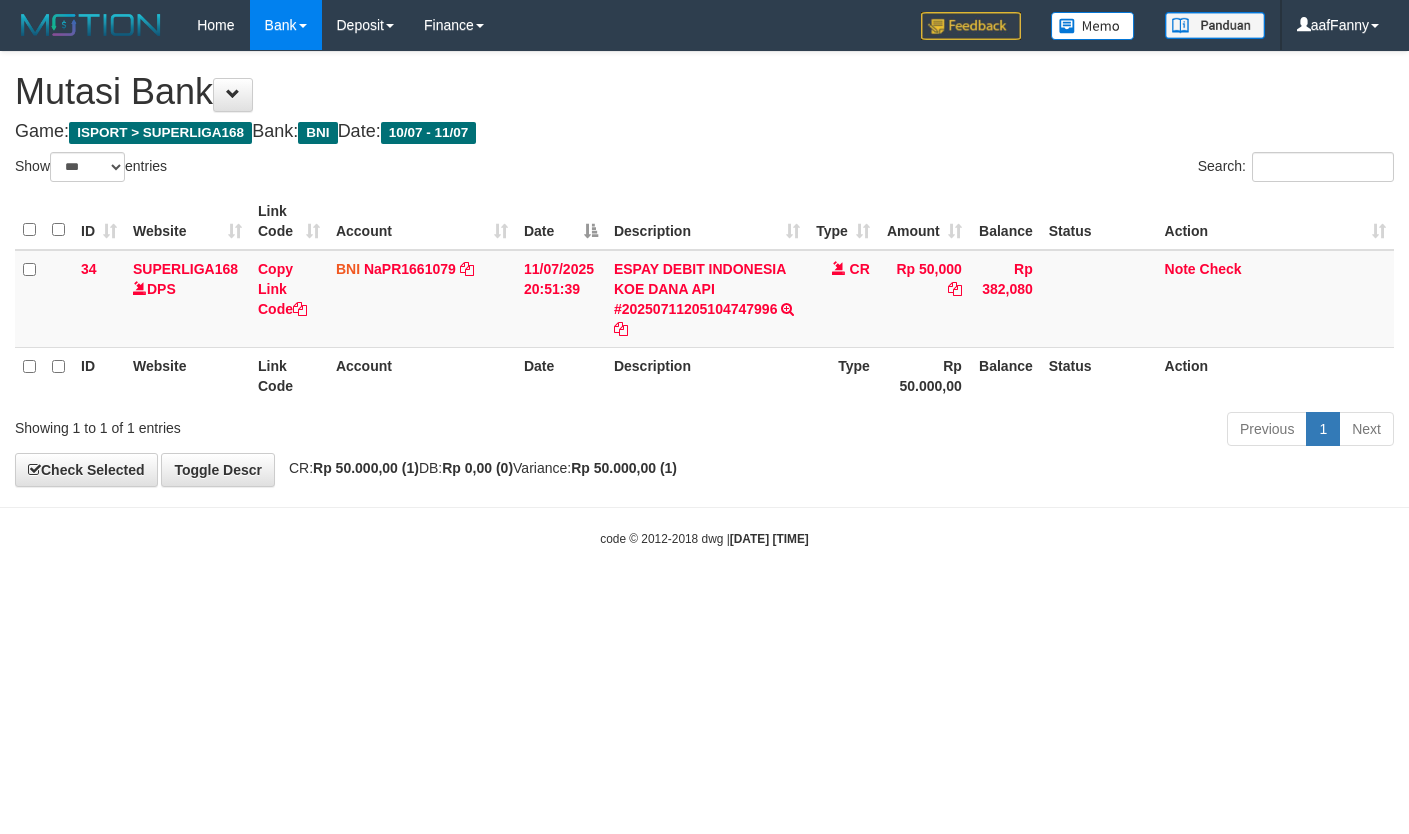 select on "***" 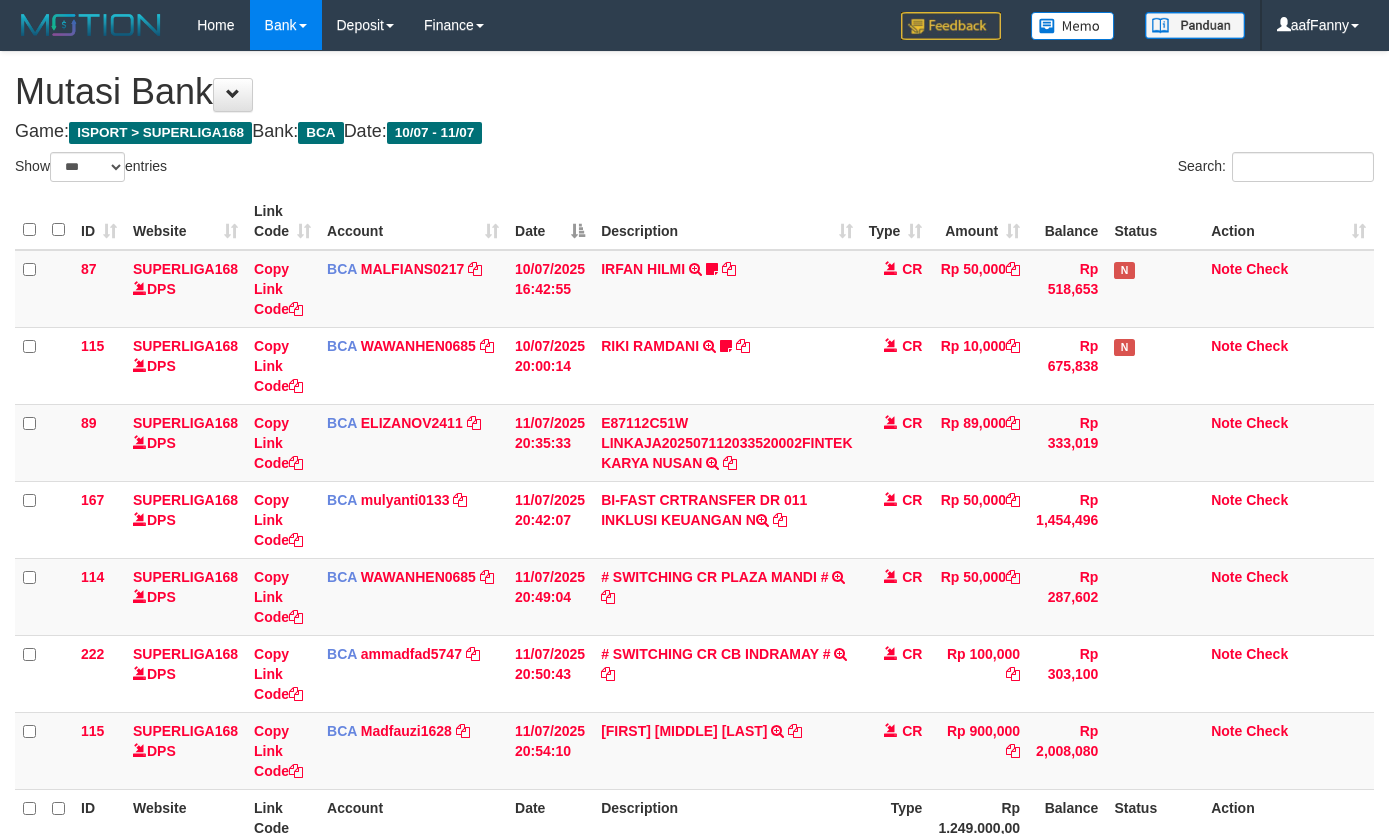 select on "***" 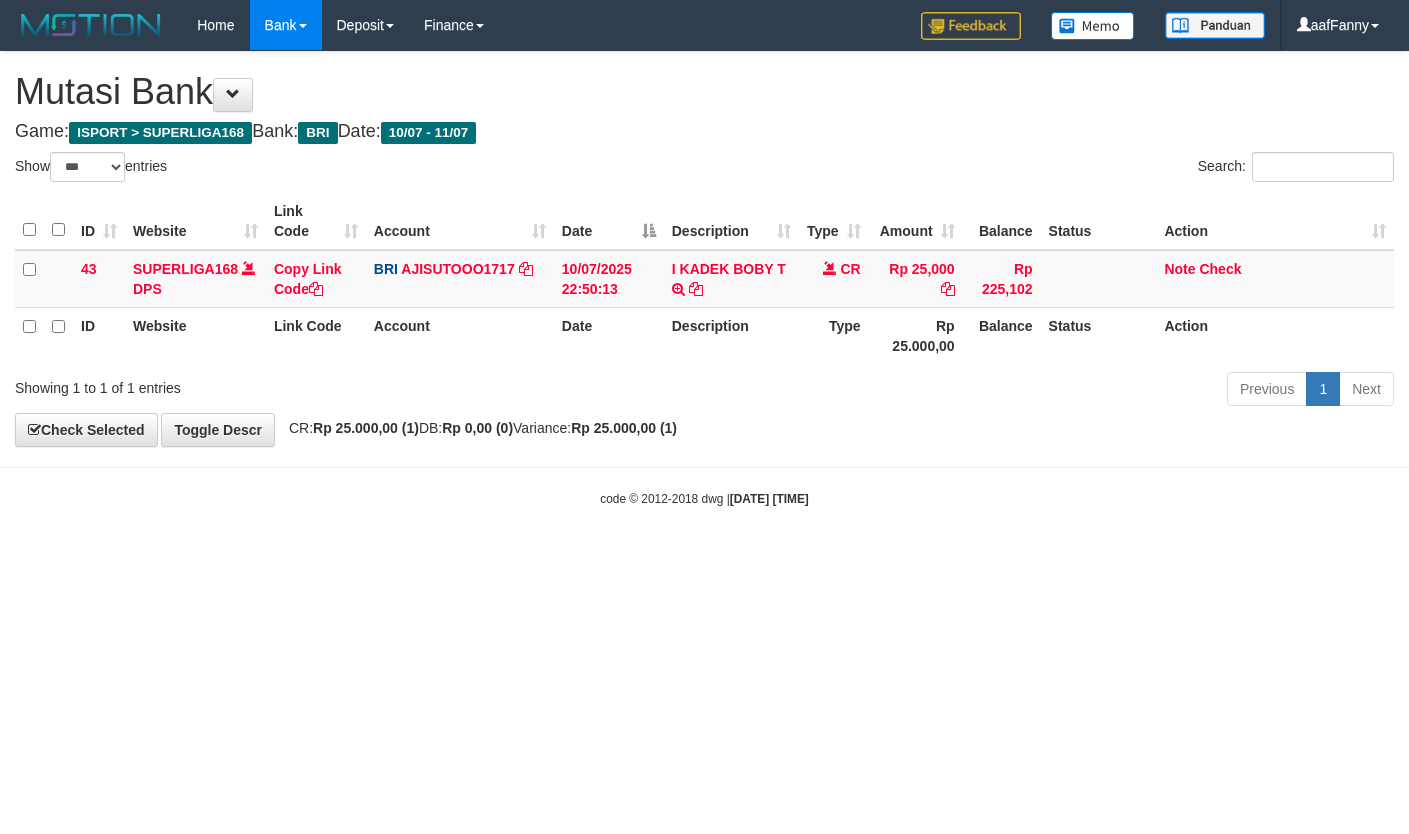 select on "***" 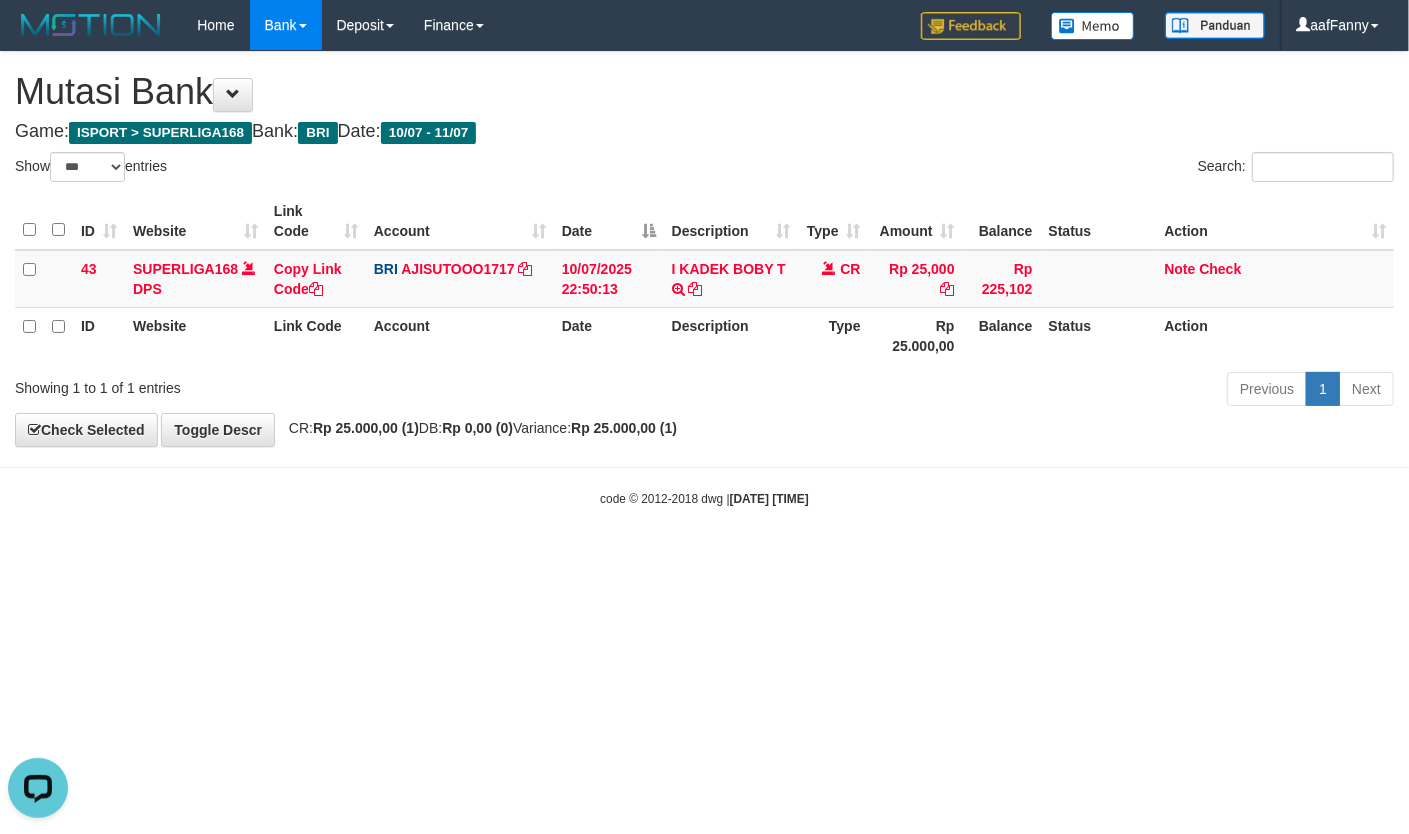 scroll, scrollTop: 0, scrollLeft: 0, axis: both 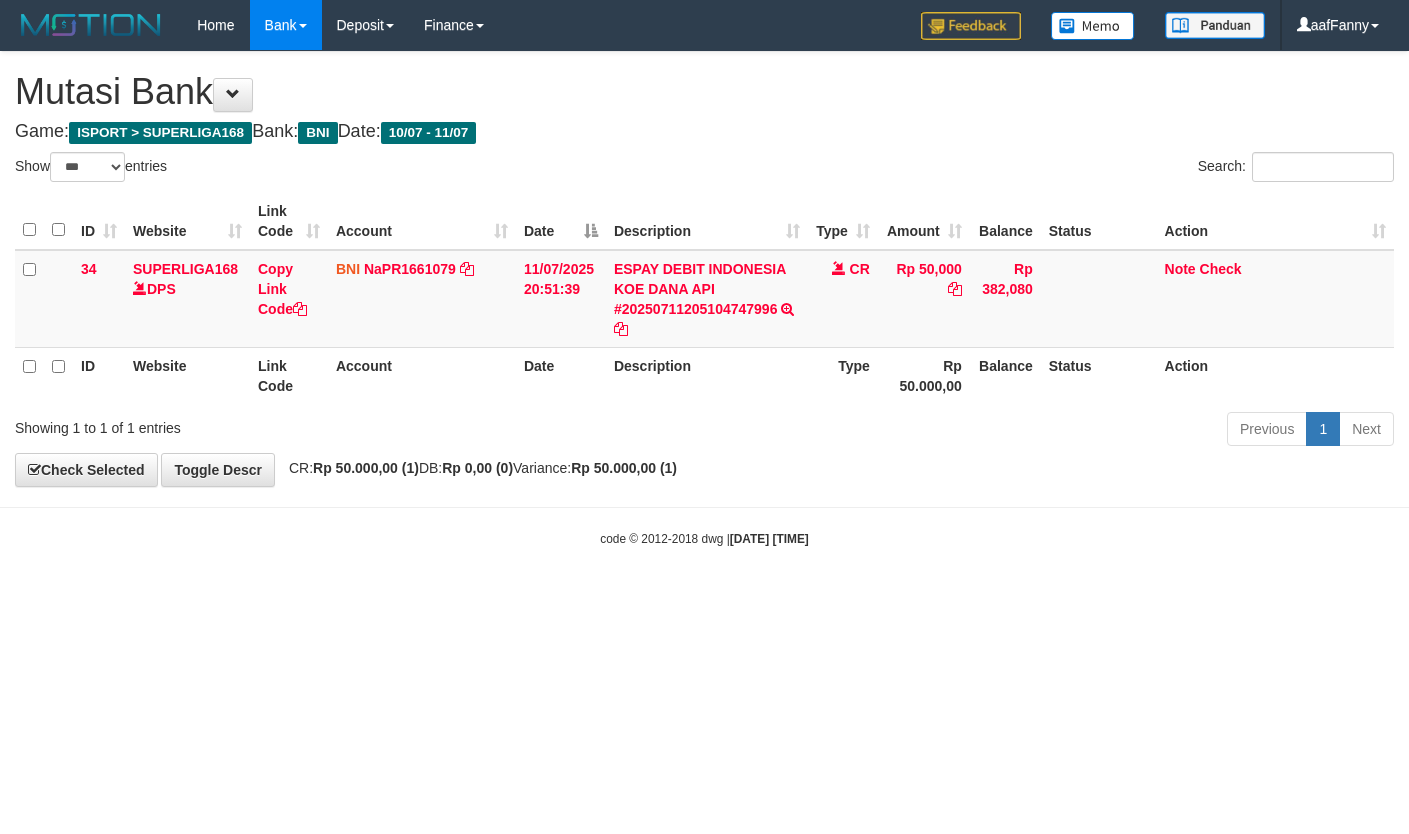 select on "***" 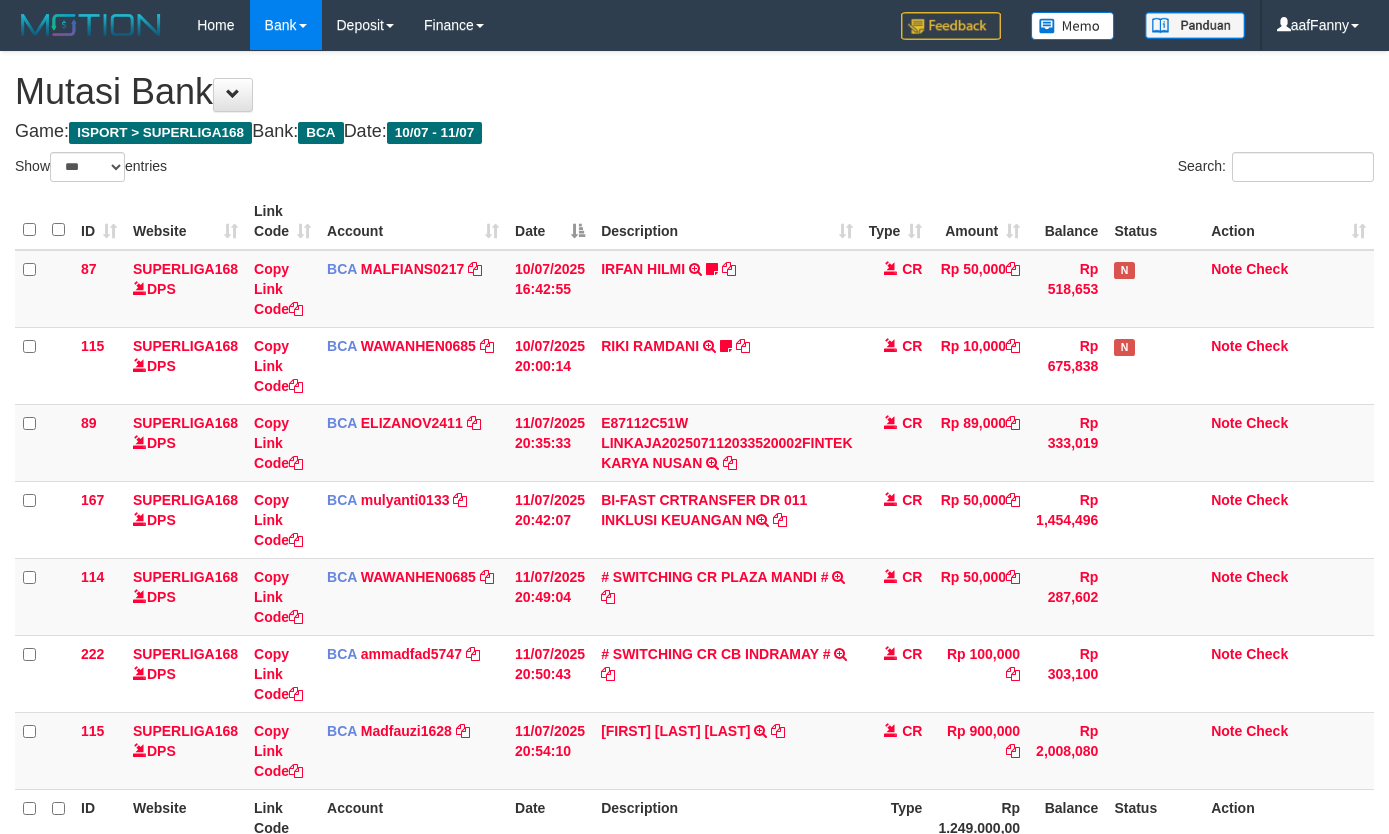 select on "***" 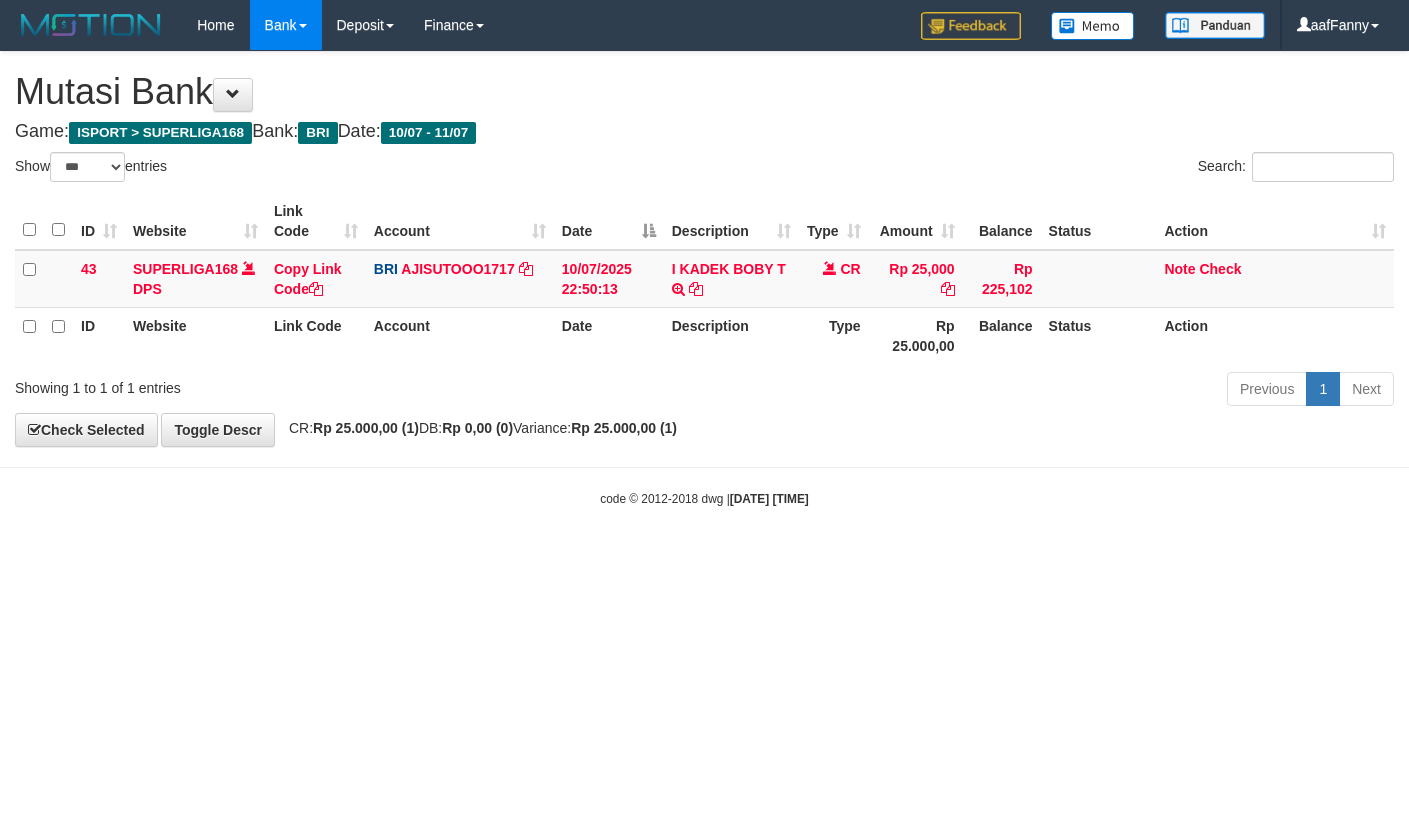 select on "***" 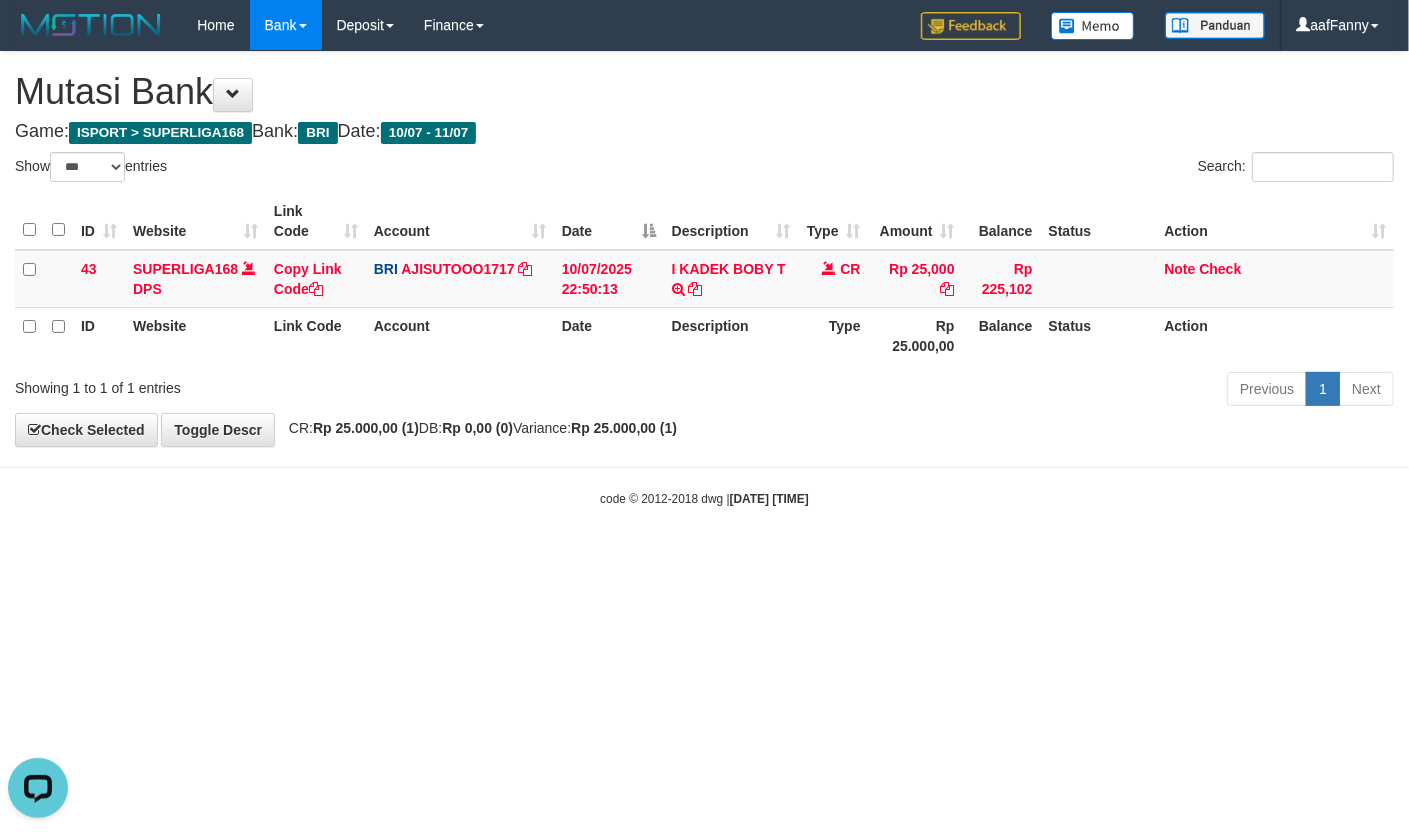 scroll, scrollTop: 0, scrollLeft: 0, axis: both 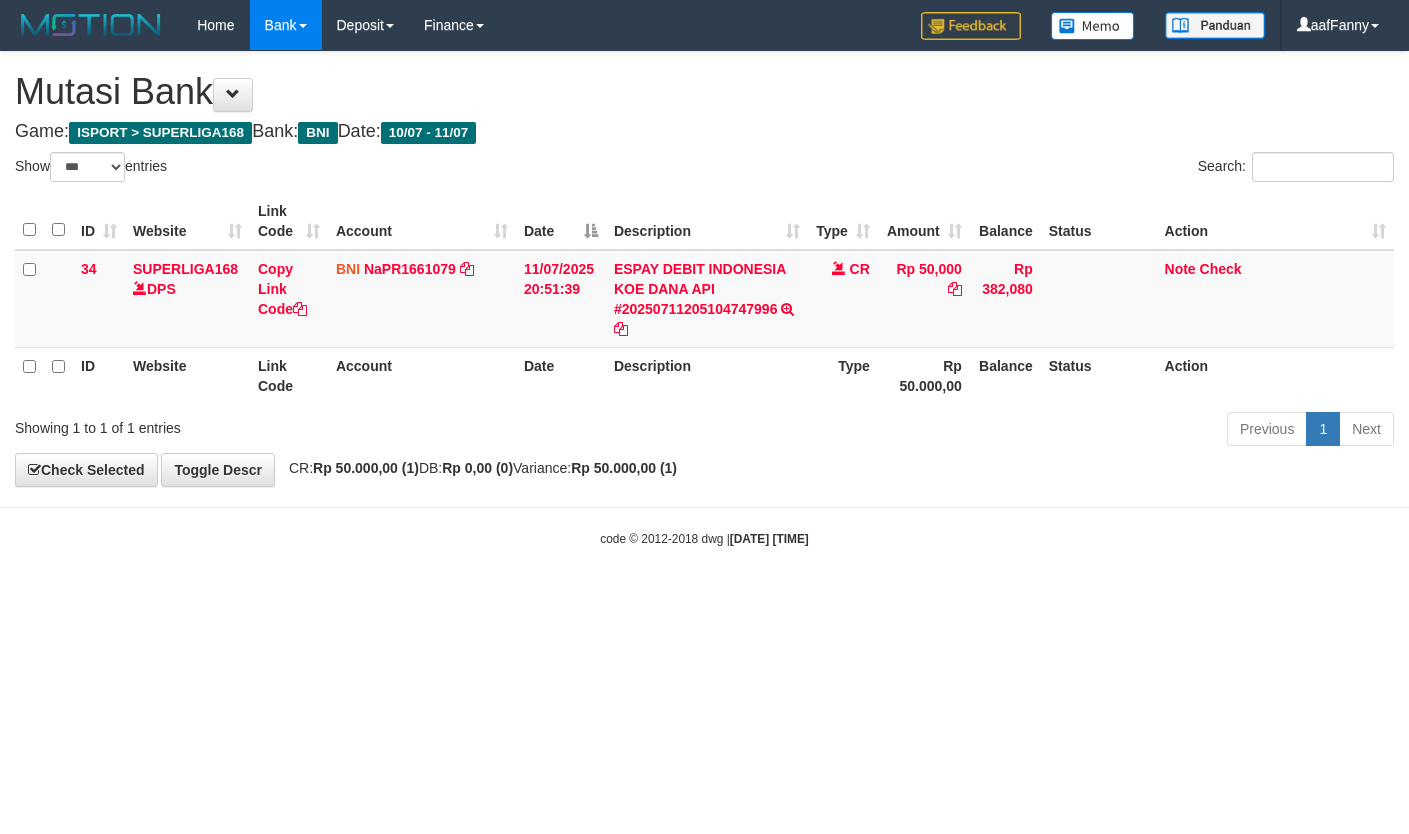 select on "***" 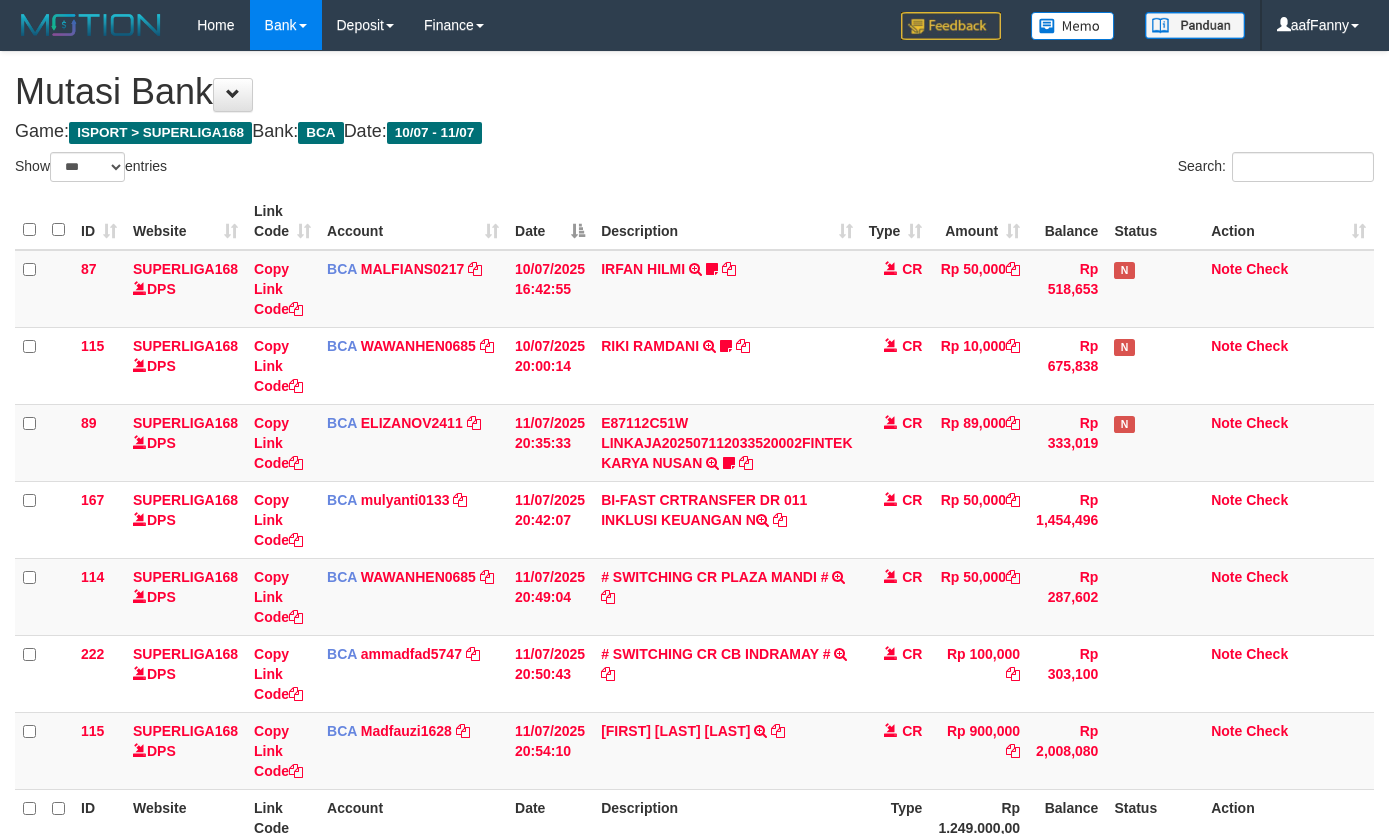 select on "***" 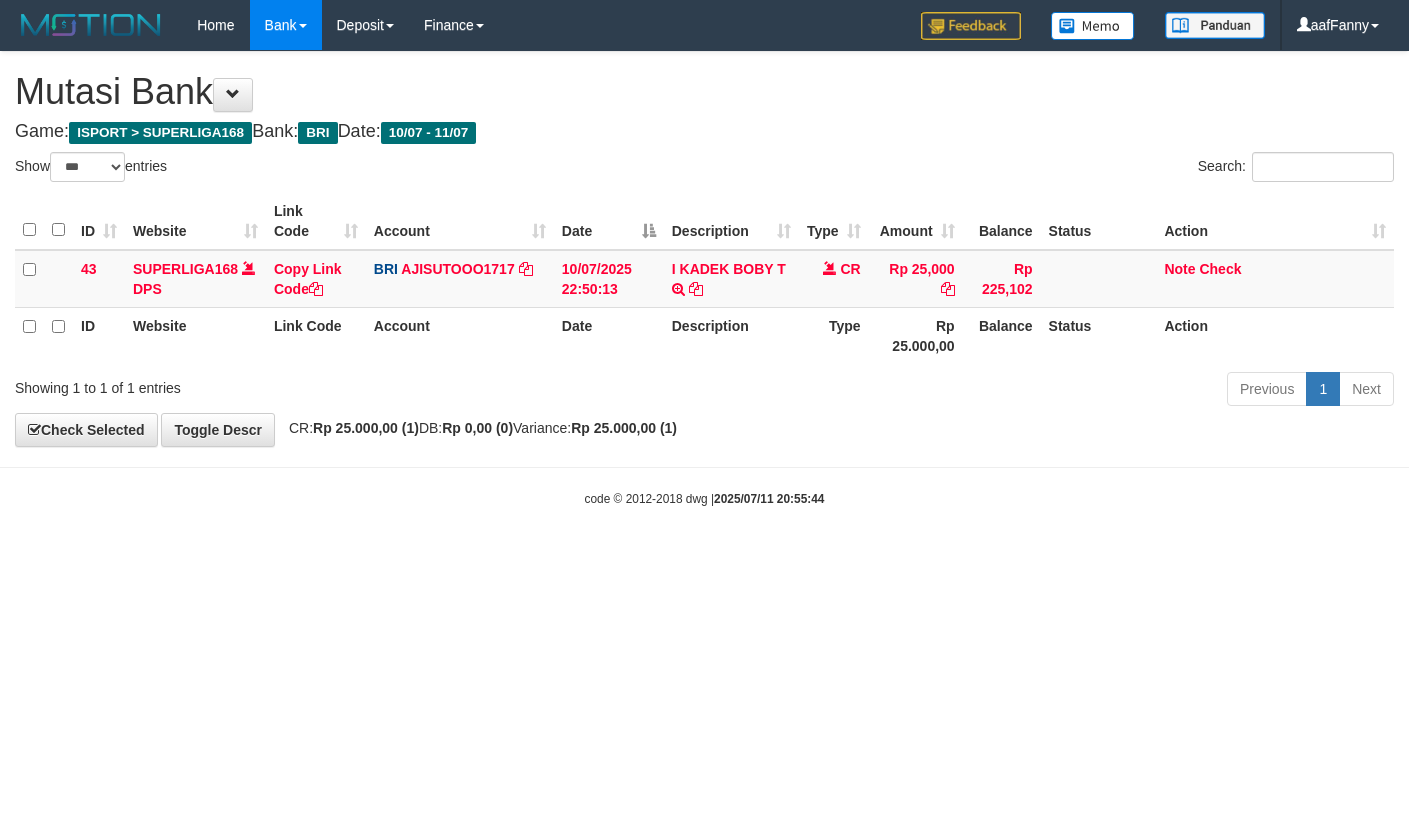 select on "***" 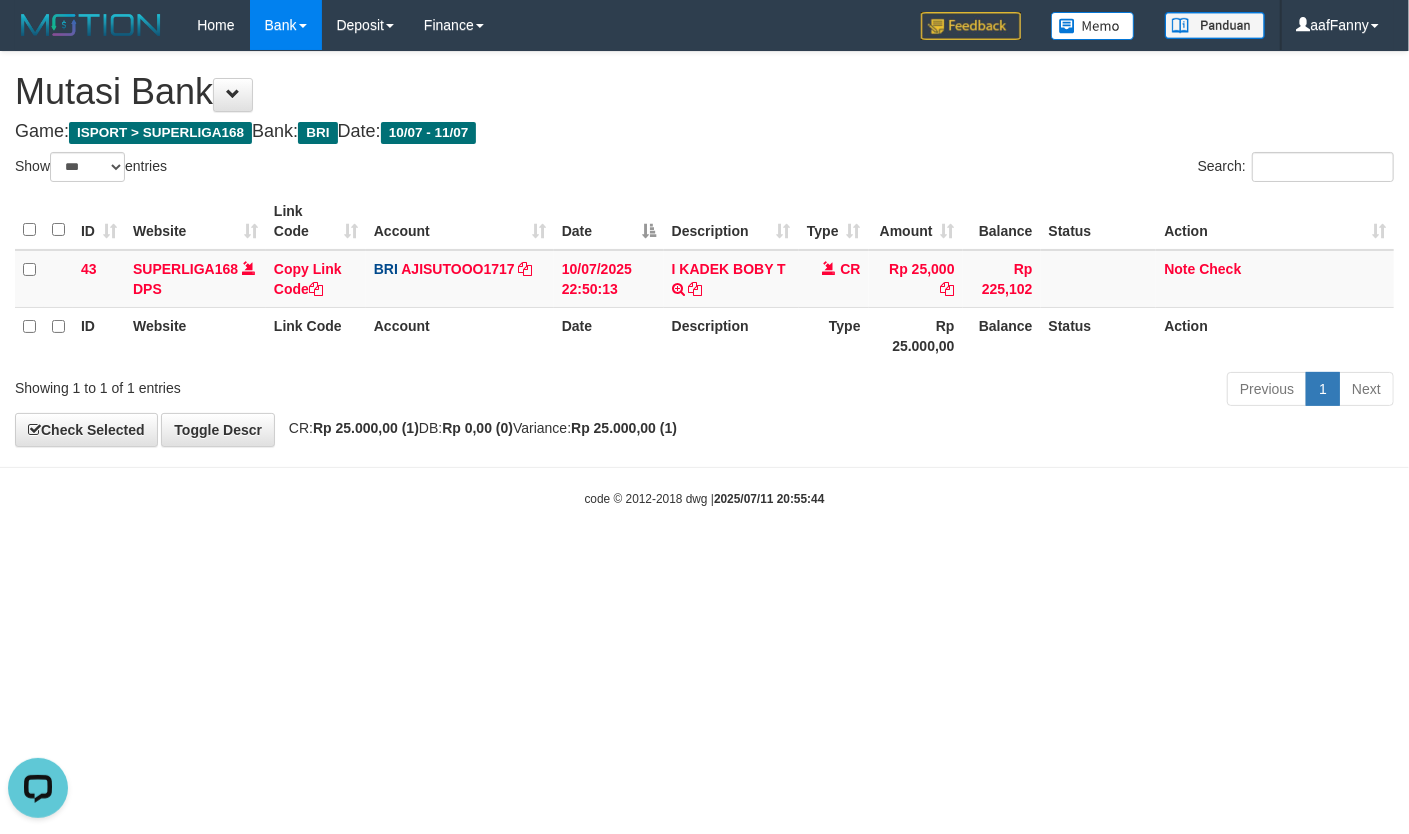 scroll, scrollTop: 0, scrollLeft: 0, axis: both 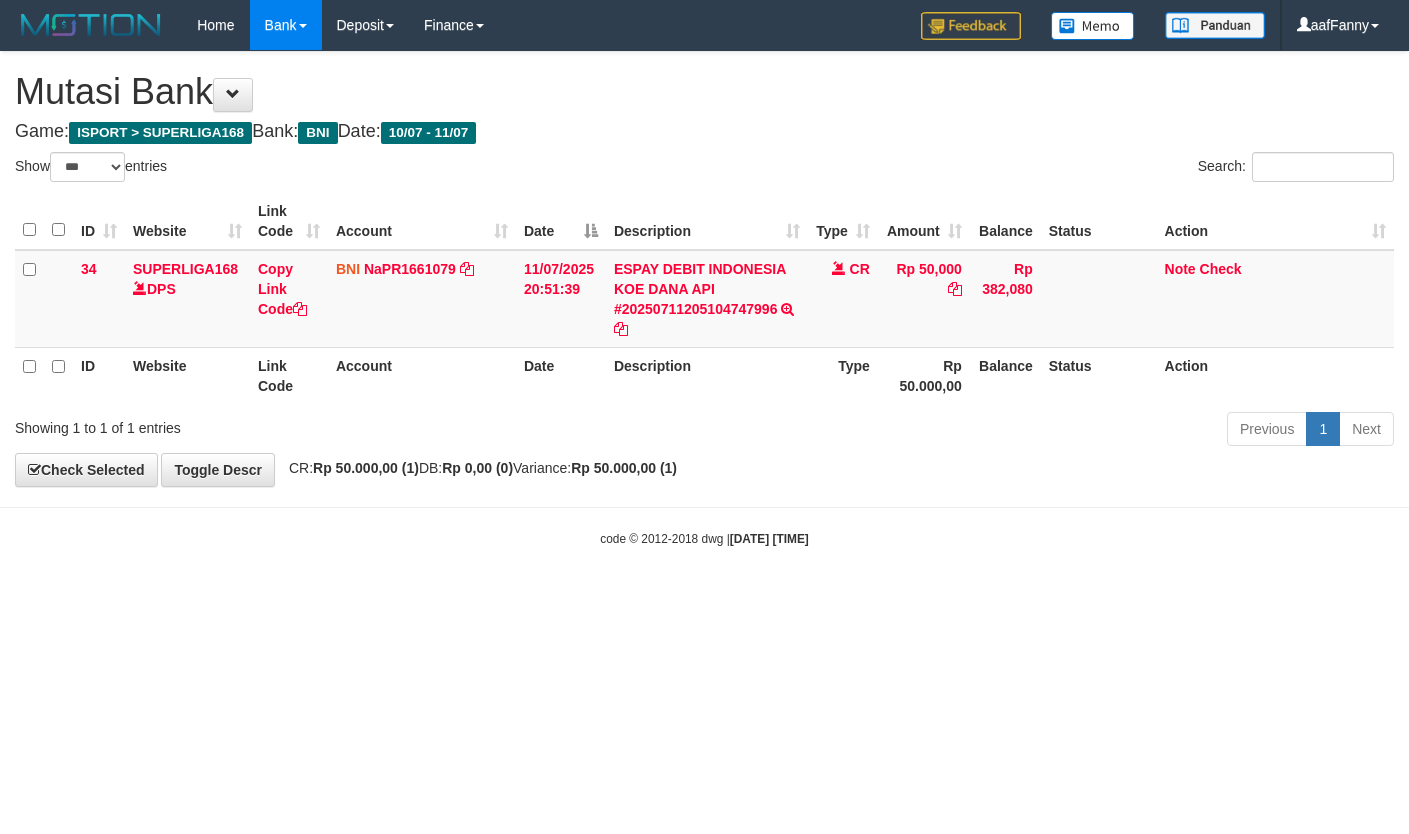 select on "***" 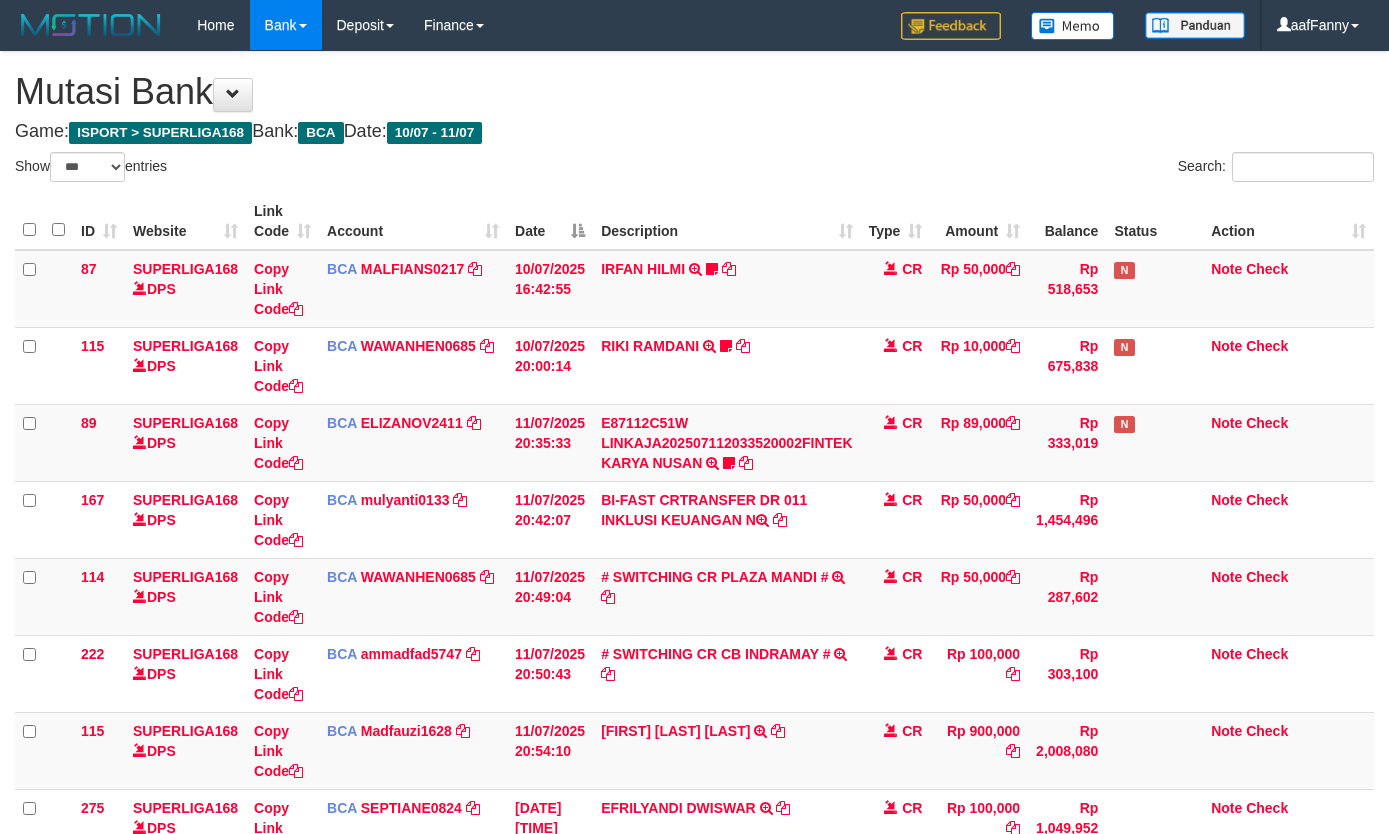 select on "***" 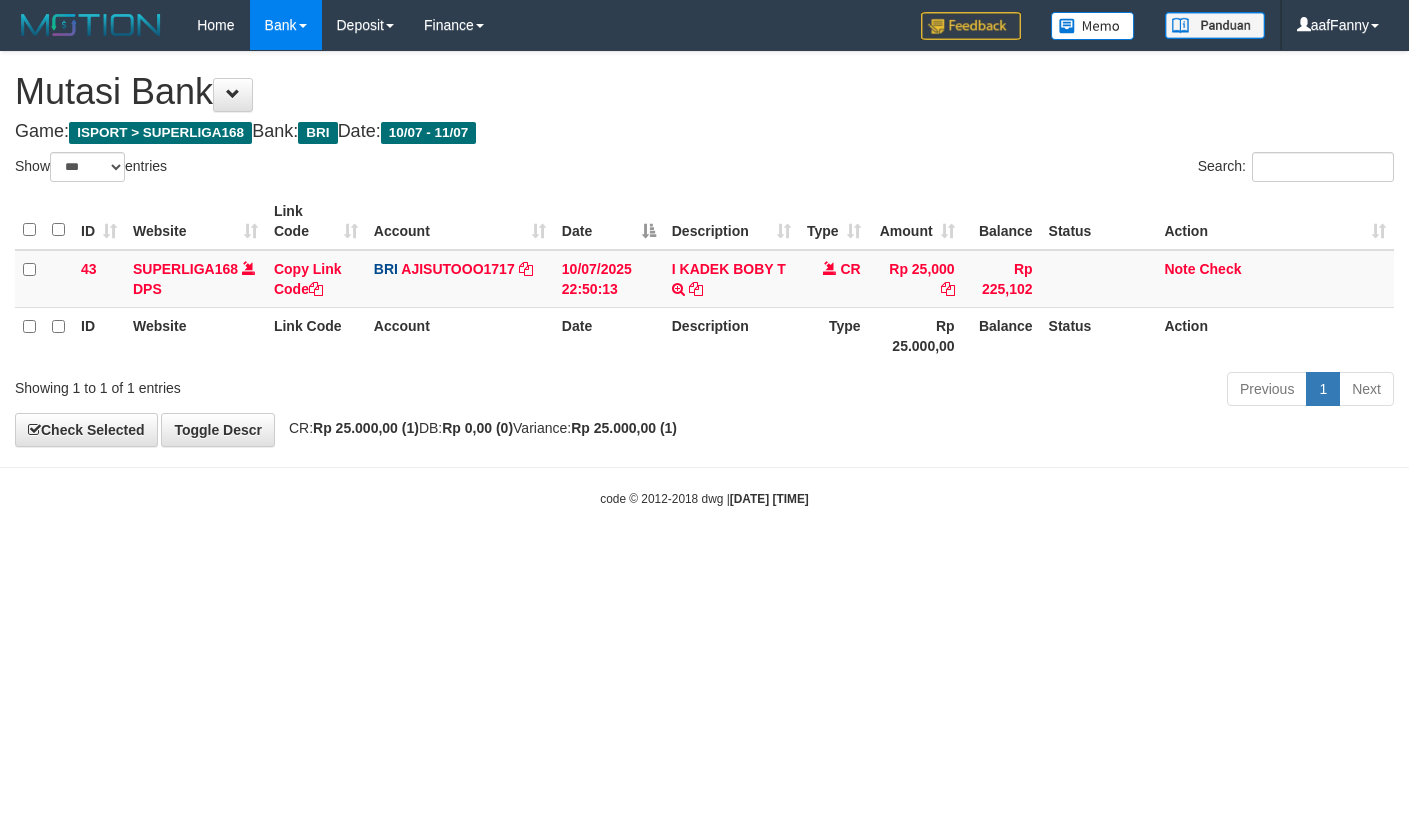 select on "***" 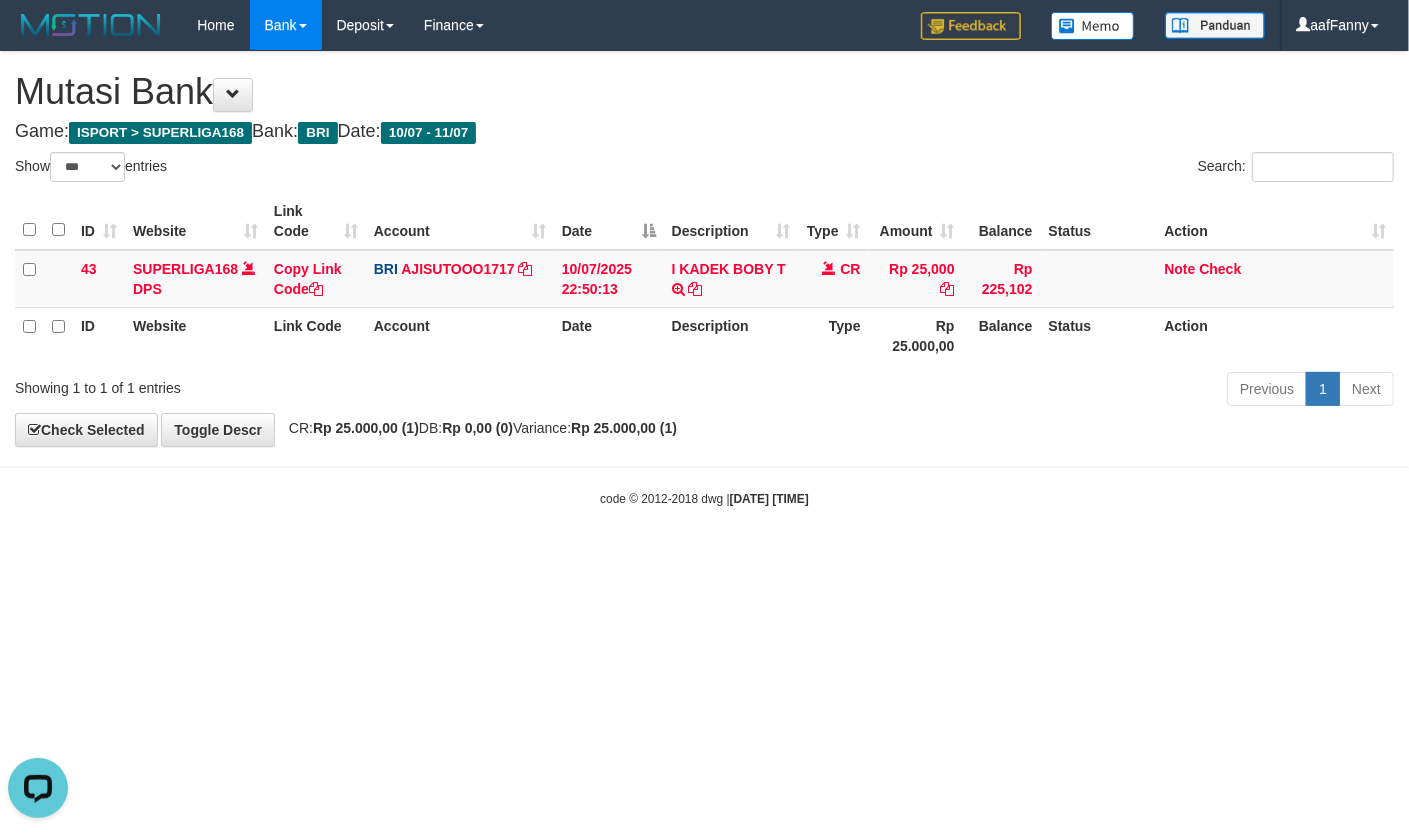 scroll, scrollTop: 0, scrollLeft: 0, axis: both 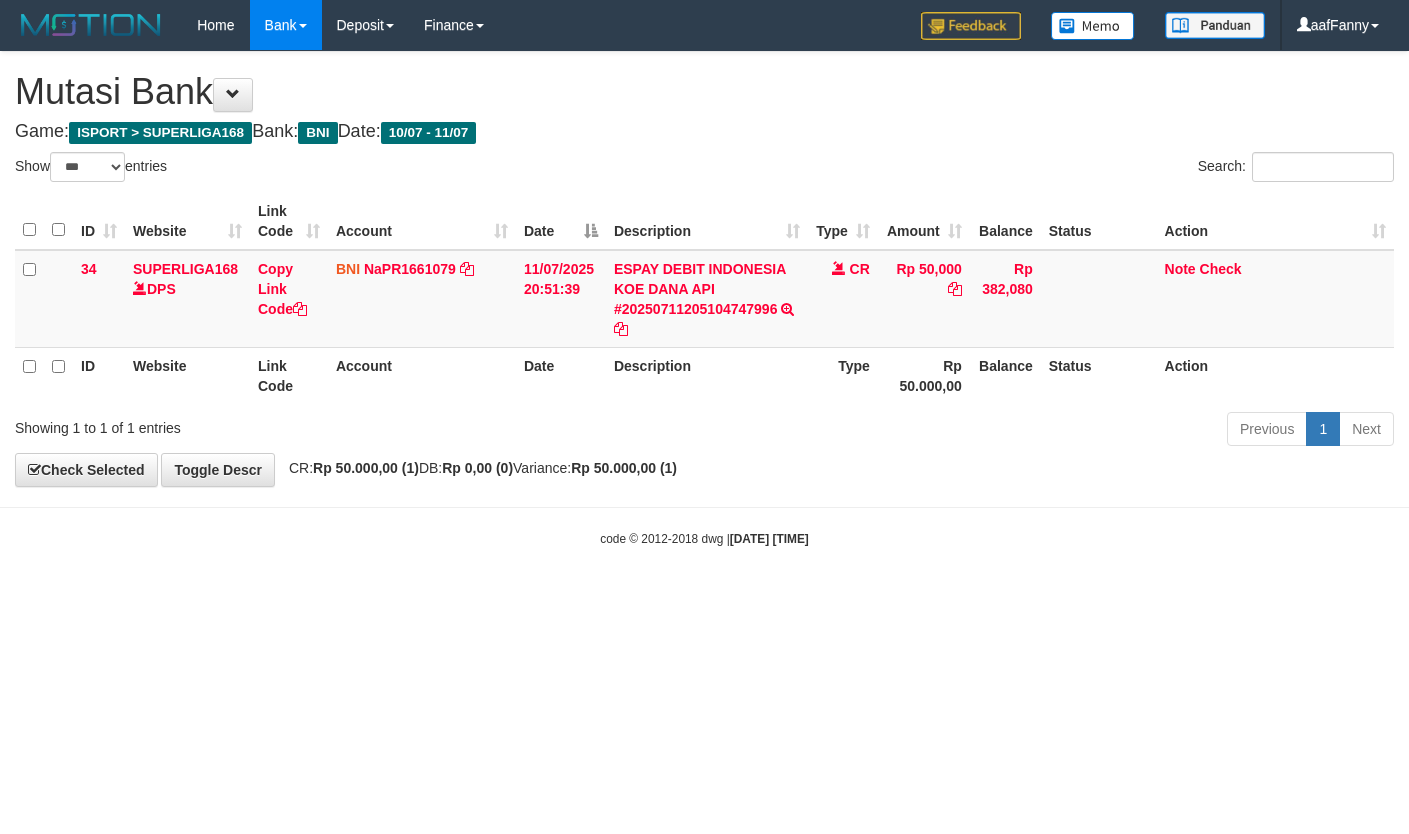 select on "***" 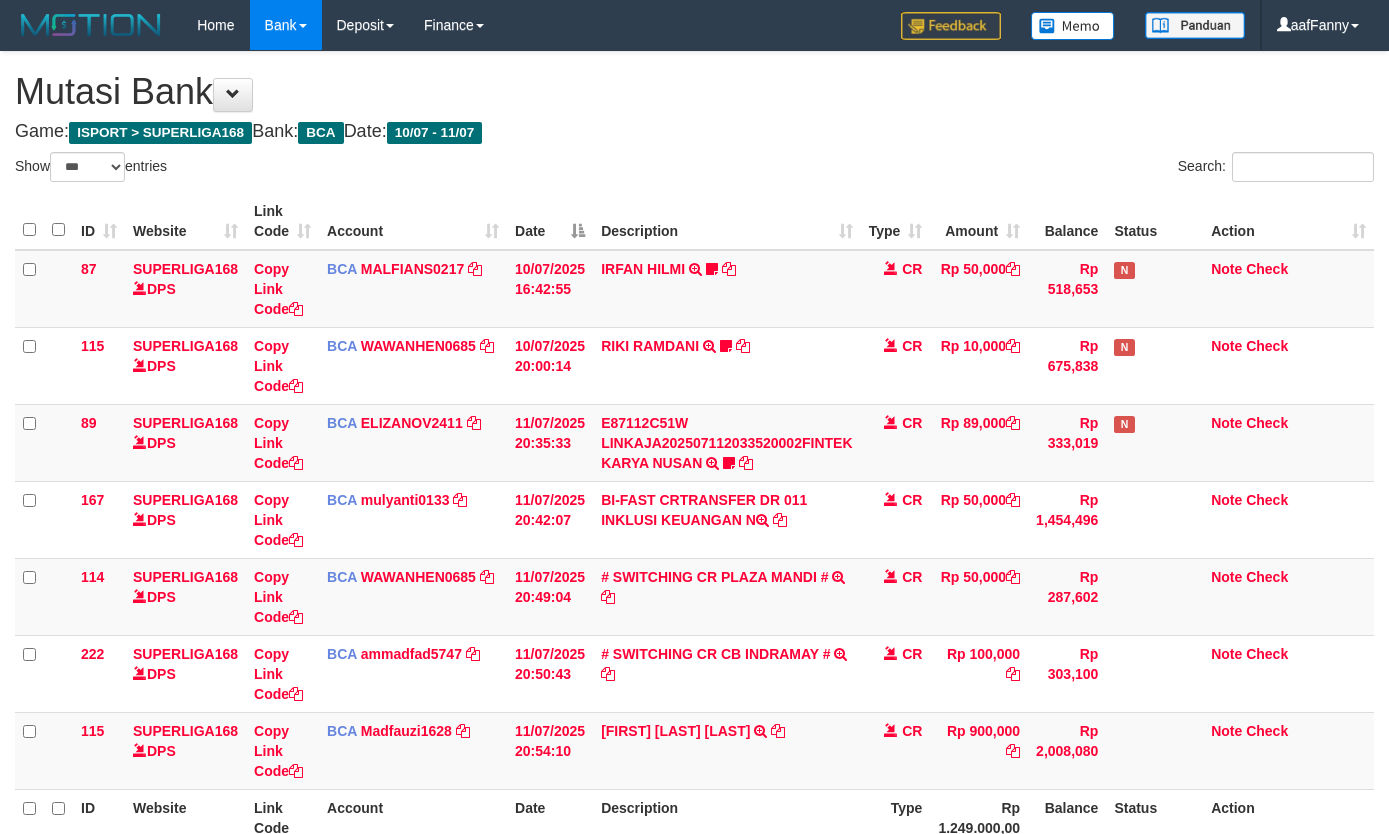 select on "***" 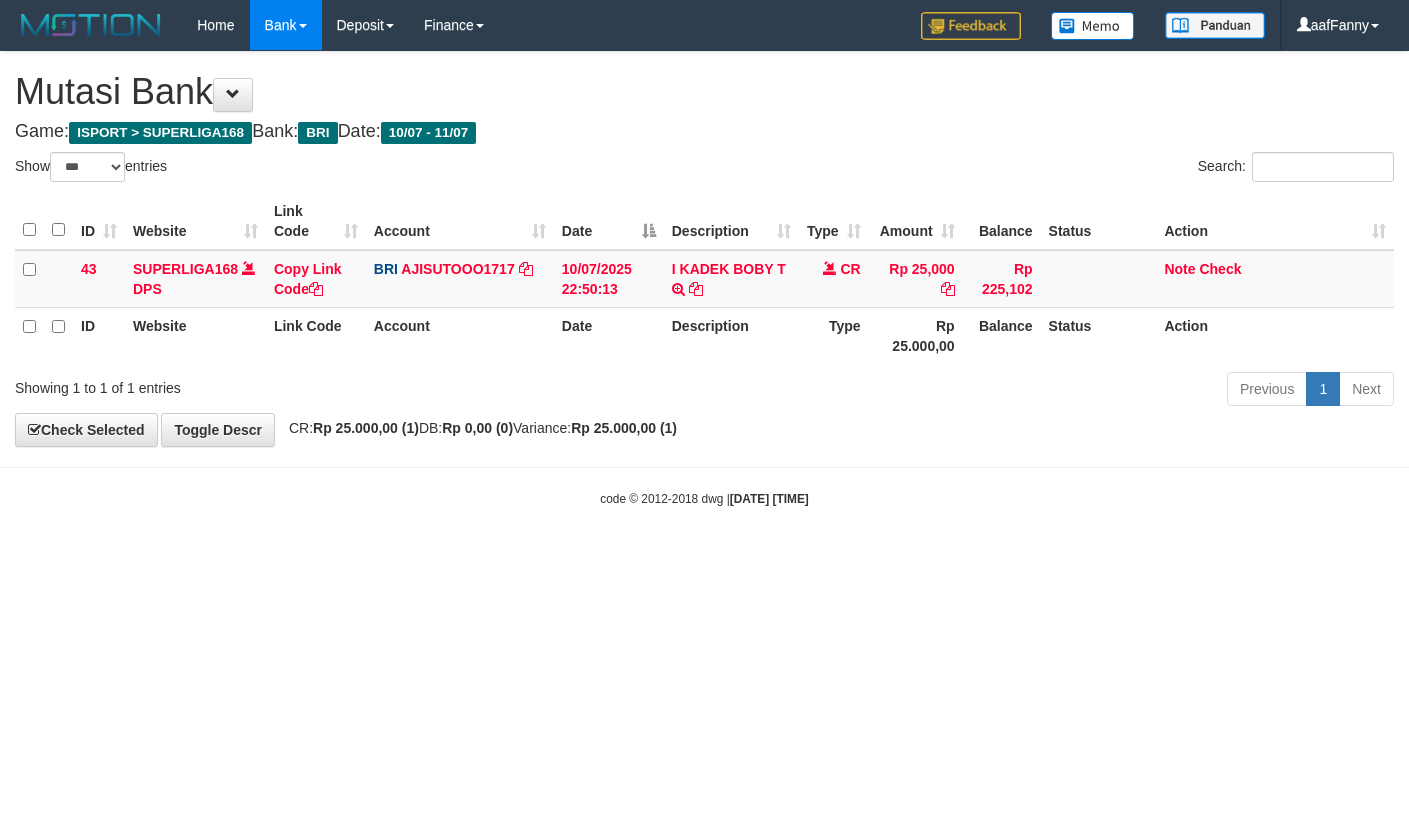 select on "***" 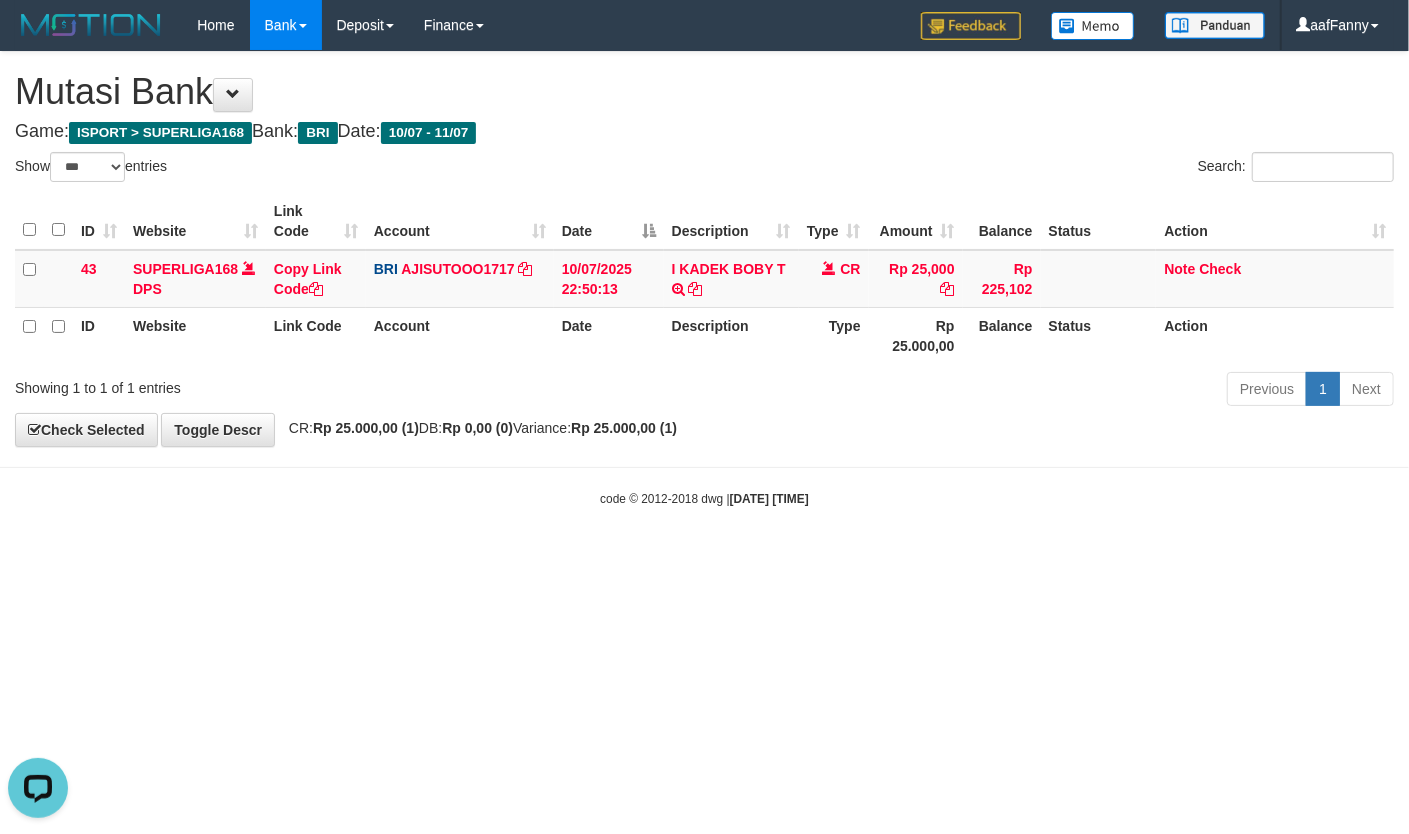 scroll, scrollTop: 0, scrollLeft: 0, axis: both 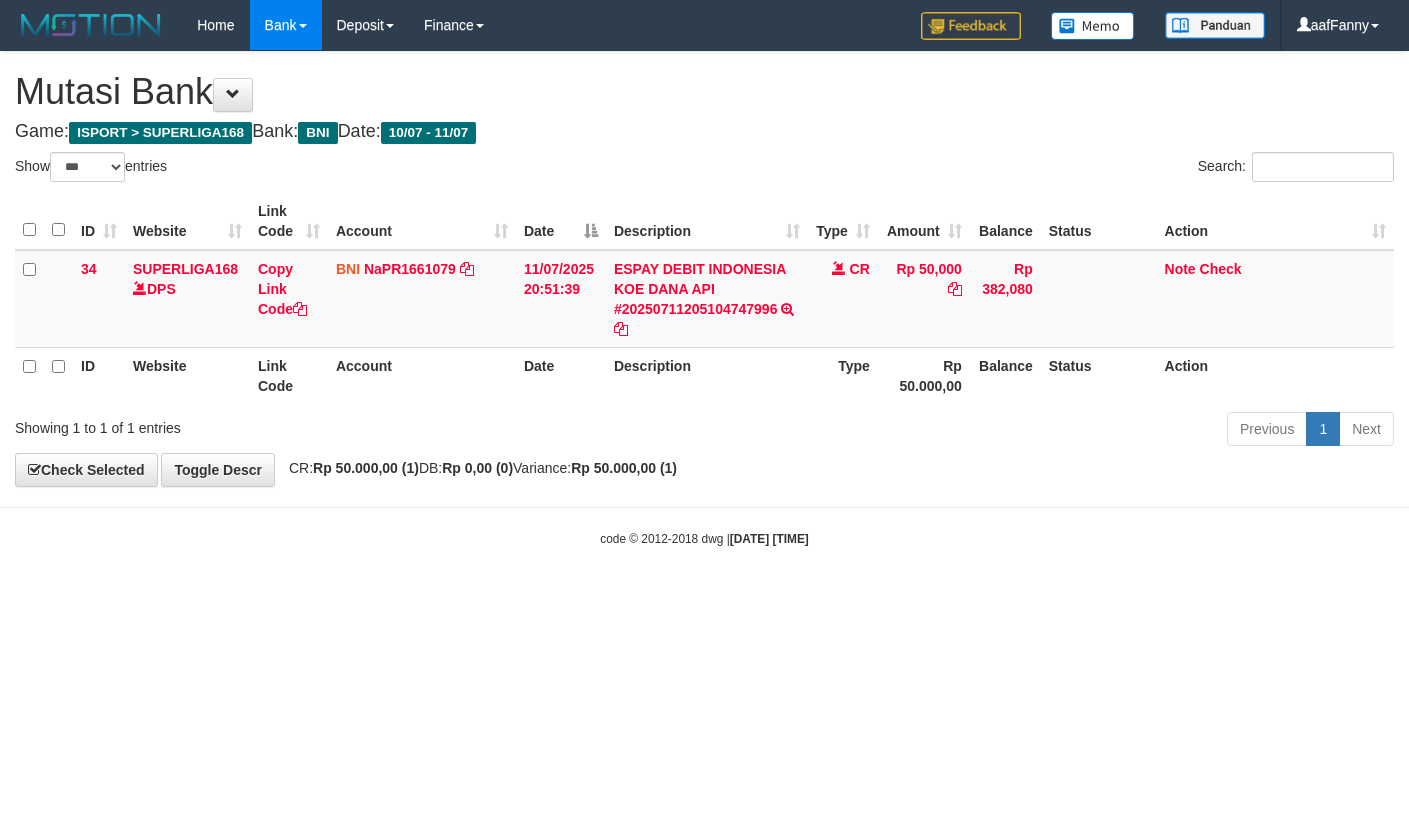 select on "***" 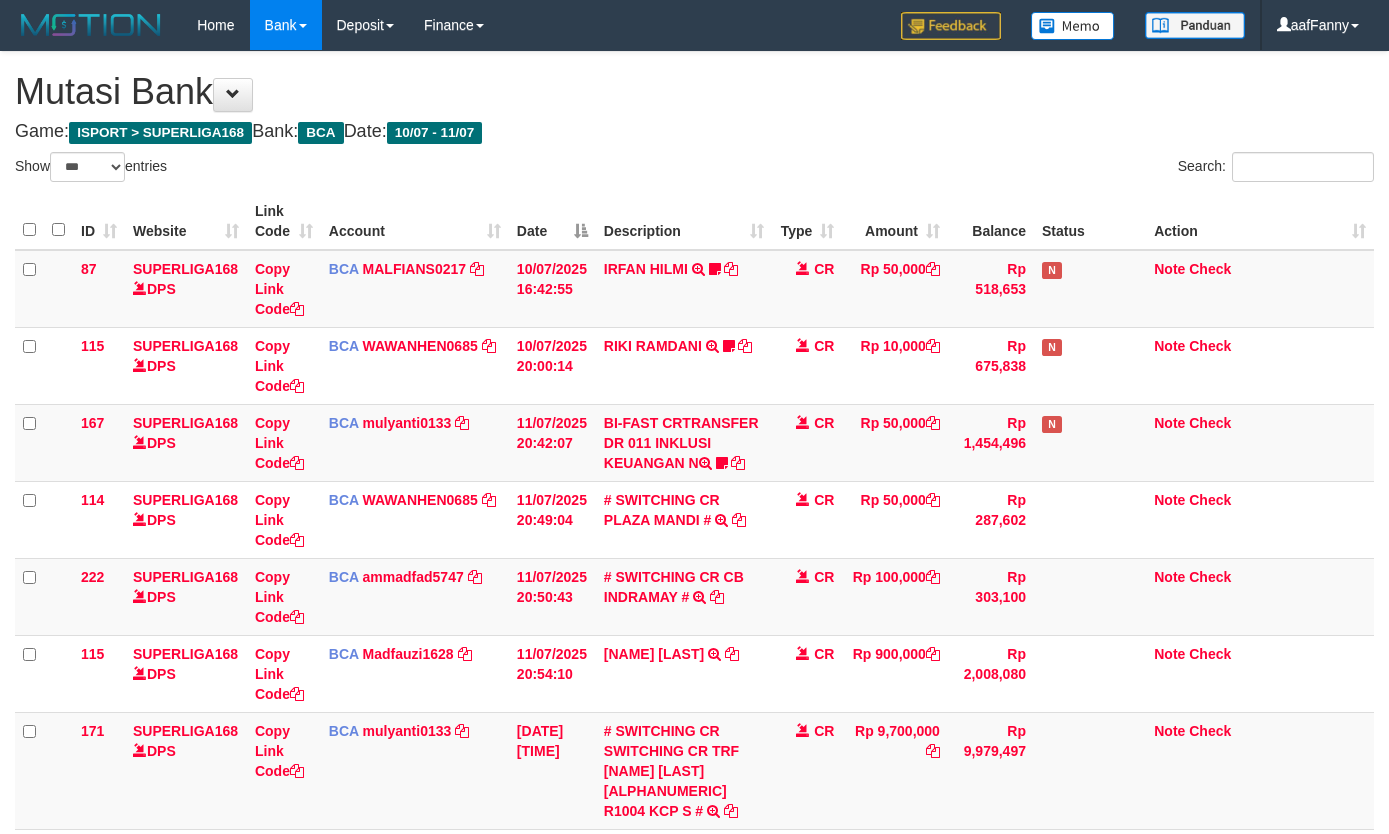 select on "***" 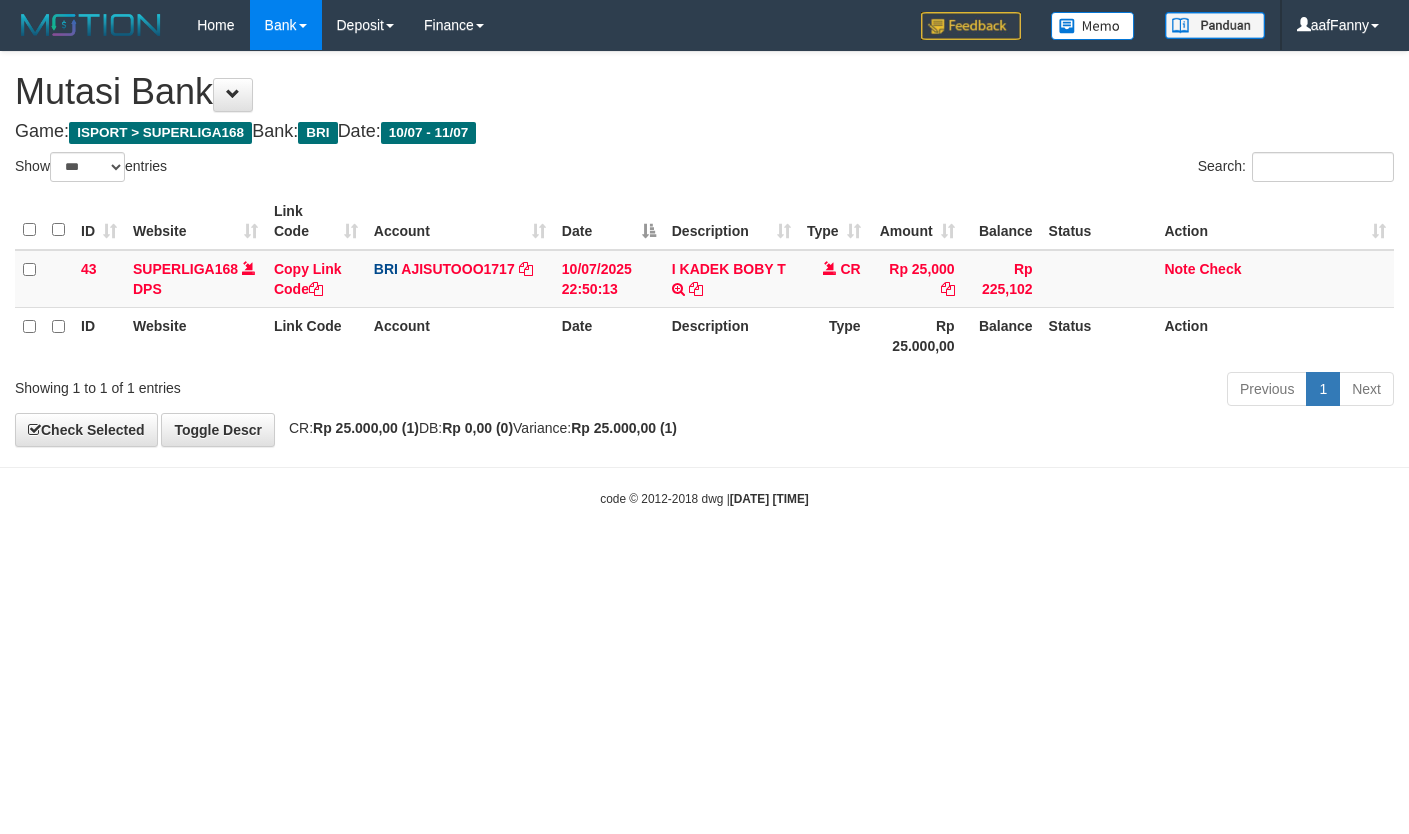 select on "***" 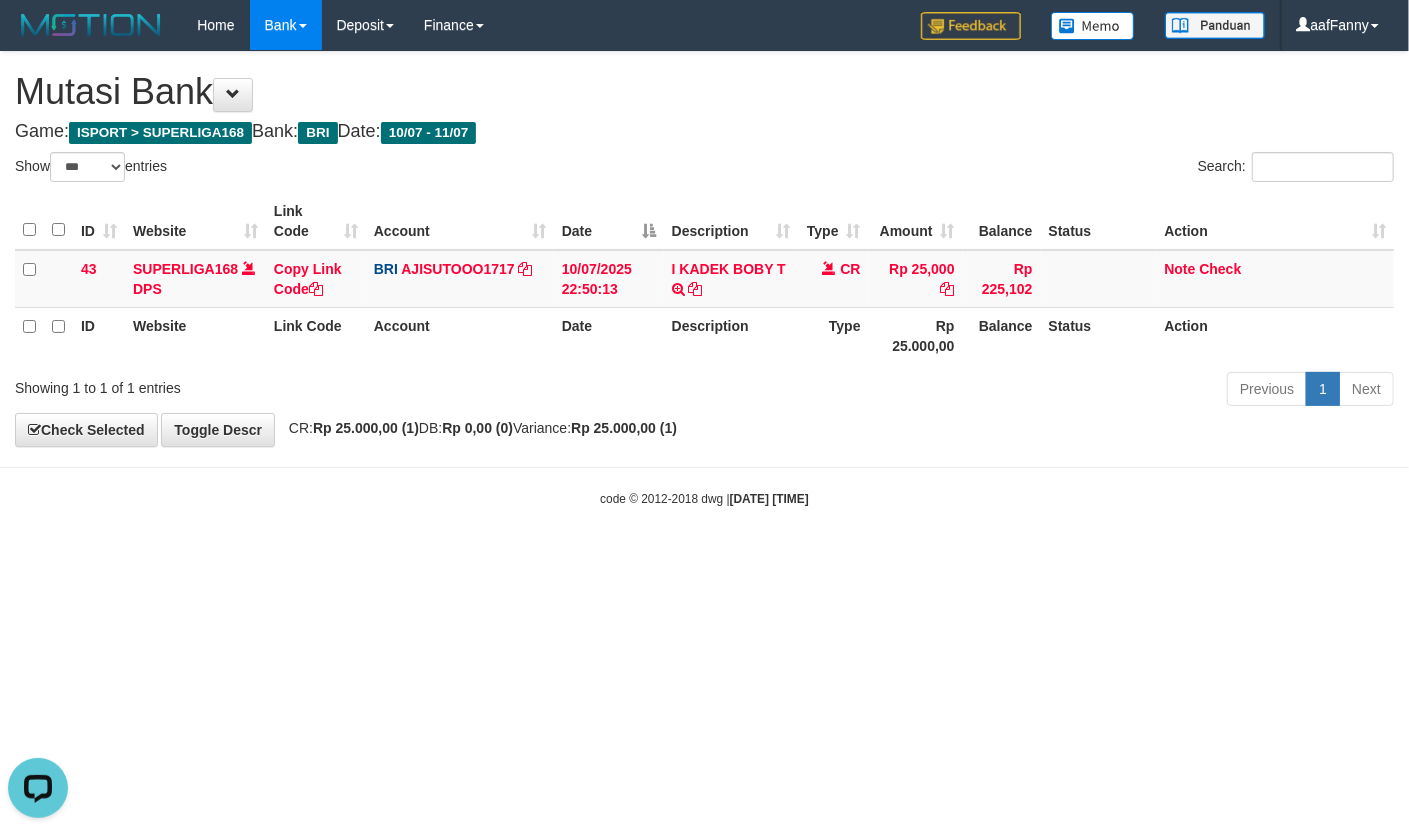 scroll, scrollTop: 0, scrollLeft: 0, axis: both 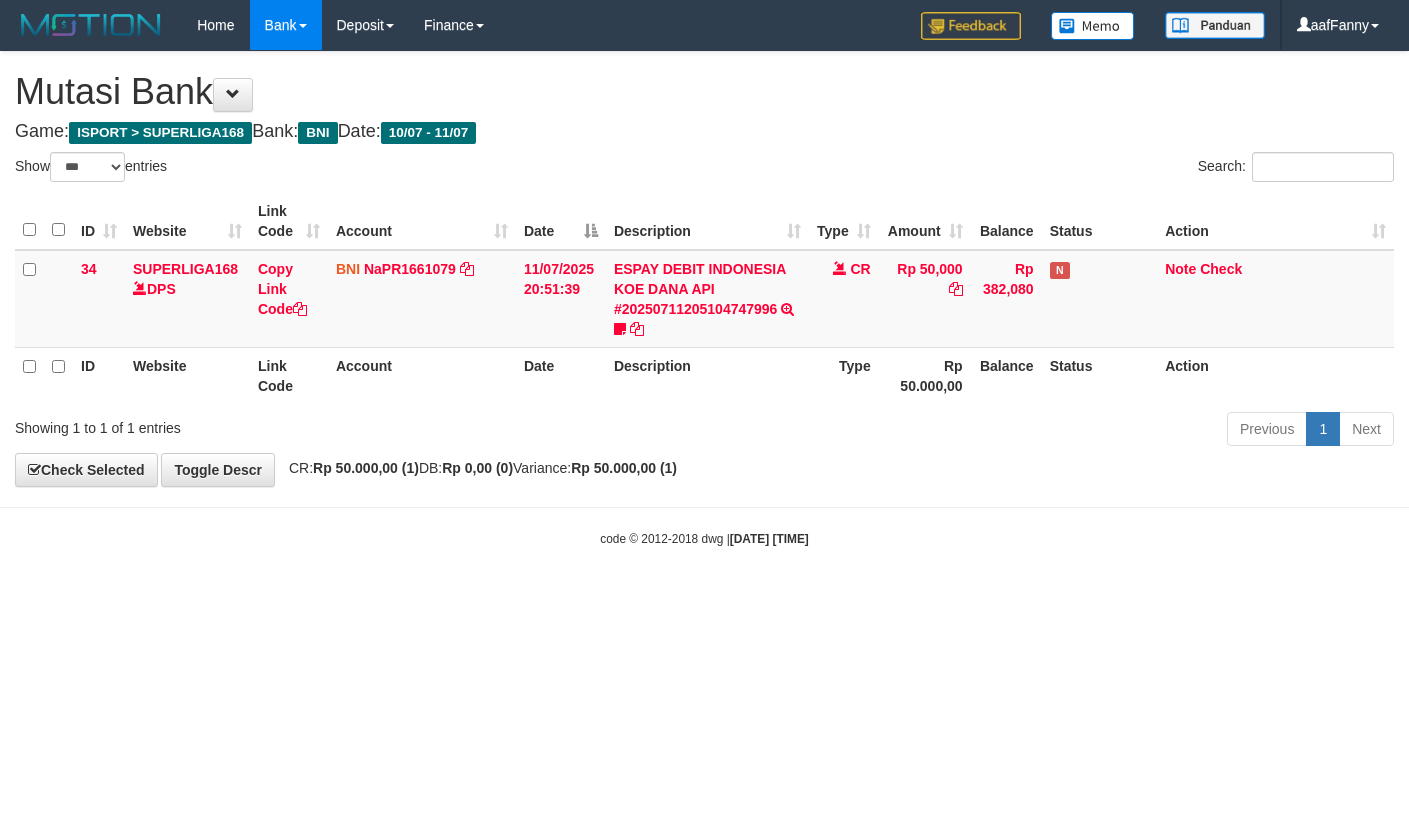select on "***" 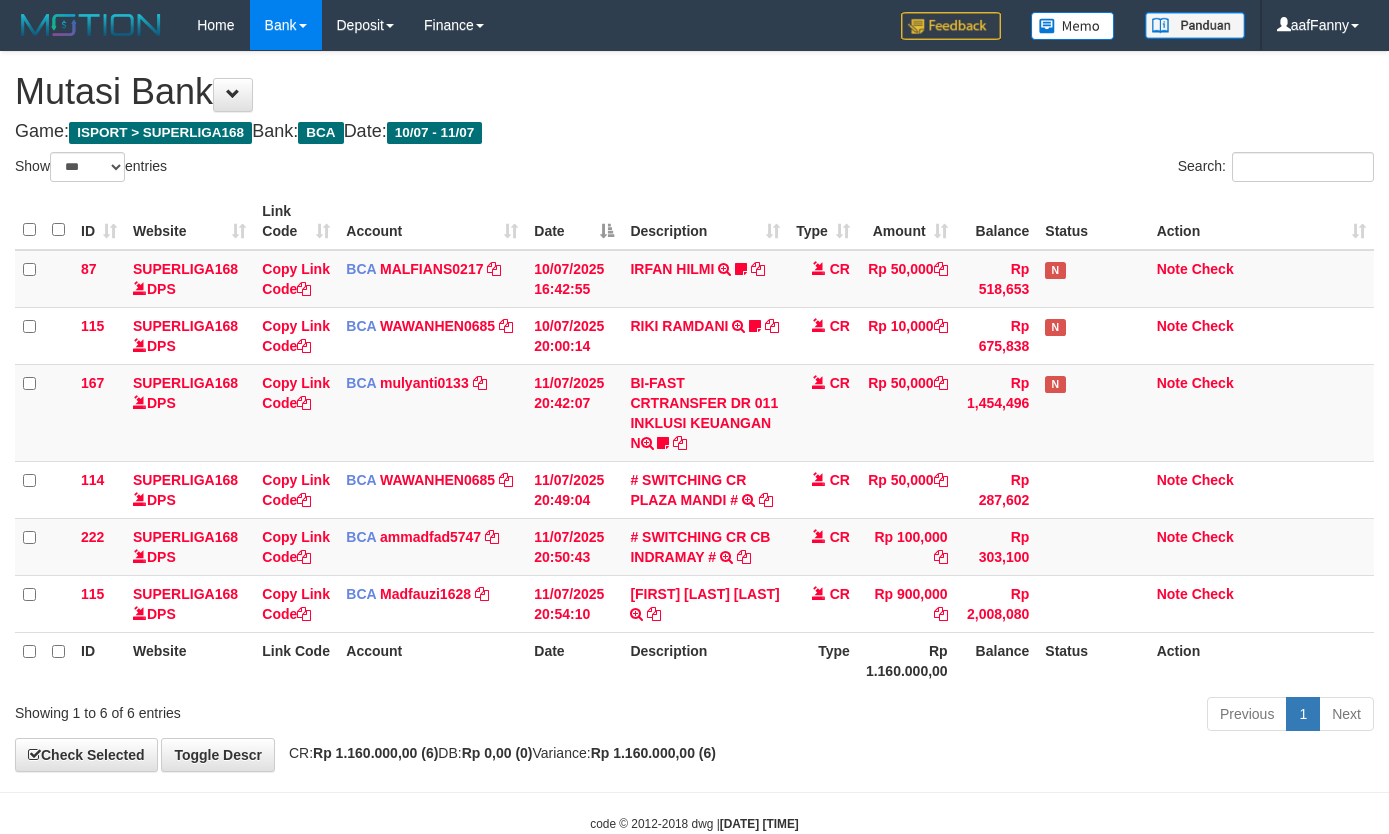 select on "***" 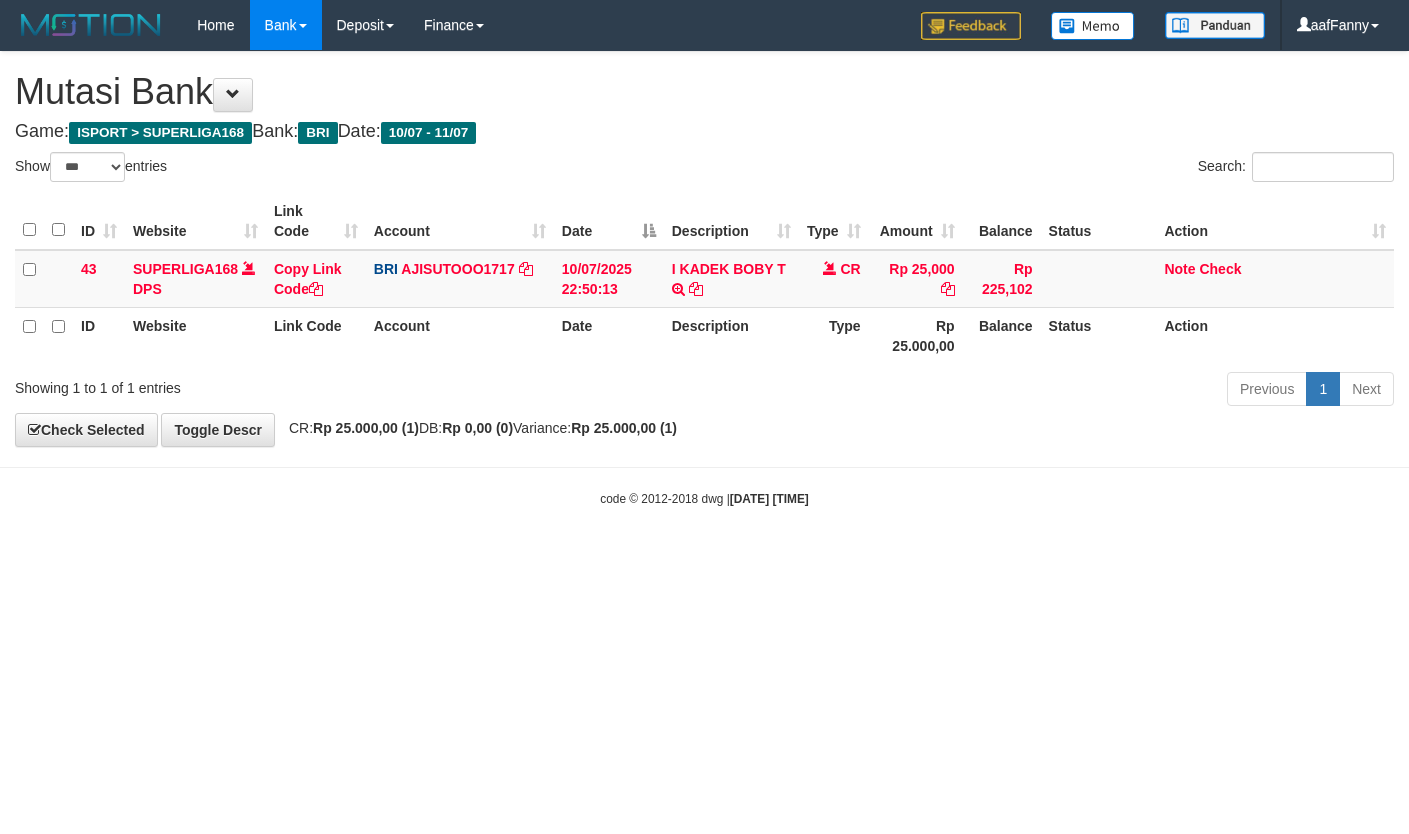 select on "***" 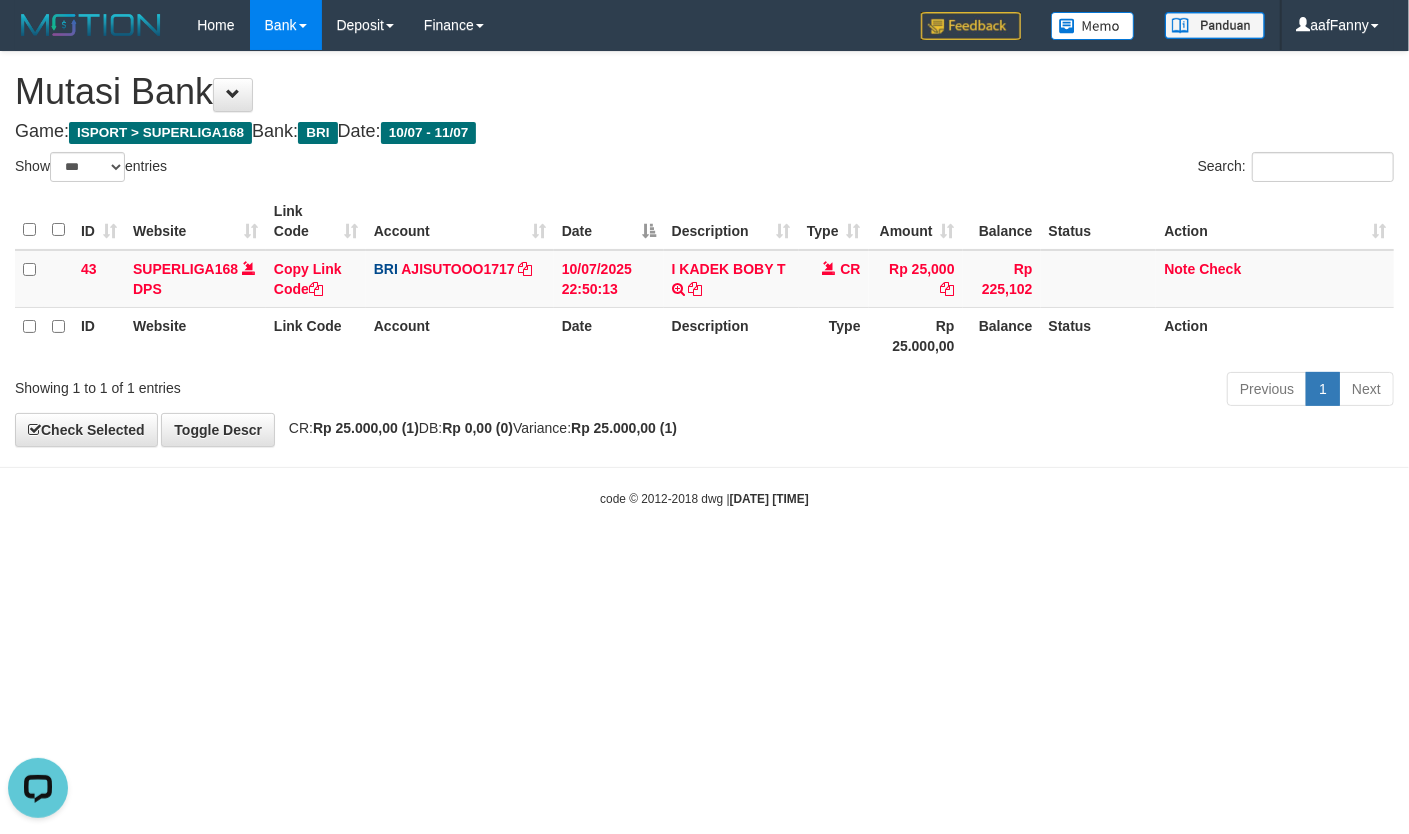 scroll, scrollTop: 0, scrollLeft: 0, axis: both 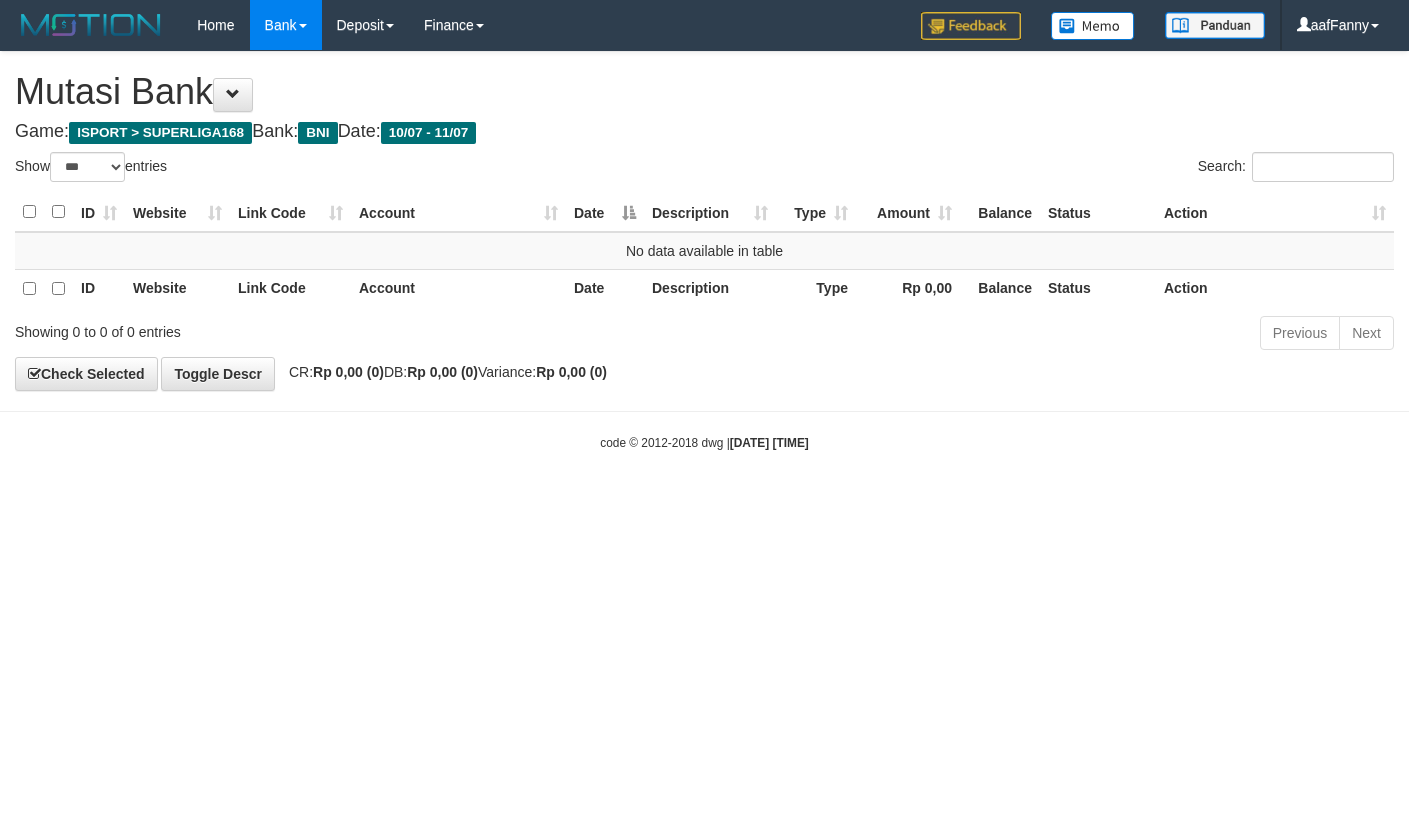 select on "***" 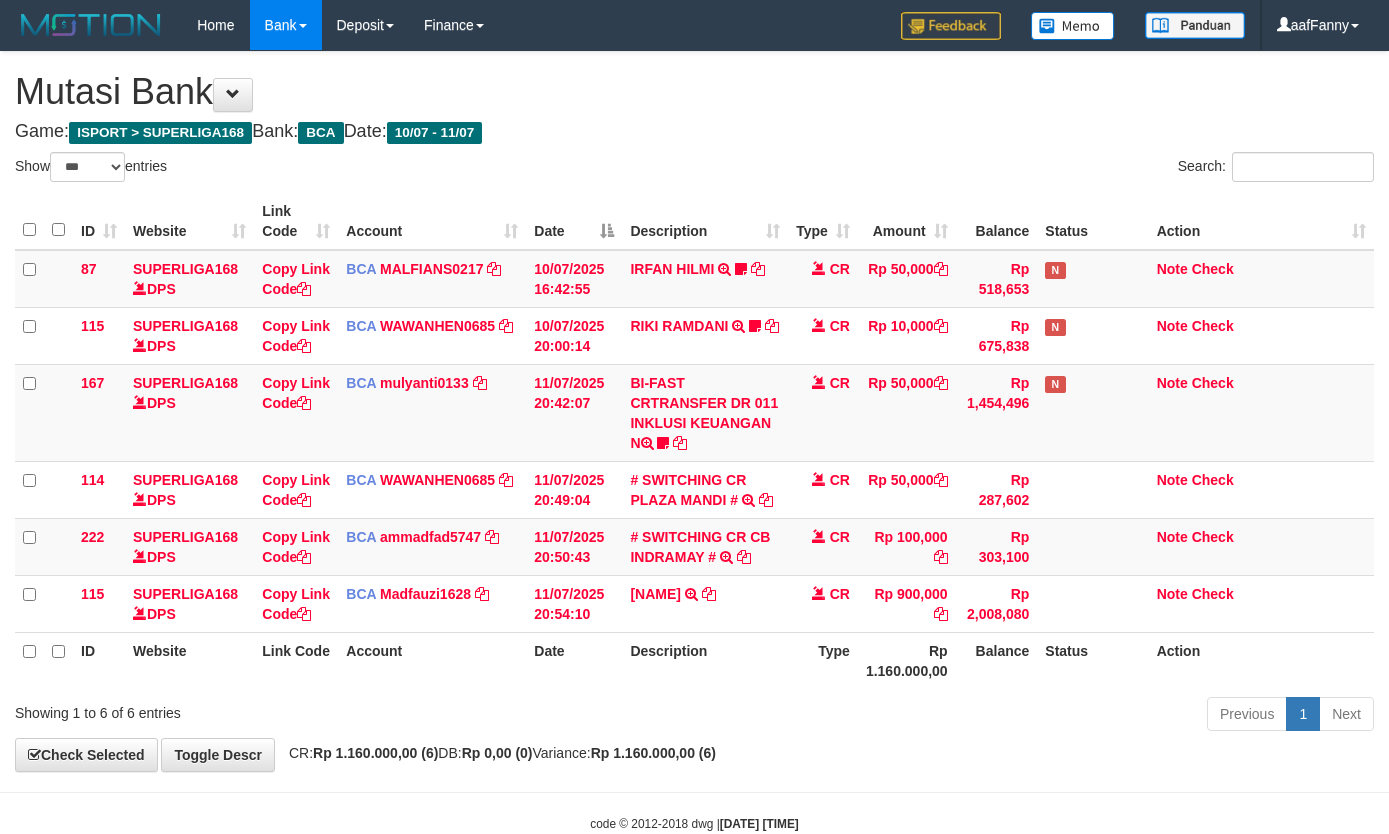 select on "***" 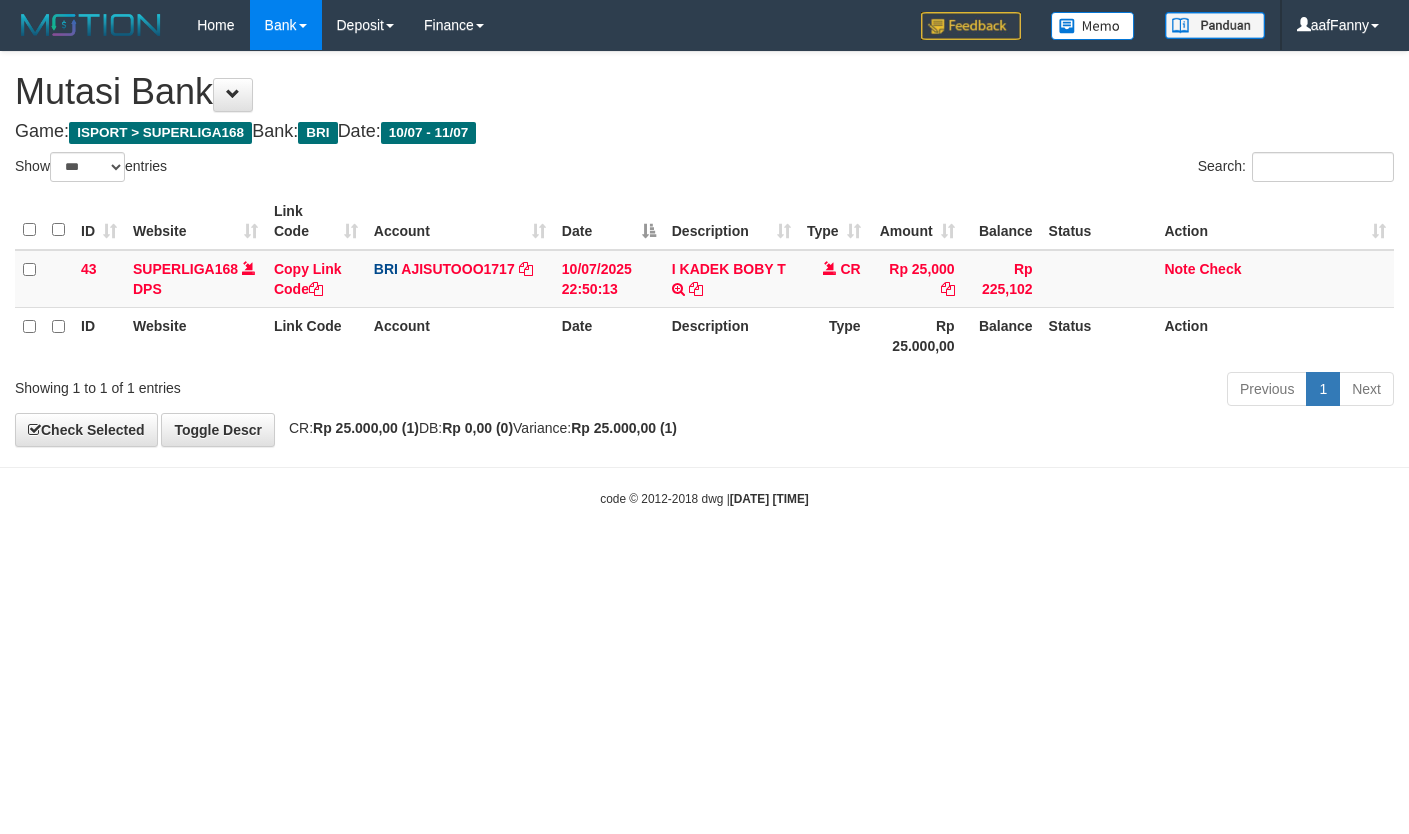 select on "***" 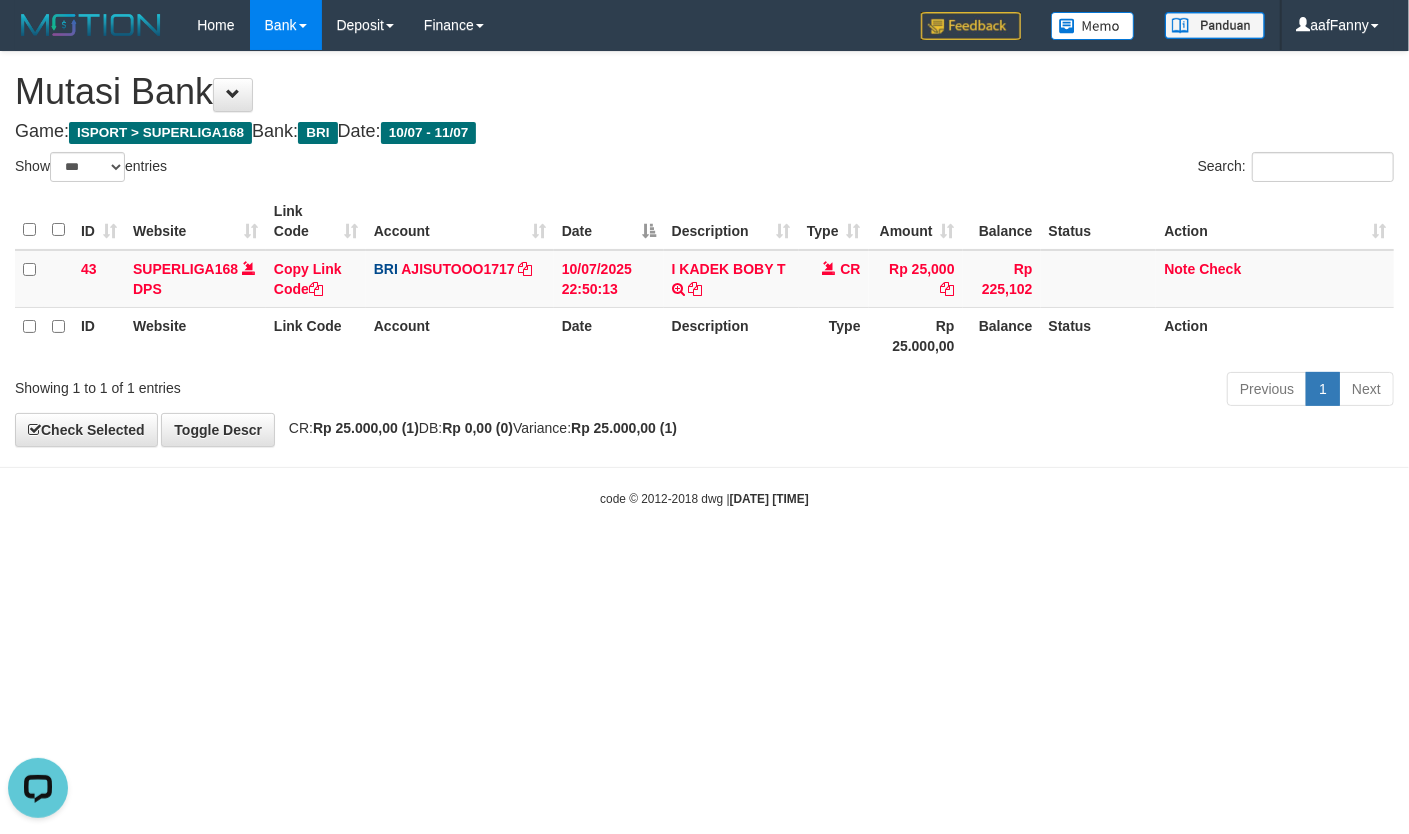 scroll, scrollTop: 0, scrollLeft: 0, axis: both 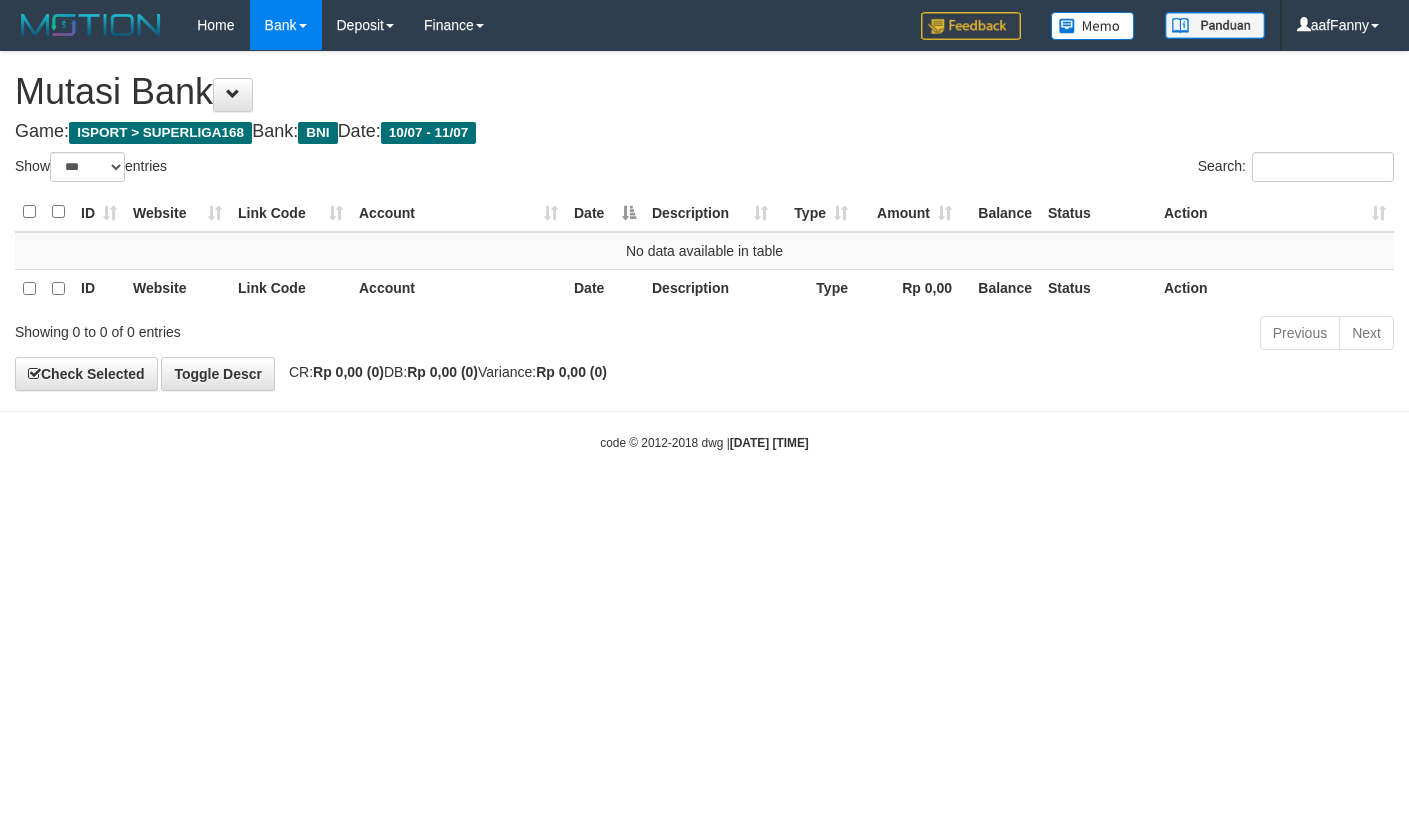select on "***" 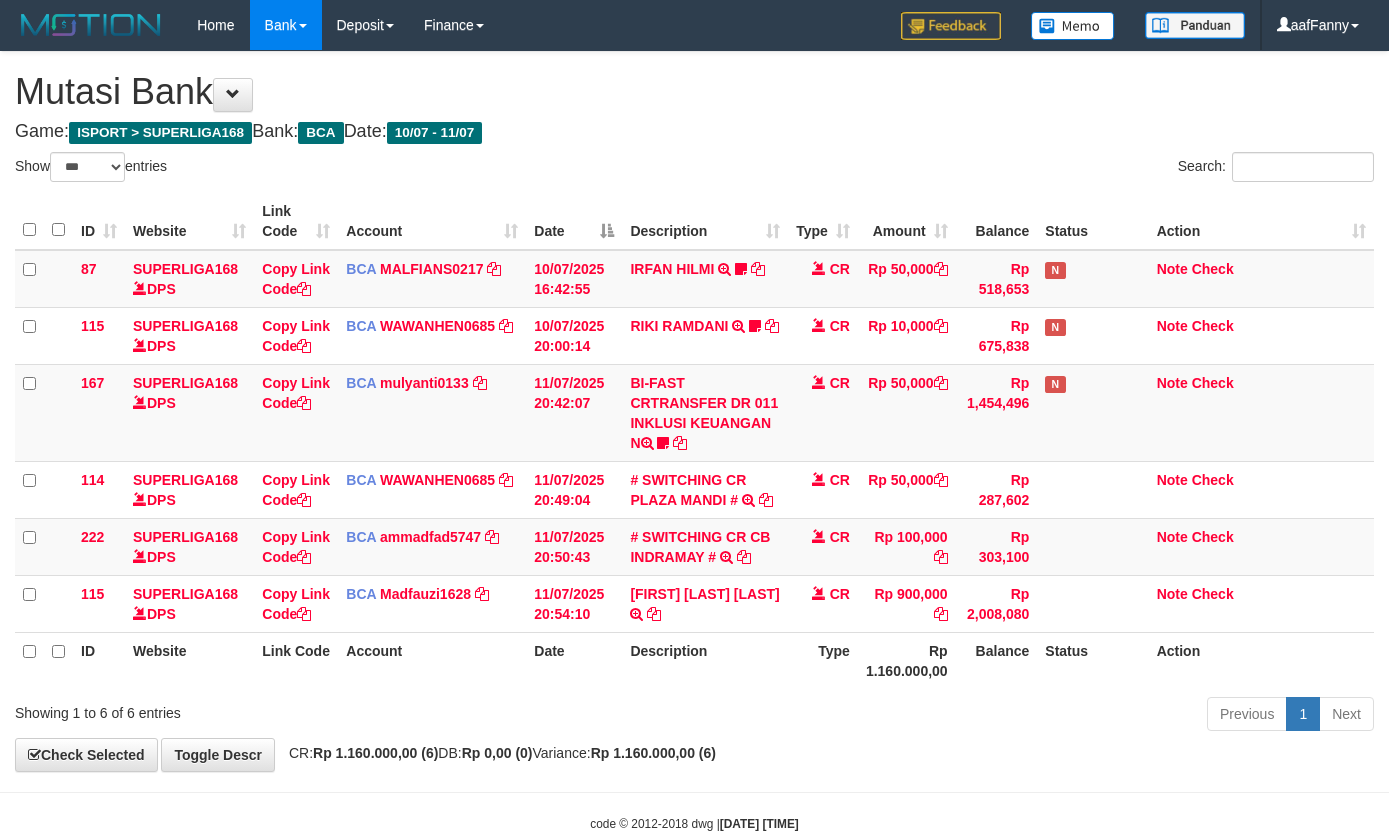 select on "***" 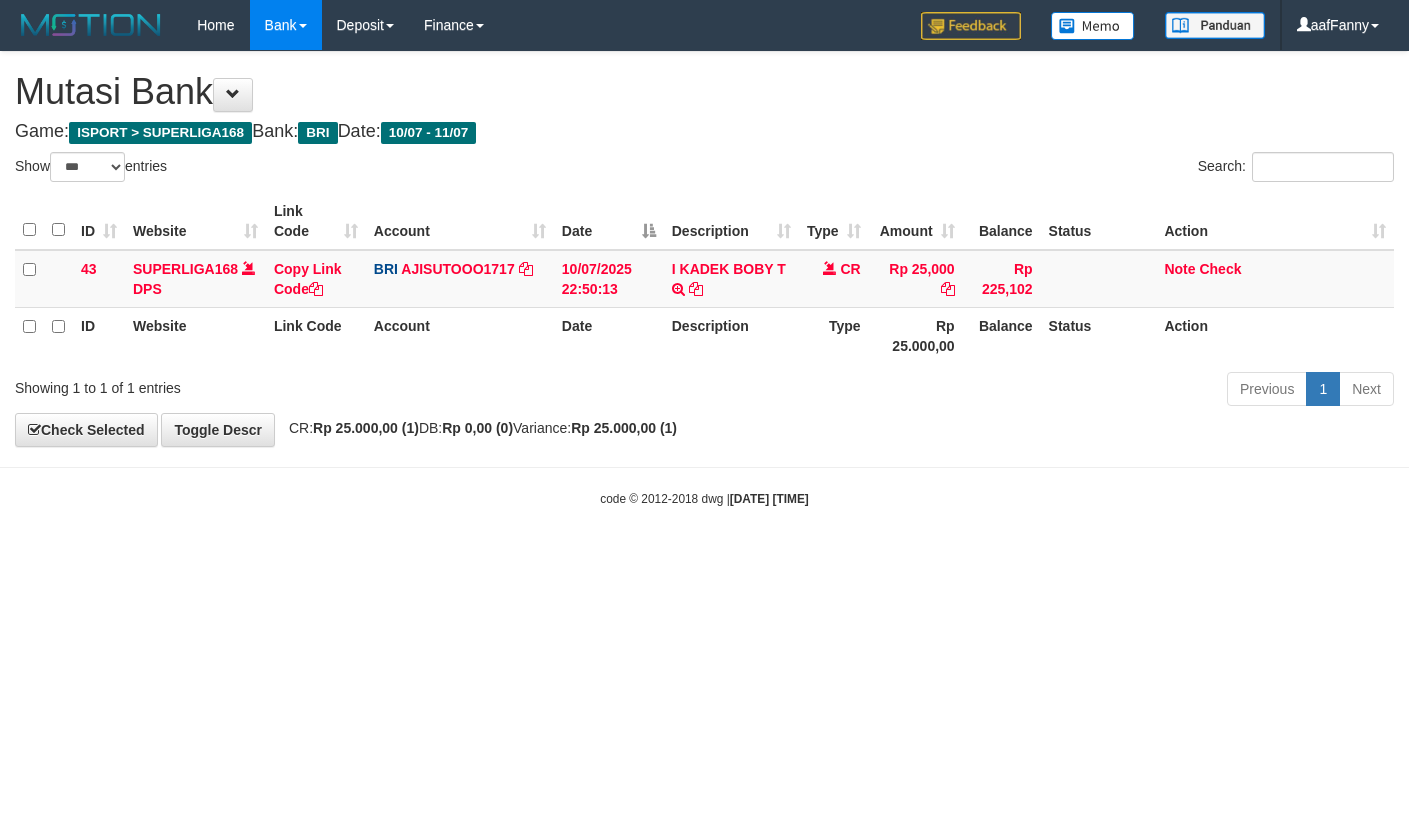 select on "***" 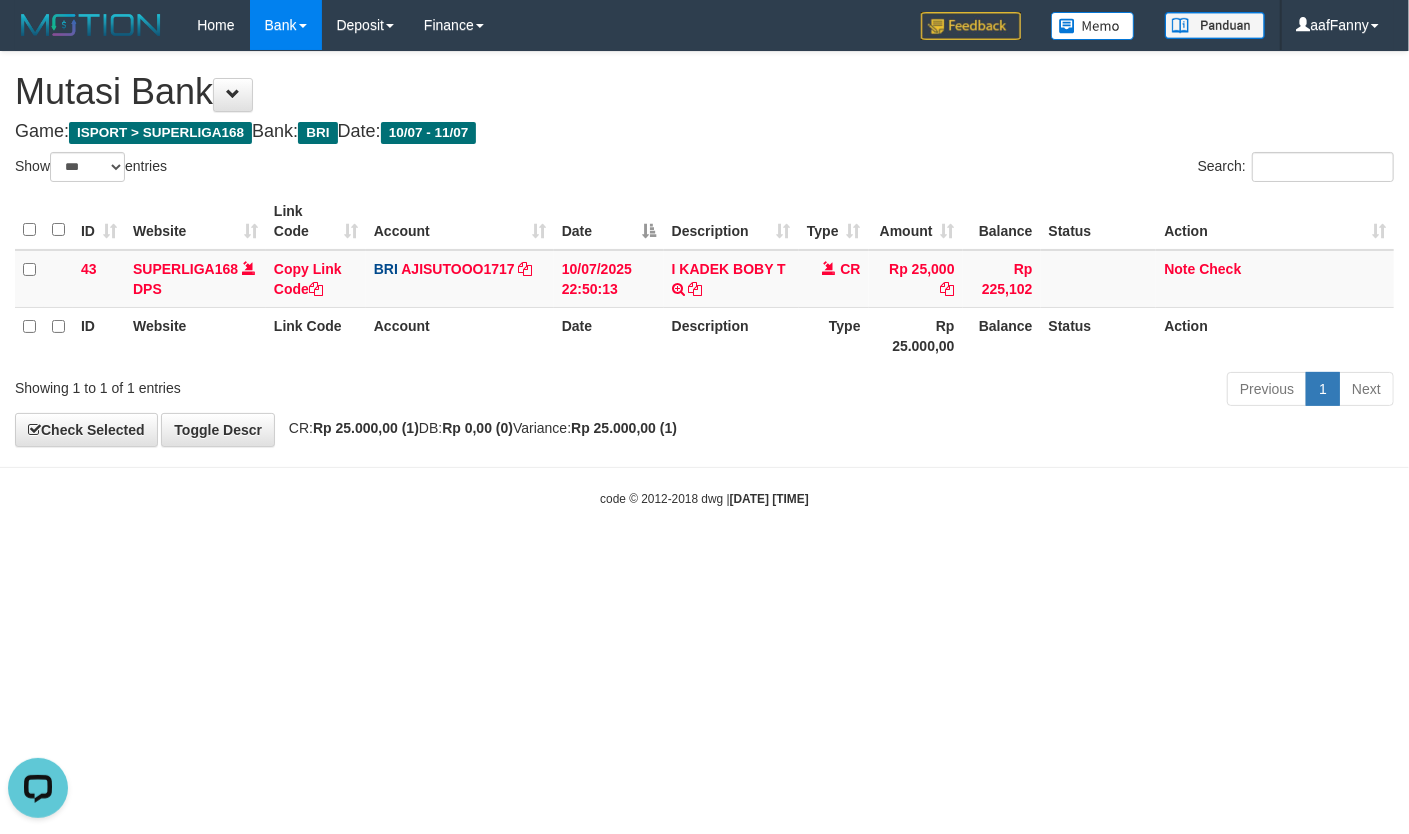 scroll, scrollTop: 0, scrollLeft: 0, axis: both 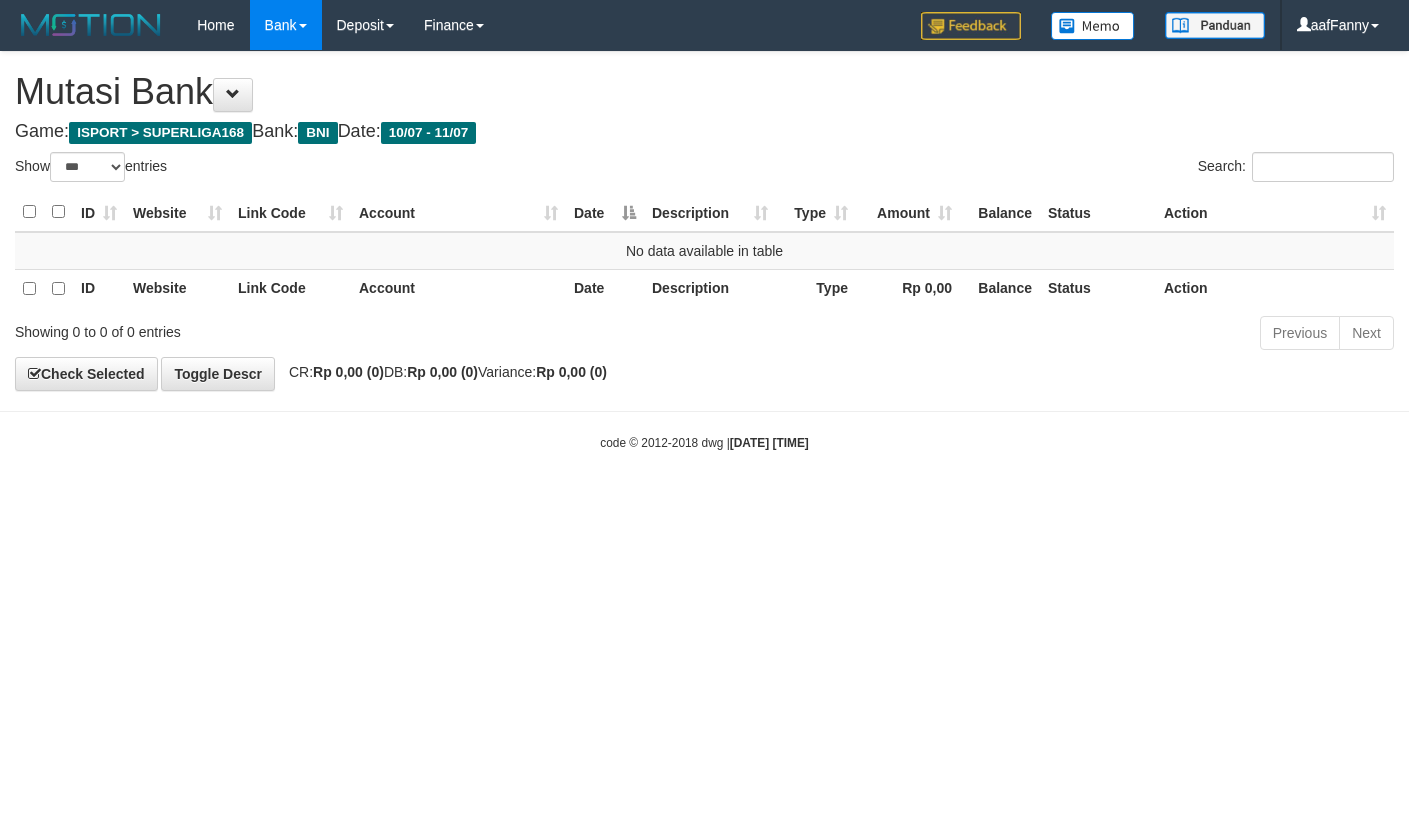 select on "***" 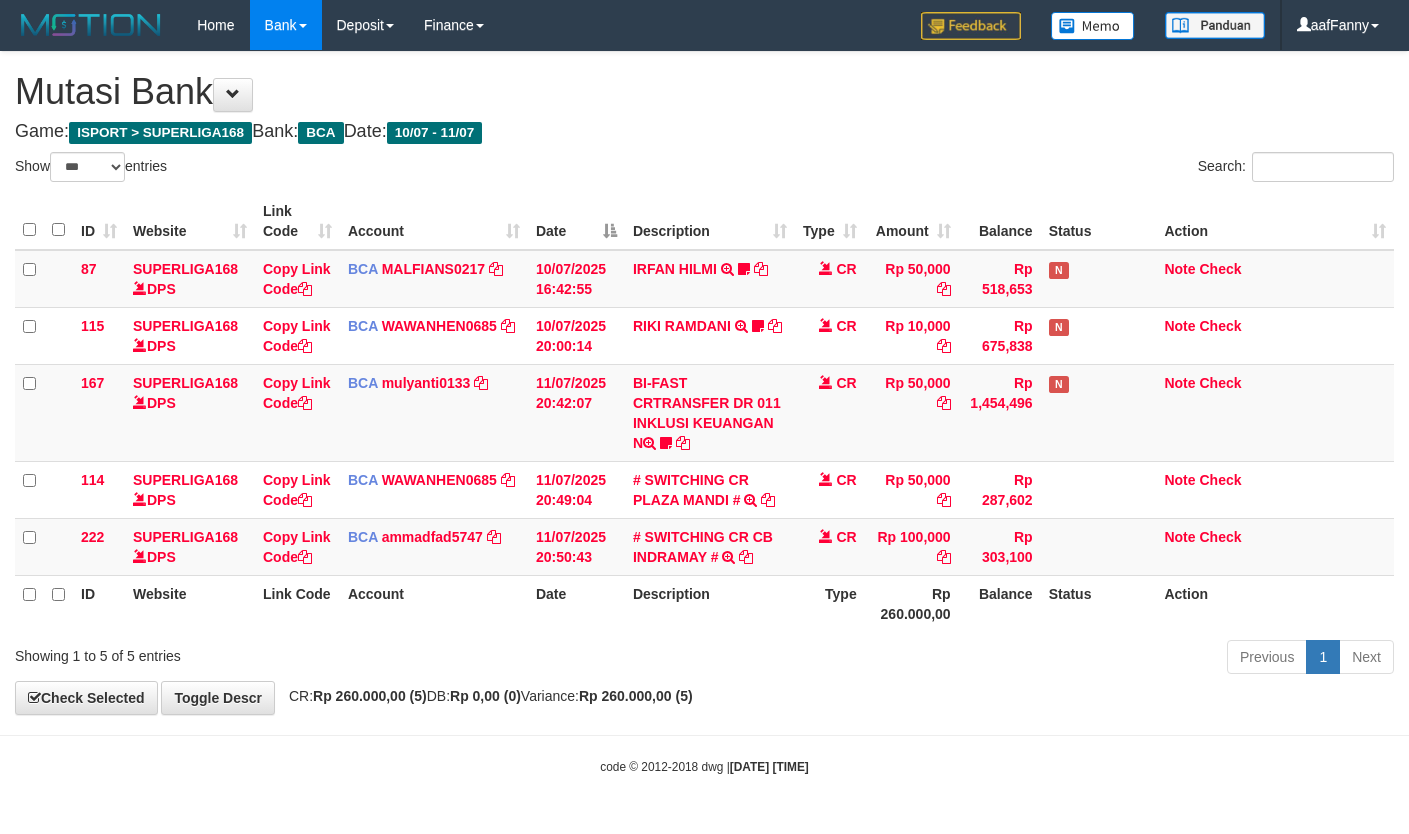 select on "***" 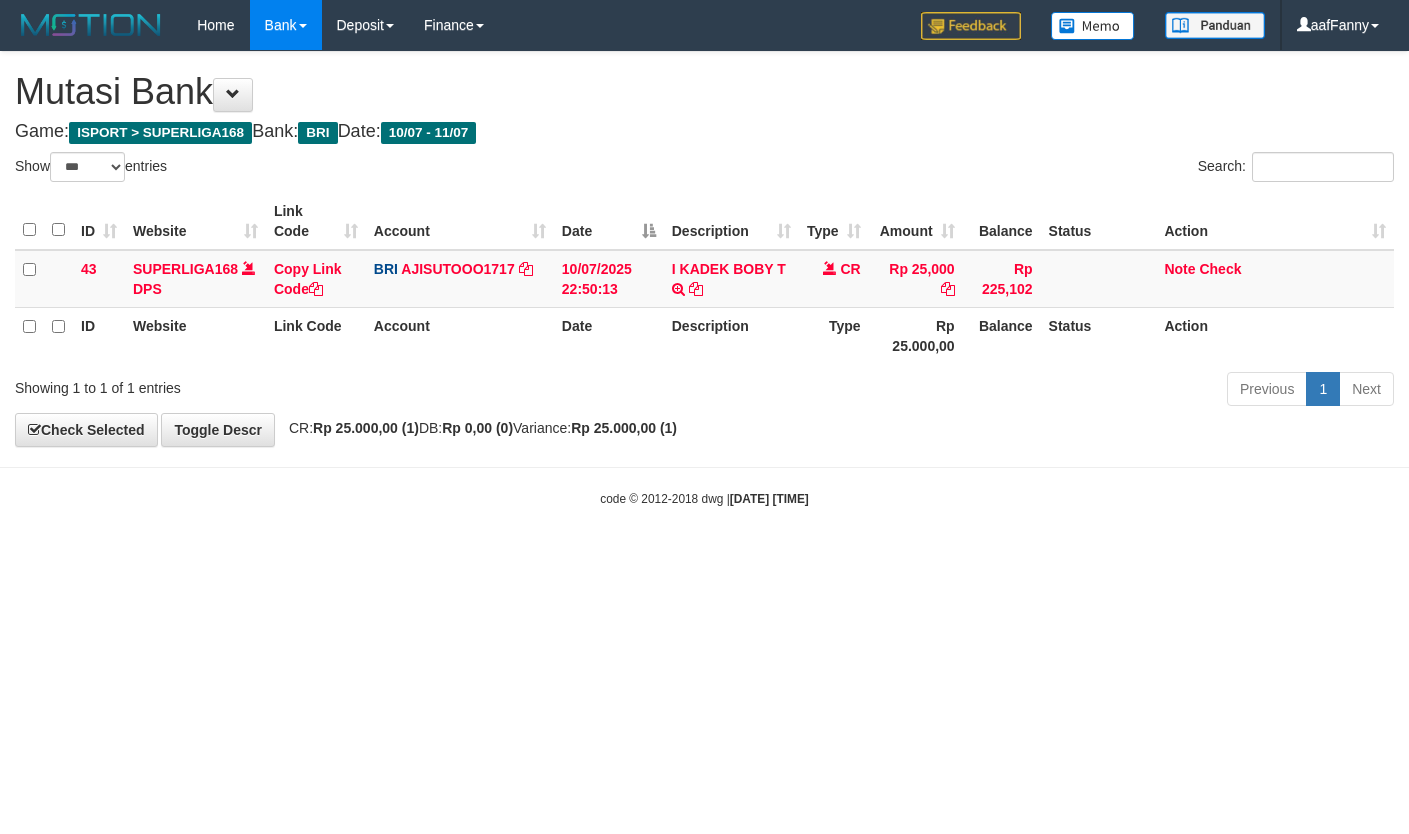 select on "***" 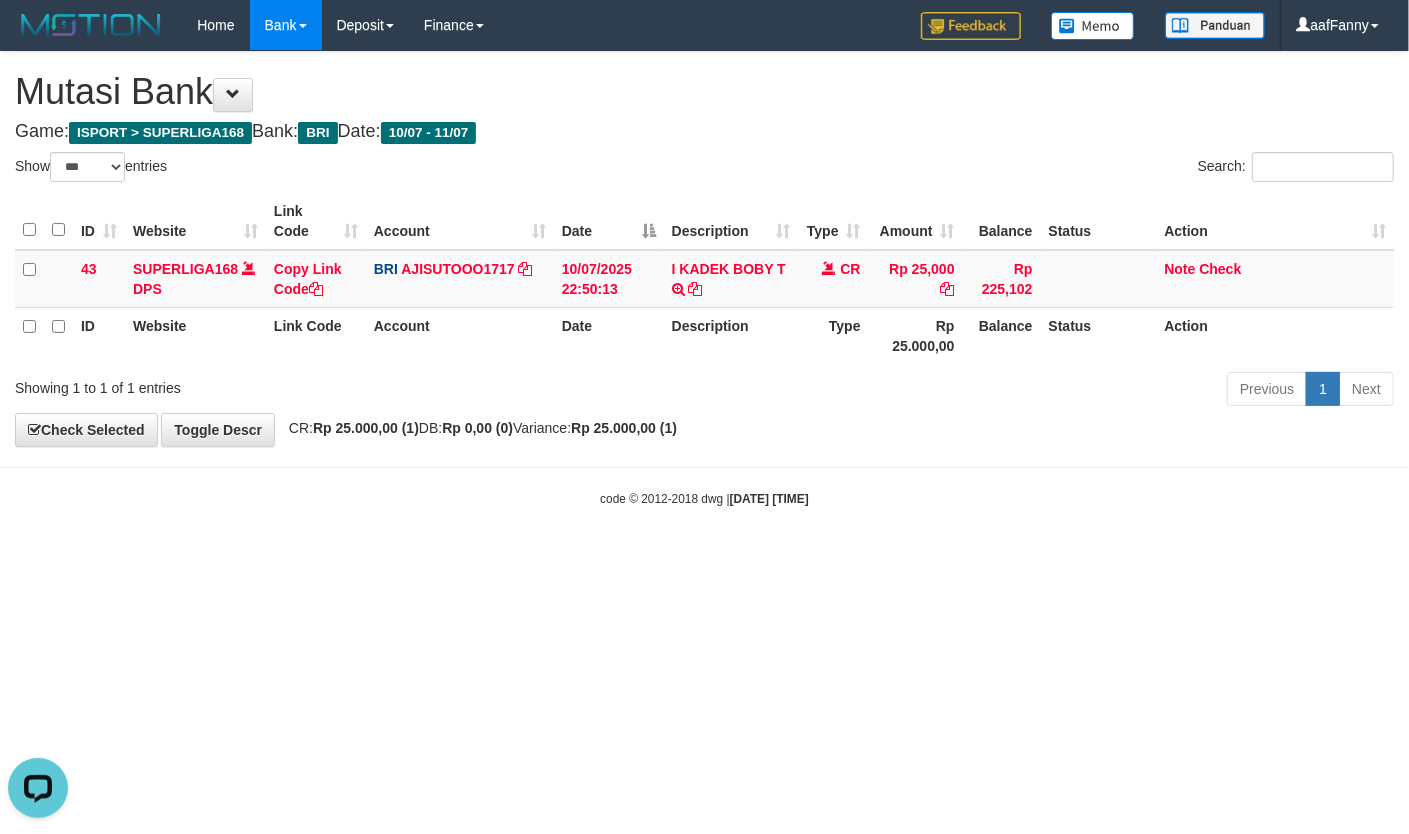 scroll, scrollTop: 0, scrollLeft: 0, axis: both 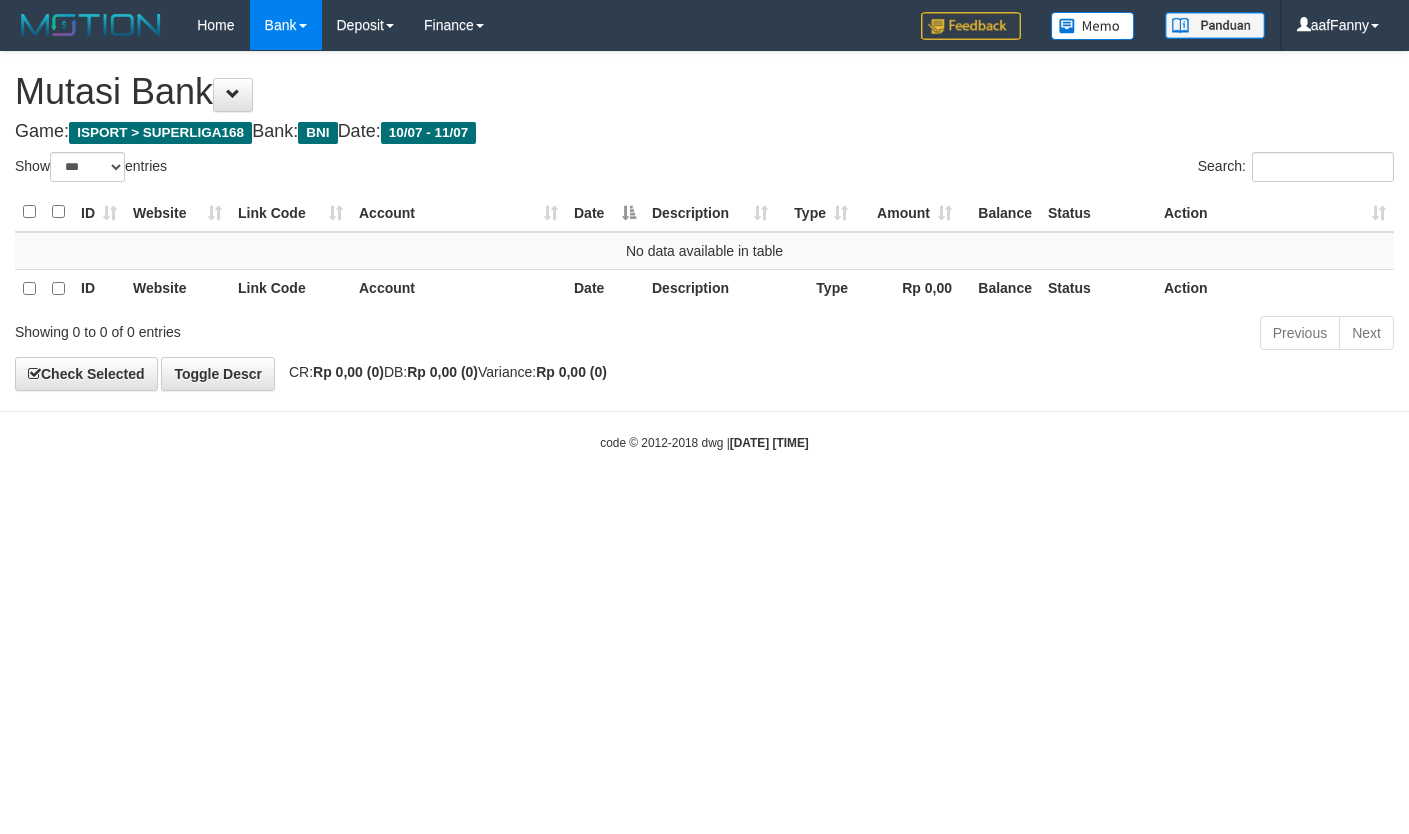 select on "***" 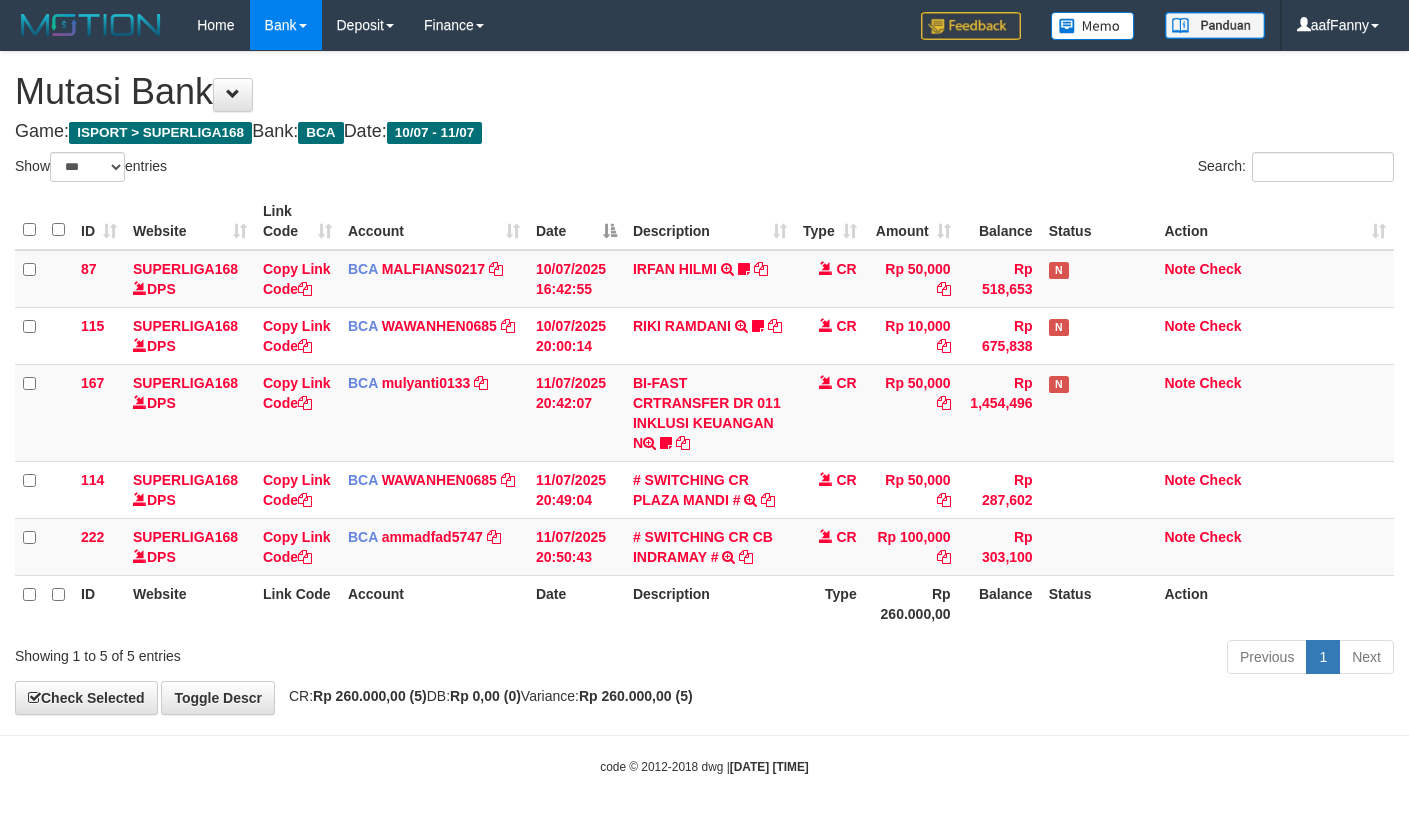 select on "***" 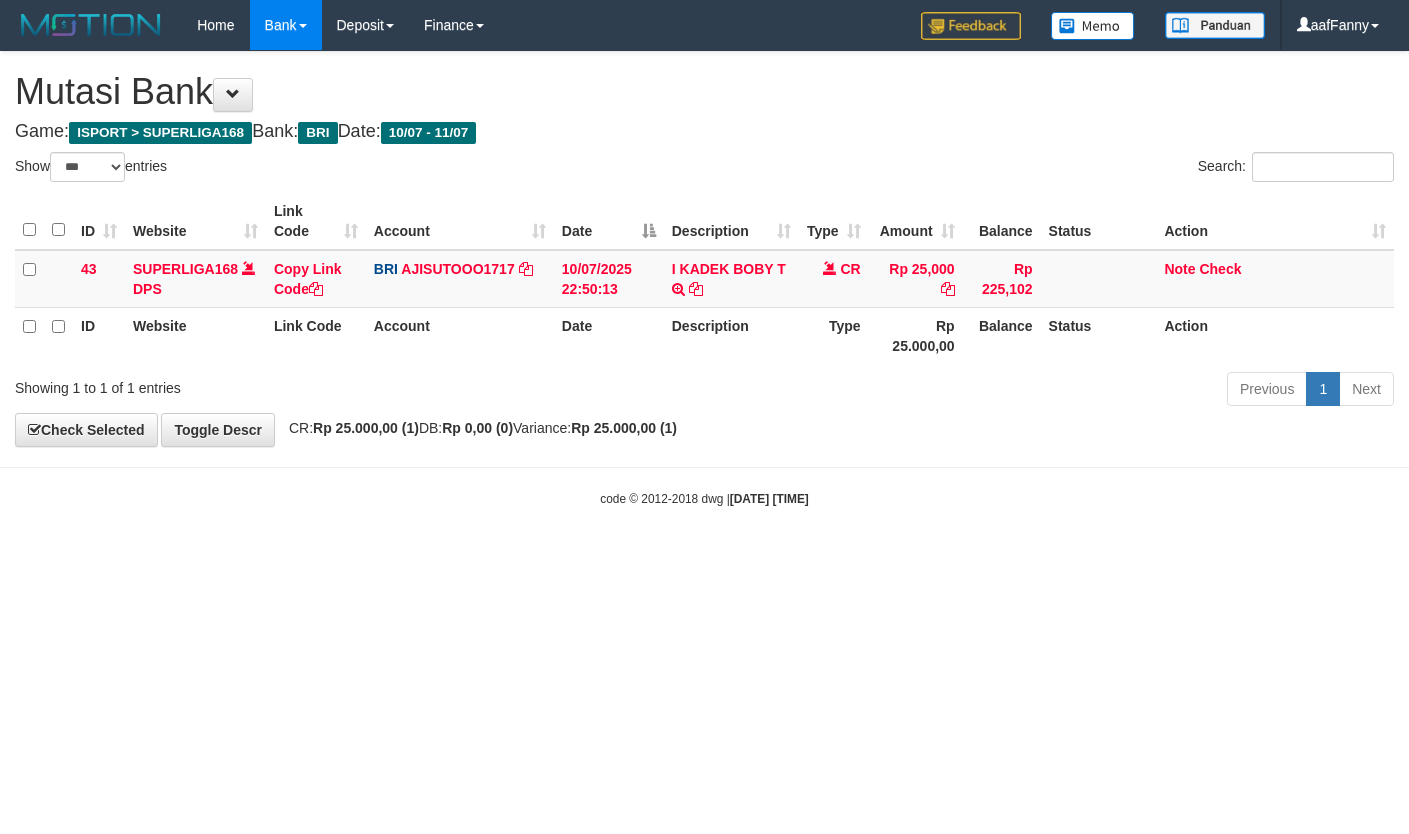 select on "***" 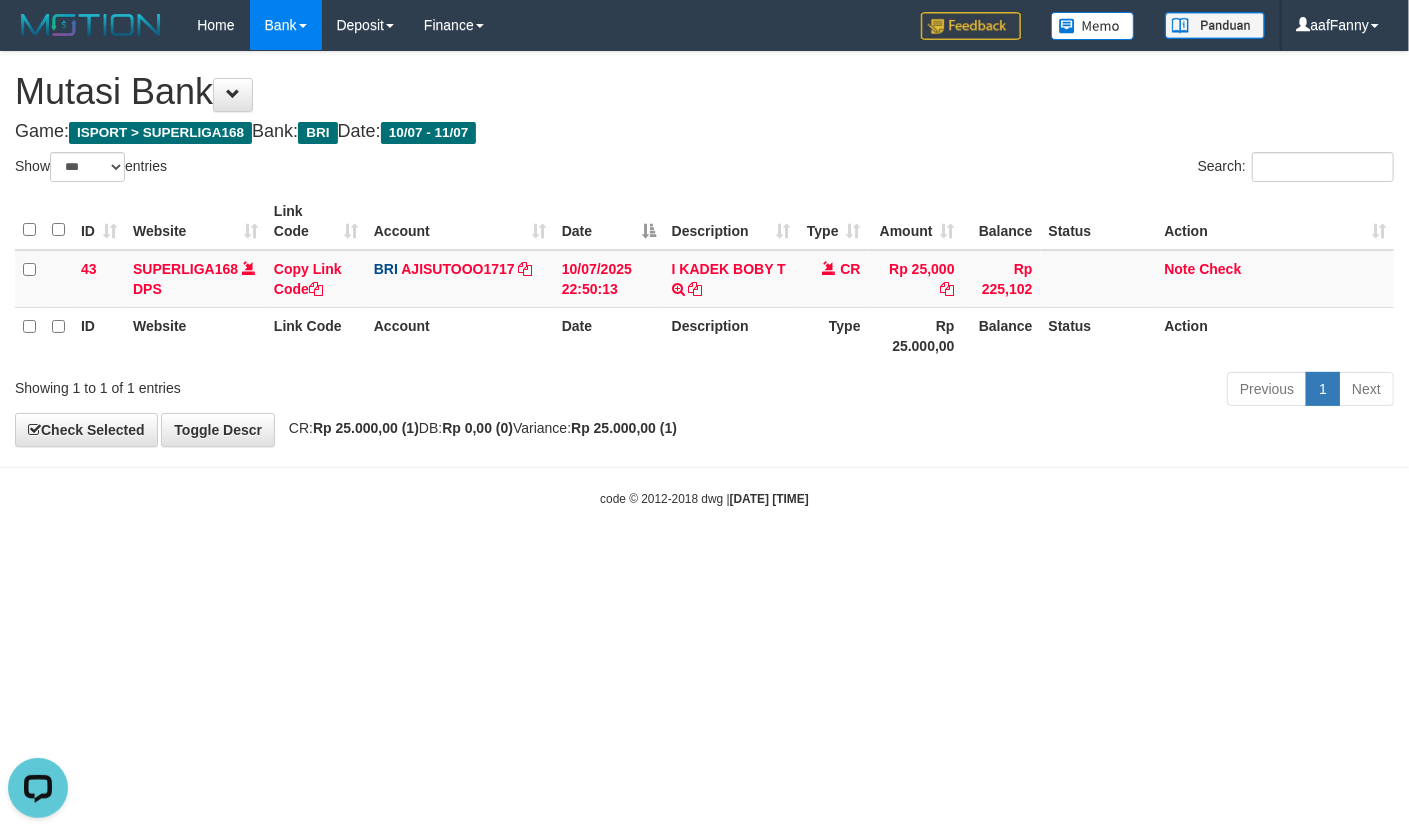 scroll, scrollTop: 0, scrollLeft: 0, axis: both 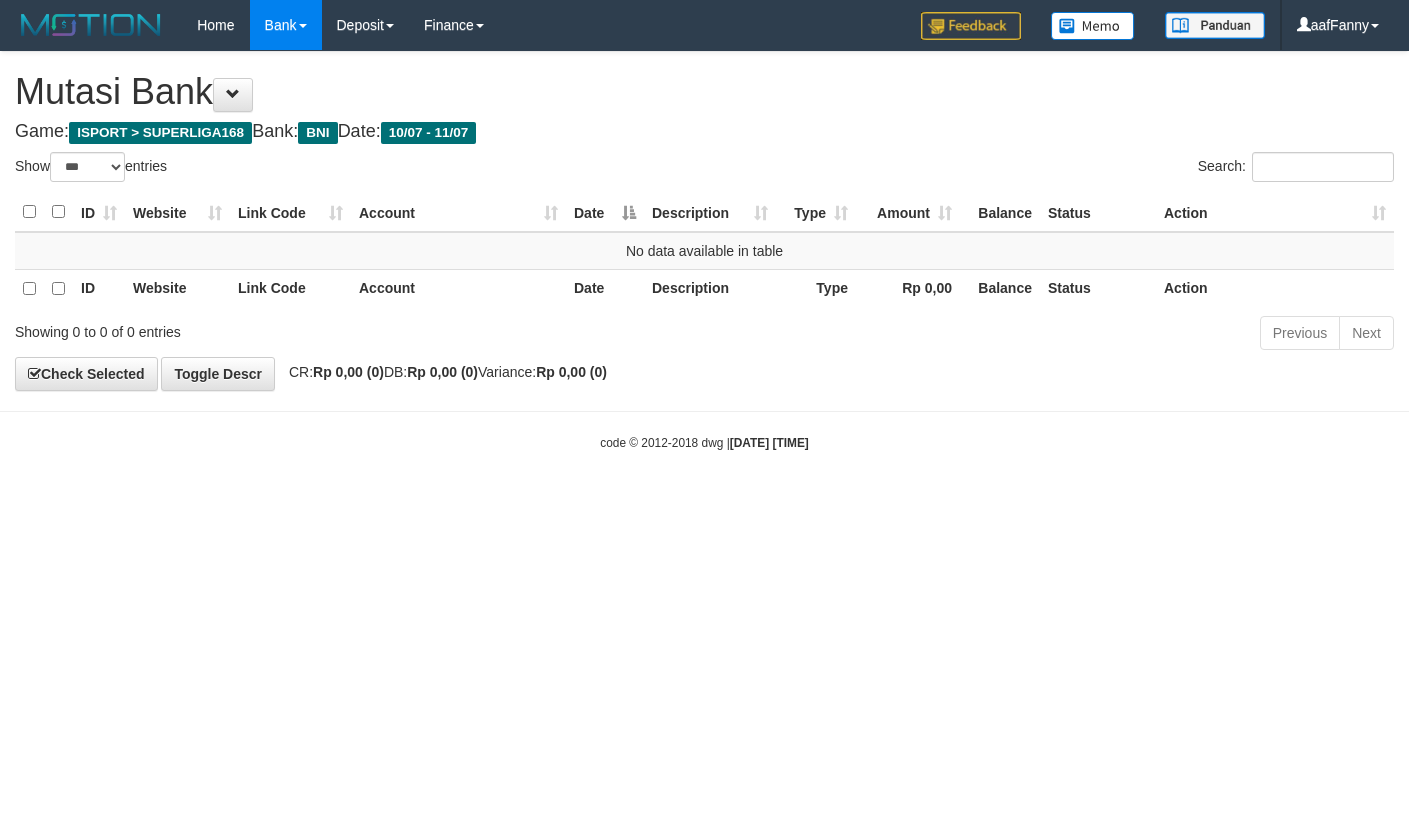 select on "***" 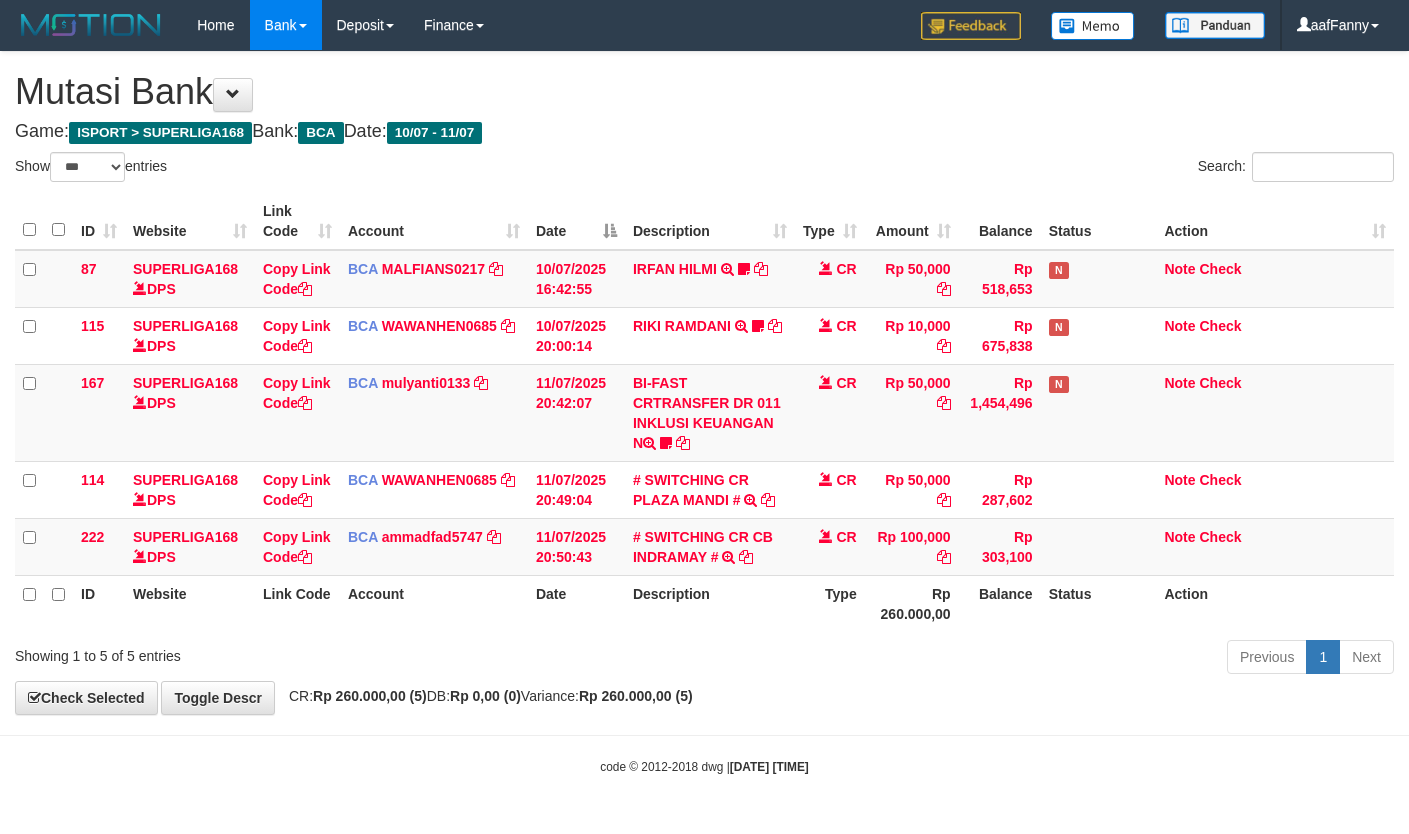 select on "***" 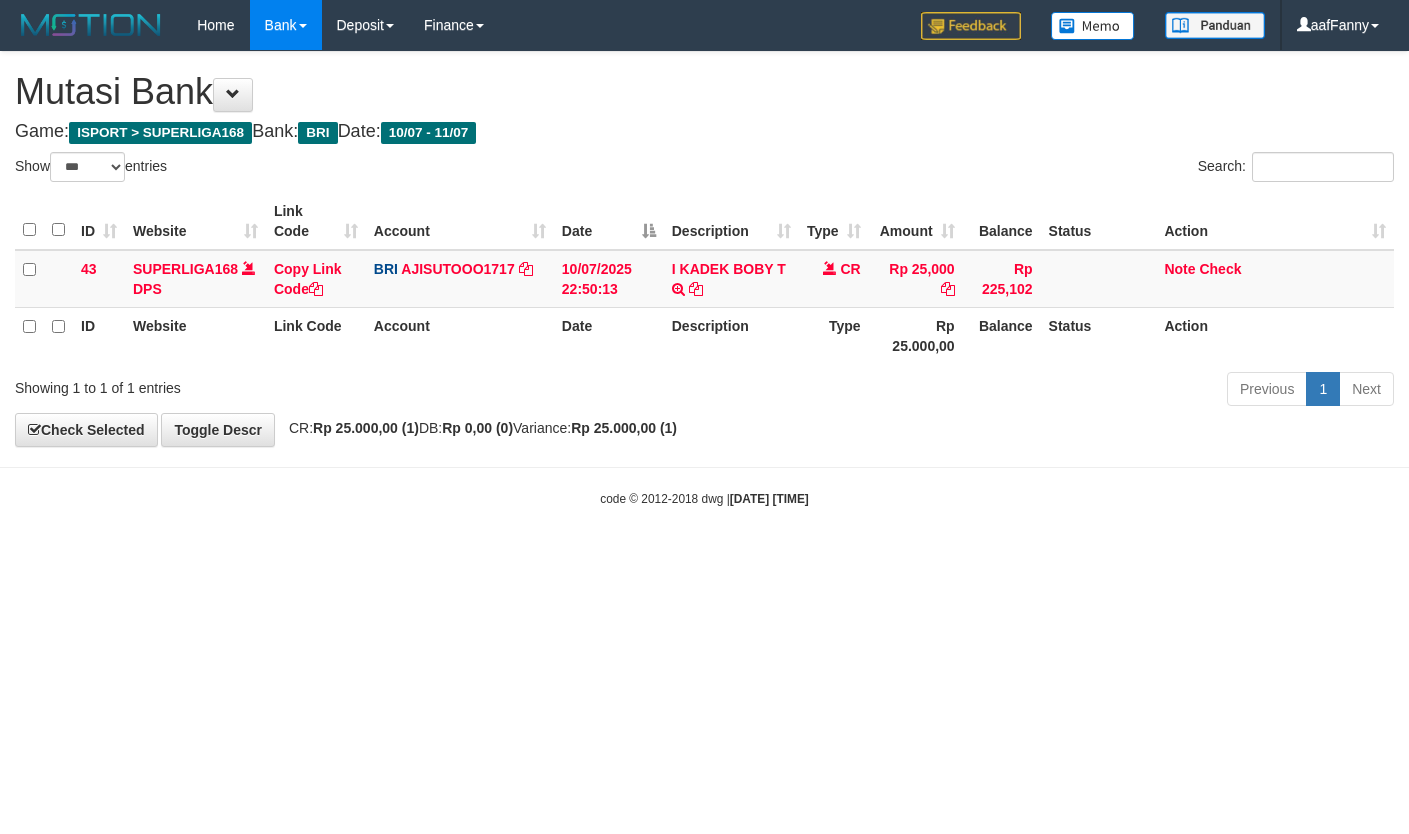 select on "***" 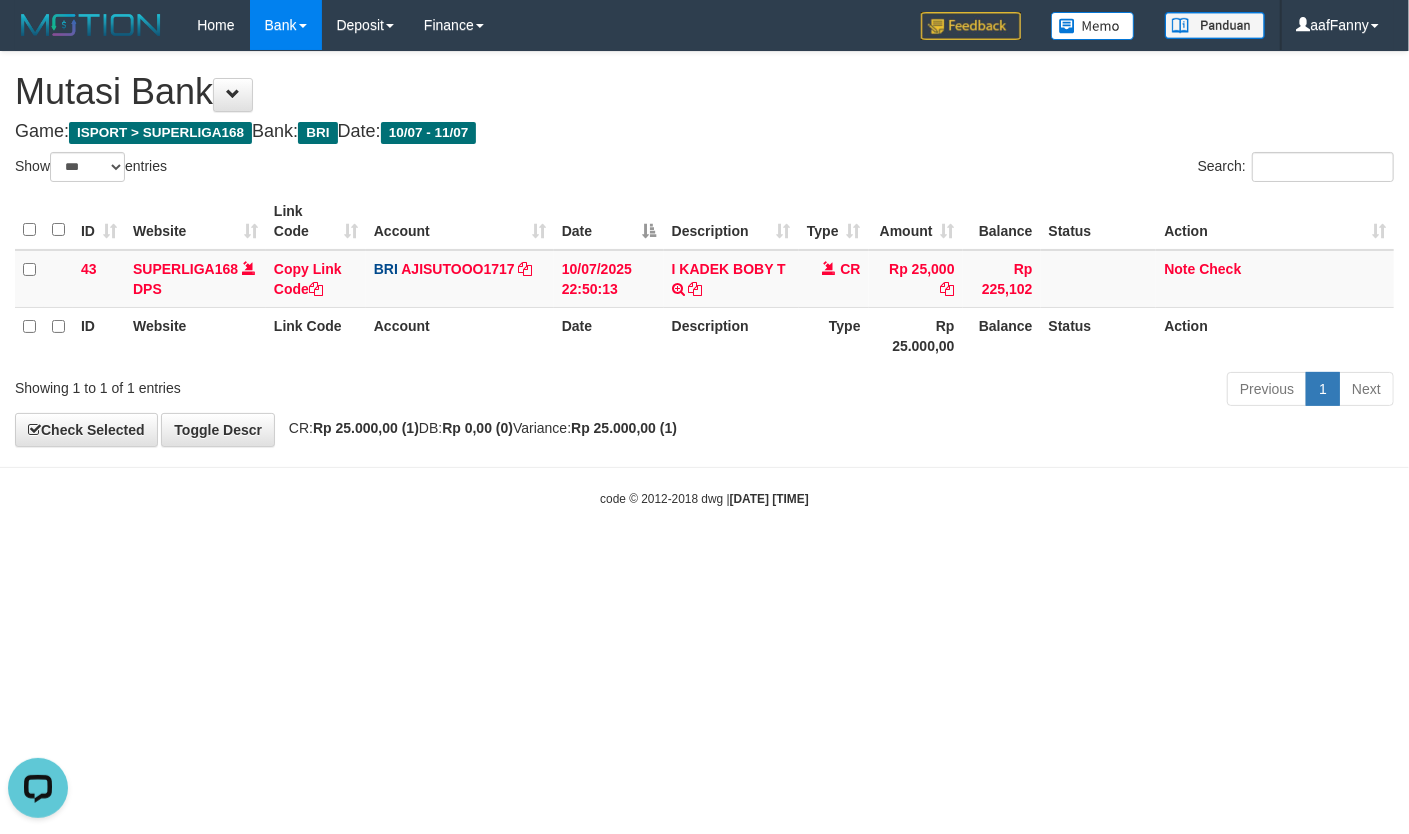 scroll, scrollTop: 0, scrollLeft: 0, axis: both 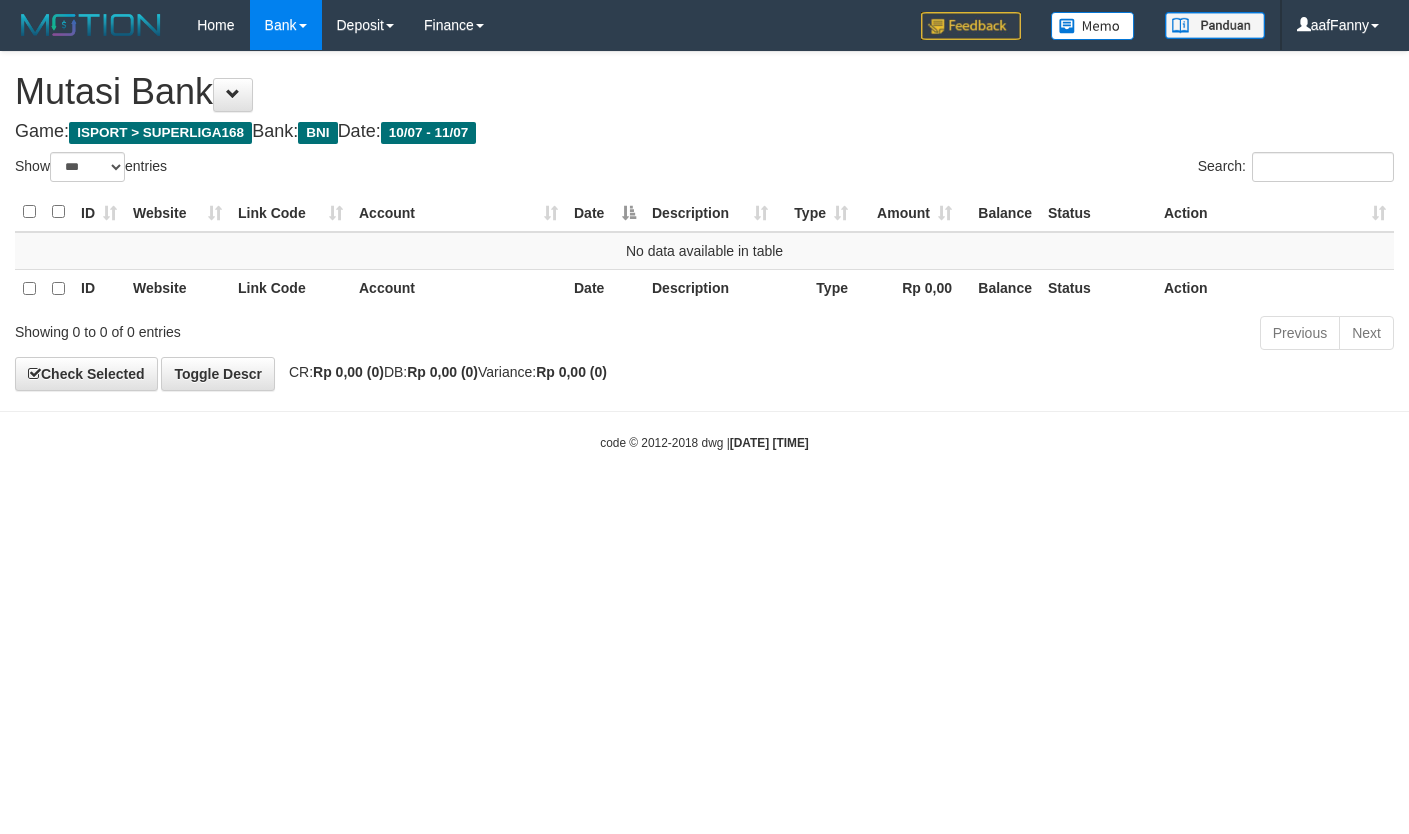 select on "***" 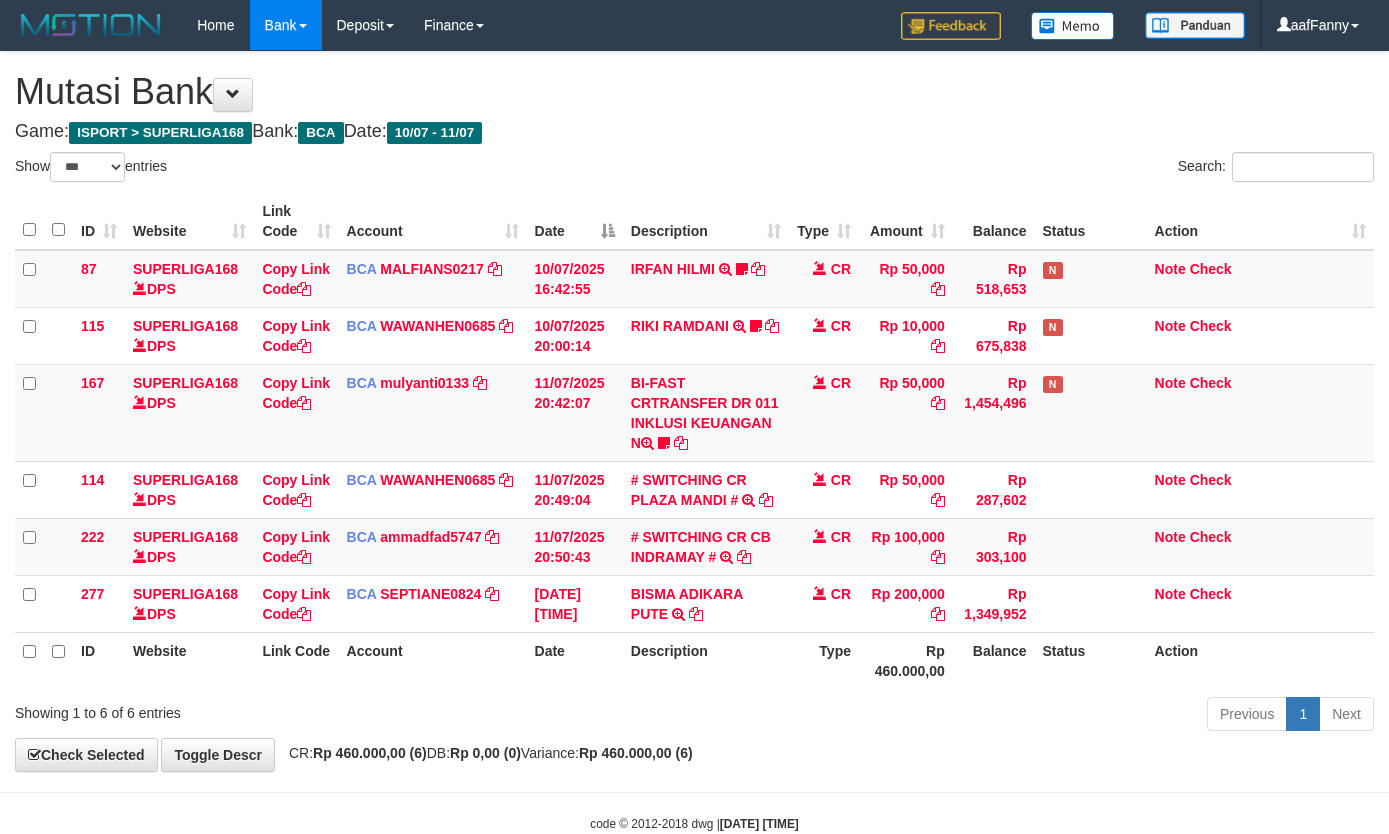 select on "***" 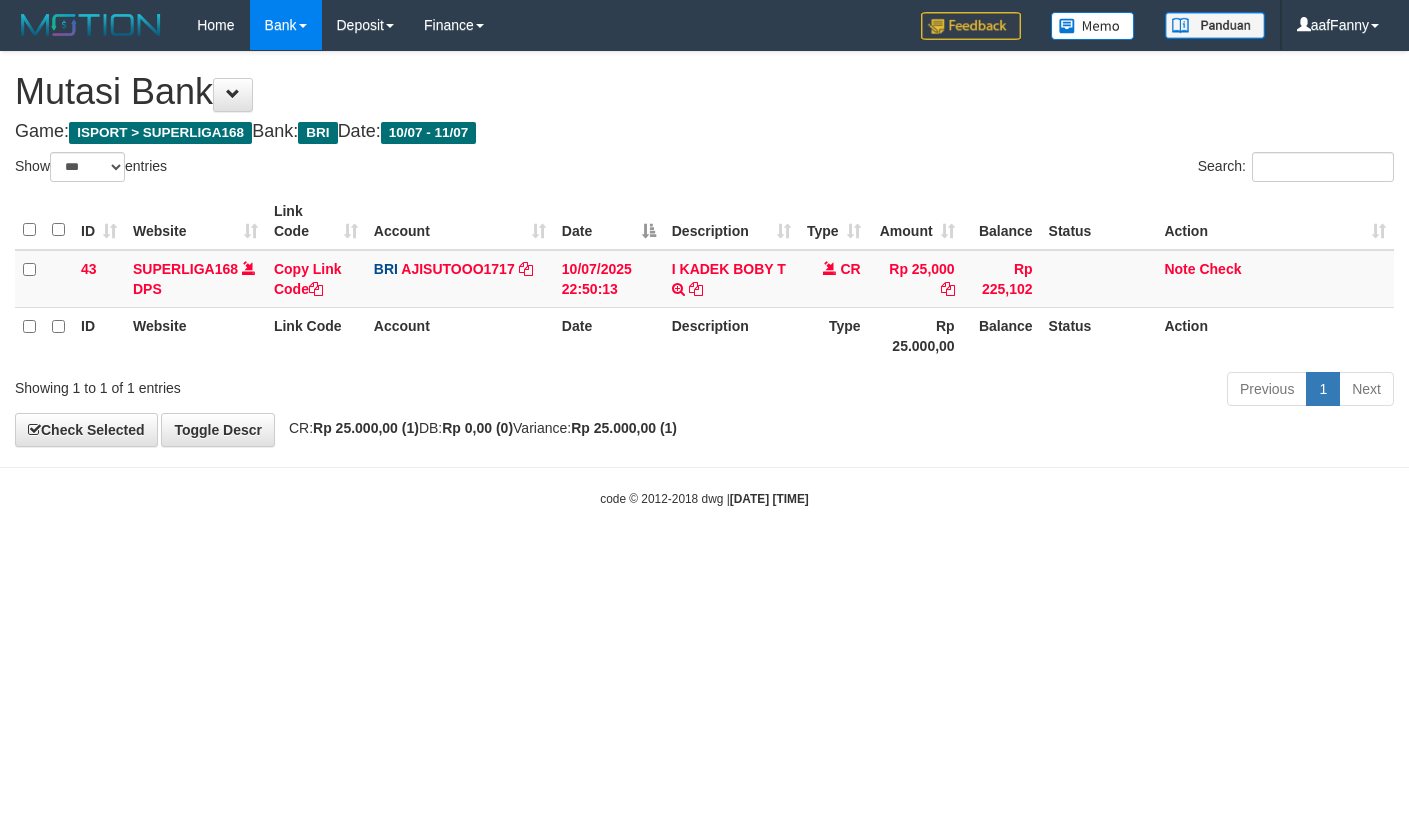 select on "***" 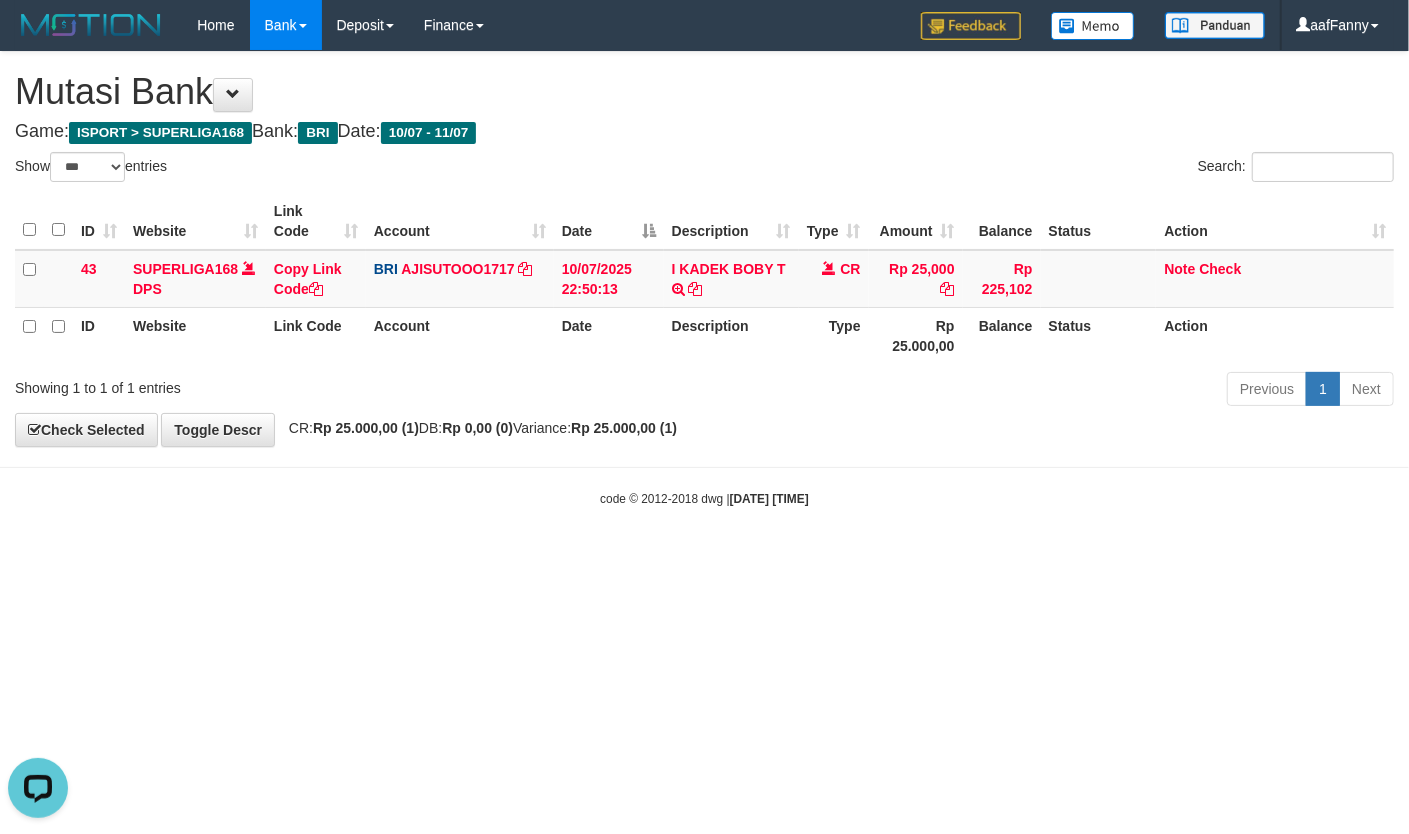 scroll, scrollTop: 0, scrollLeft: 0, axis: both 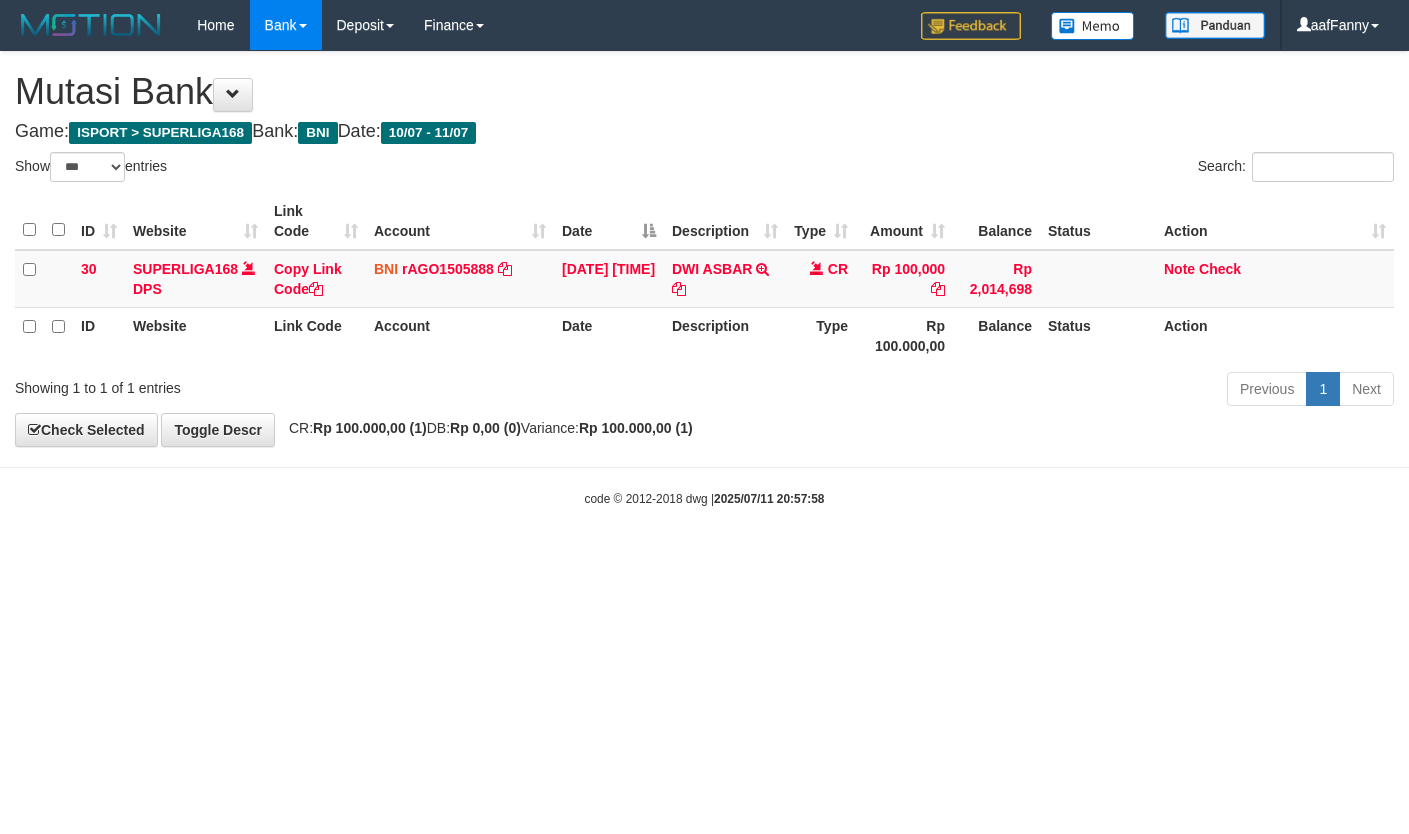 select on "***" 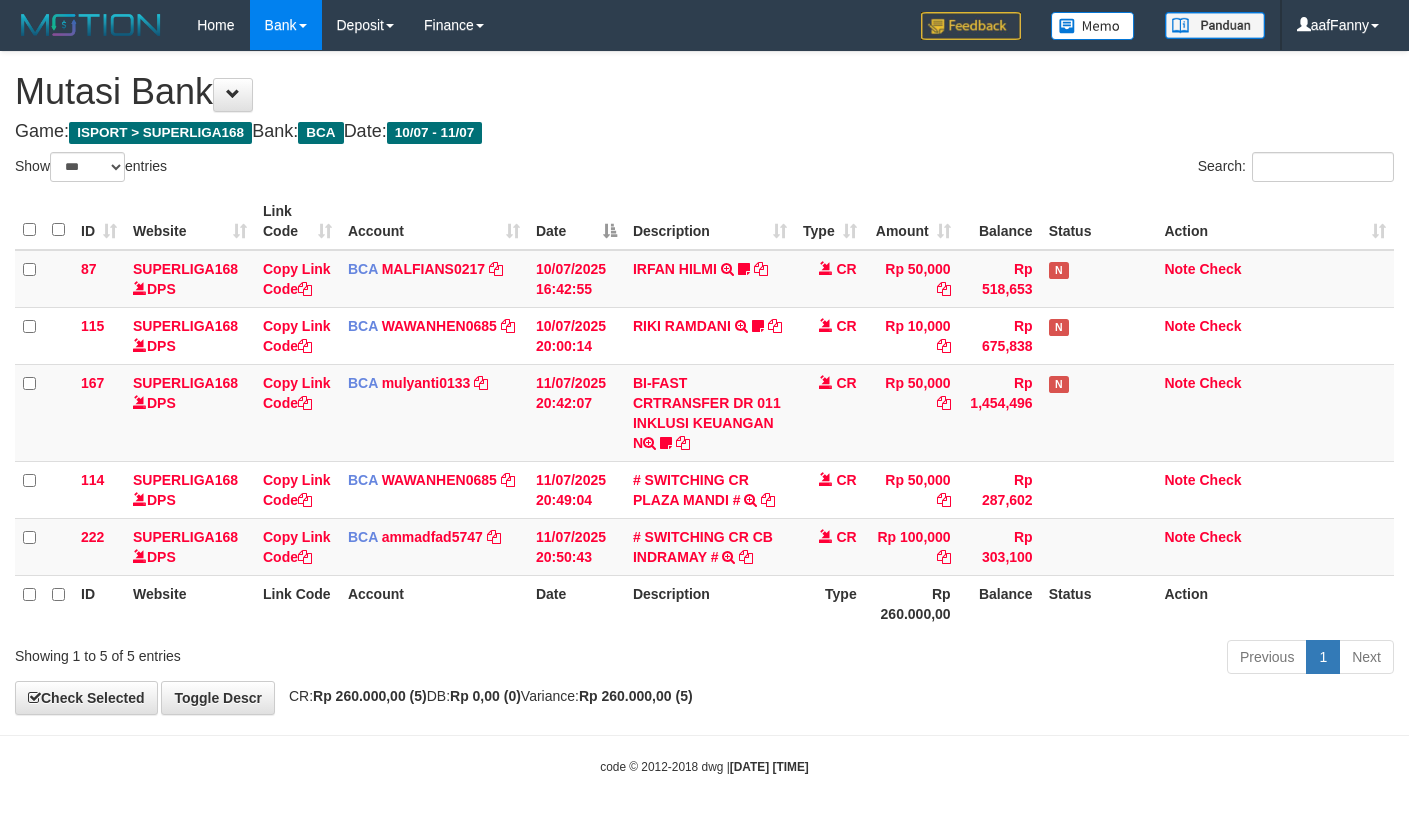 select on "***" 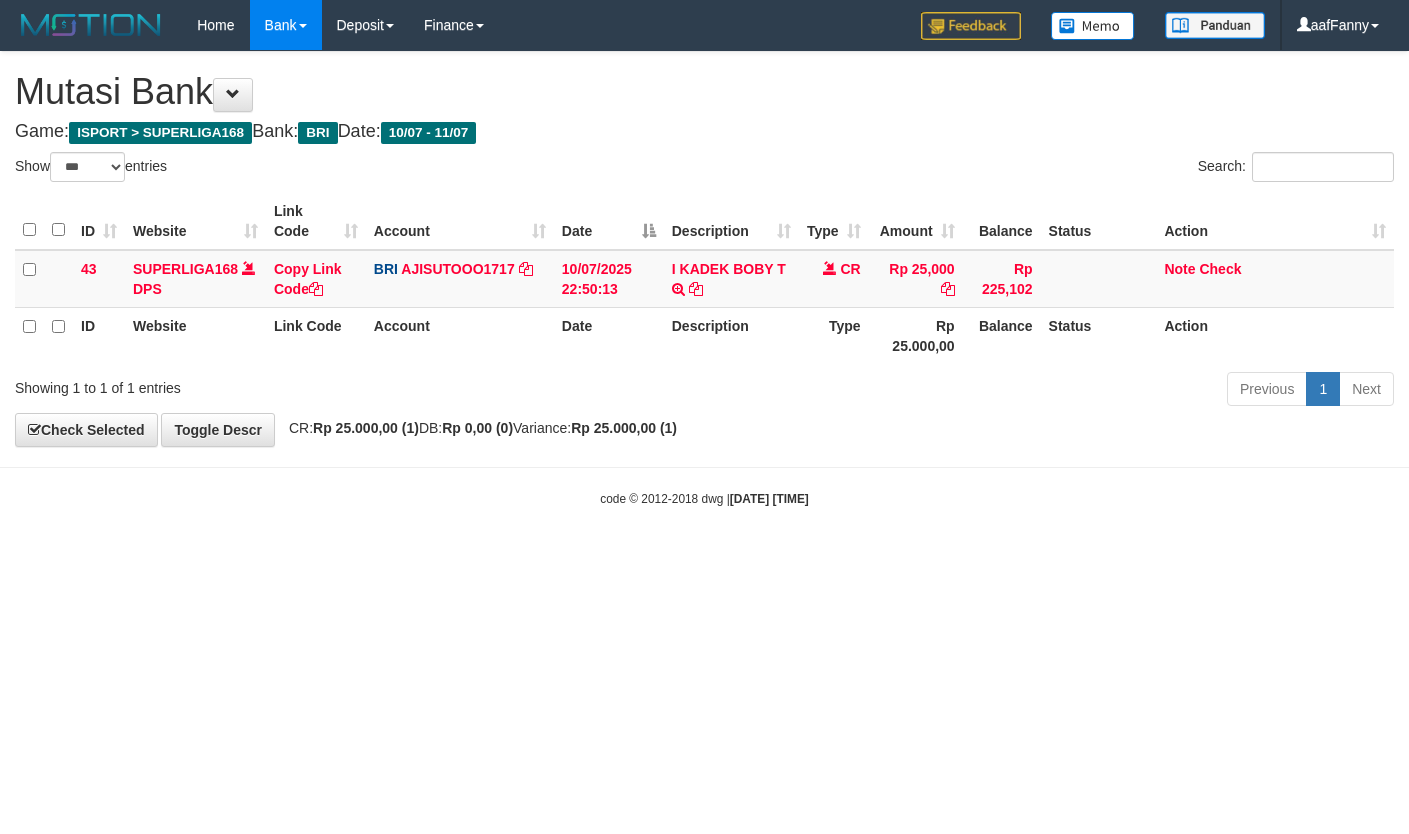 select on "***" 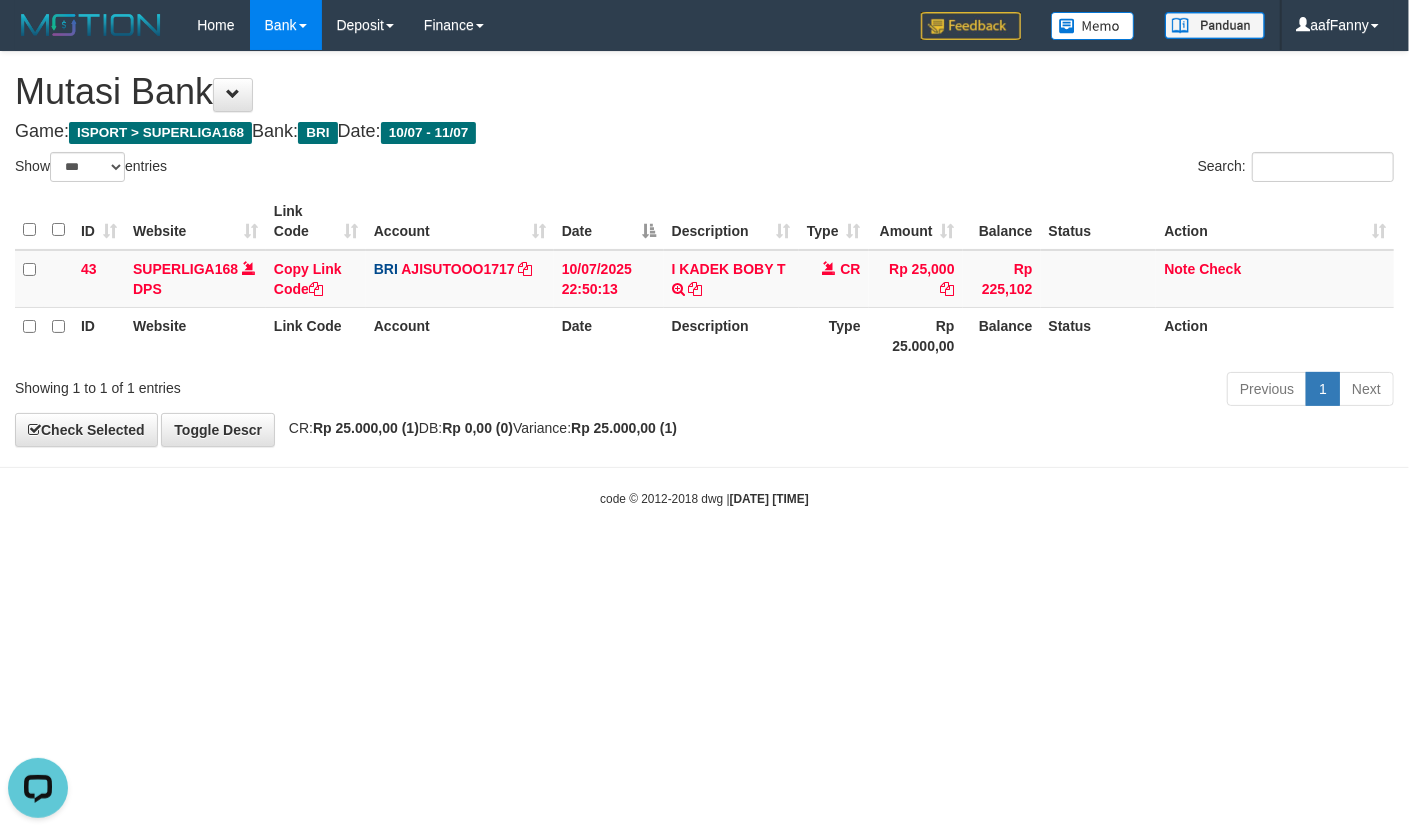 scroll, scrollTop: 0, scrollLeft: 0, axis: both 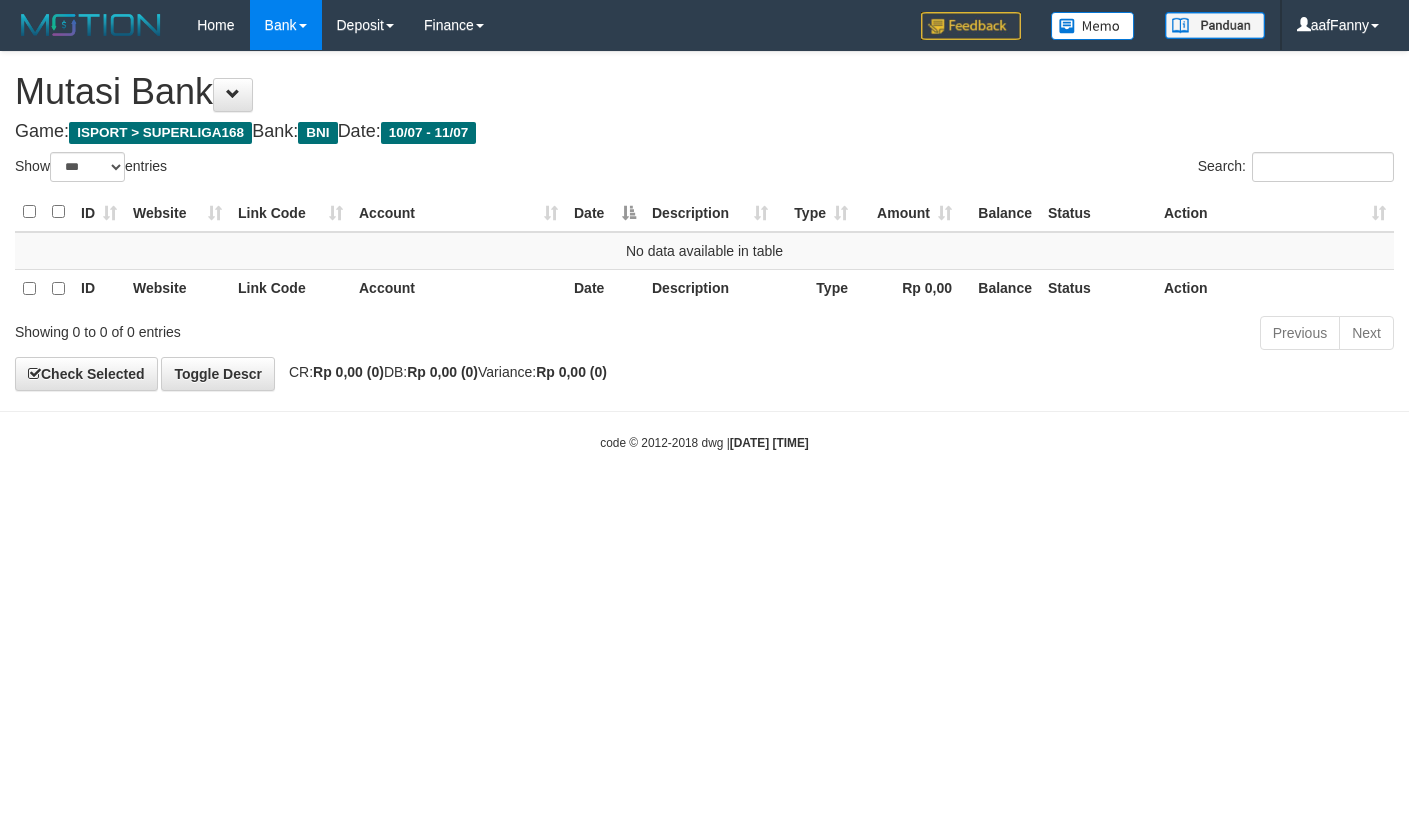 select on "***" 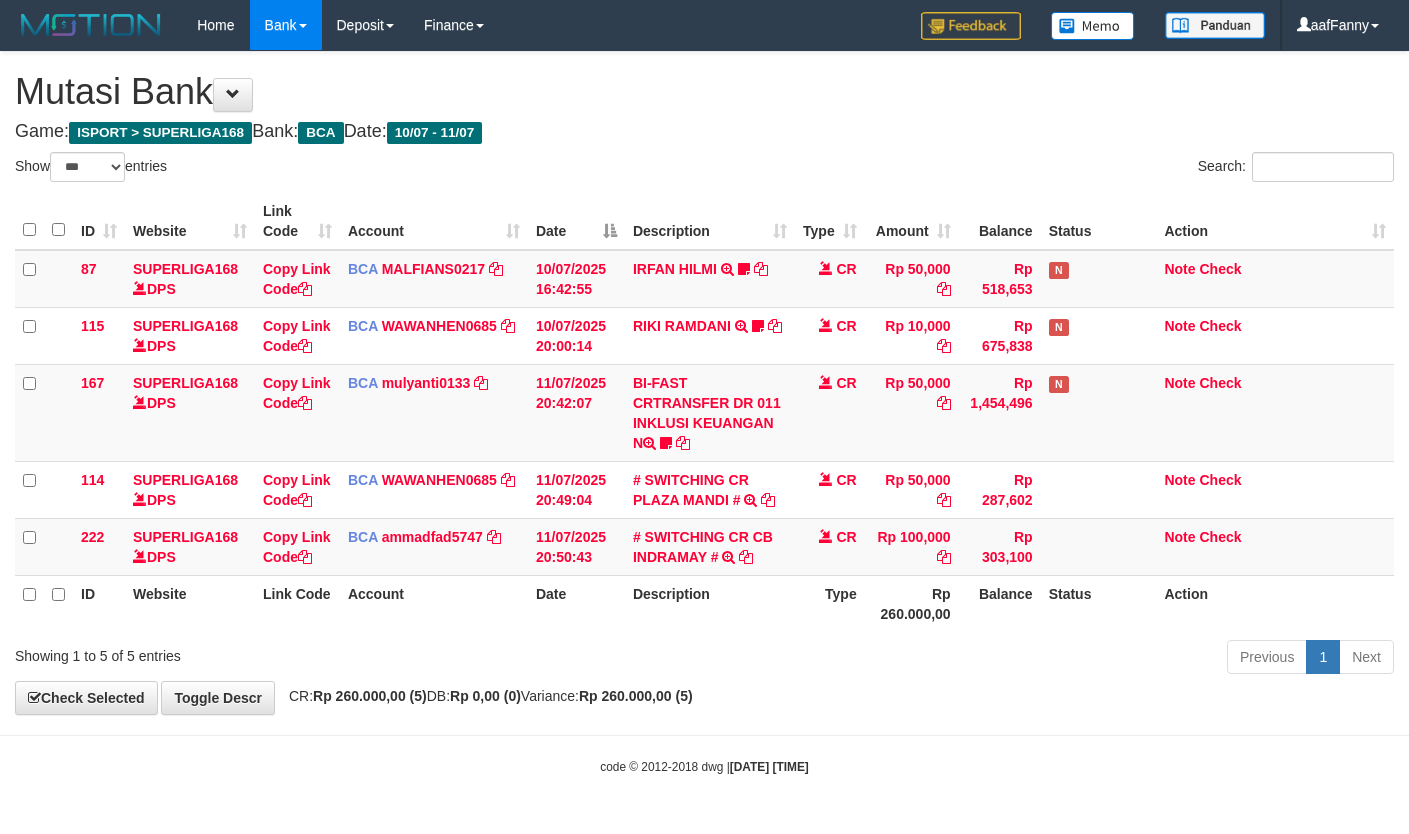 select on "***" 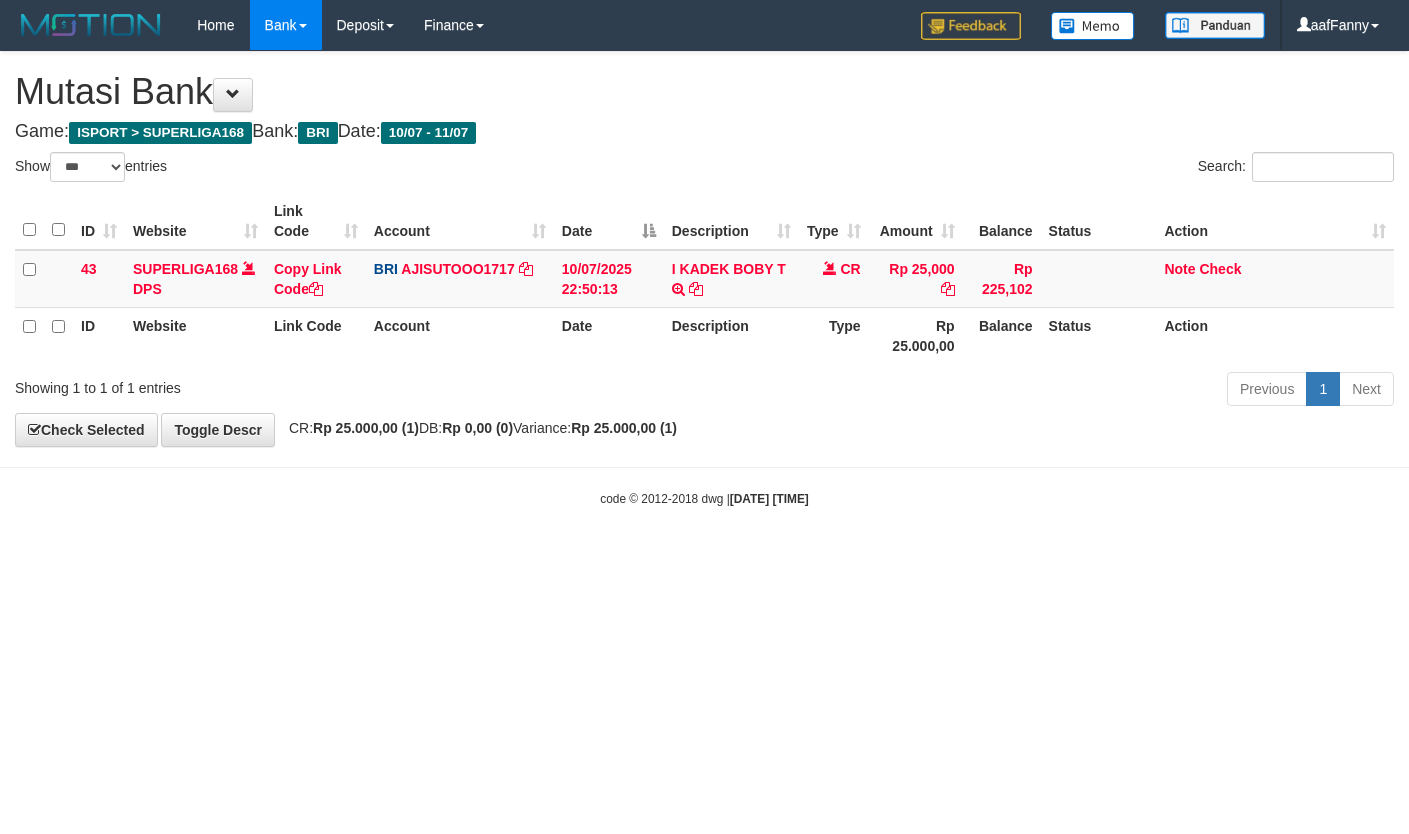 select on "***" 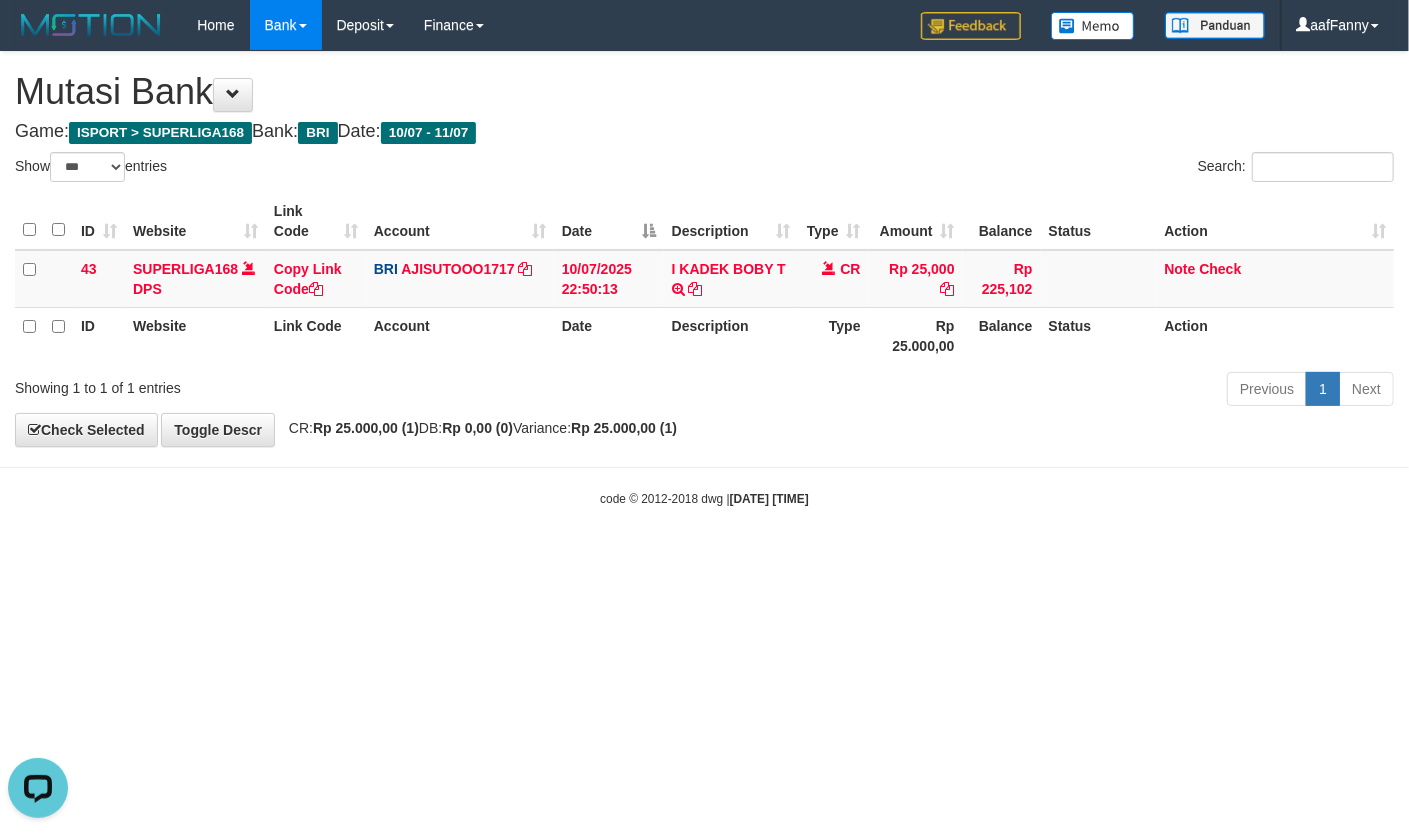 scroll, scrollTop: 0, scrollLeft: 0, axis: both 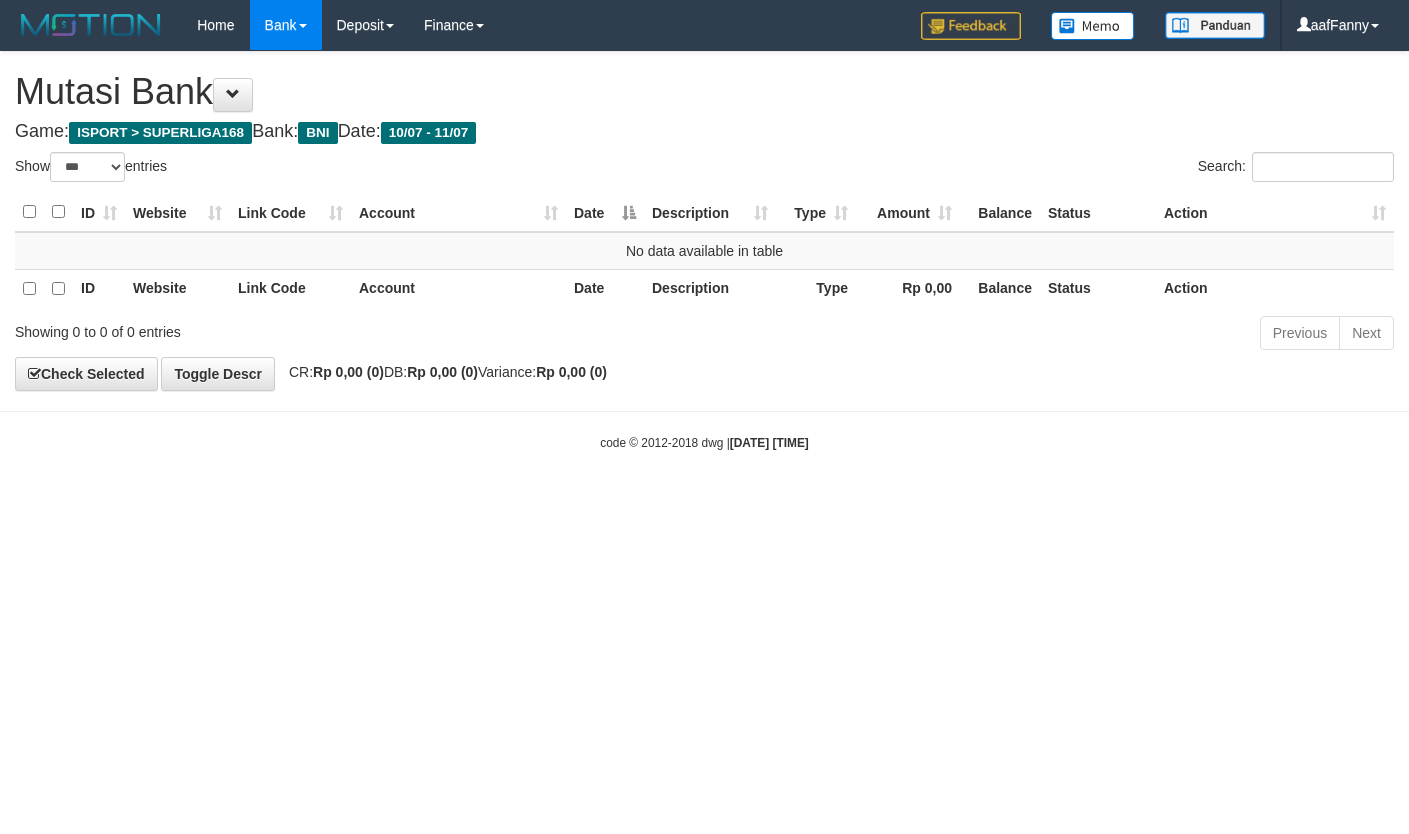 select on "***" 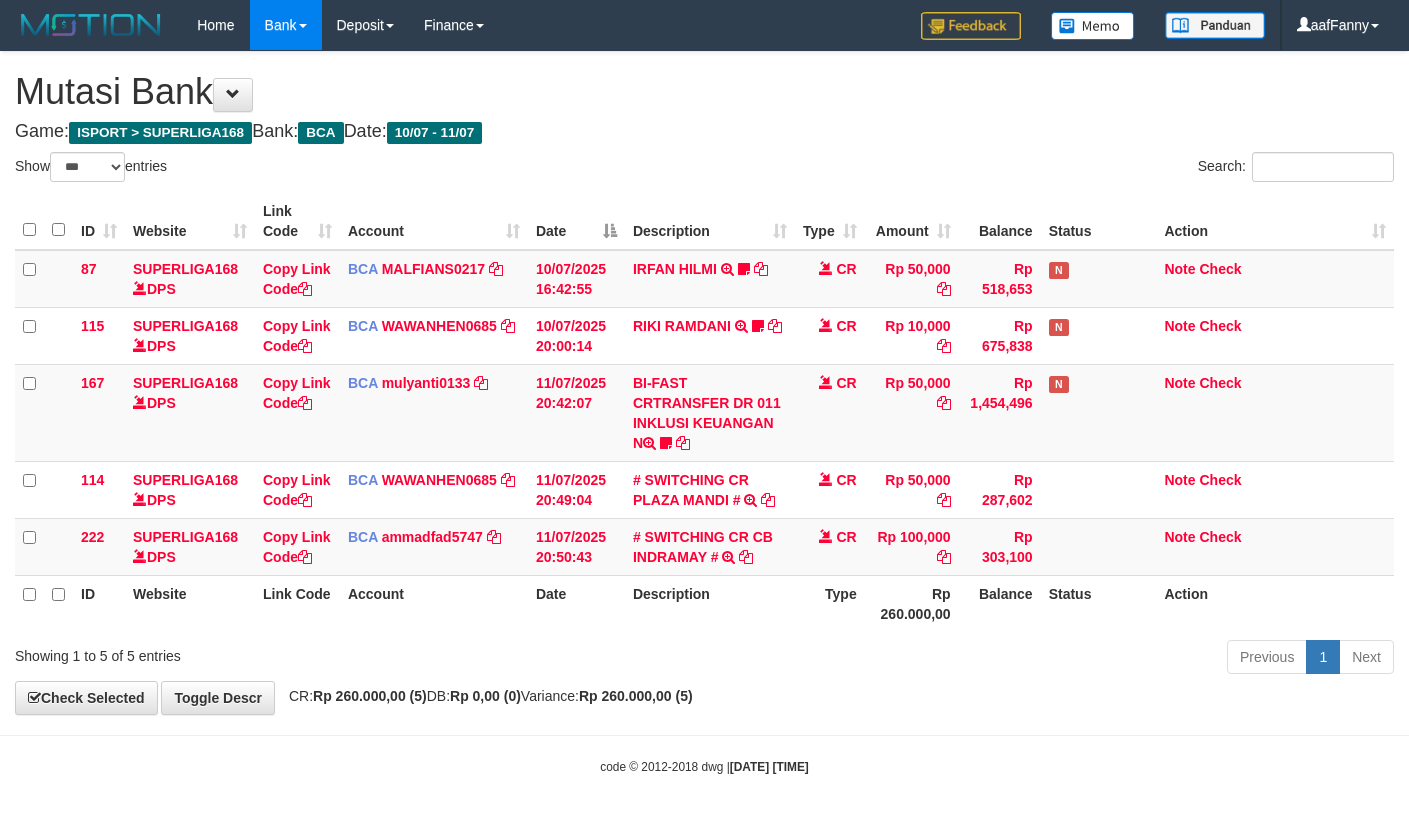 select on "***" 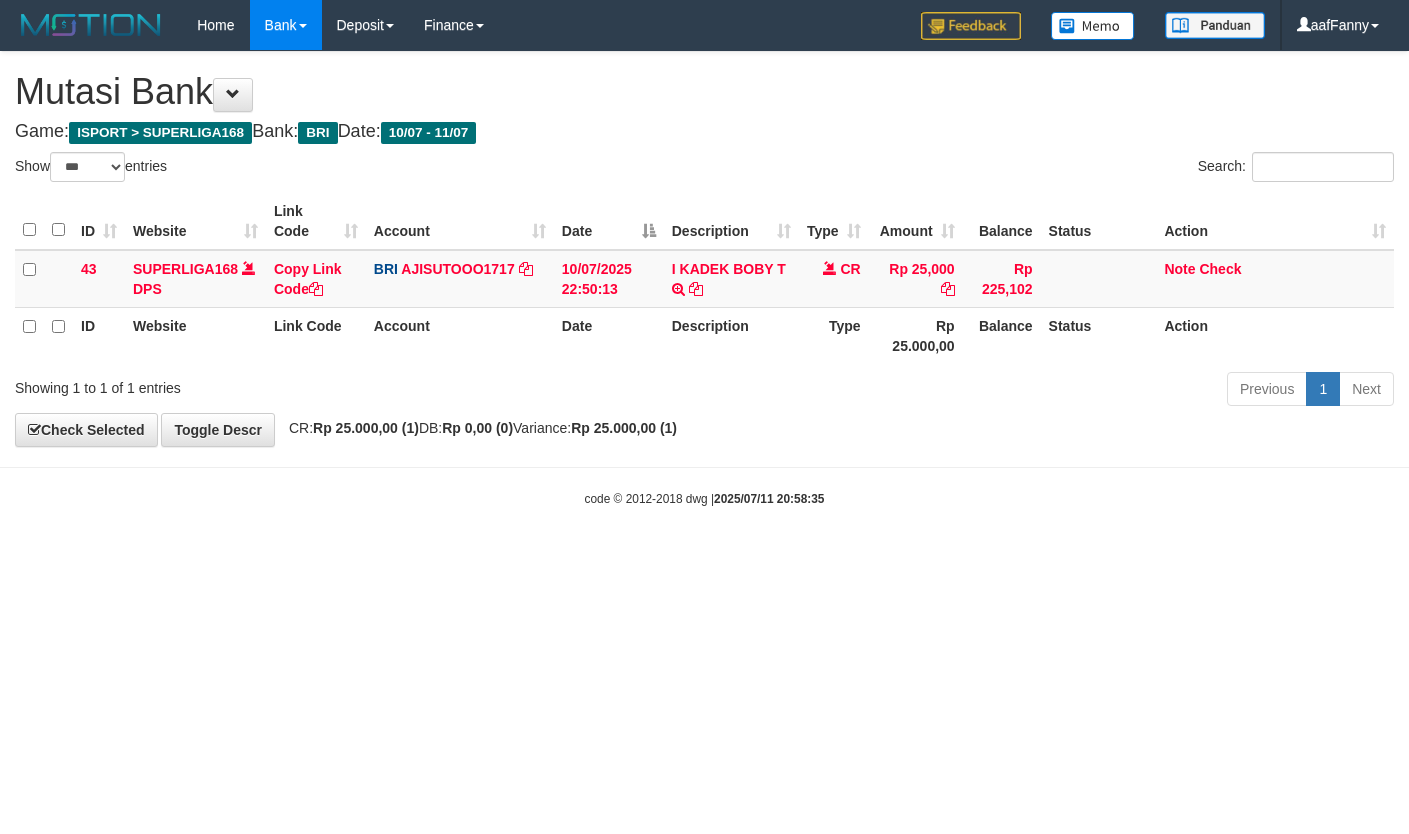 select on "***" 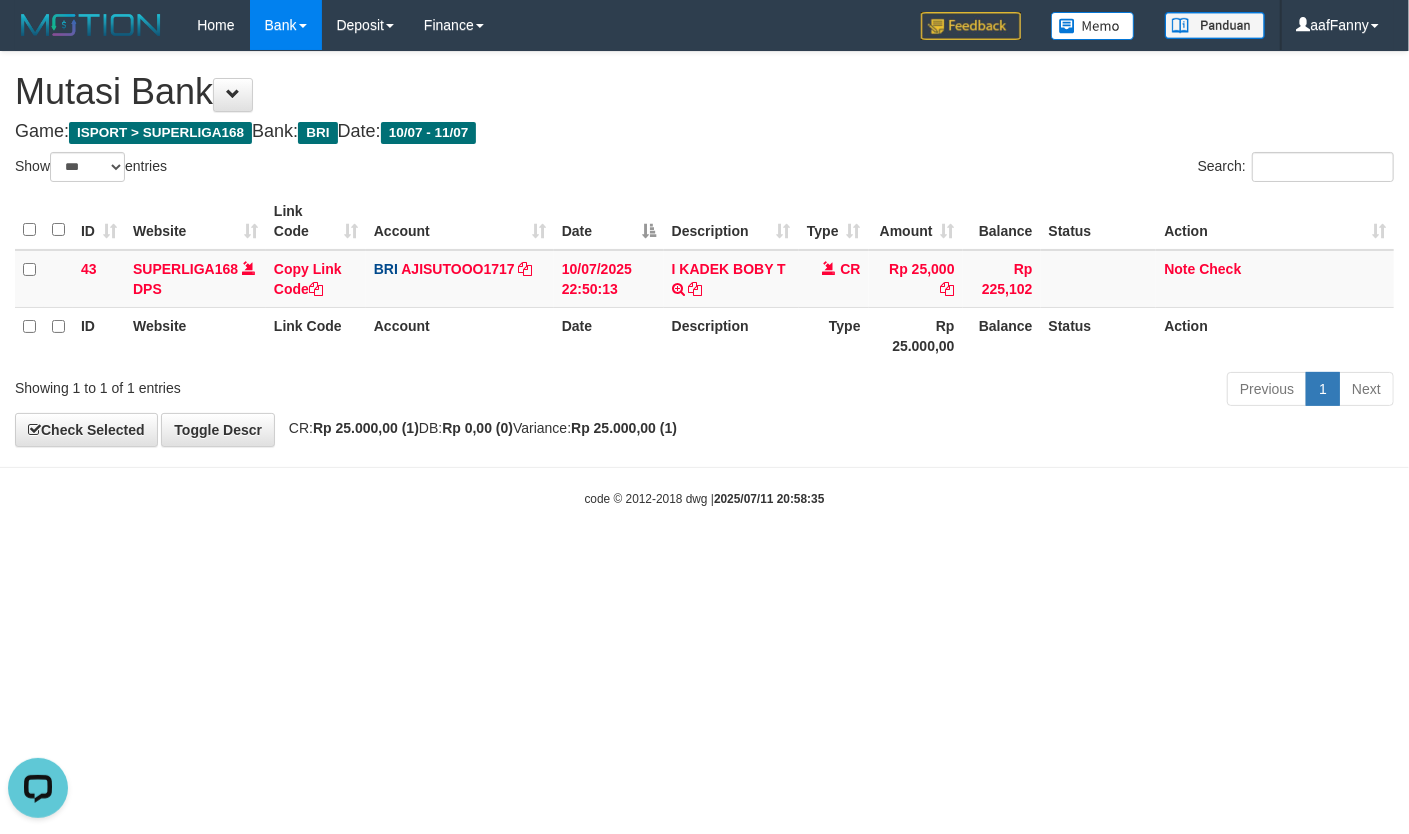 scroll, scrollTop: 0, scrollLeft: 0, axis: both 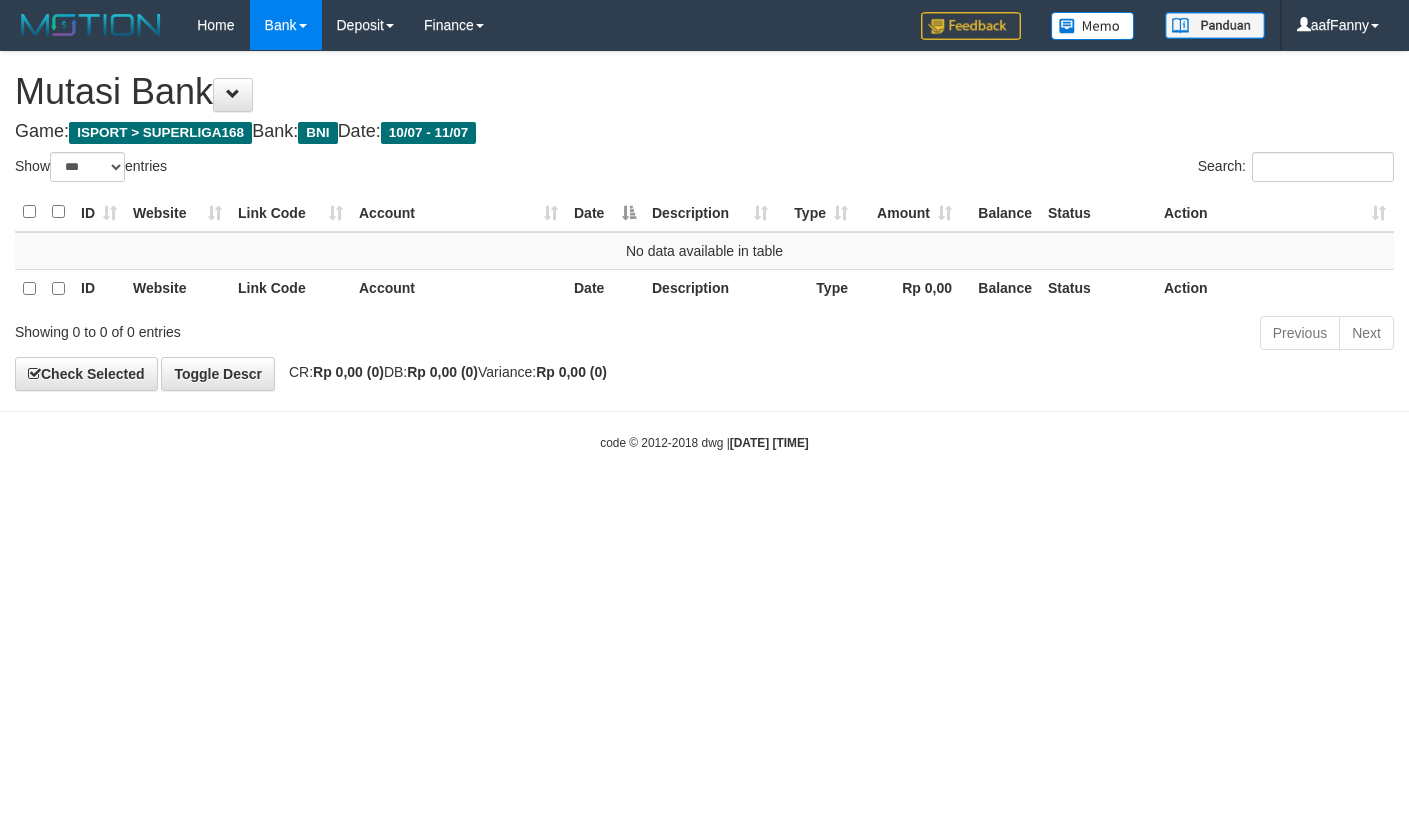 select on "***" 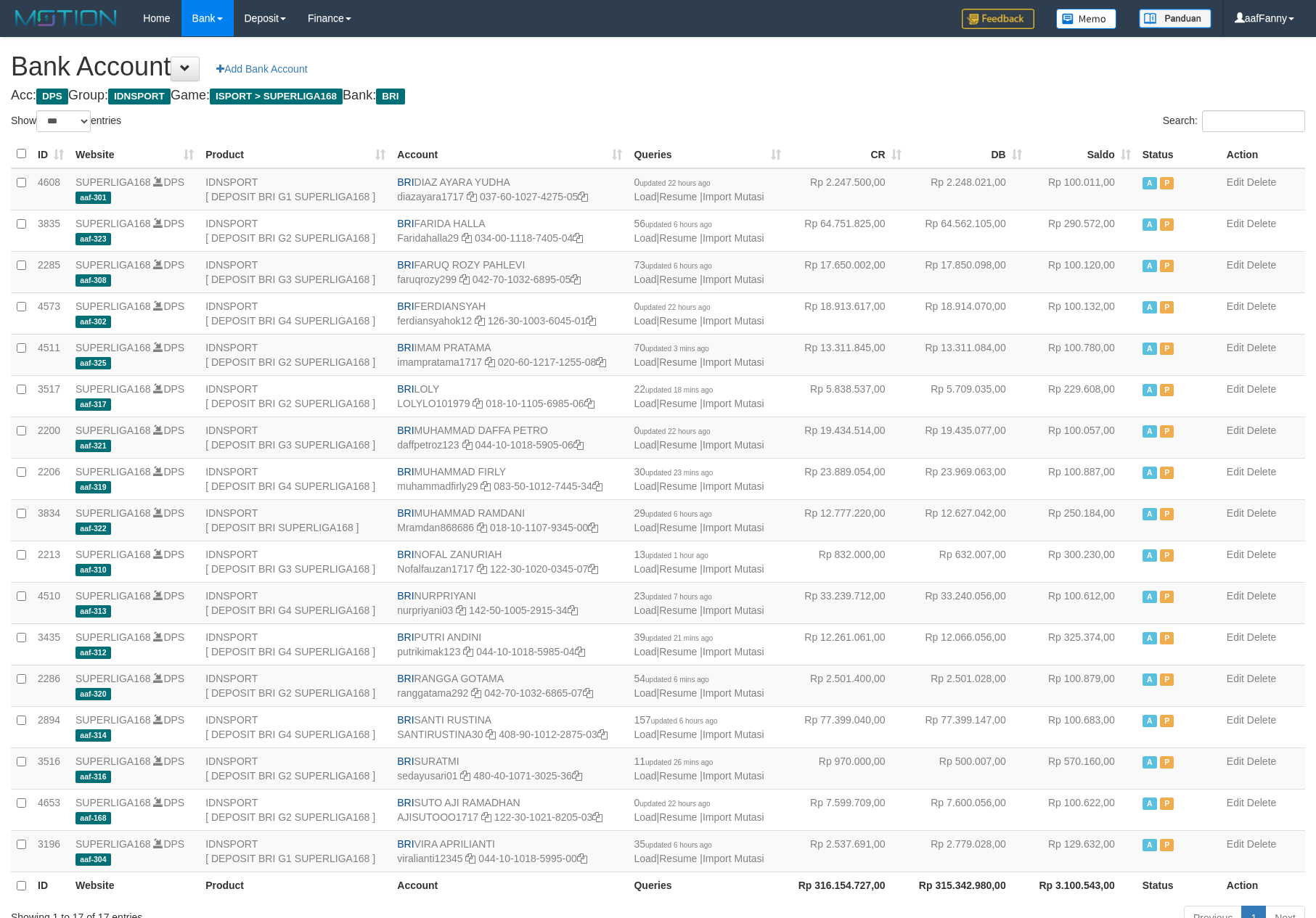 select on "***" 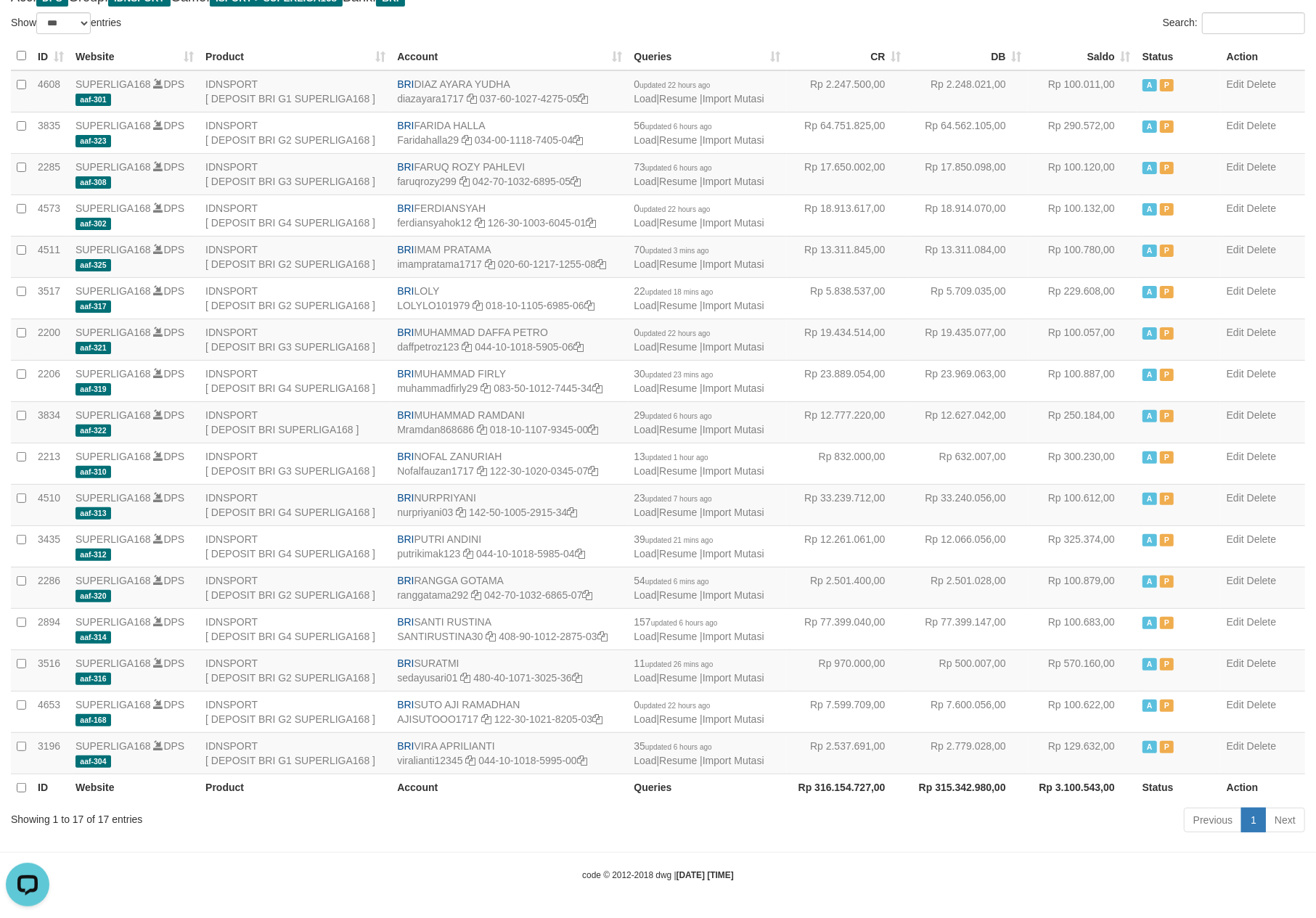 scroll, scrollTop: 0, scrollLeft: 0, axis: both 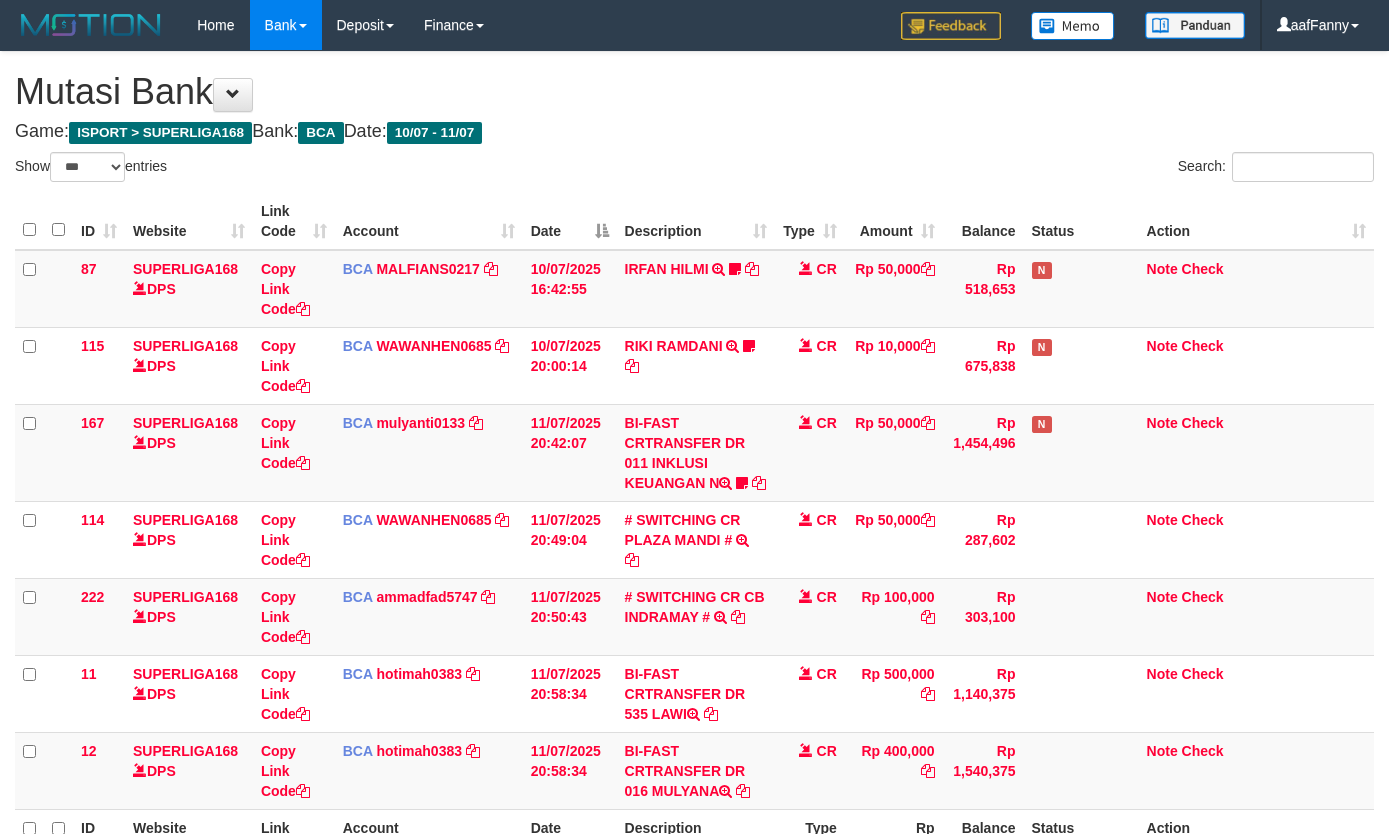select on "***" 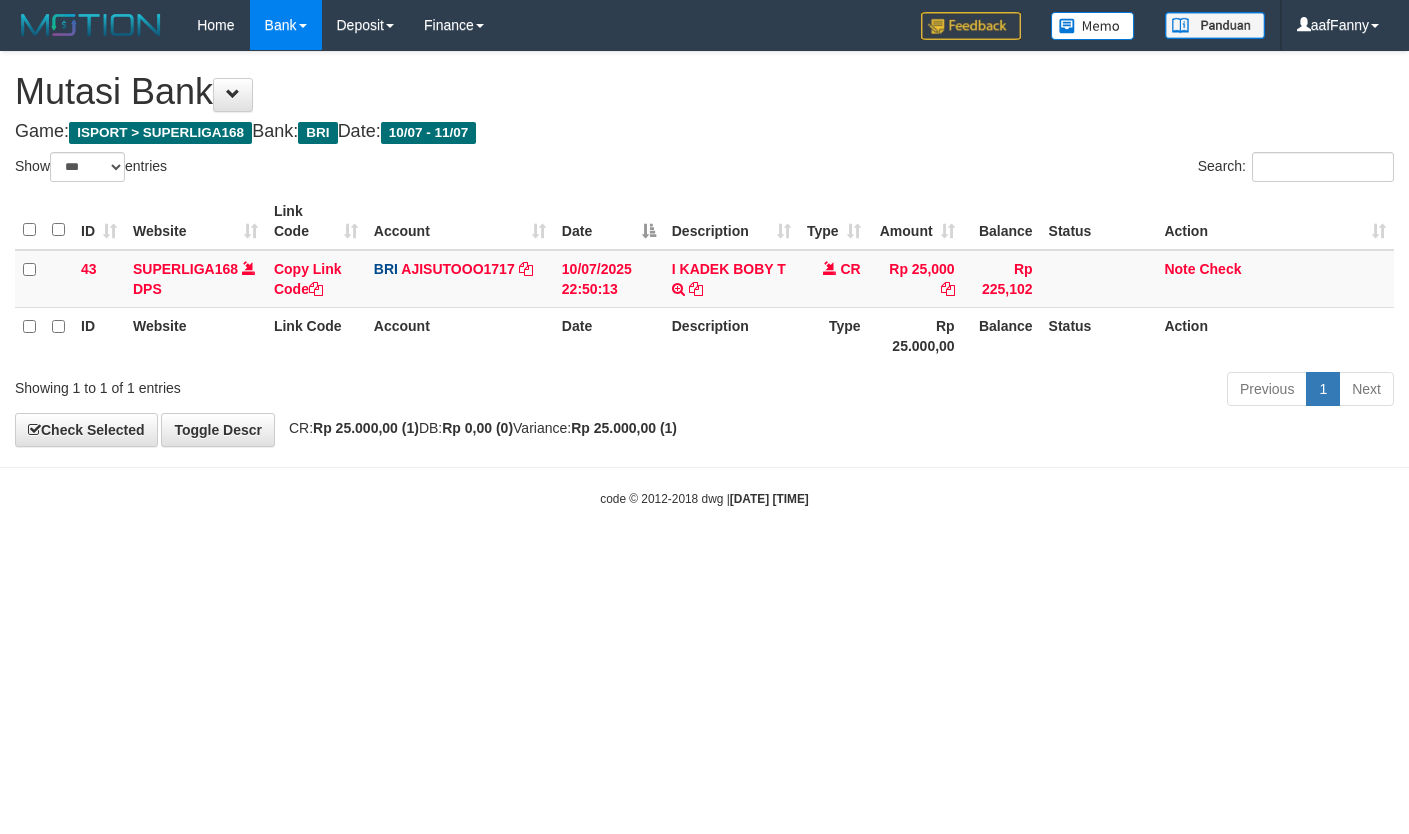 select on "***" 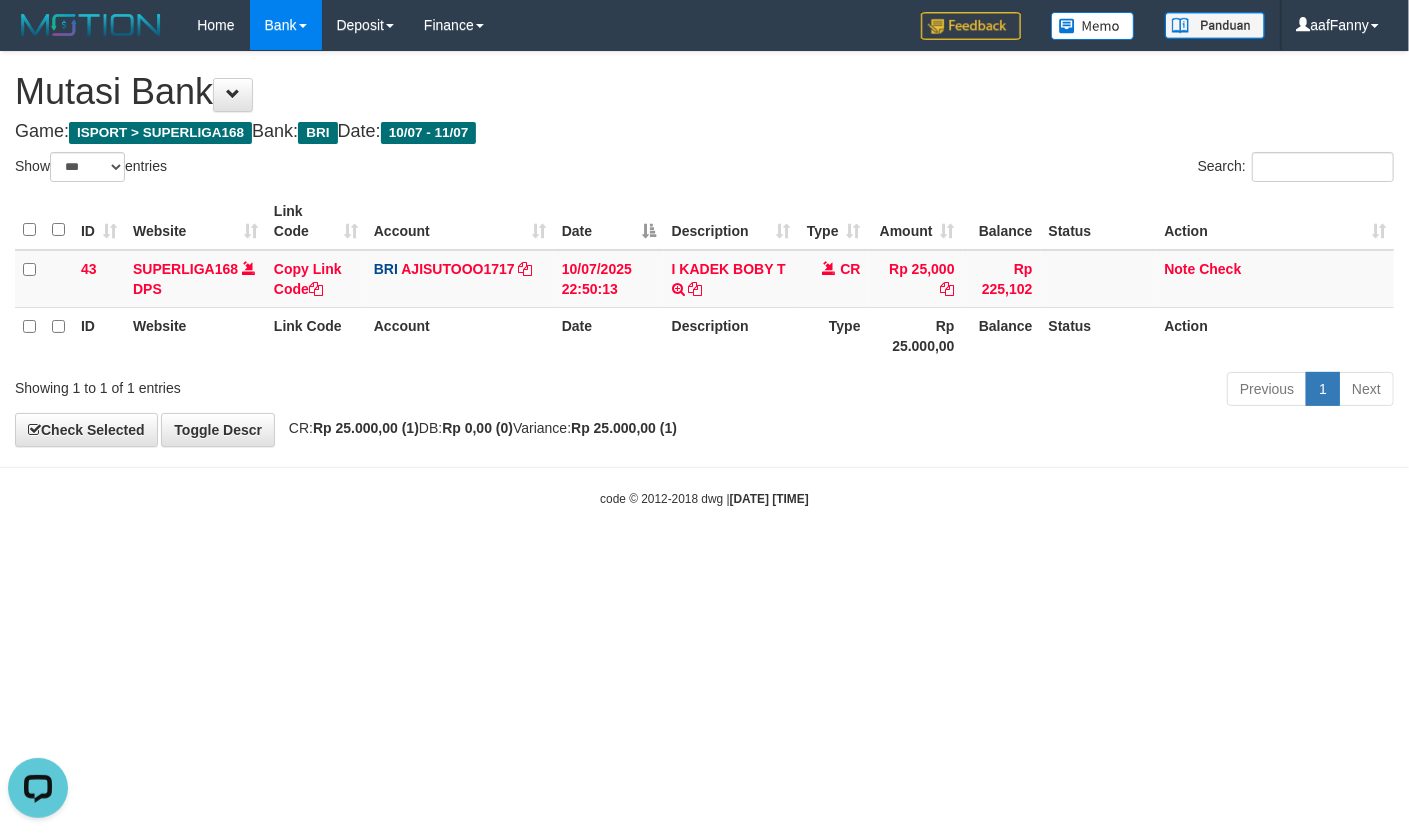 scroll, scrollTop: 0, scrollLeft: 0, axis: both 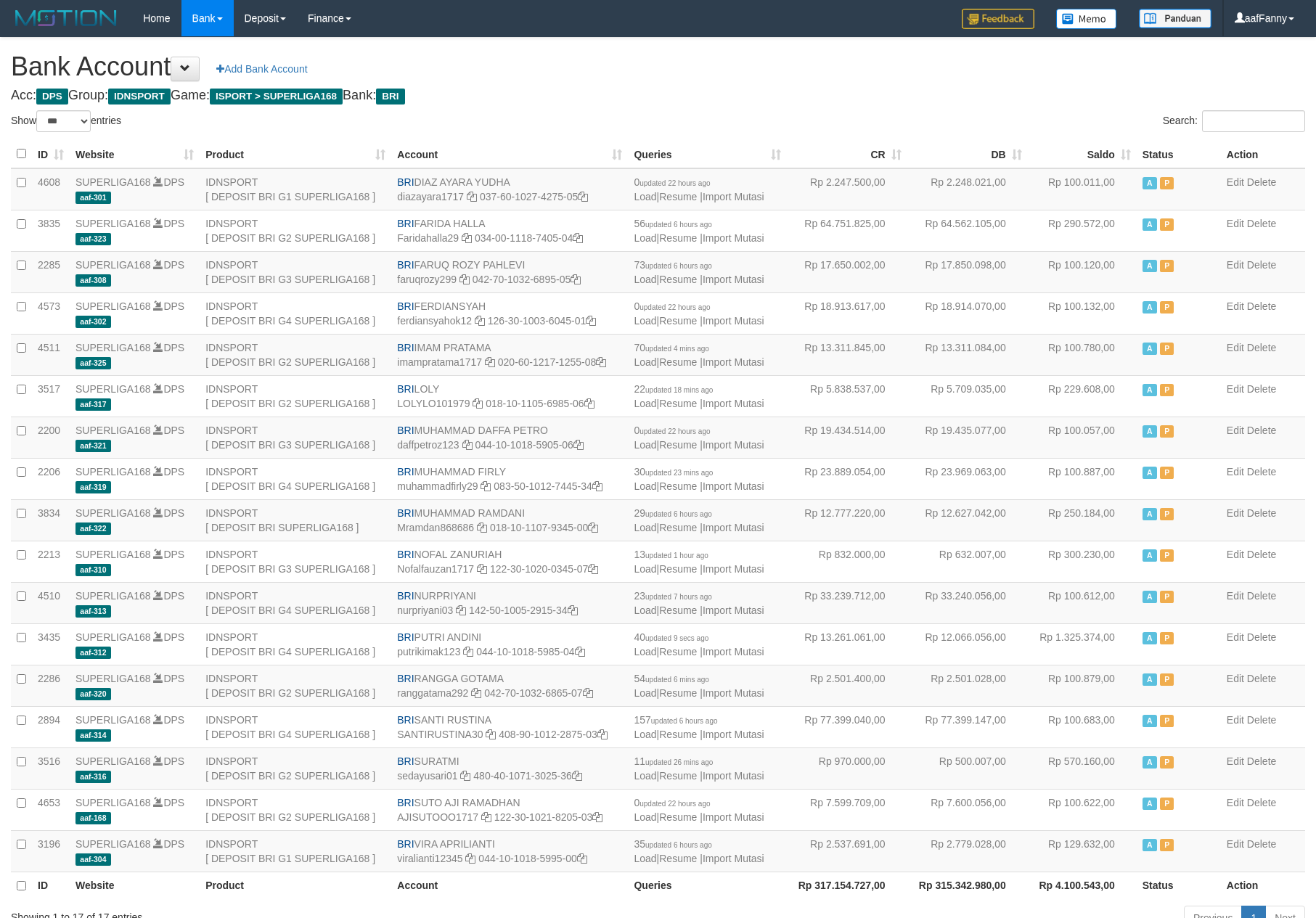 select on "***" 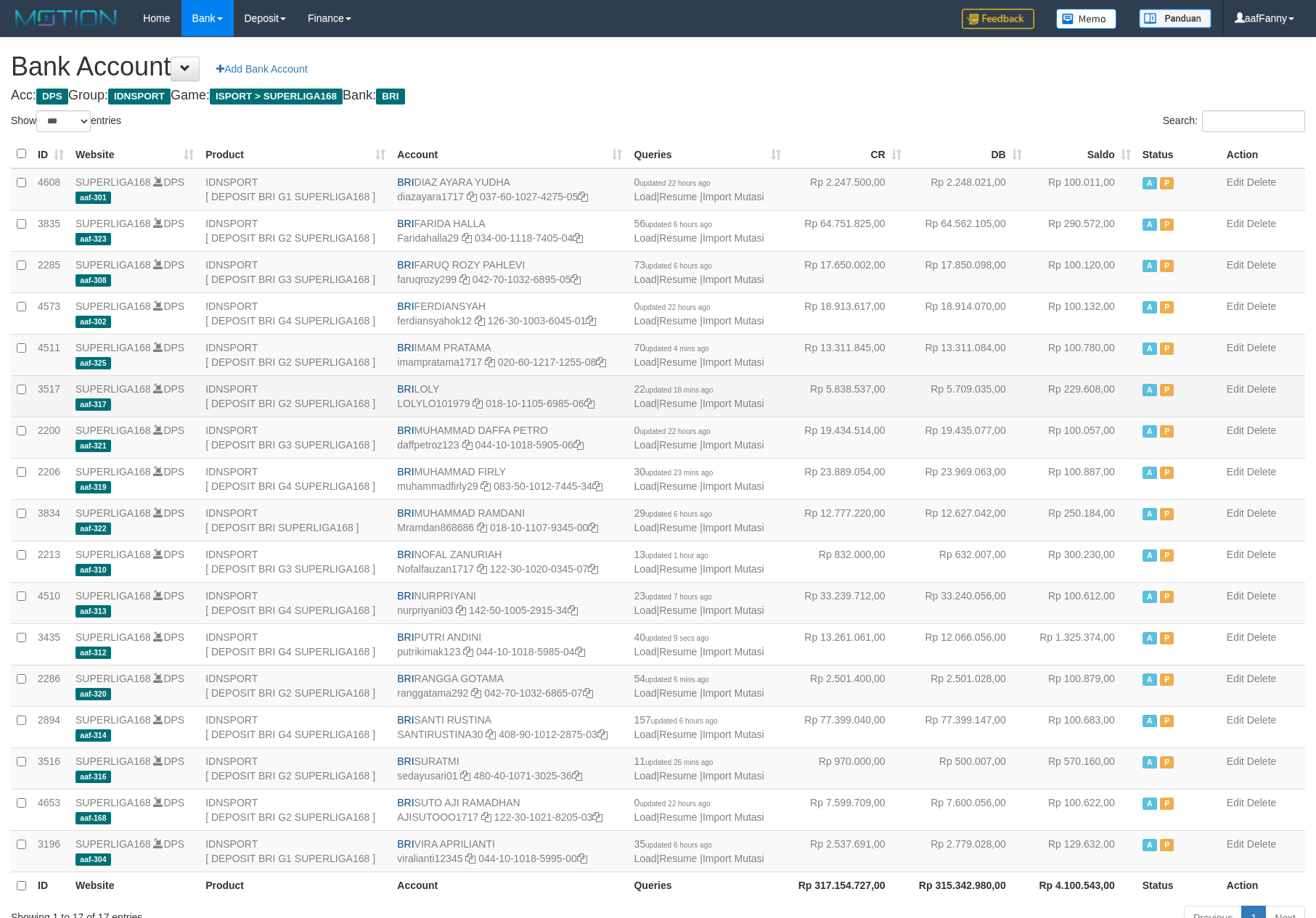 scroll, scrollTop: 102, scrollLeft: 0, axis: vertical 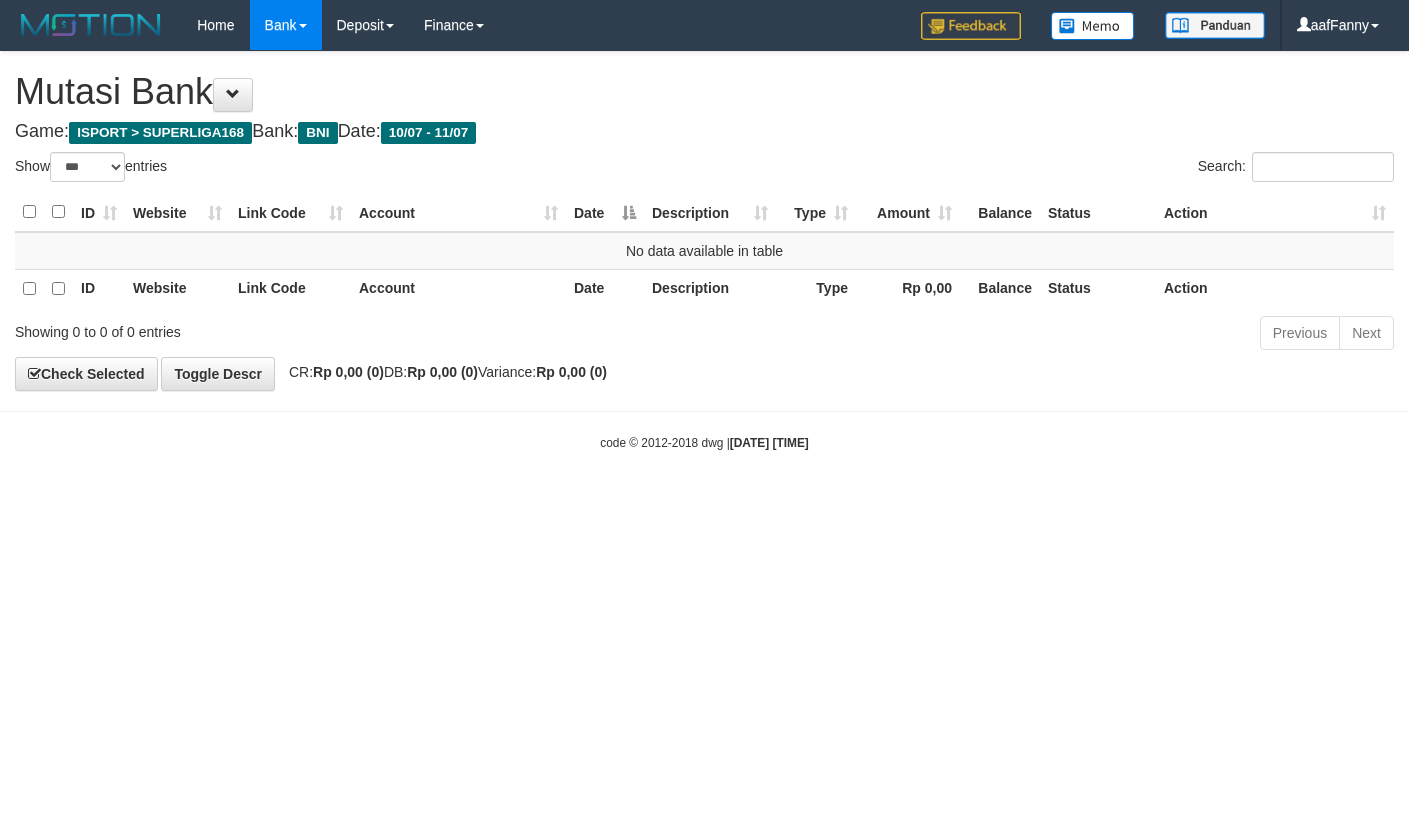 select on "***" 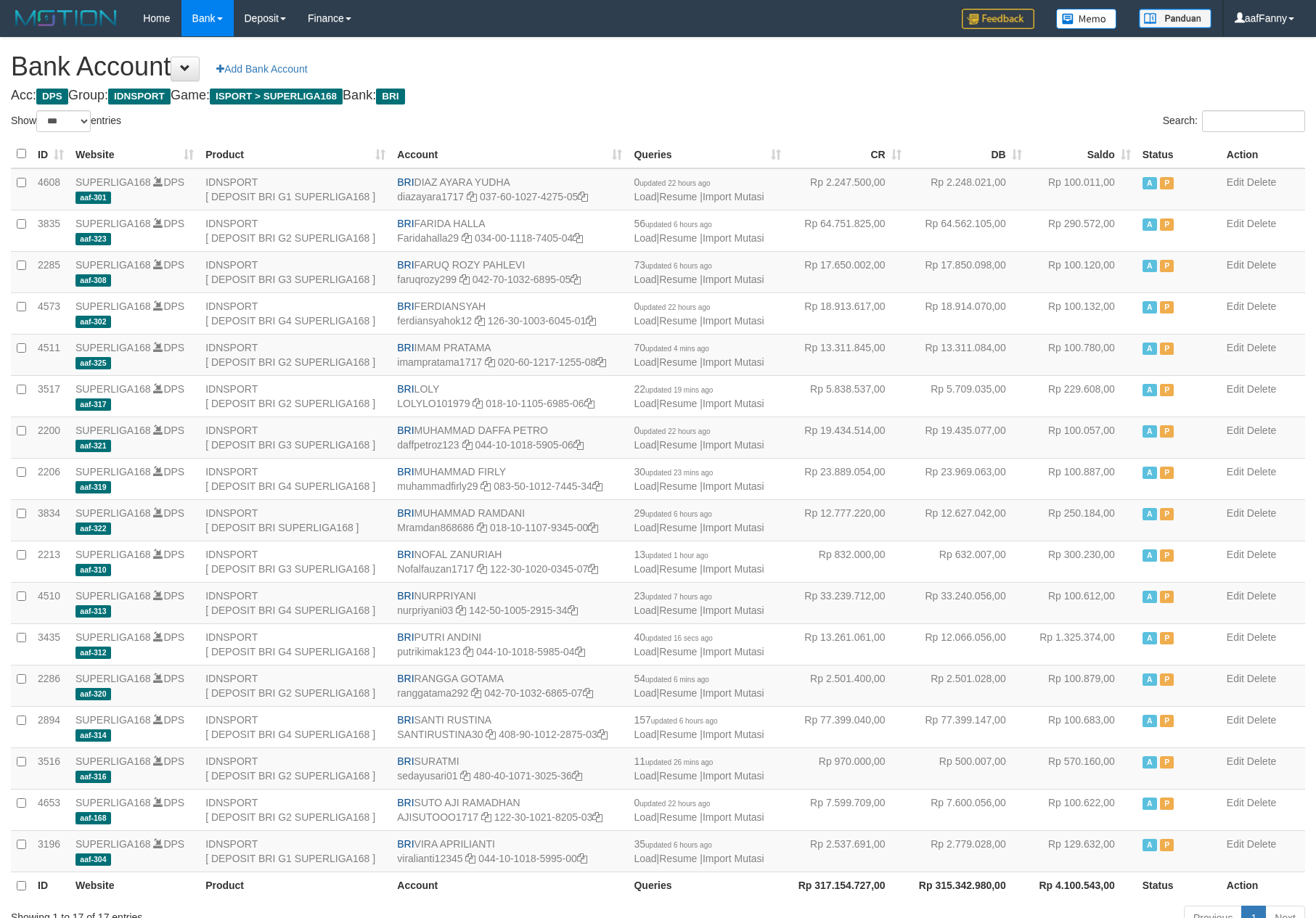 select on "***" 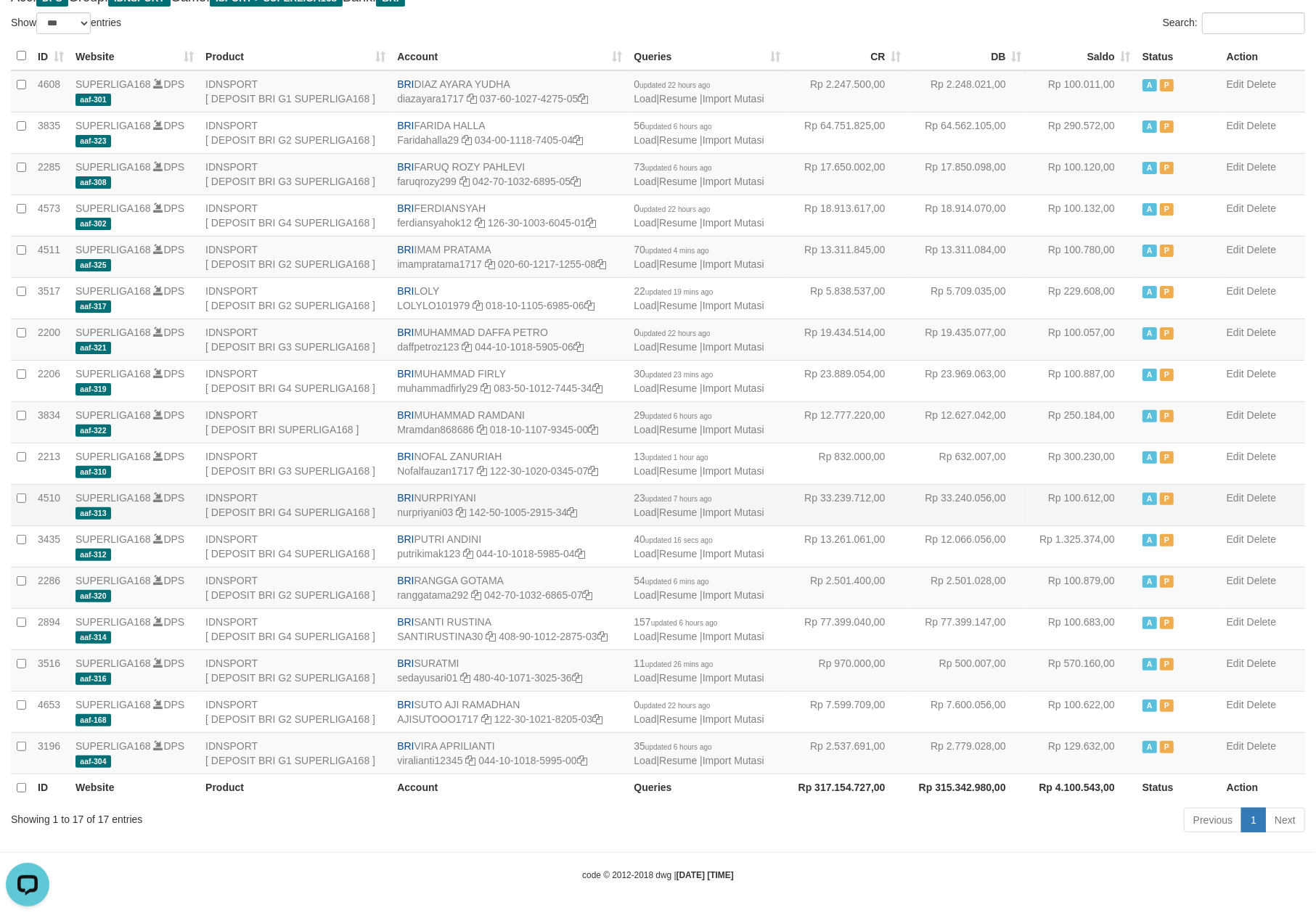 scroll, scrollTop: 0, scrollLeft: 0, axis: both 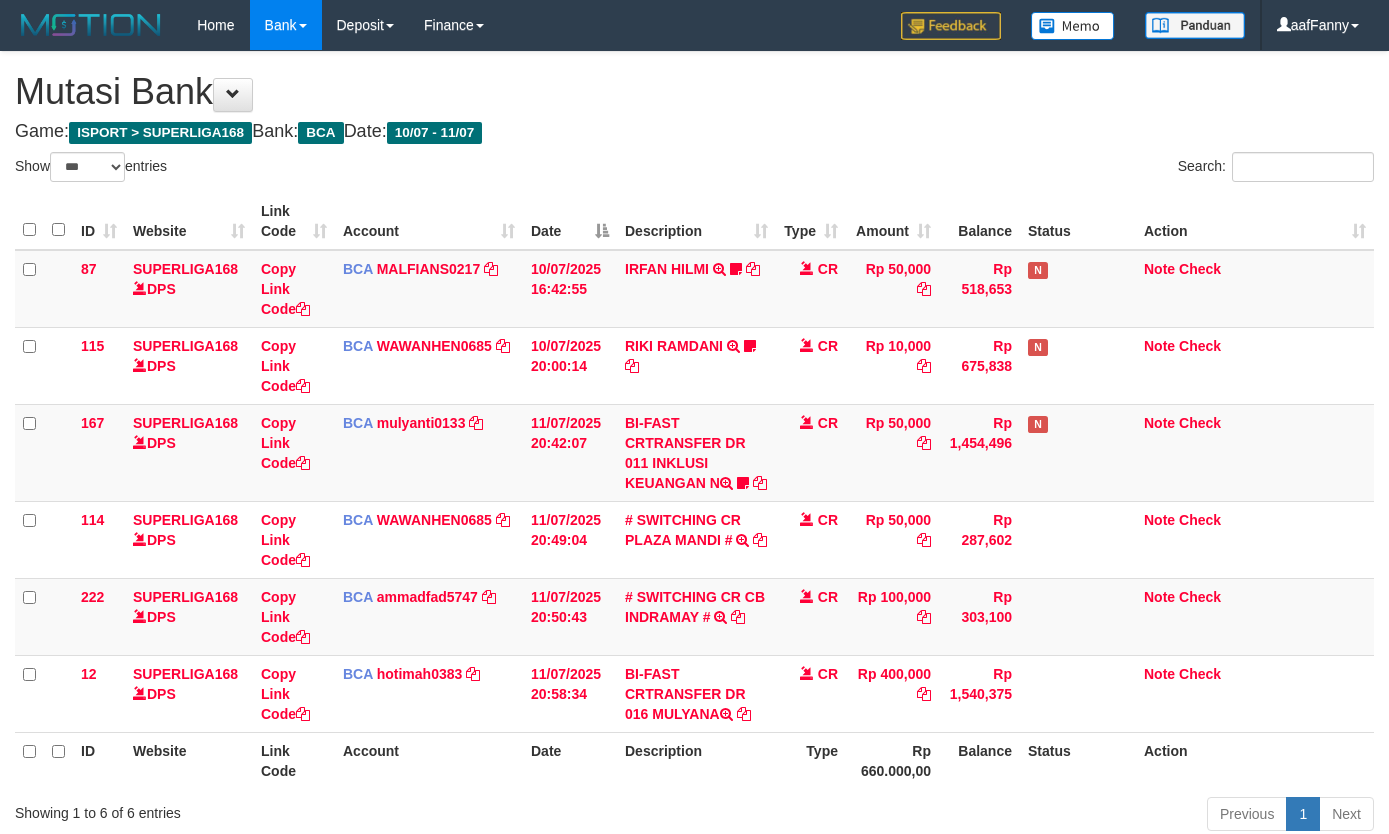 select on "***" 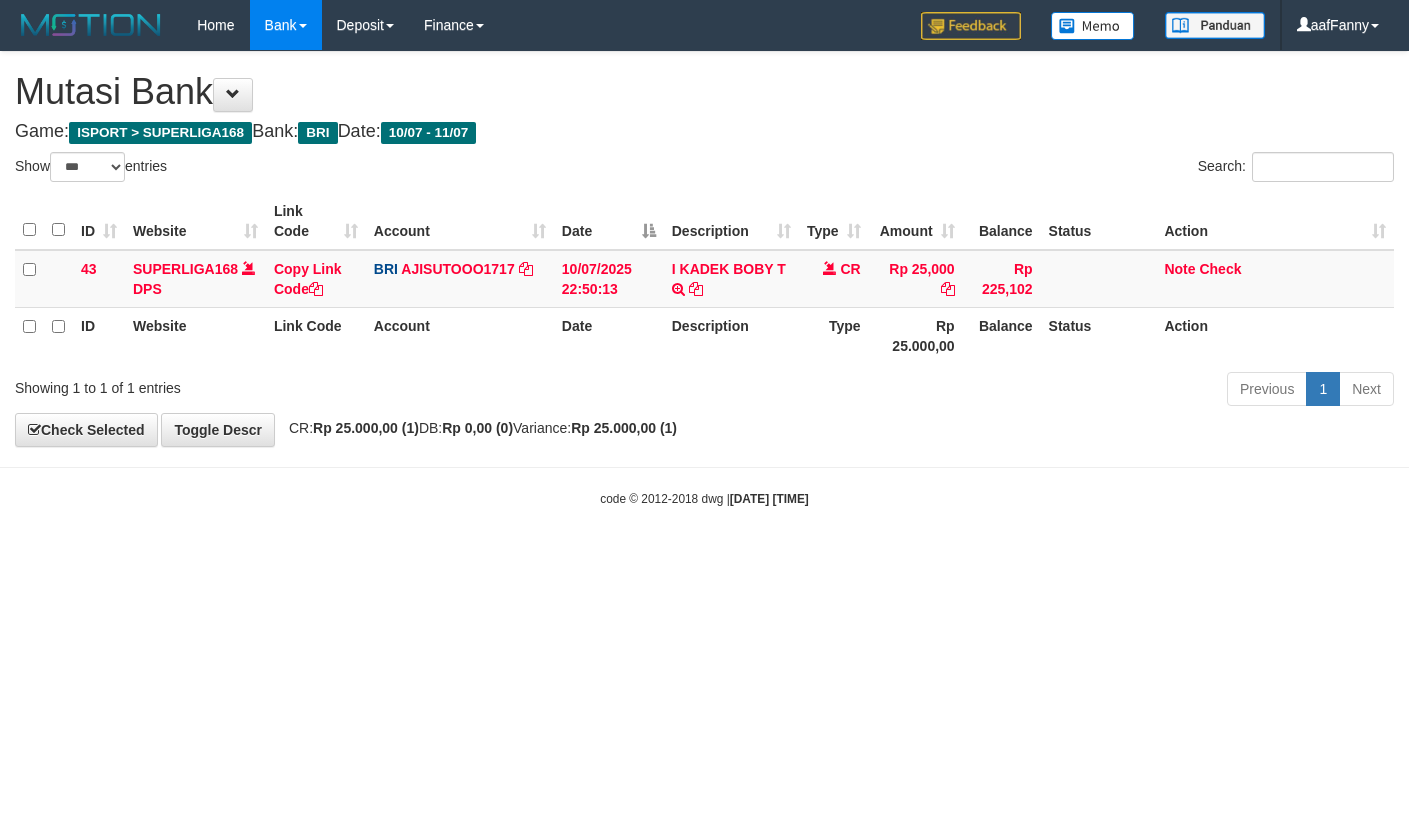 select on "***" 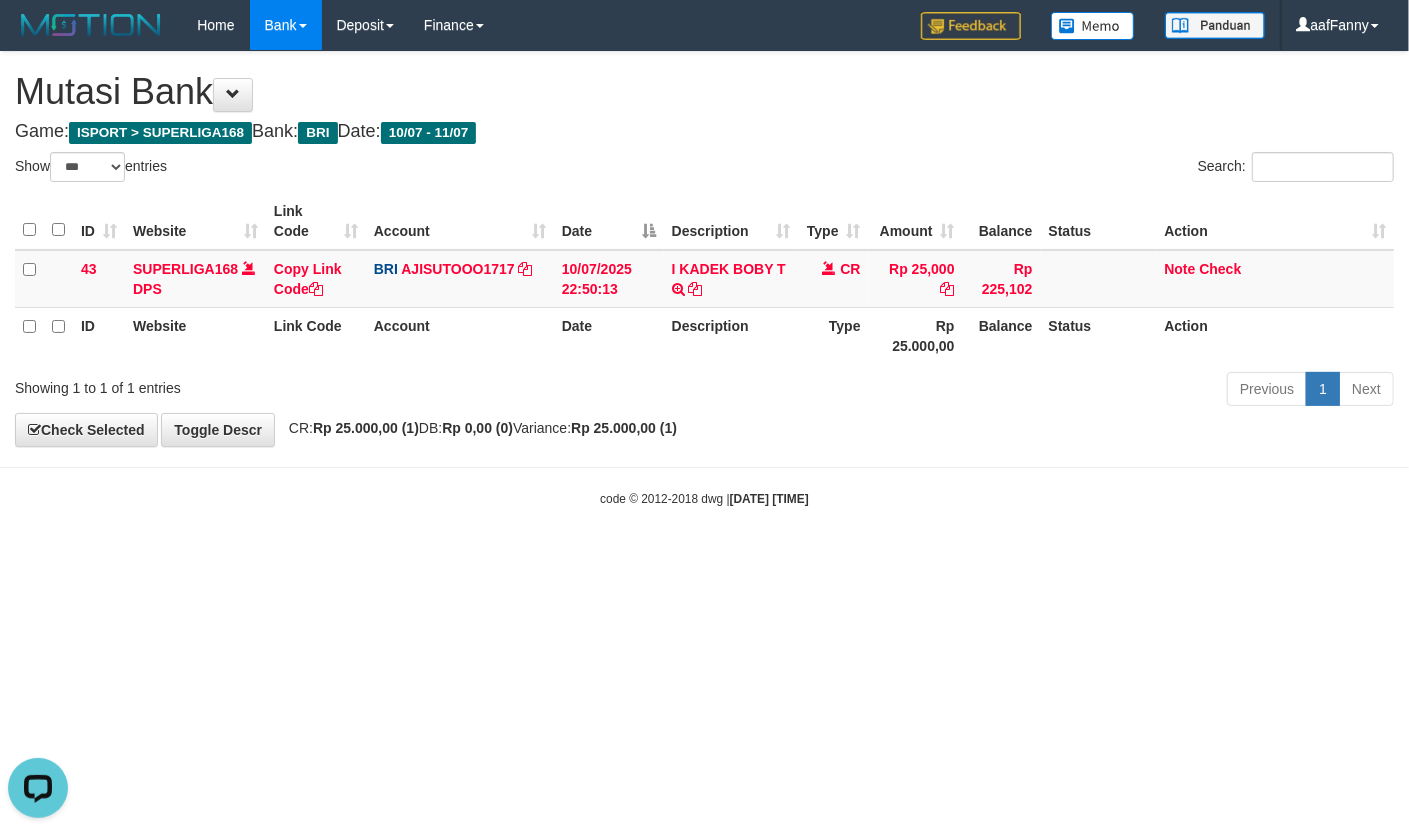 scroll, scrollTop: 0, scrollLeft: 0, axis: both 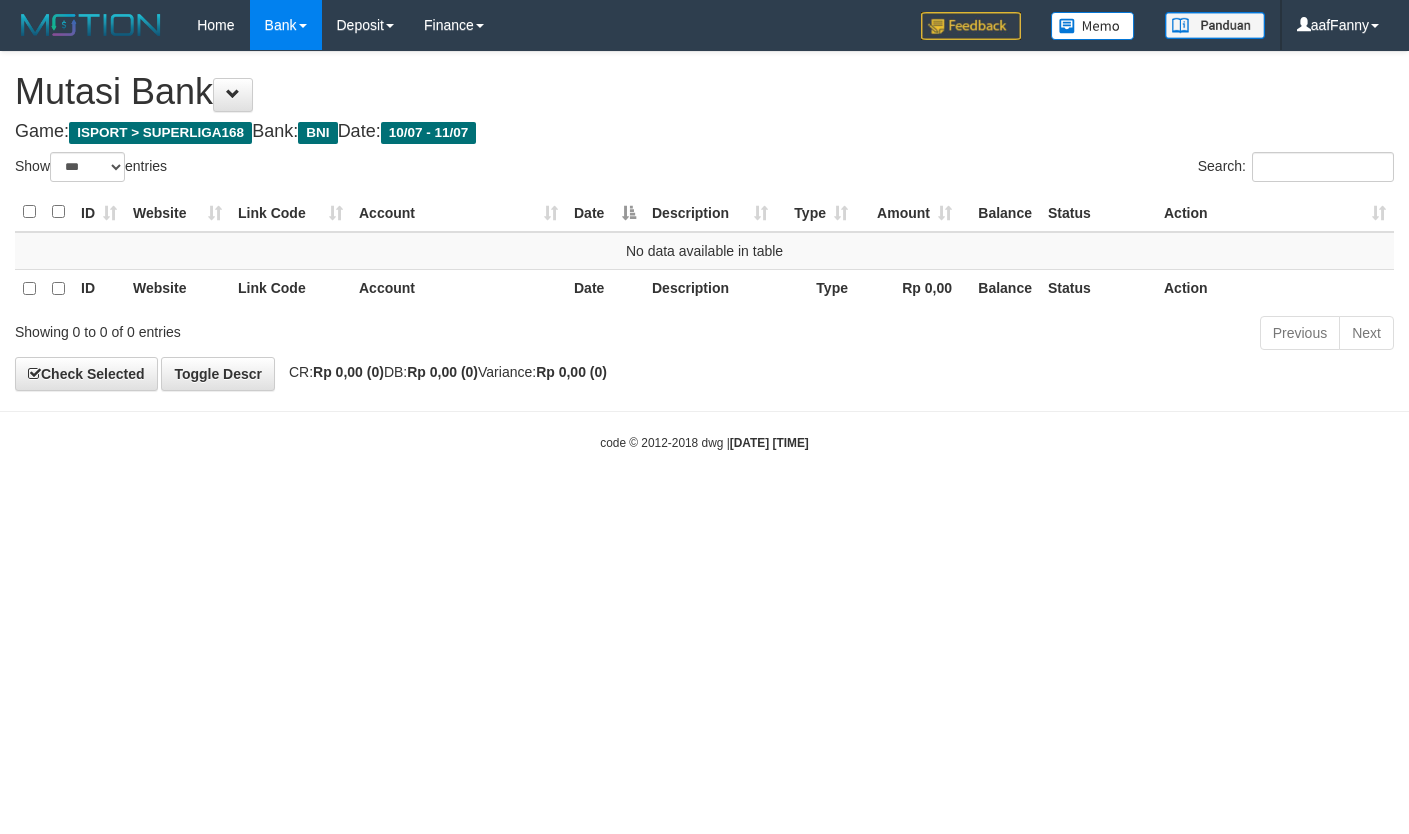 select on "***" 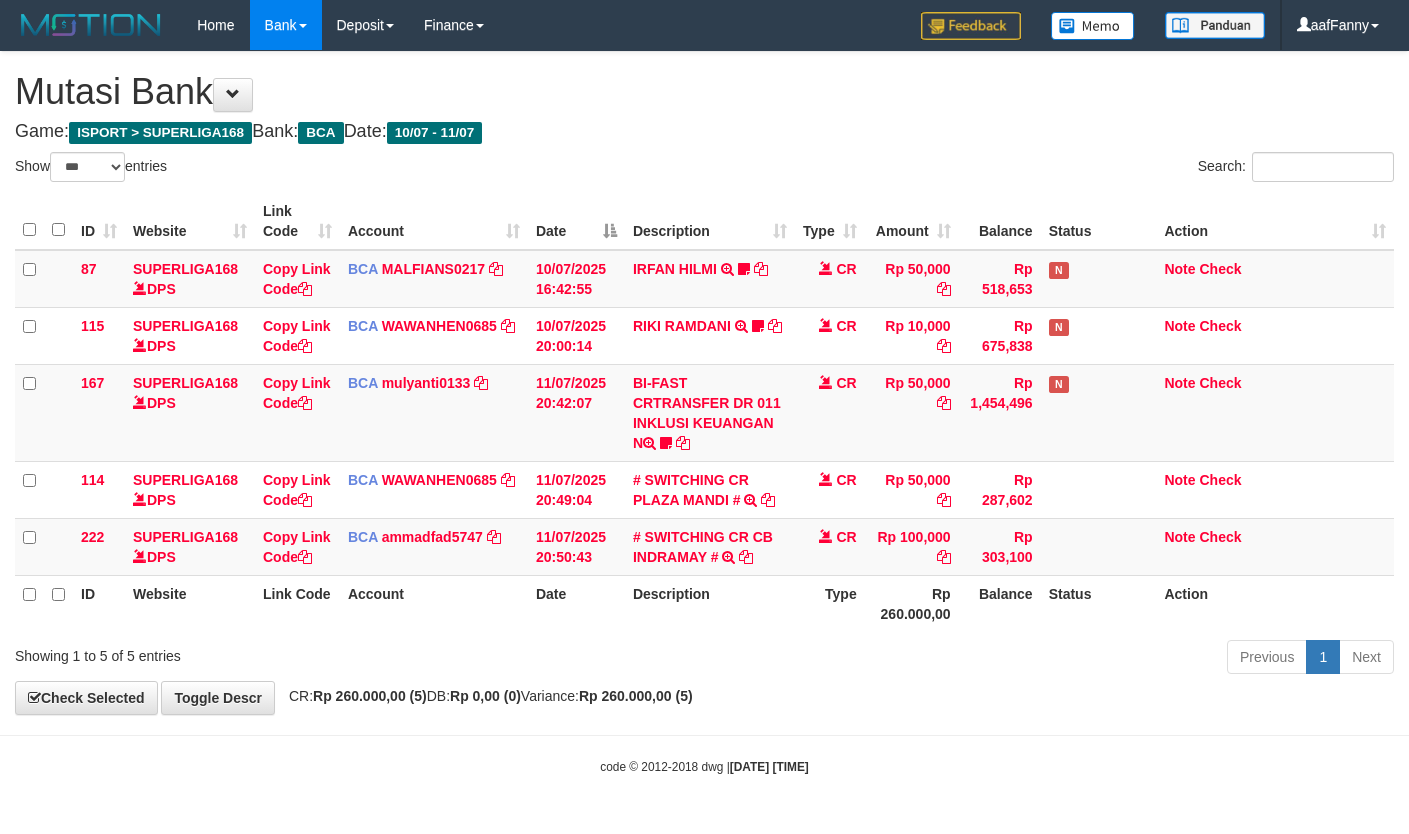 select on "***" 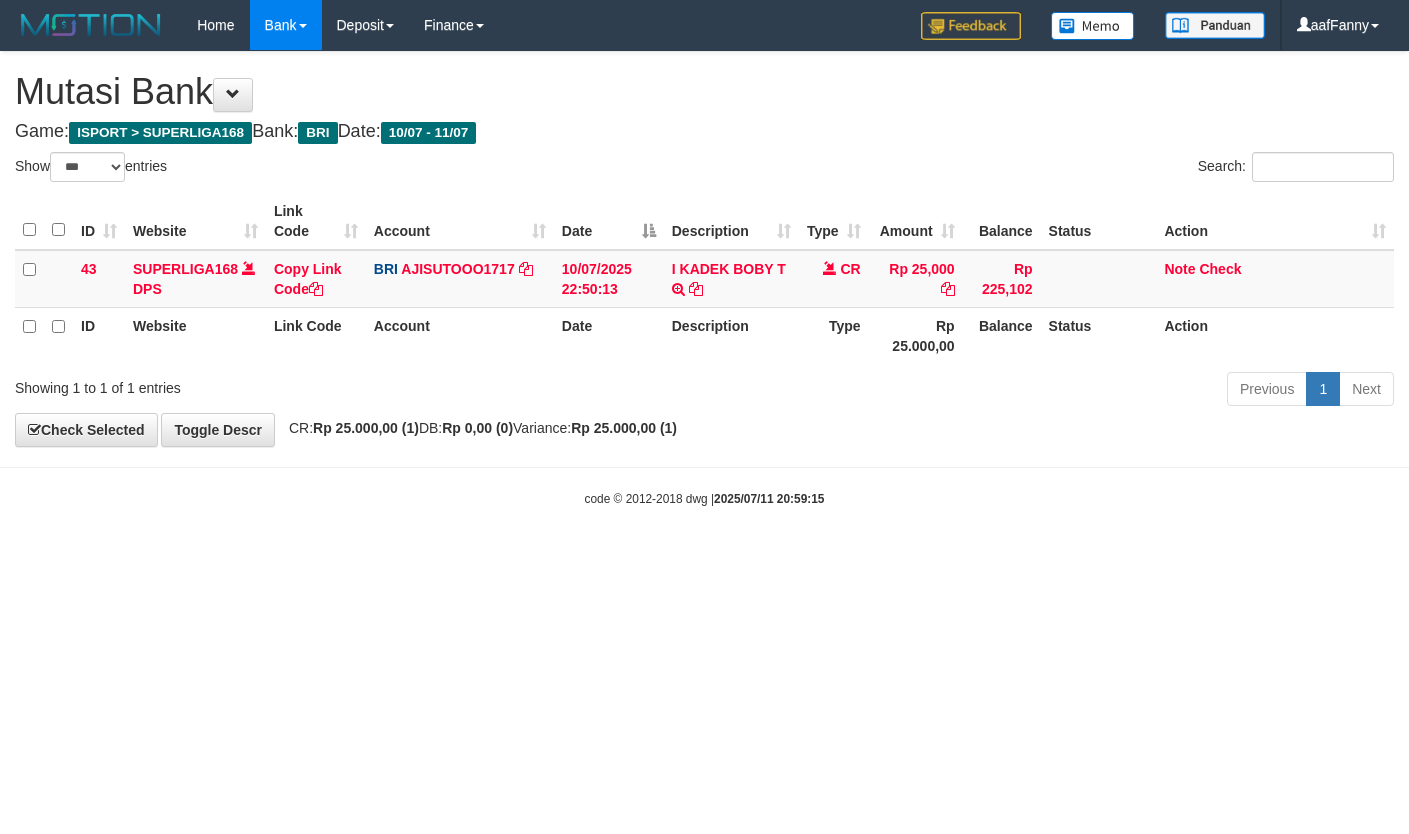 select on "***" 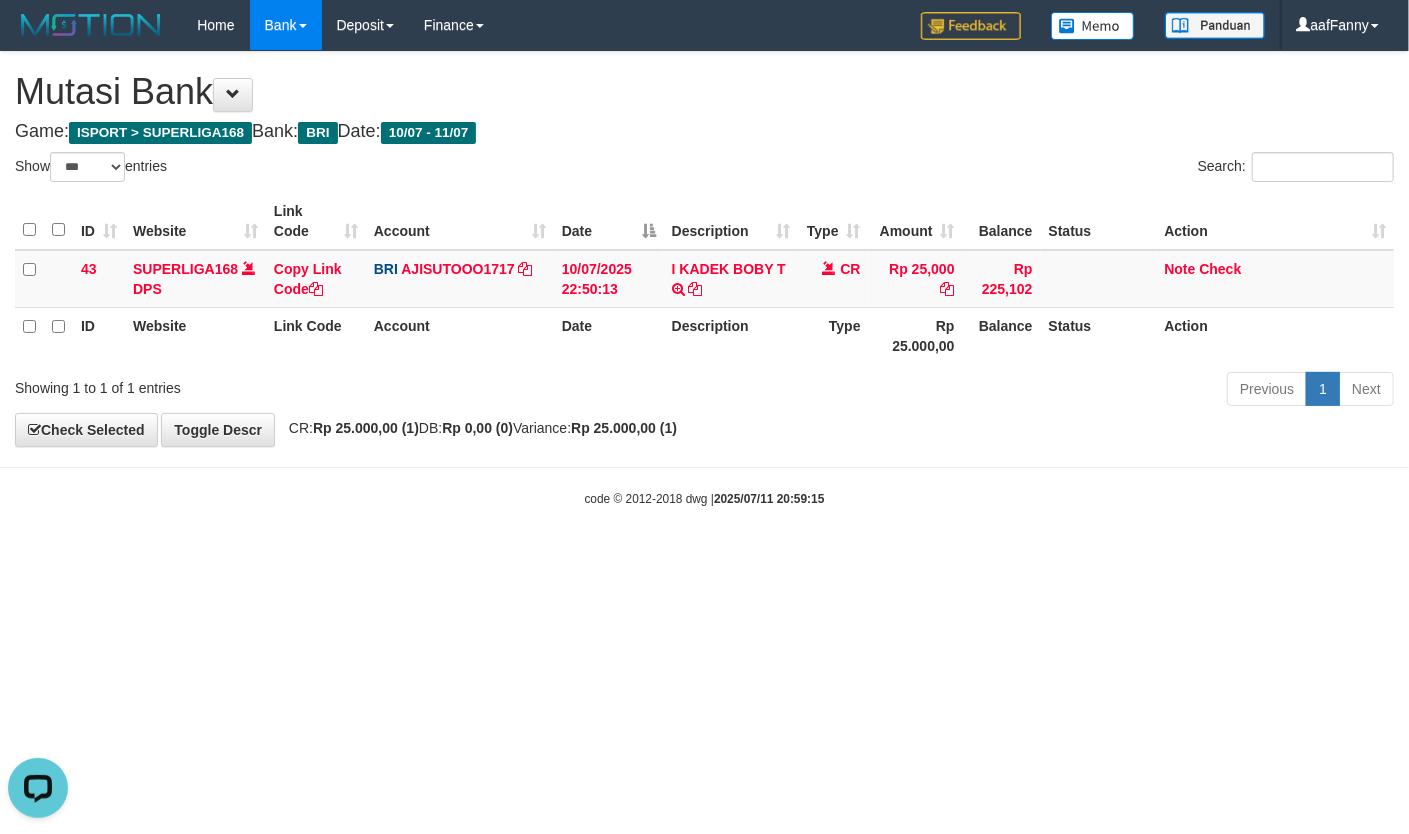 scroll, scrollTop: 0, scrollLeft: 0, axis: both 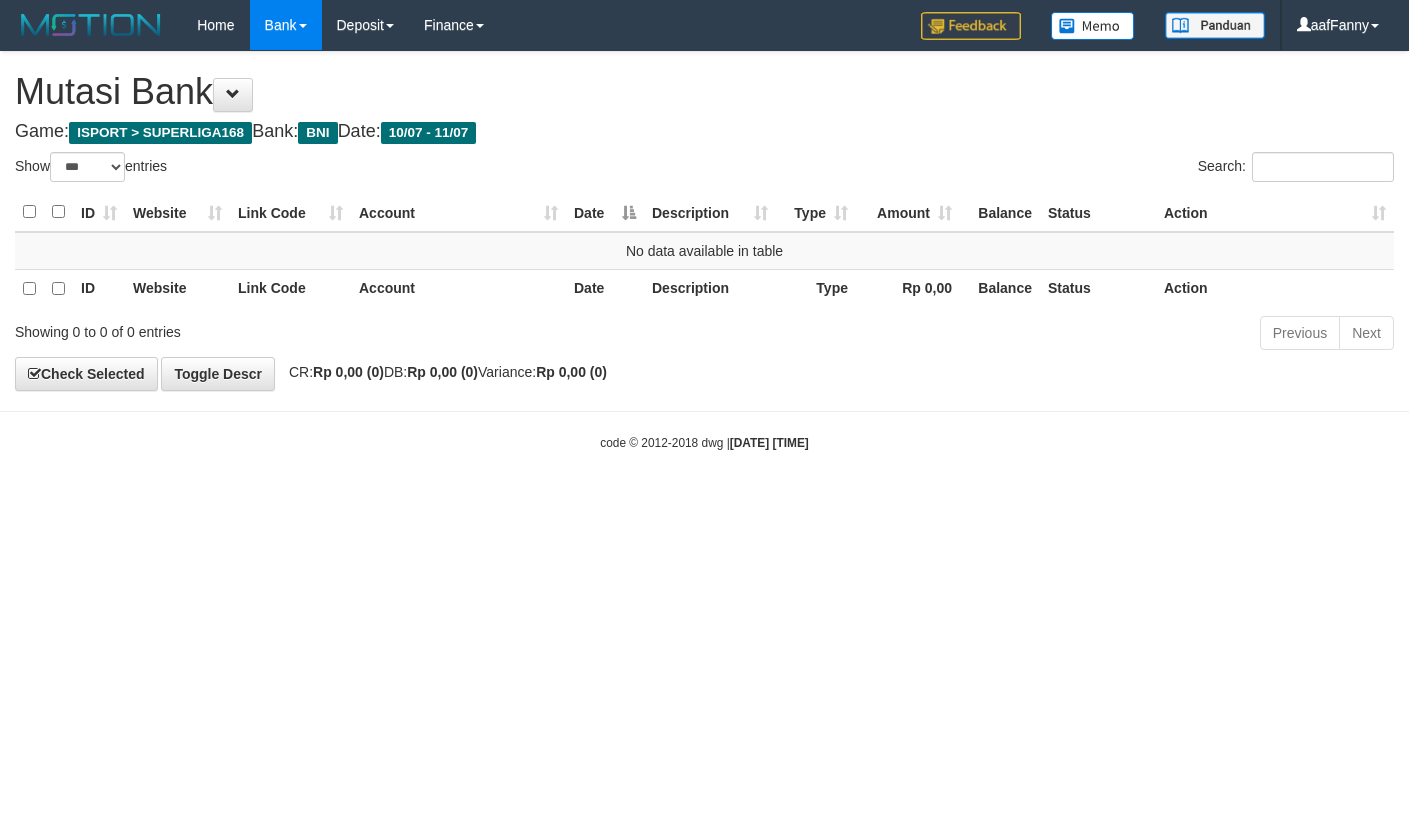 select on "***" 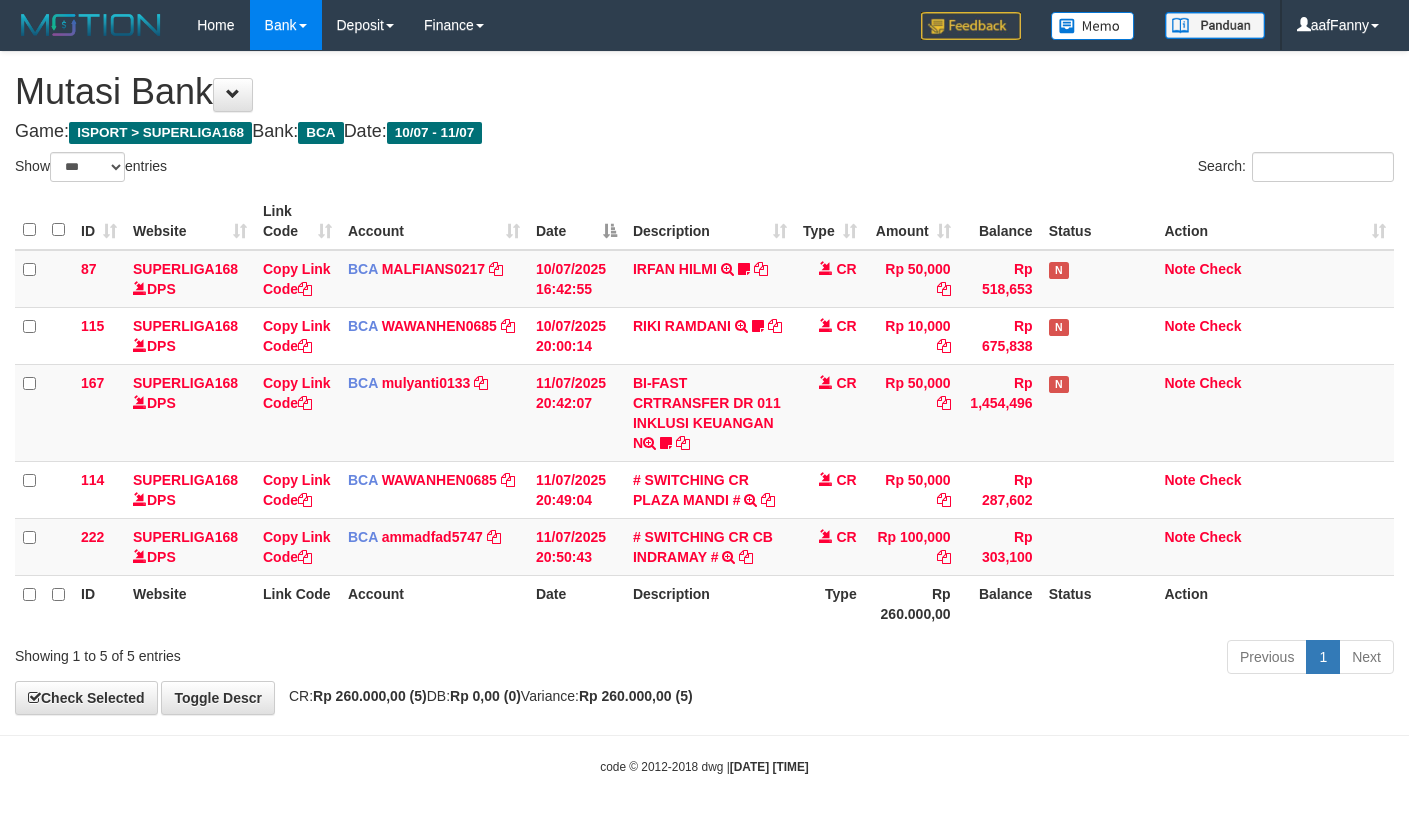 select on "***" 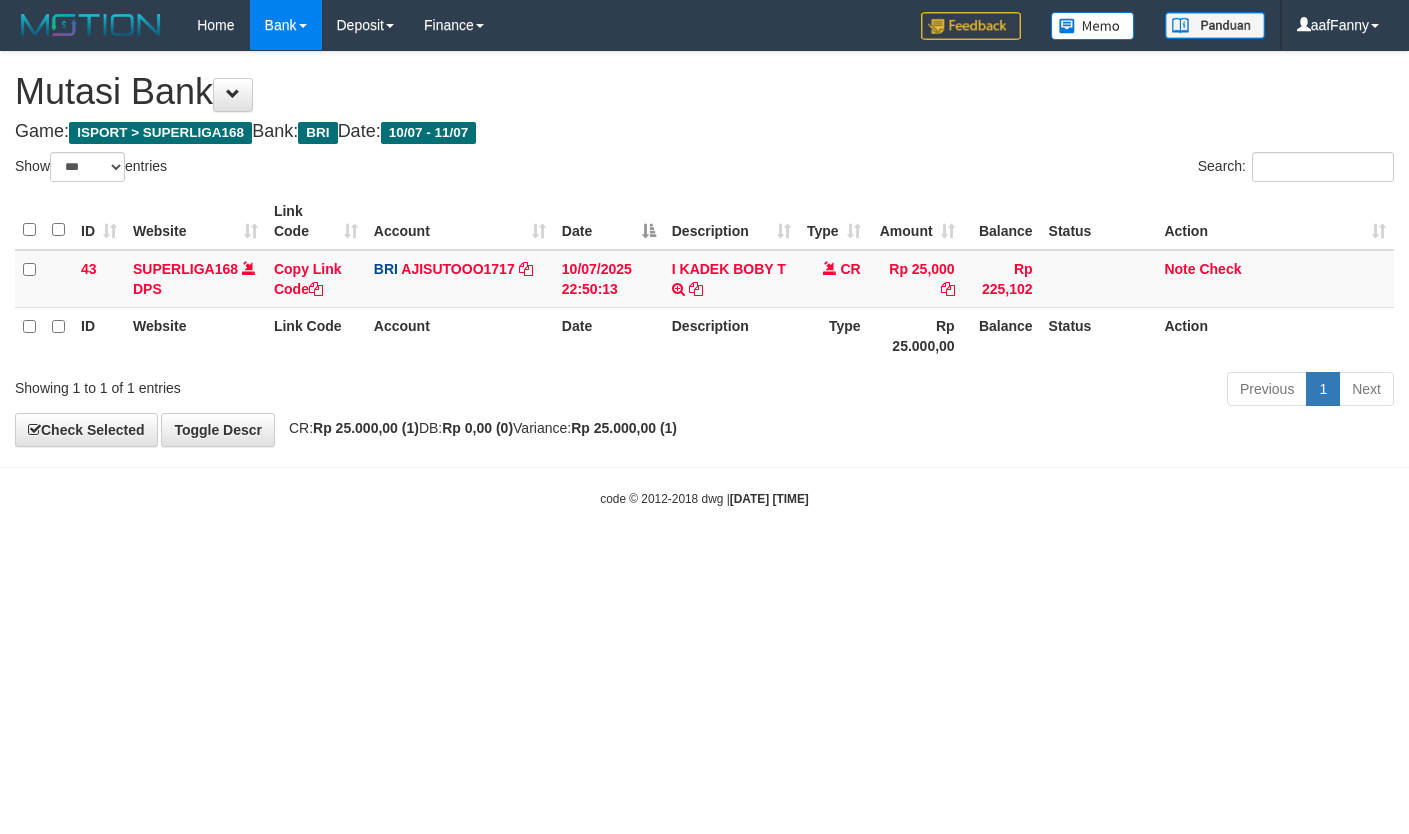select on "***" 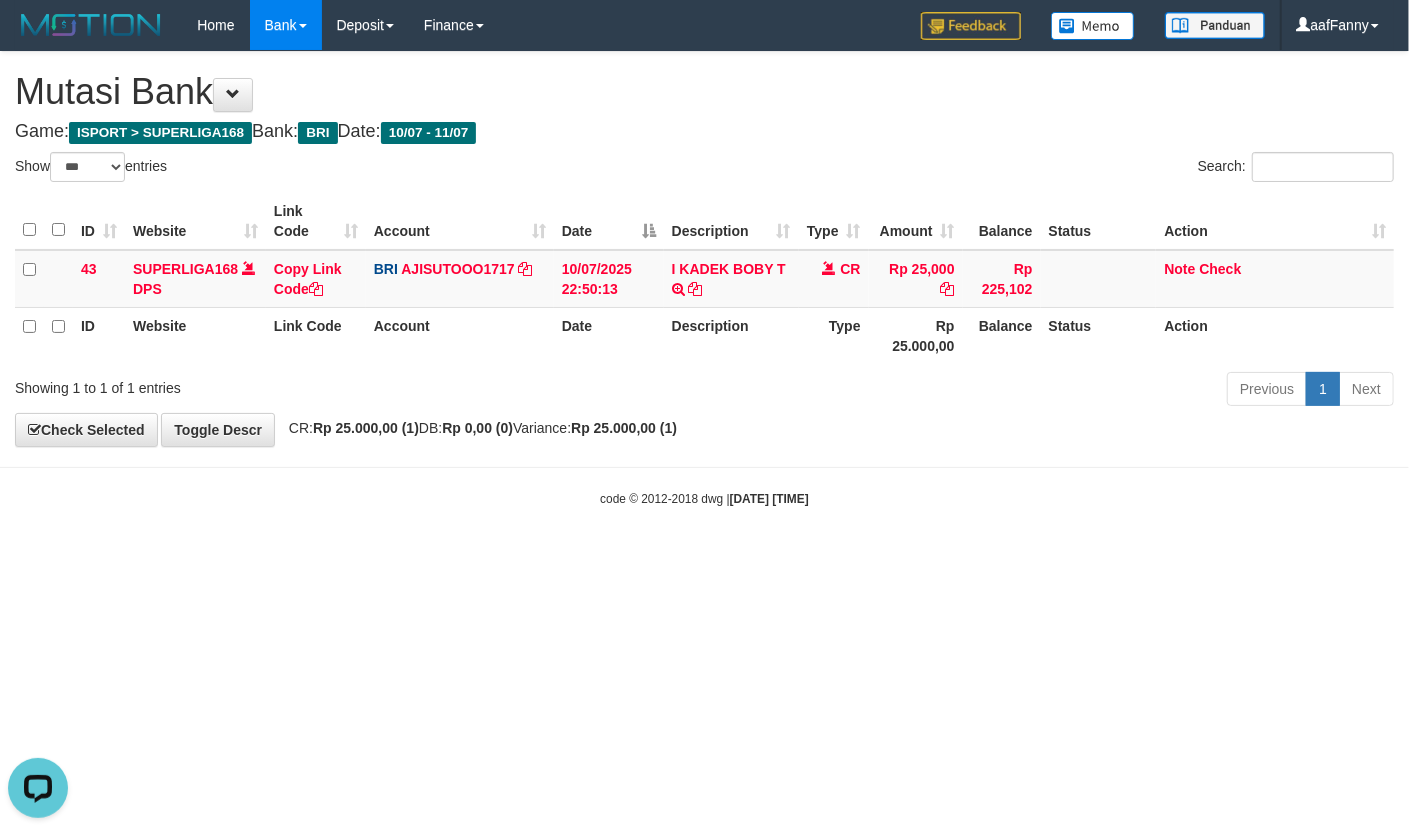 scroll, scrollTop: 0, scrollLeft: 0, axis: both 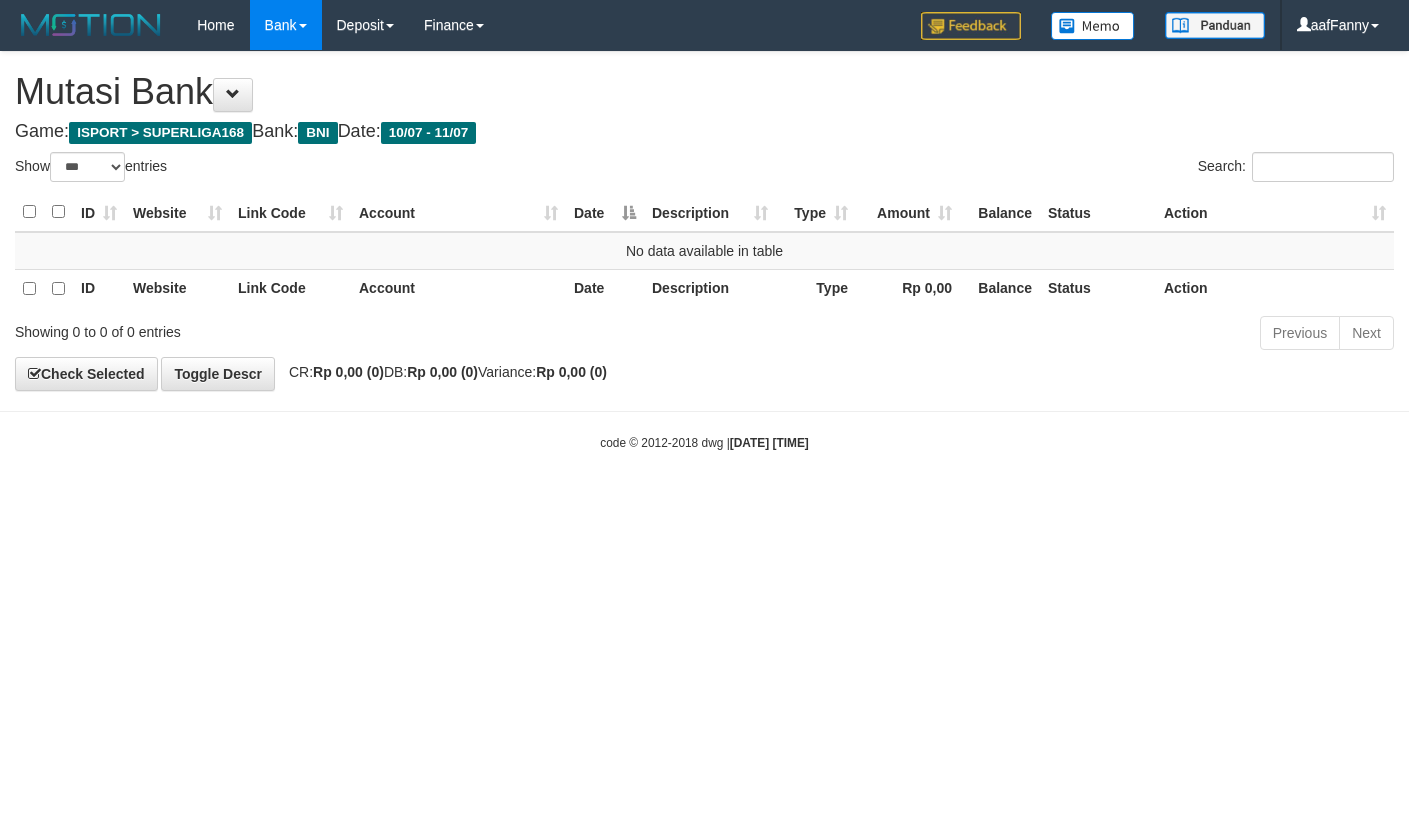 select on "***" 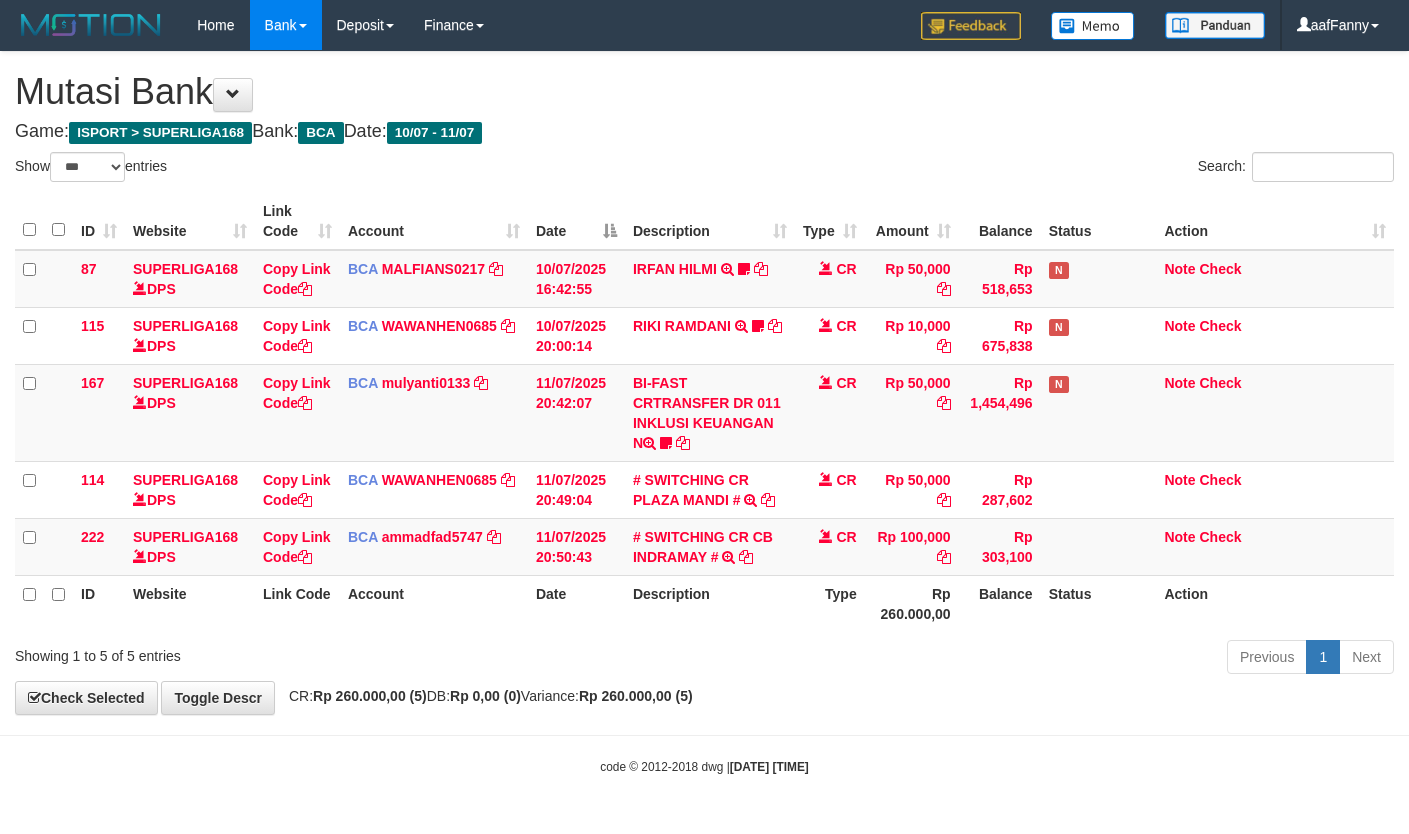 select on "***" 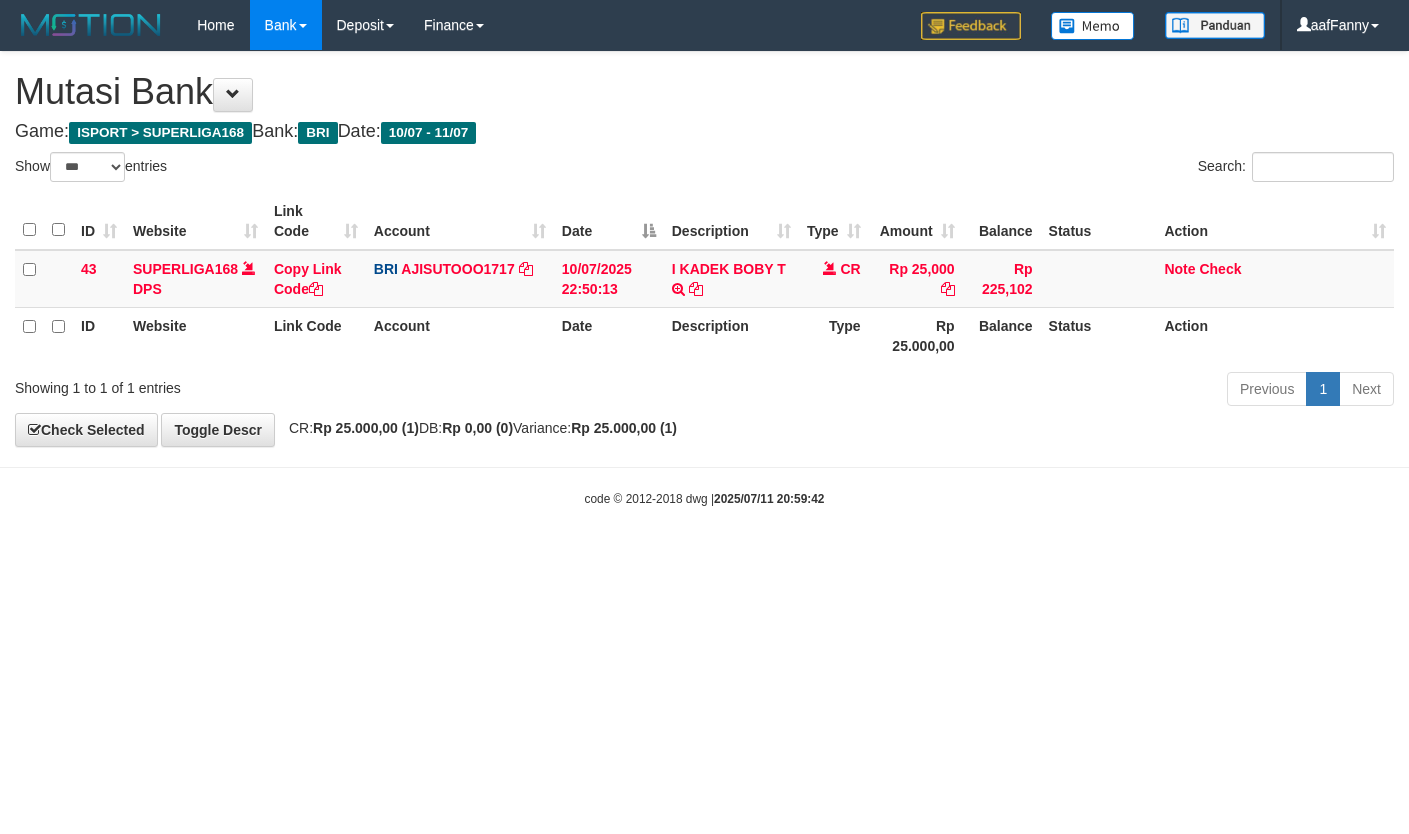 select on "***" 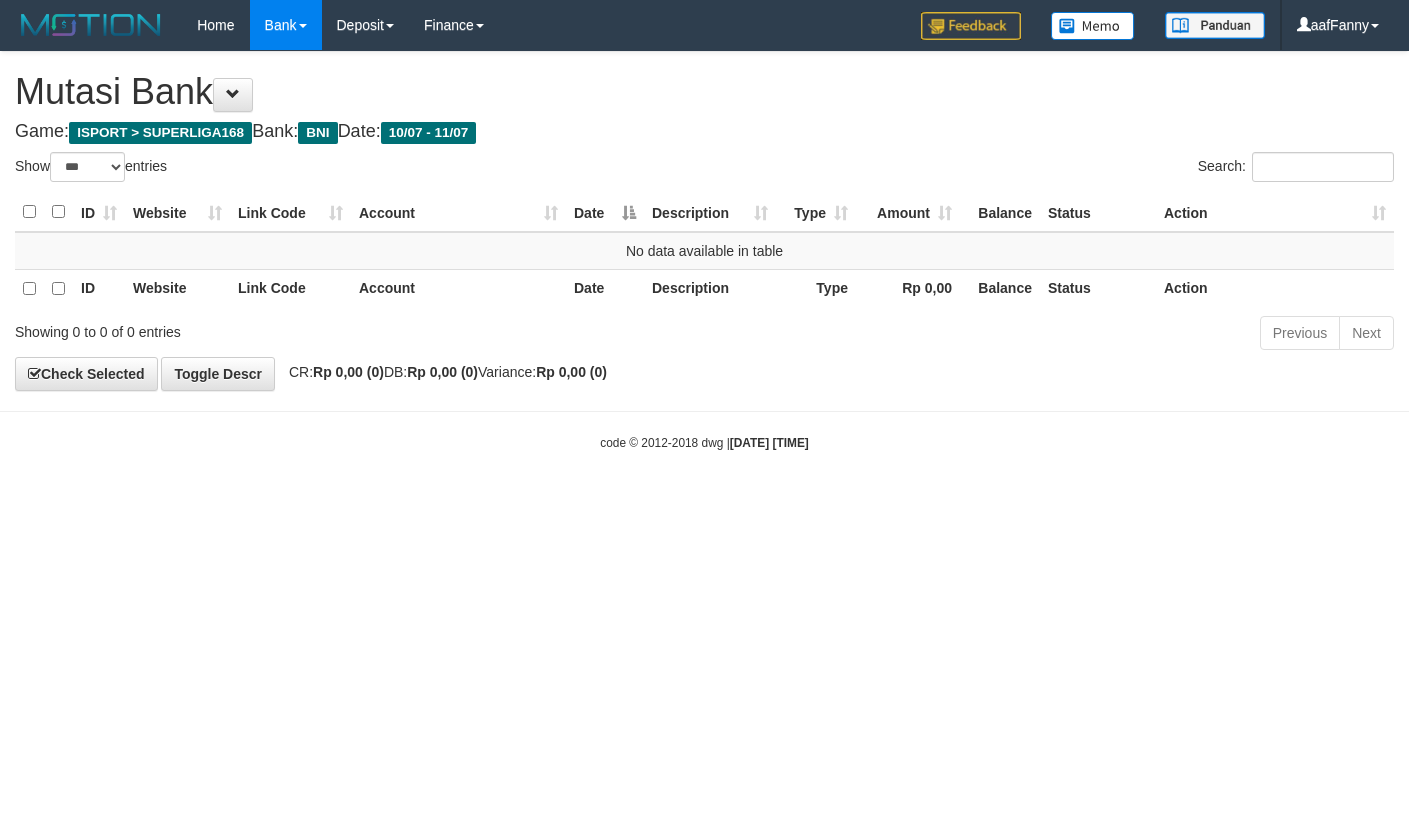 select on "***" 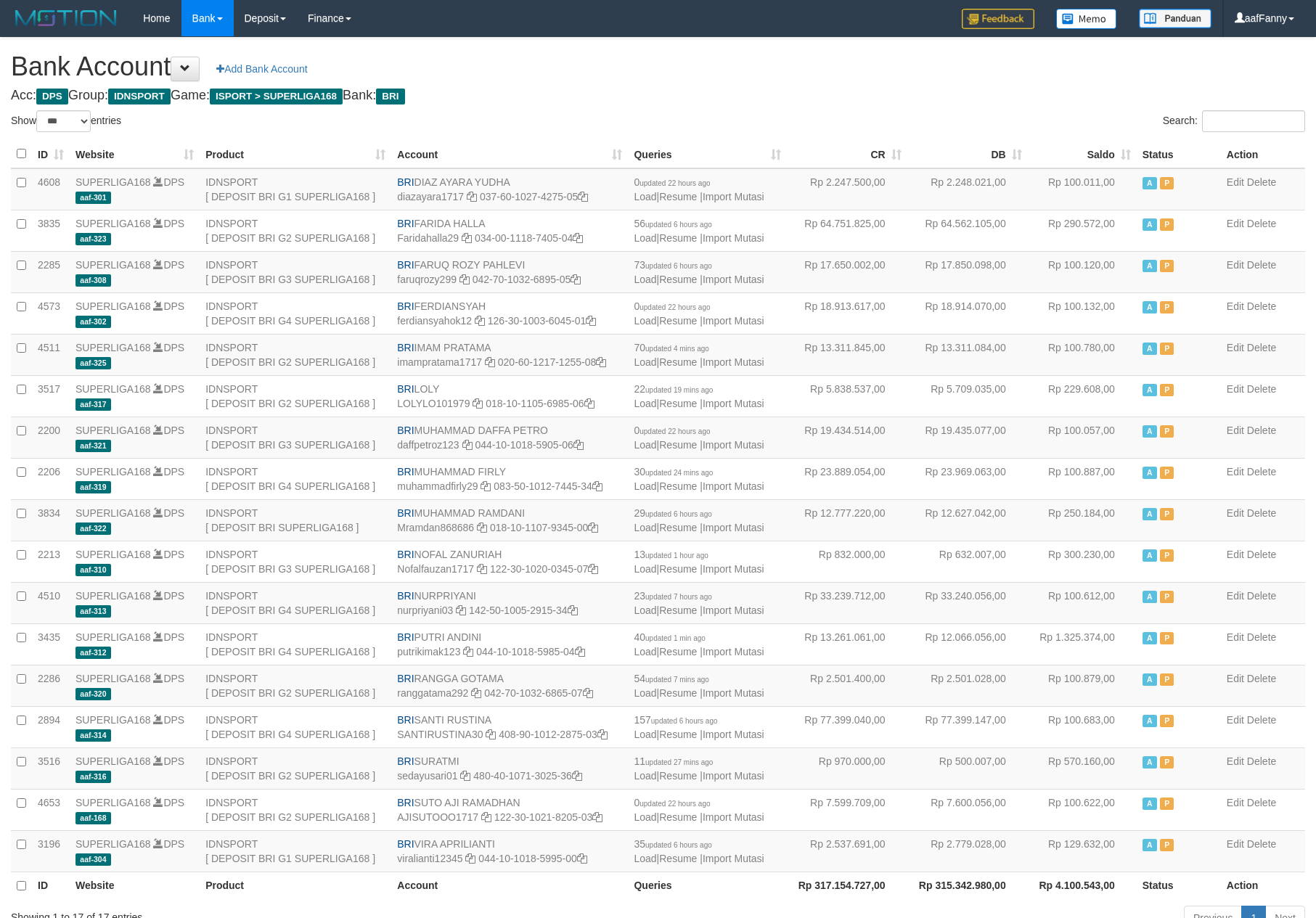 select on "***" 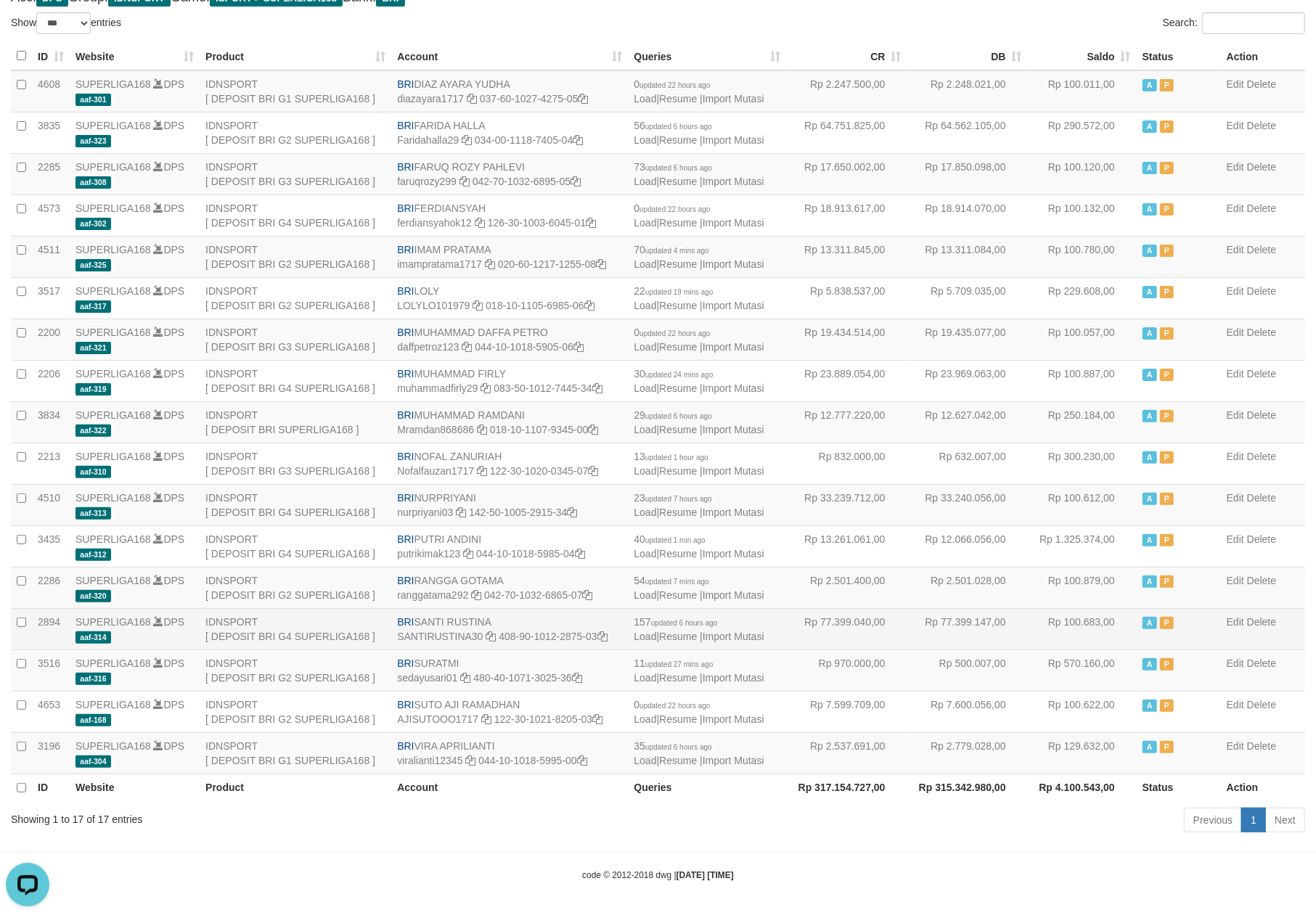 scroll, scrollTop: 0, scrollLeft: 0, axis: both 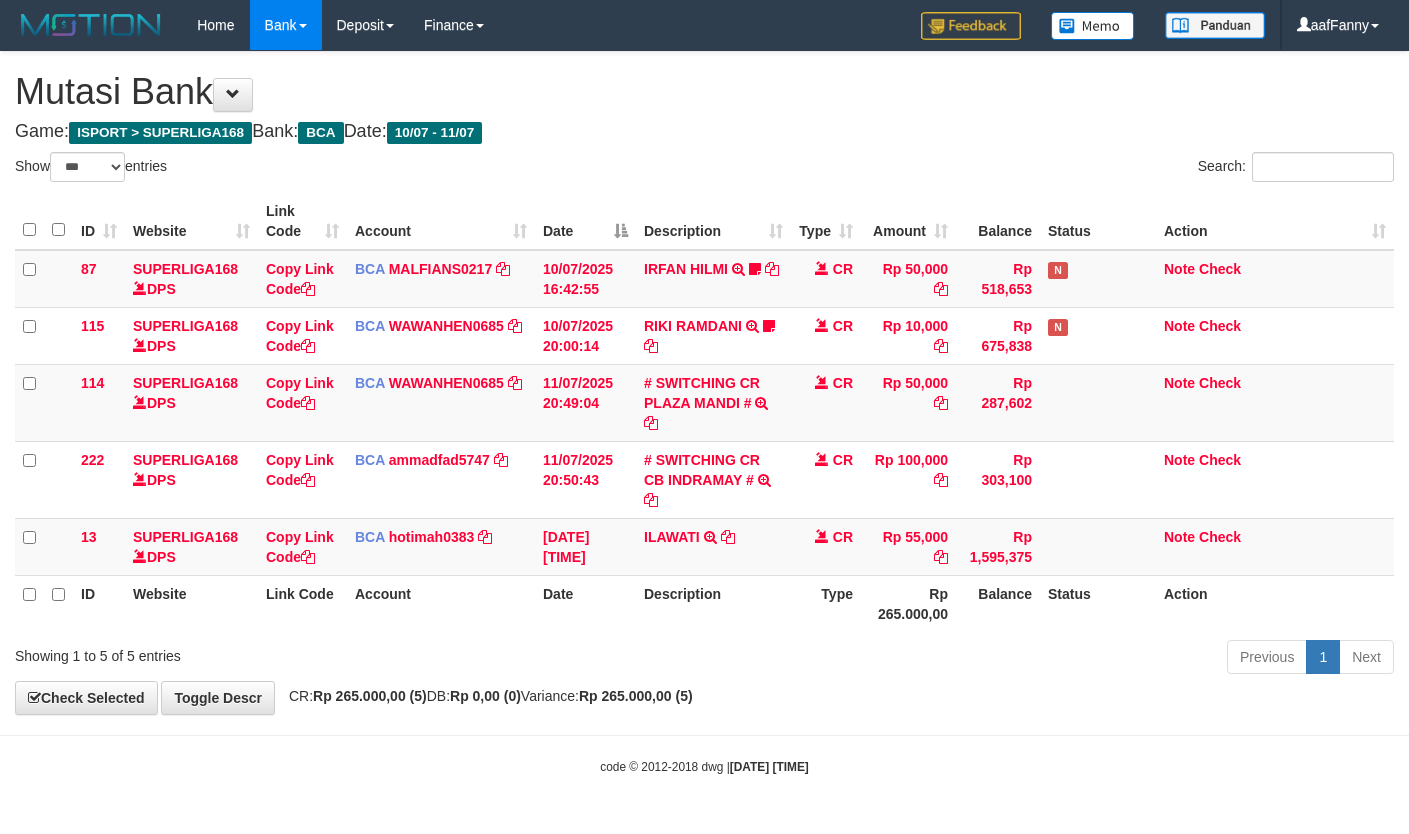 select on "***" 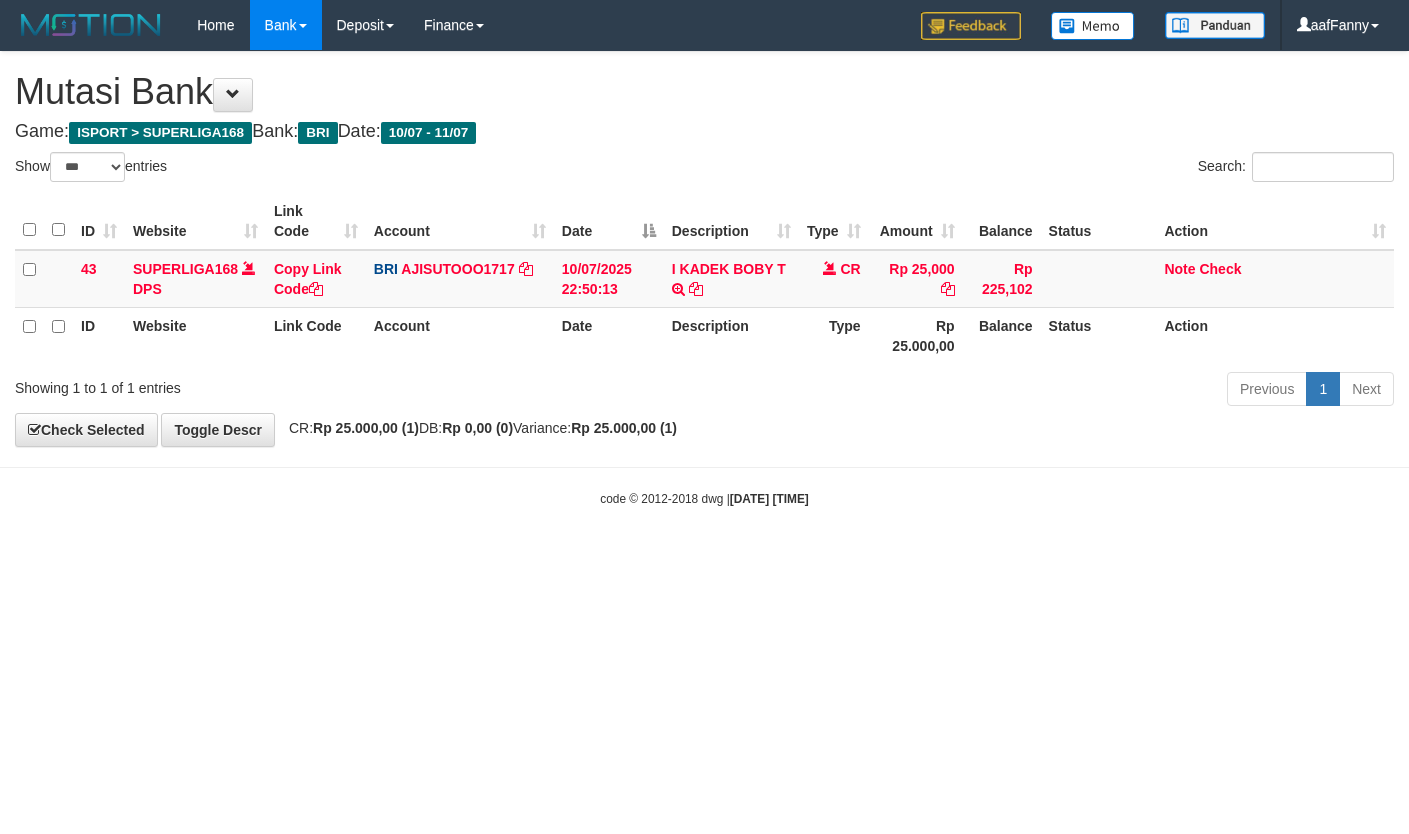 select on "***" 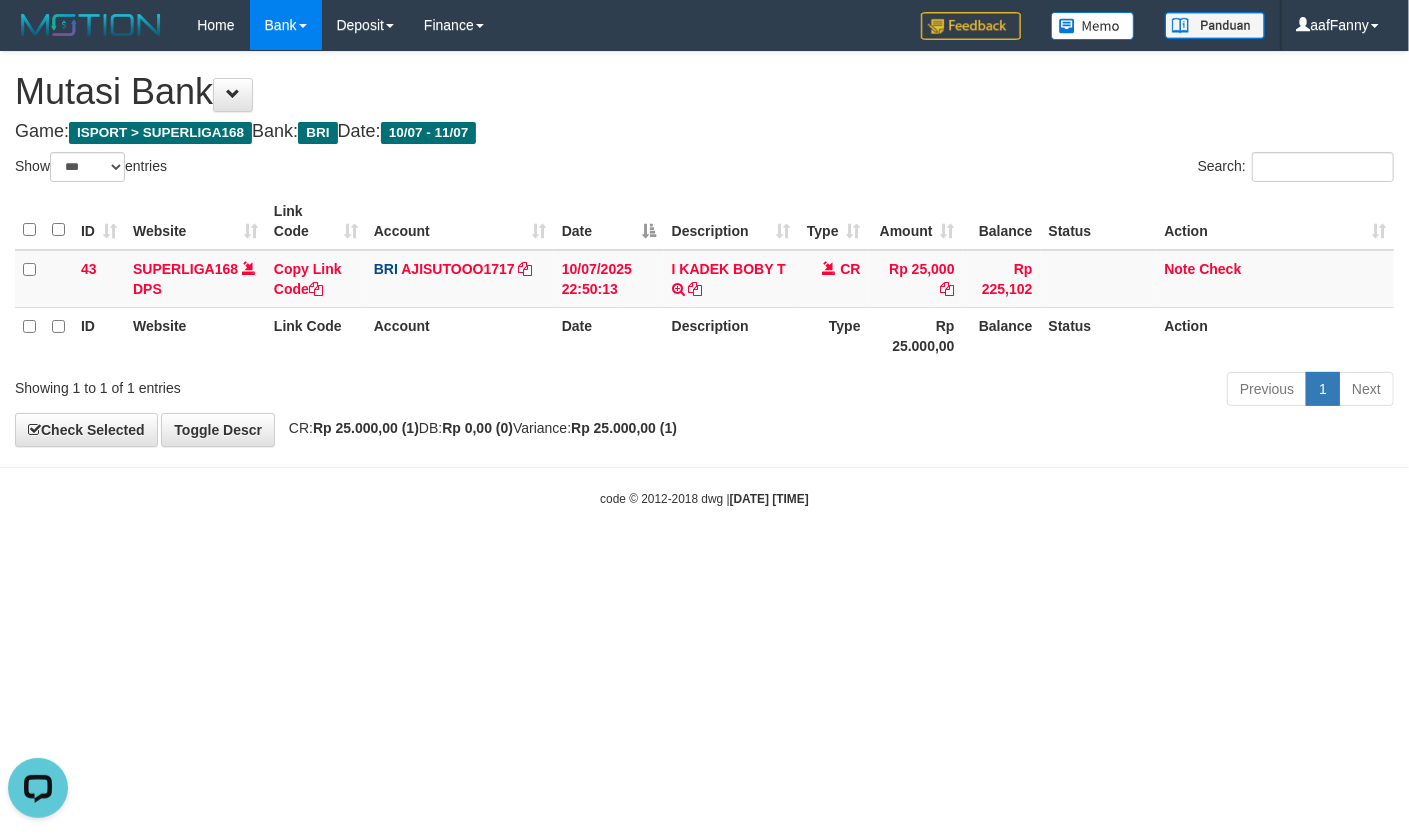 scroll, scrollTop: 0, scrollLeft: 0, axis: both 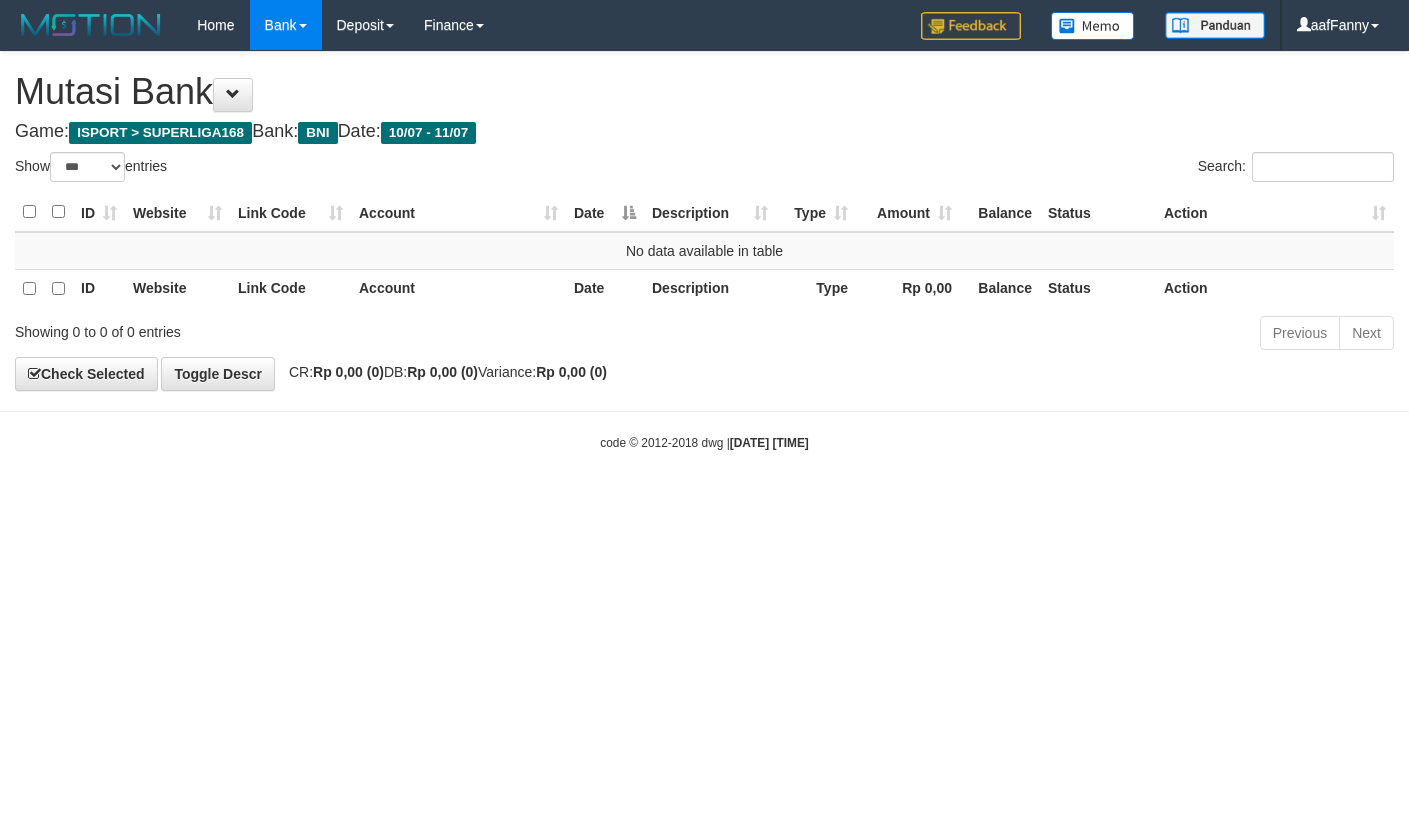select on "***" 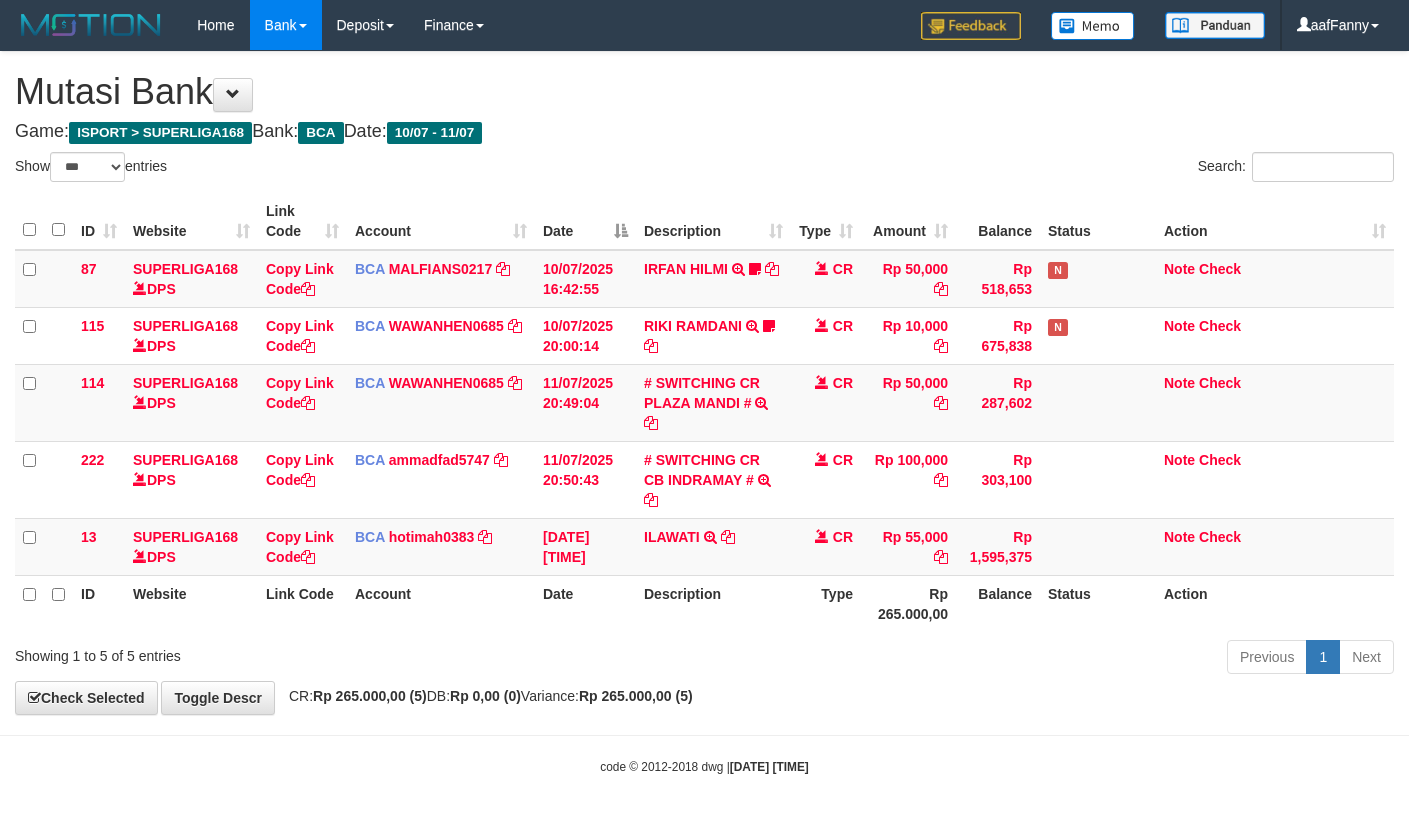 select on "***" 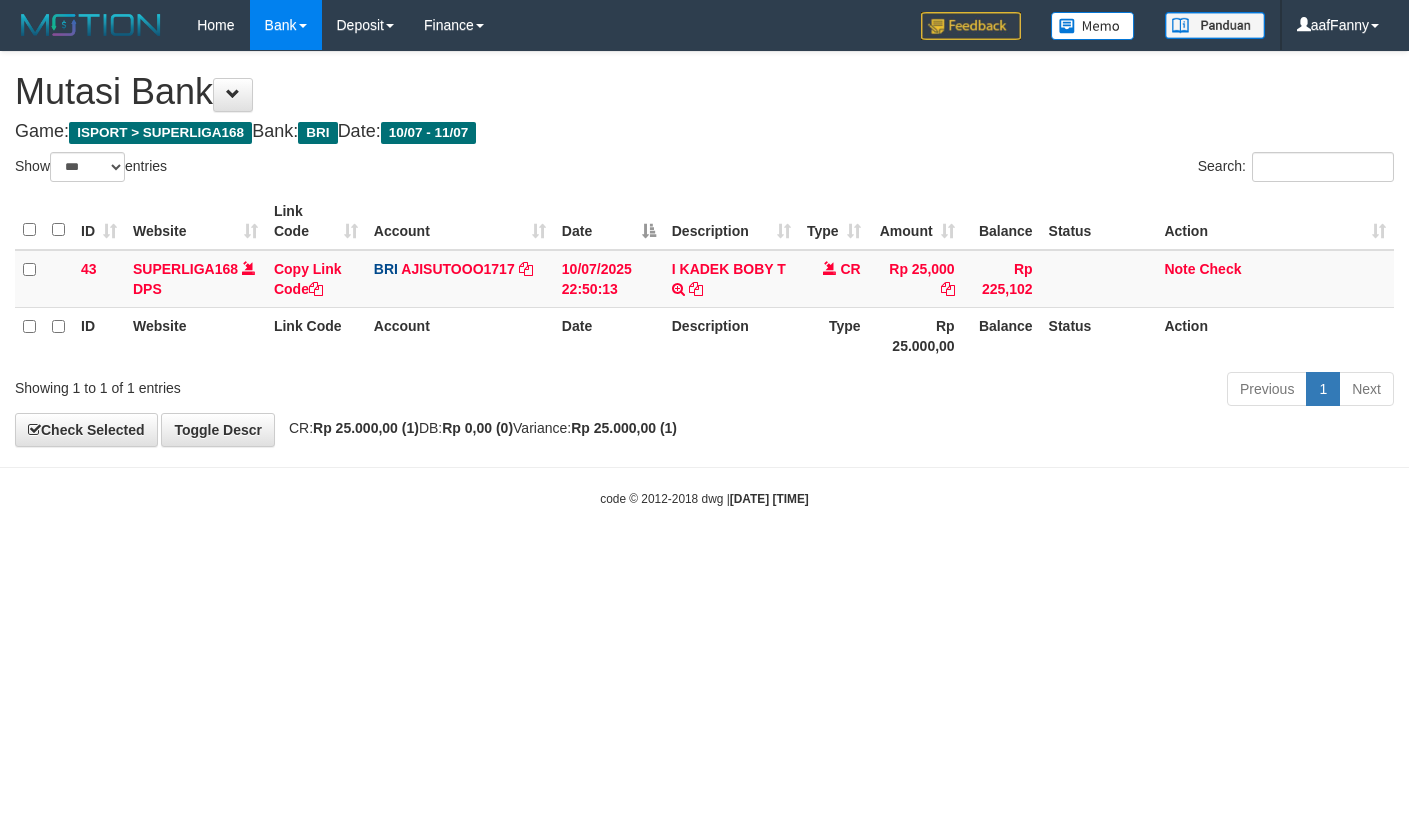 select on "***" 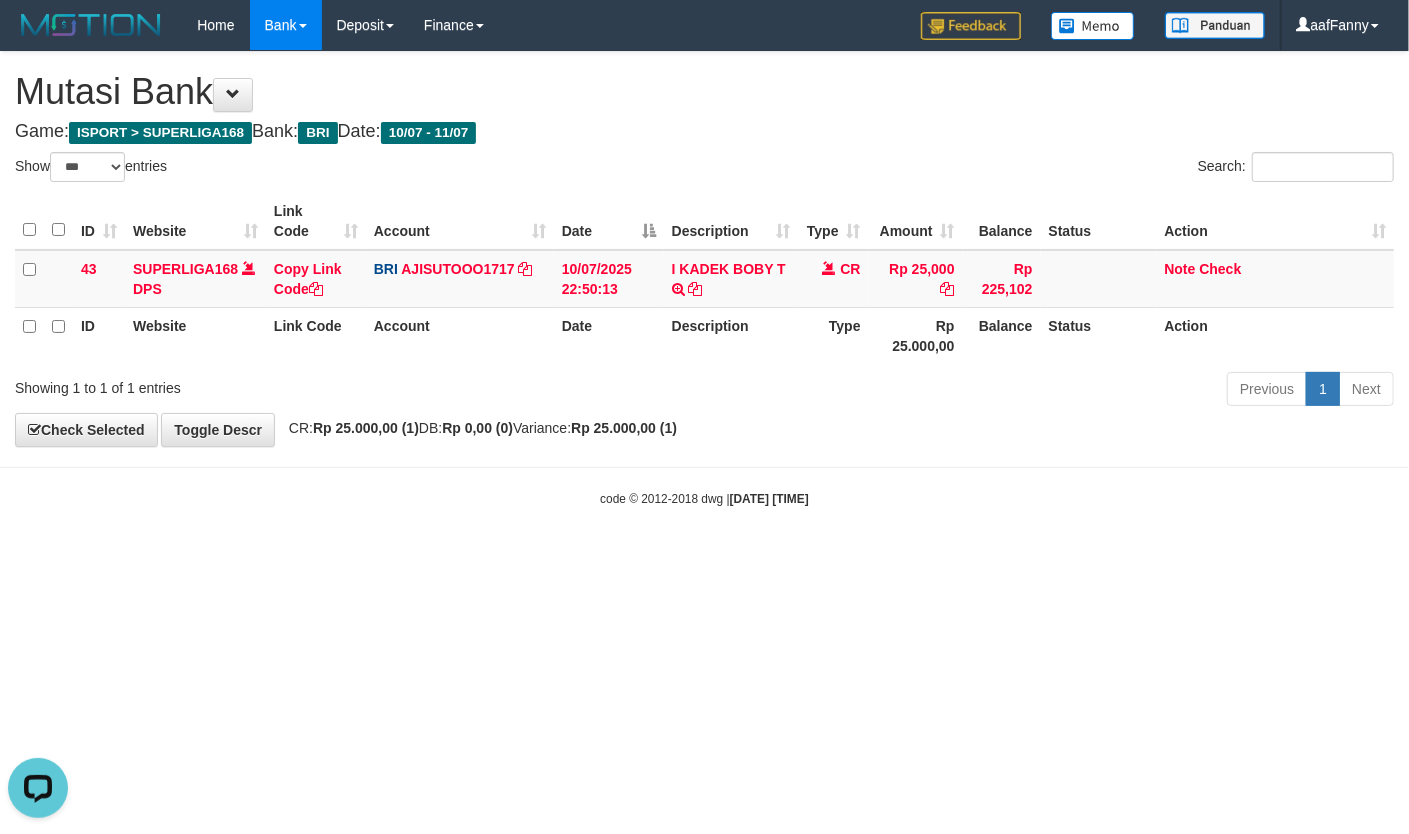 scroll, scrollTop: 0, scrollLeft: 0, axis: both 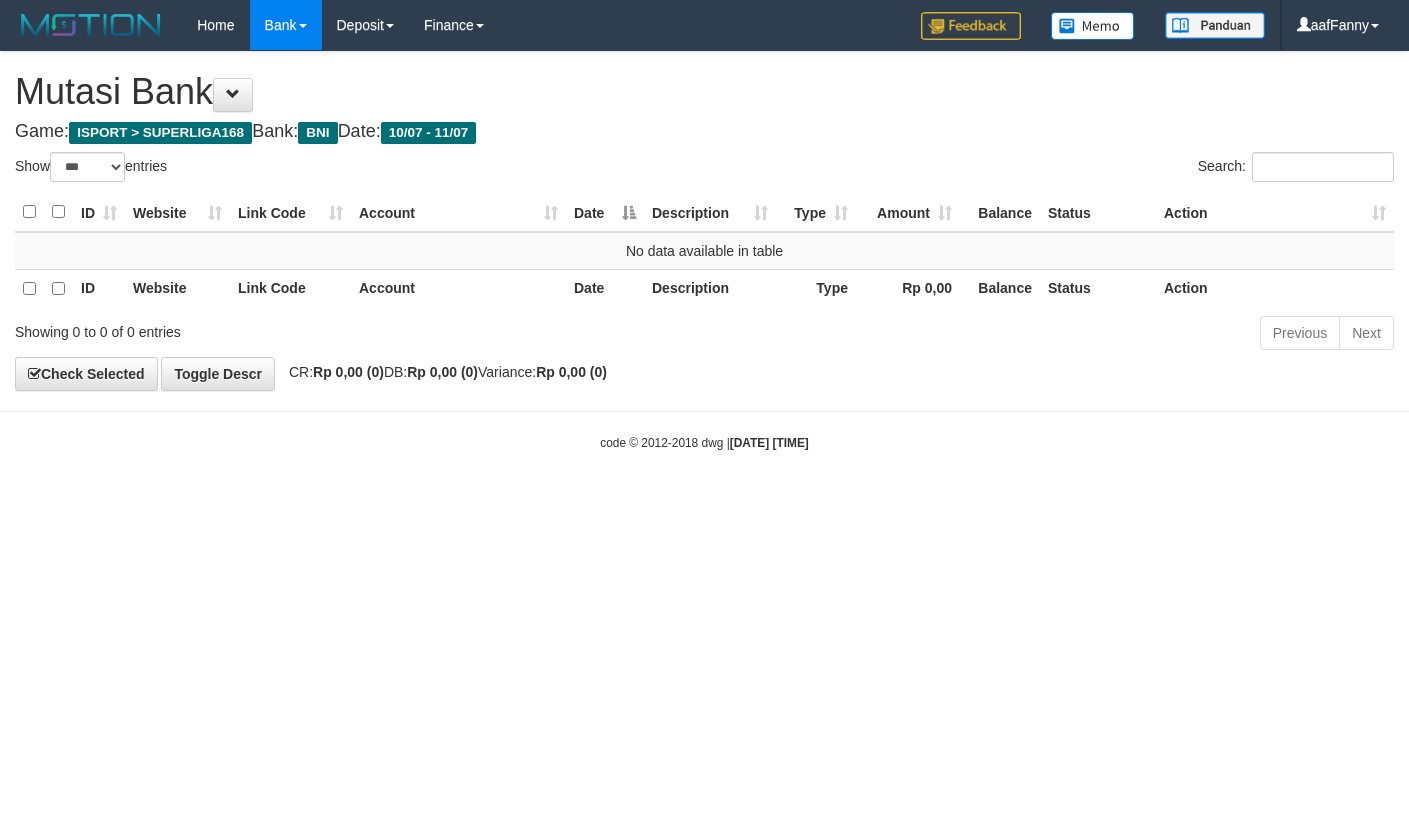 select on "***" 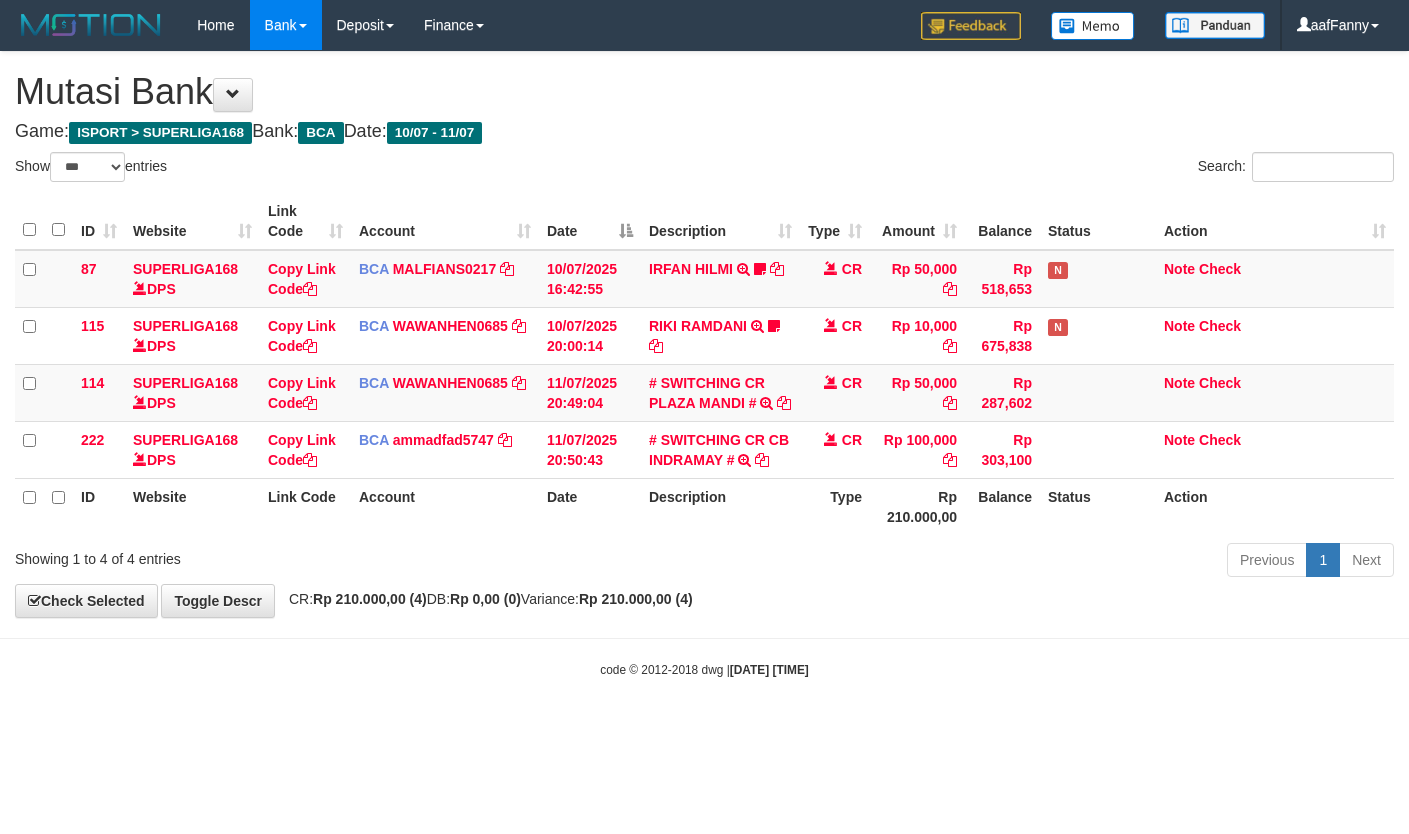 select on "***" 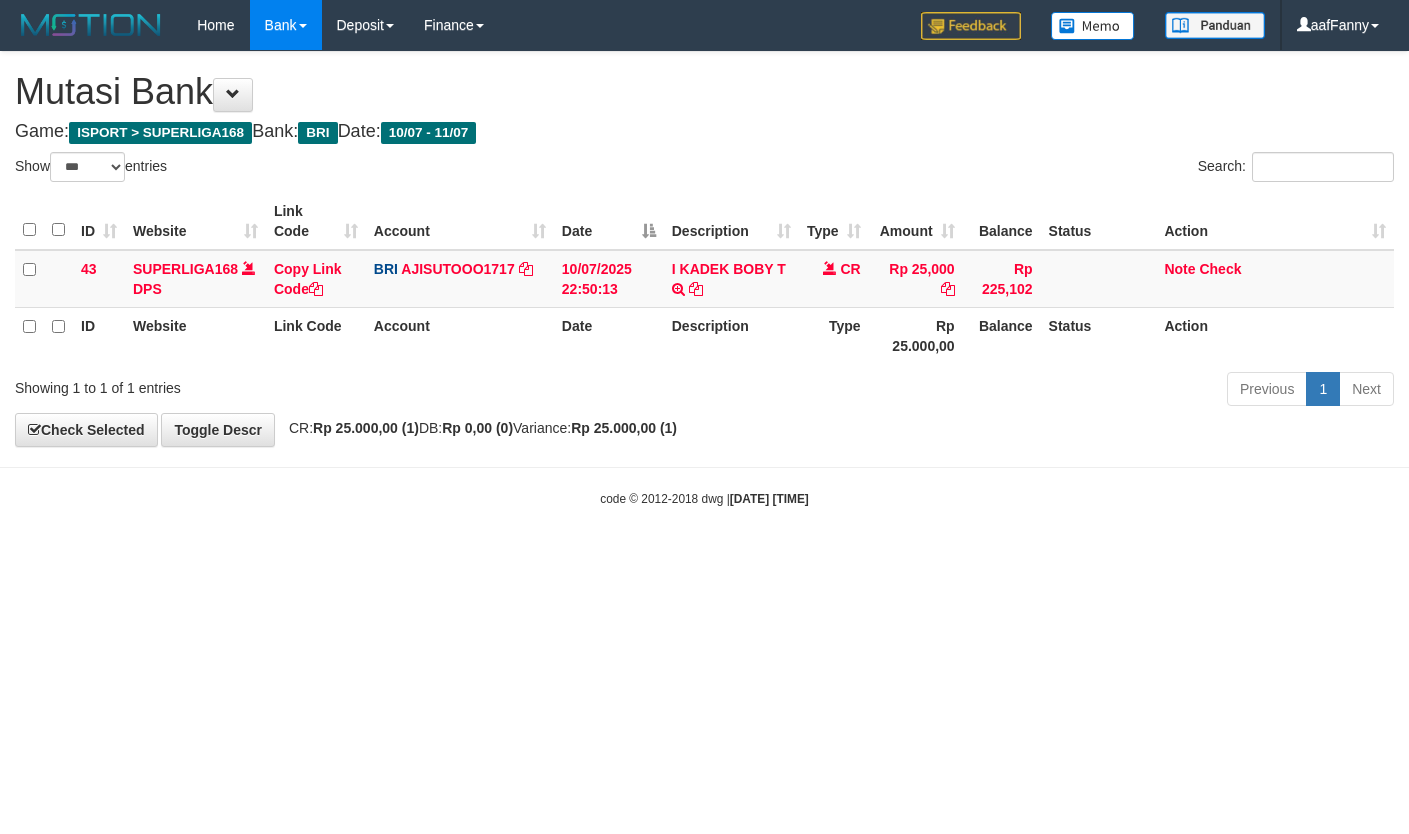 select on "***" 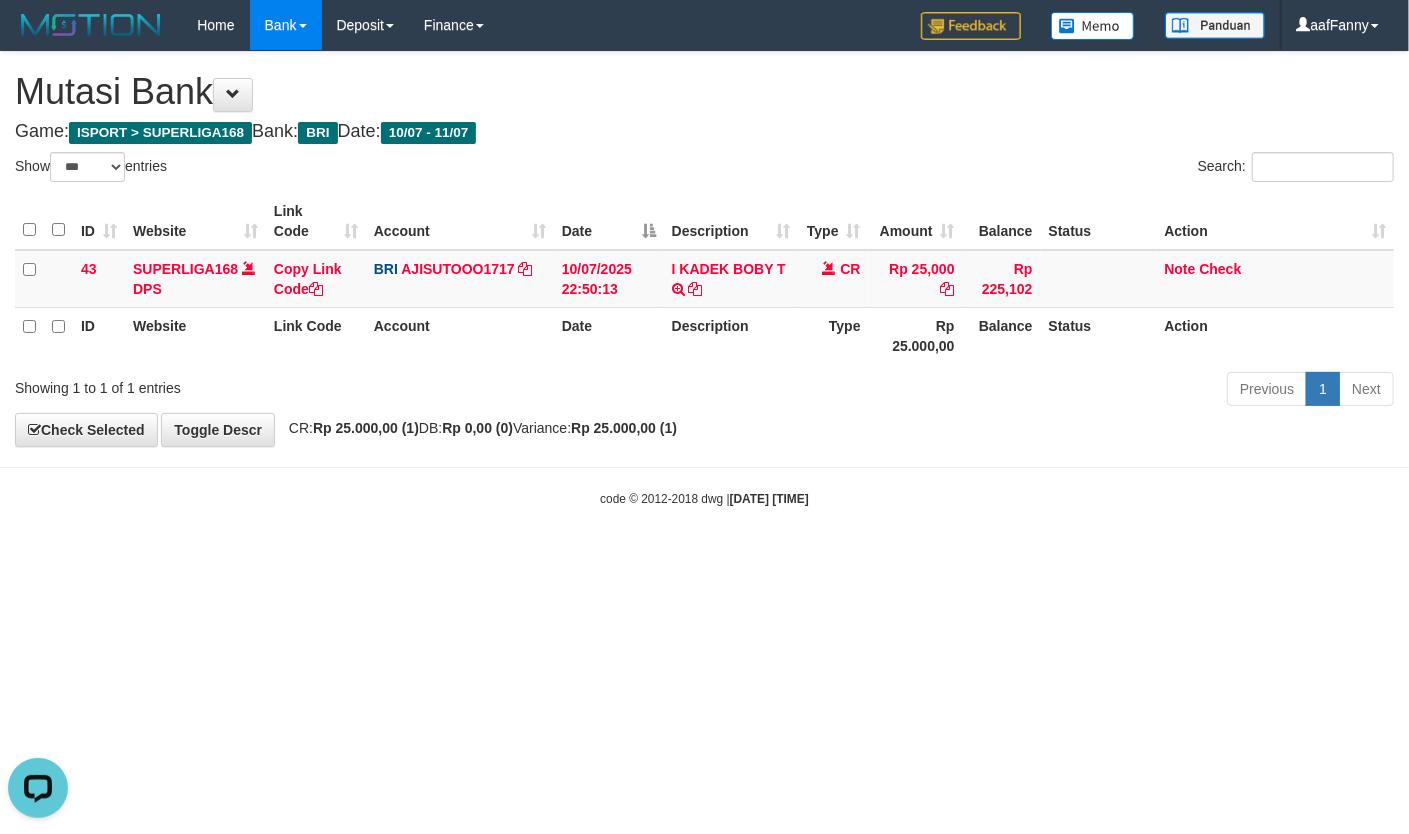 scroll, scrollTop: 0, scrollLeft: 0, axis: both 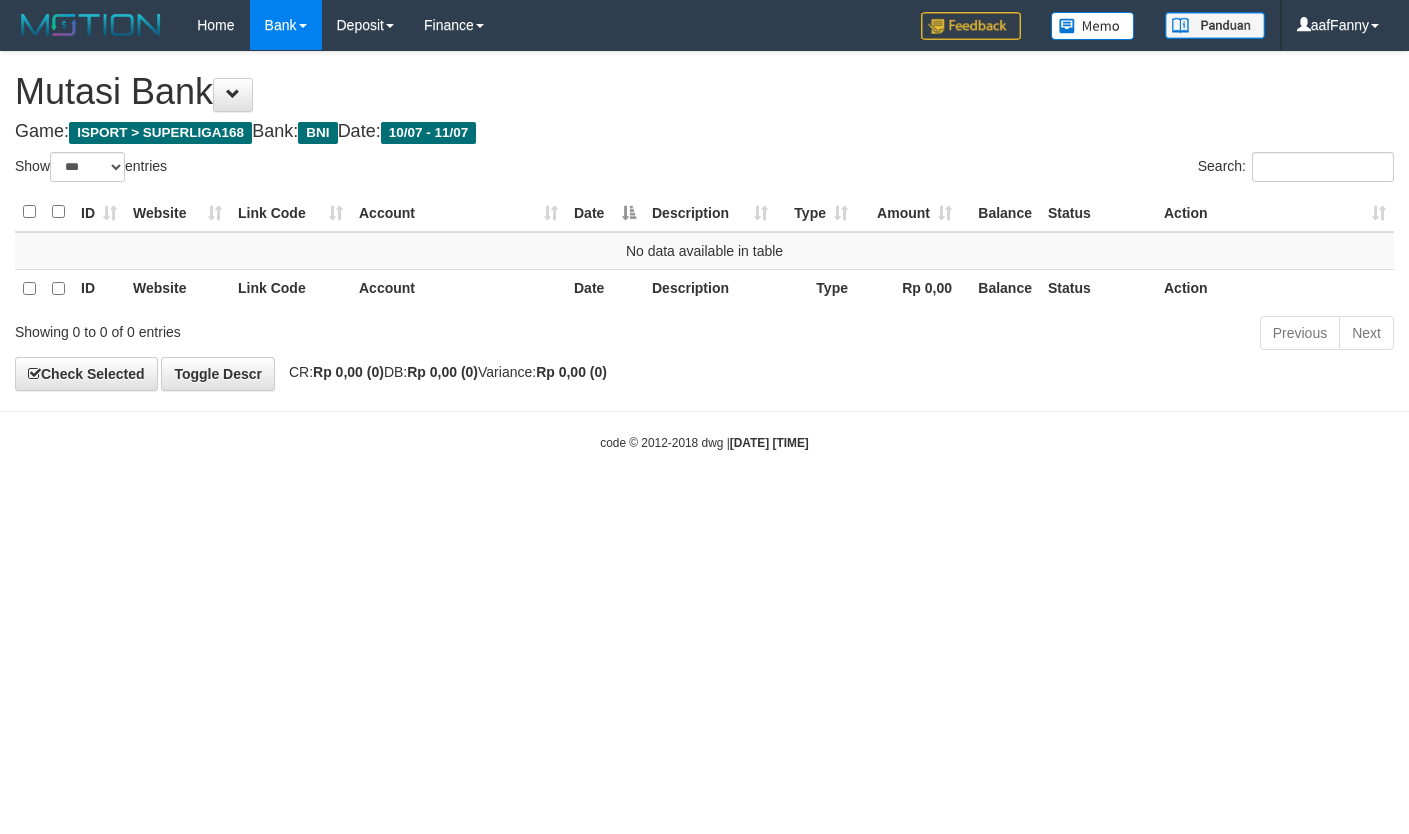 select on "***" 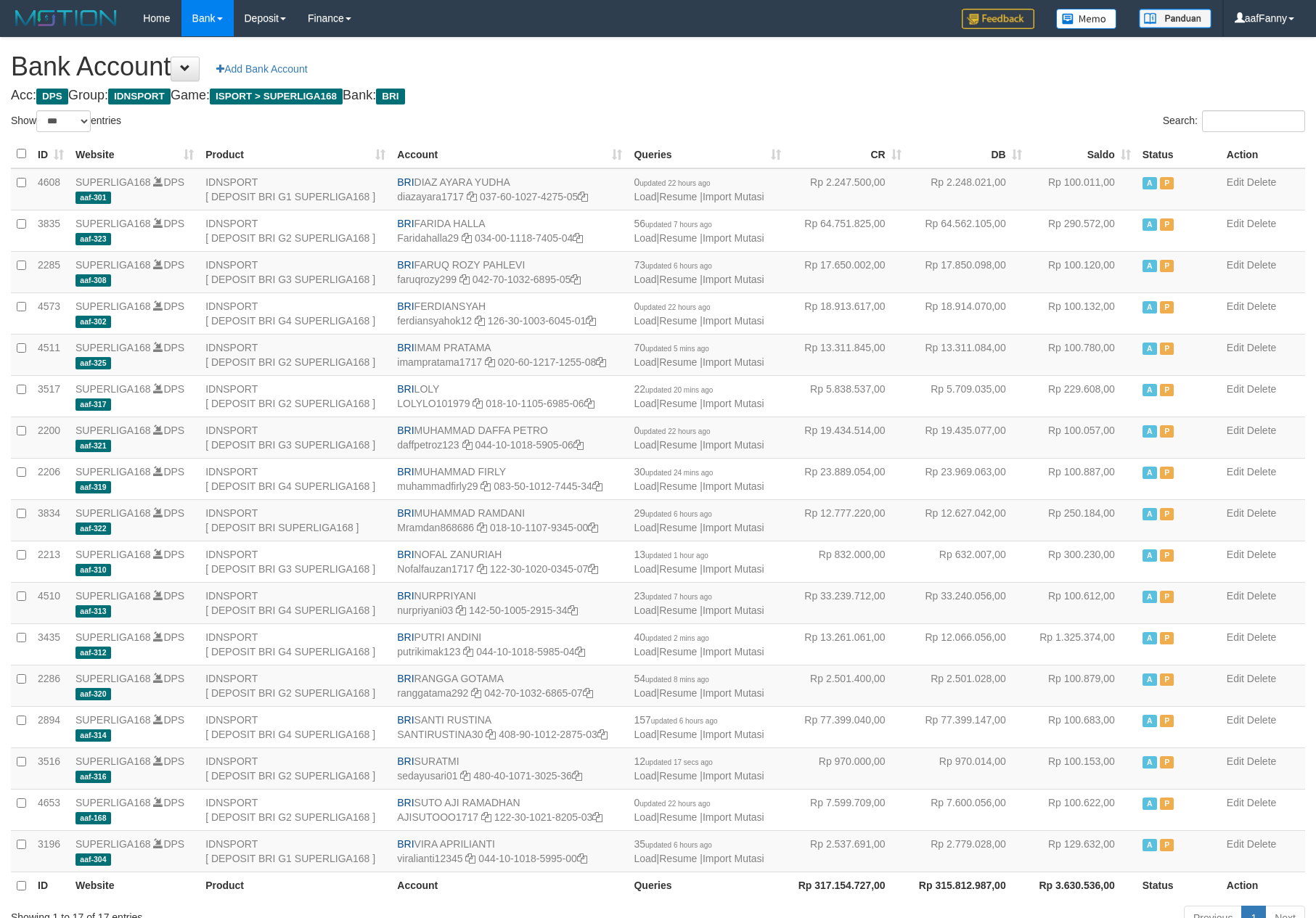 select on "***" 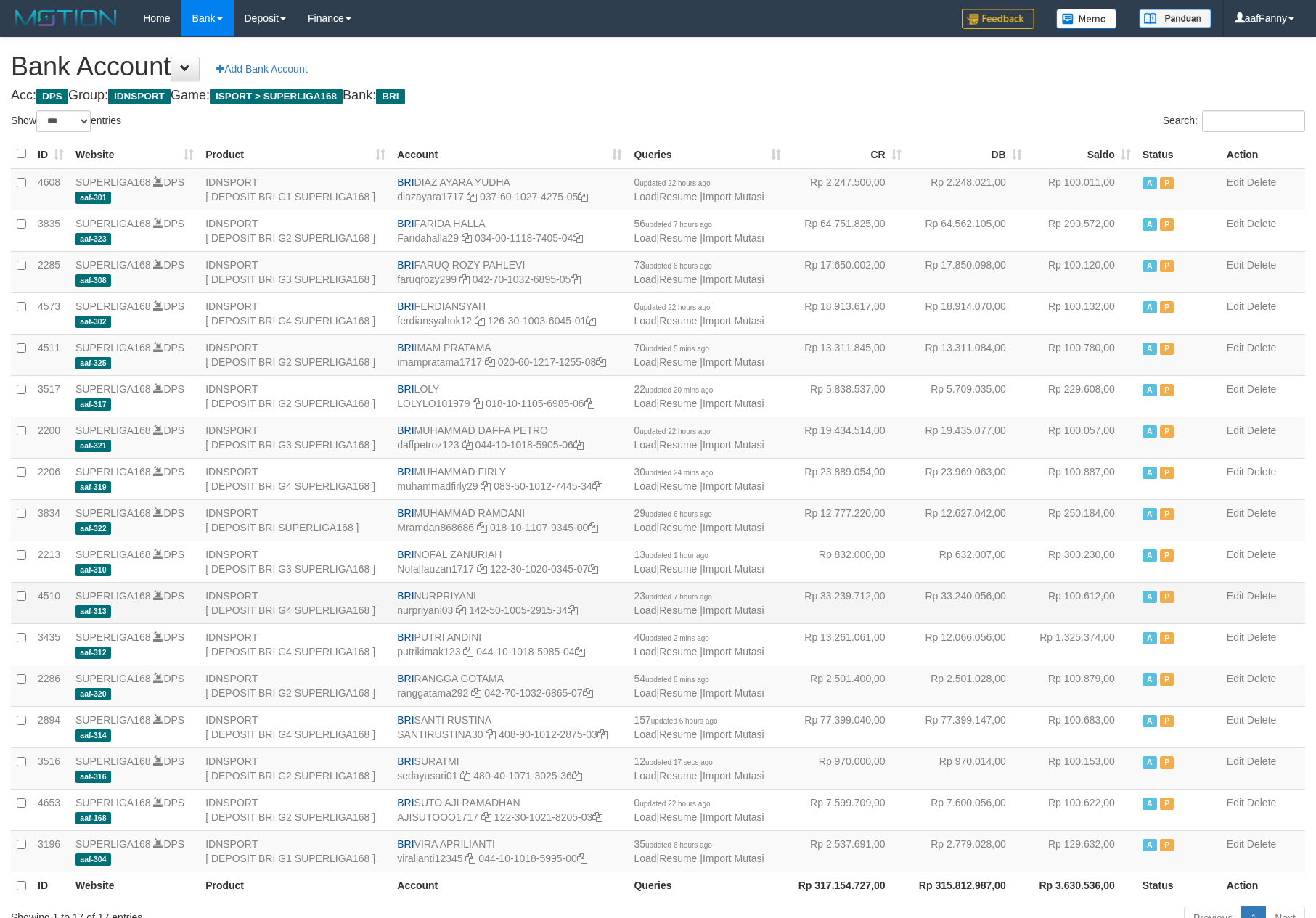 scroll, scrollTop: 102, scrollLeft: 0, axis: vertical 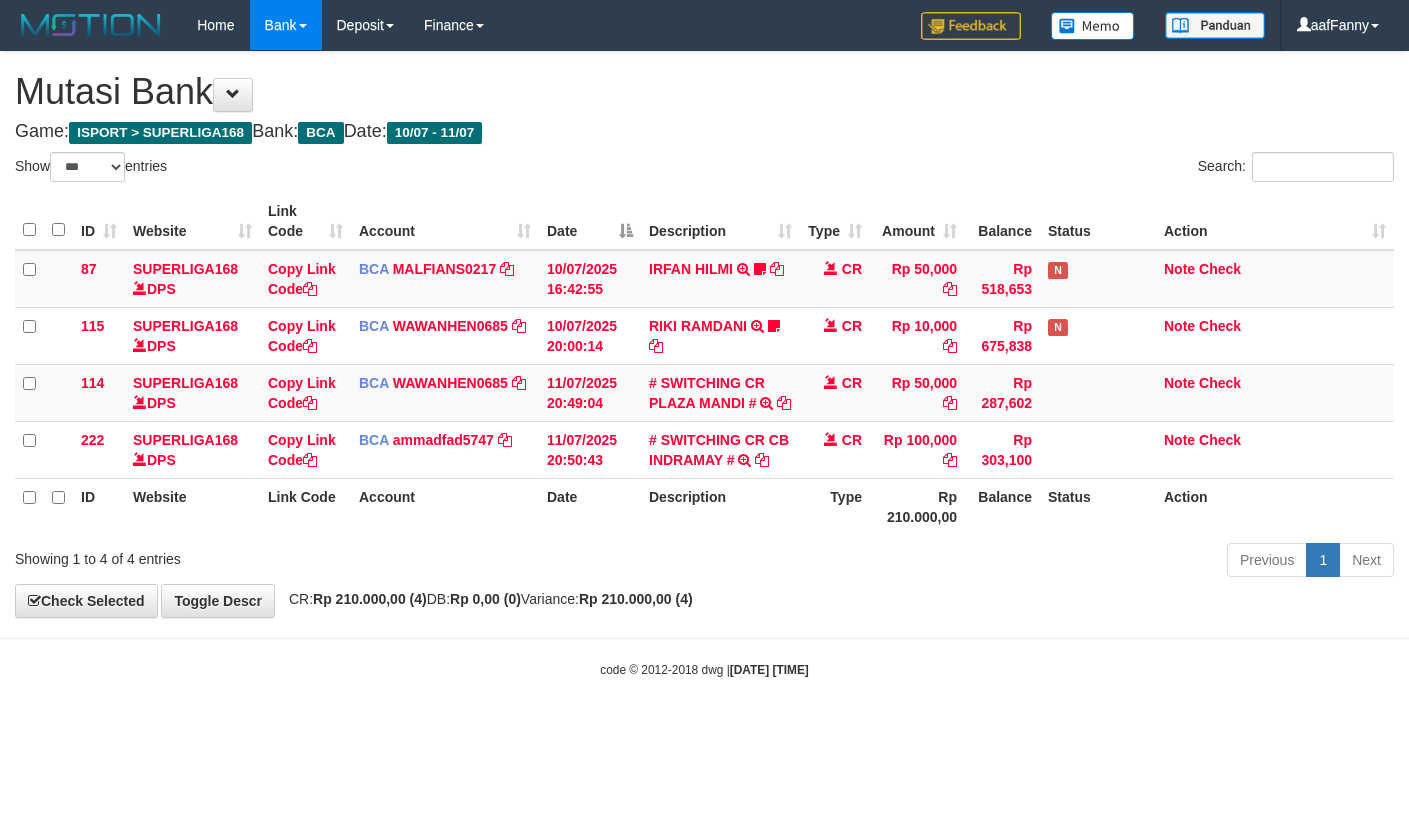 select on "***" 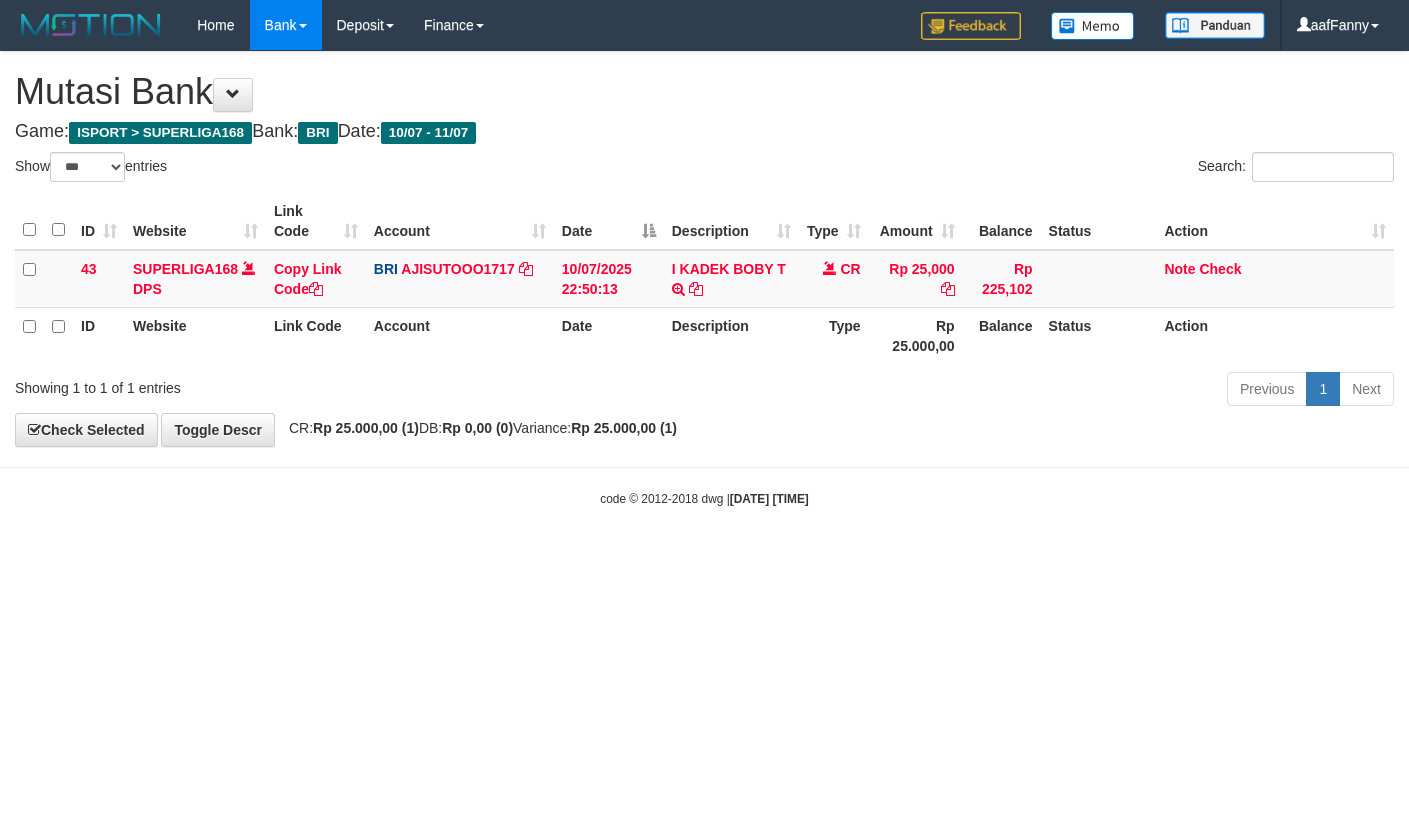 select on "***" 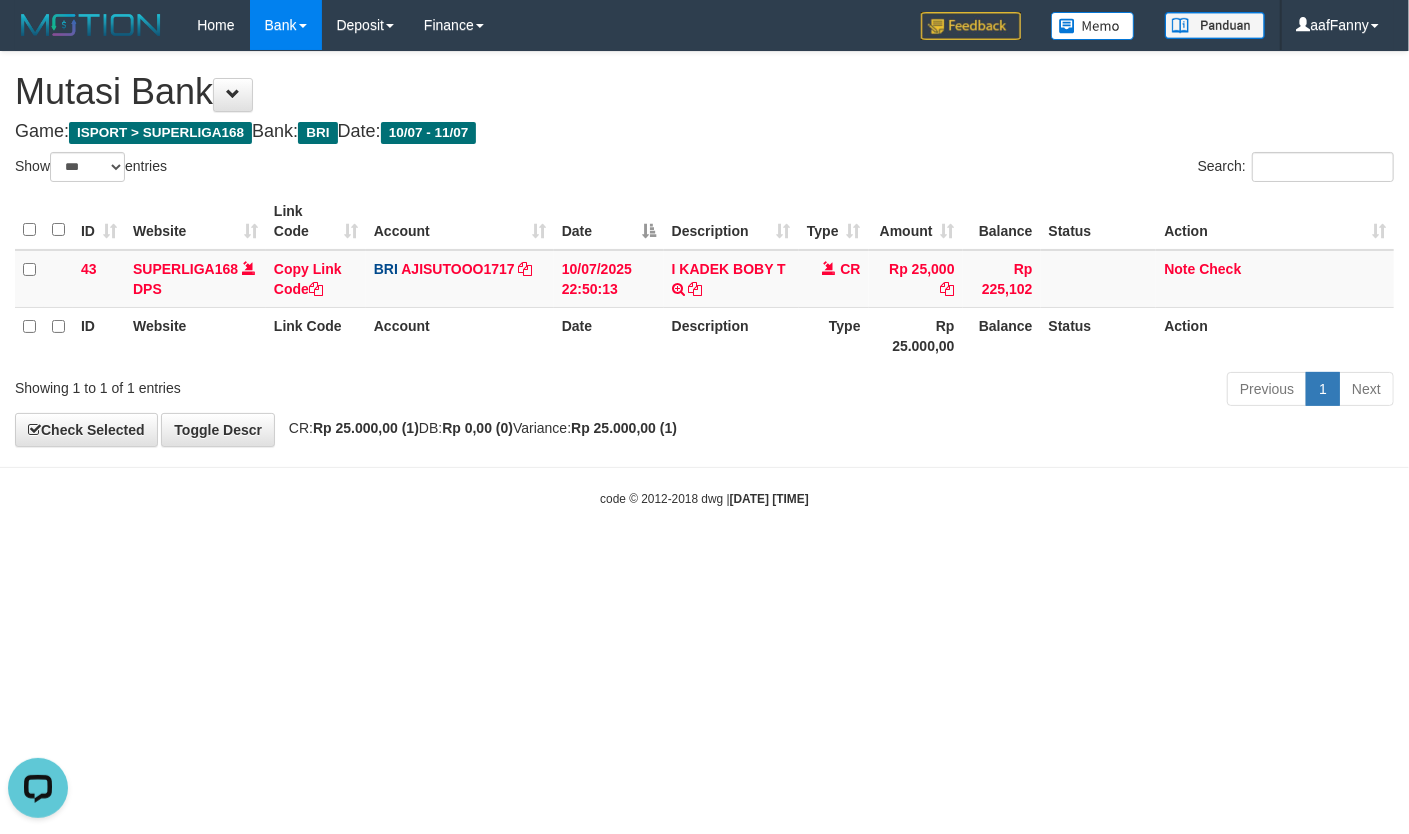 scroll, scrollTop: 0, scrollLeft: 0, axis: both 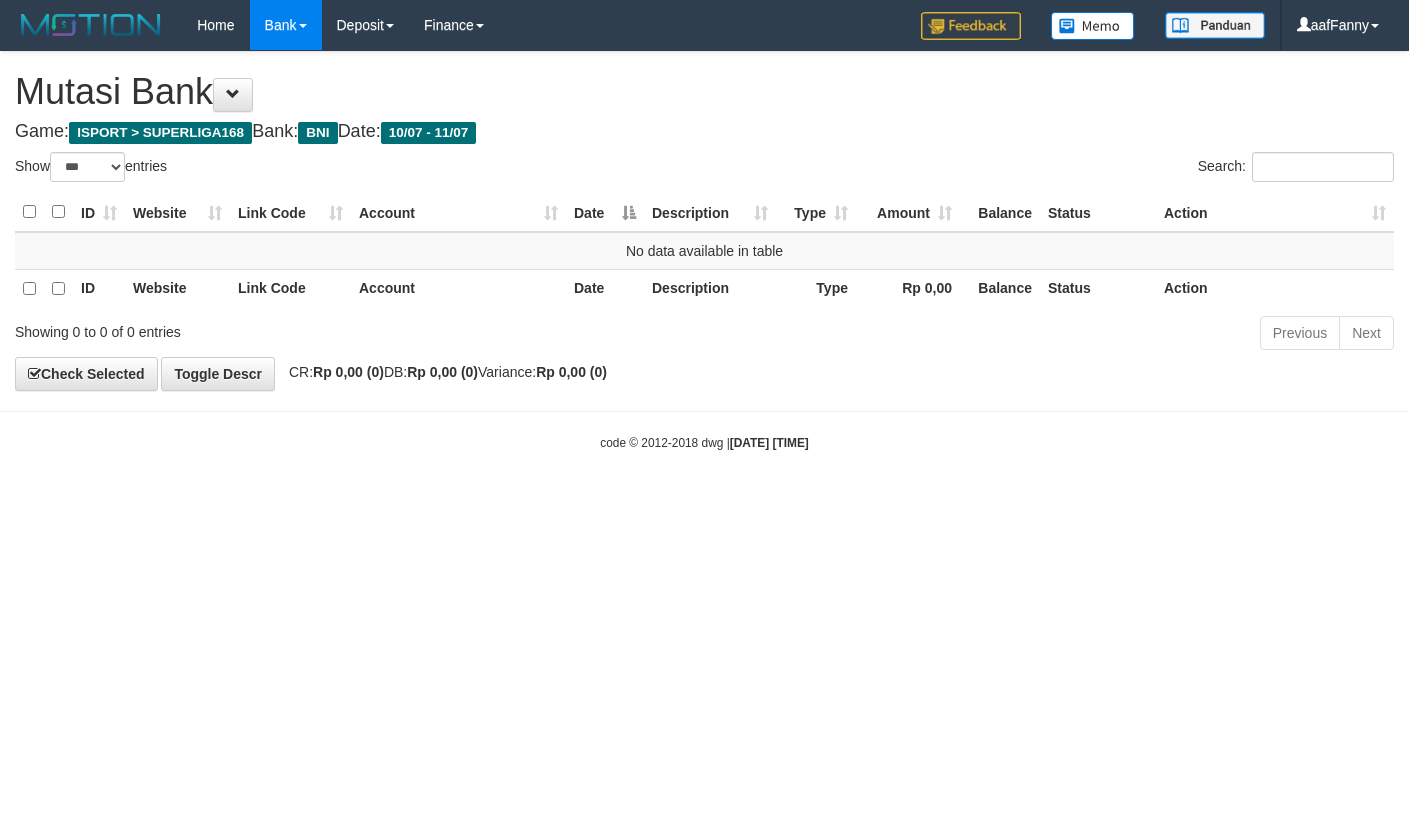 select on "***" 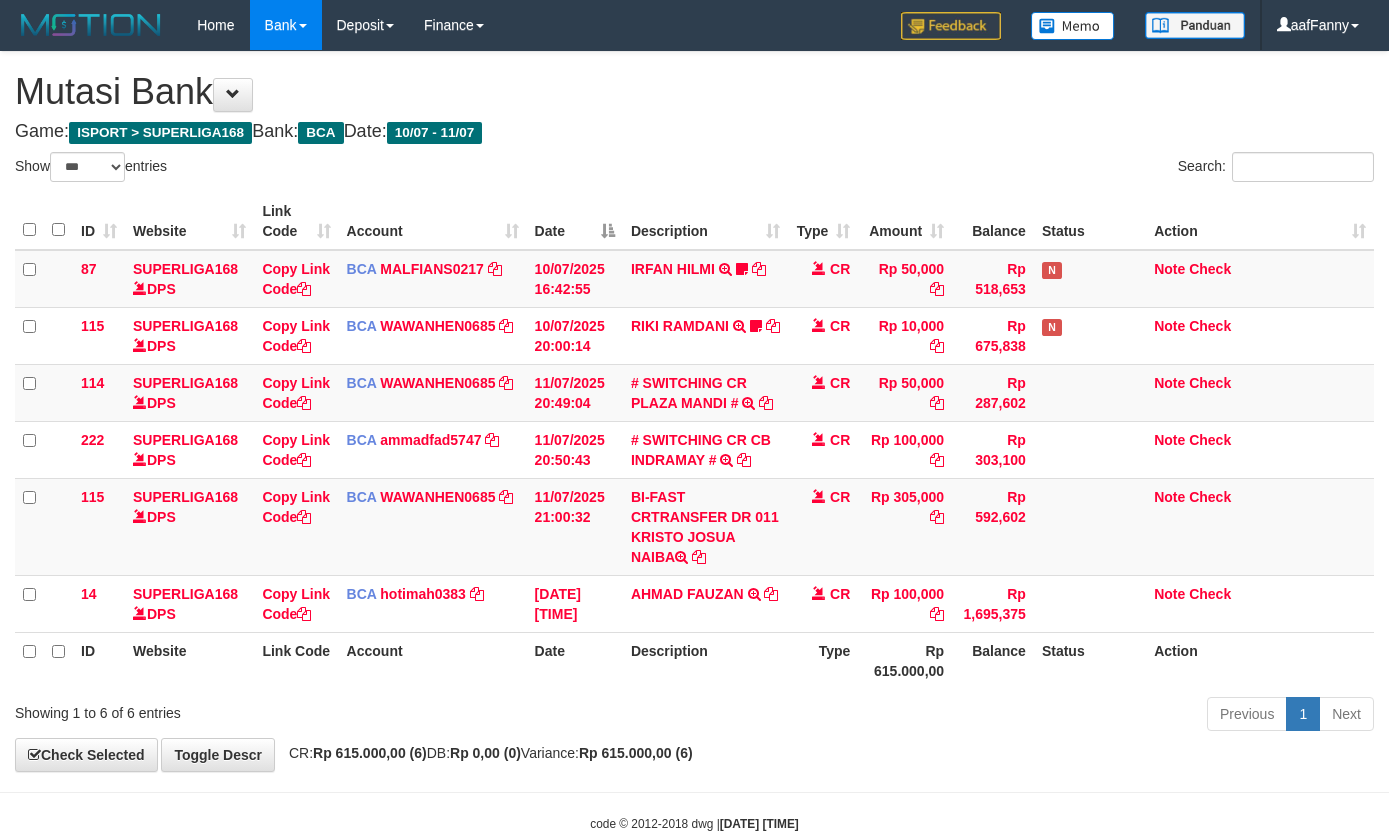 select on "***" 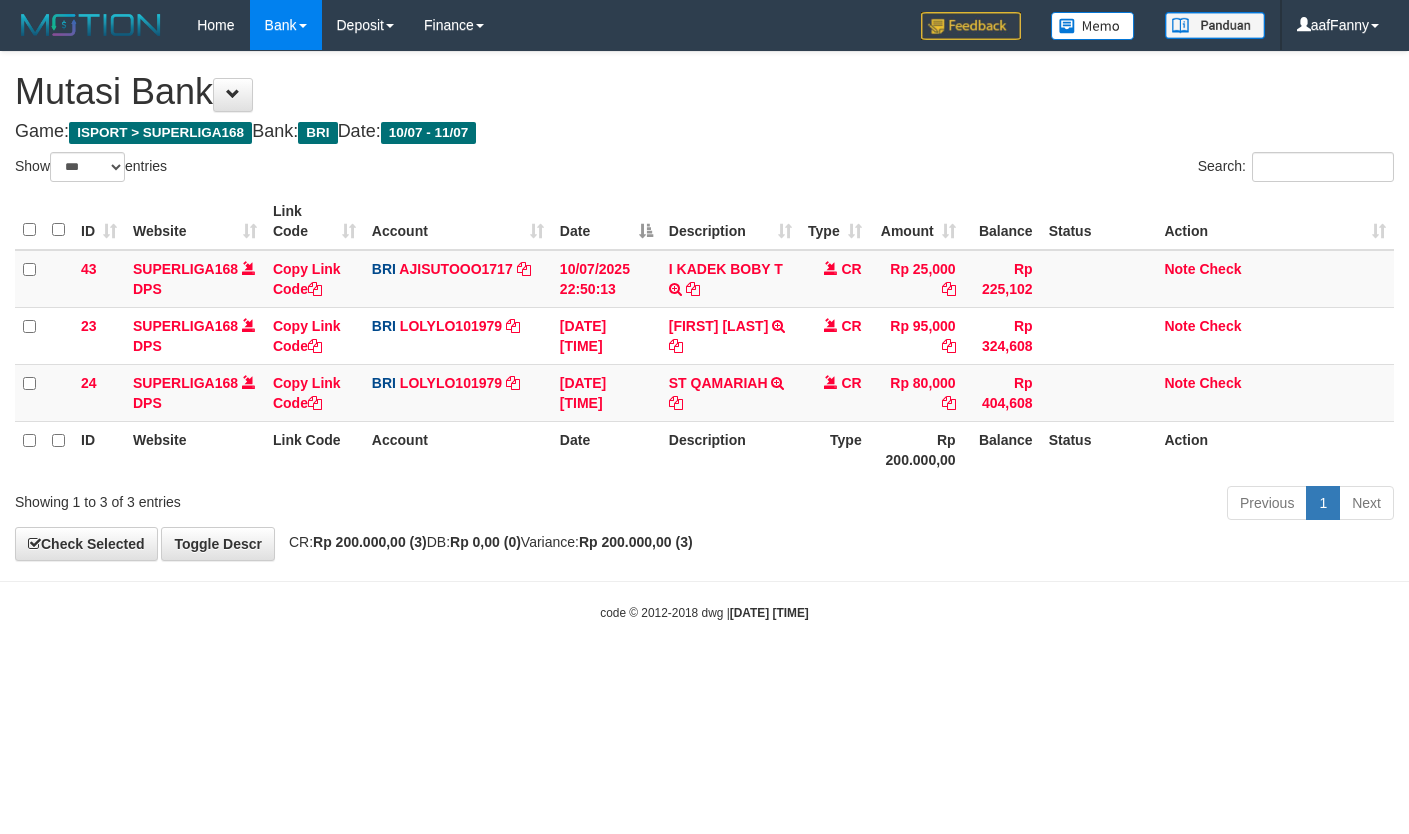 select on "***" 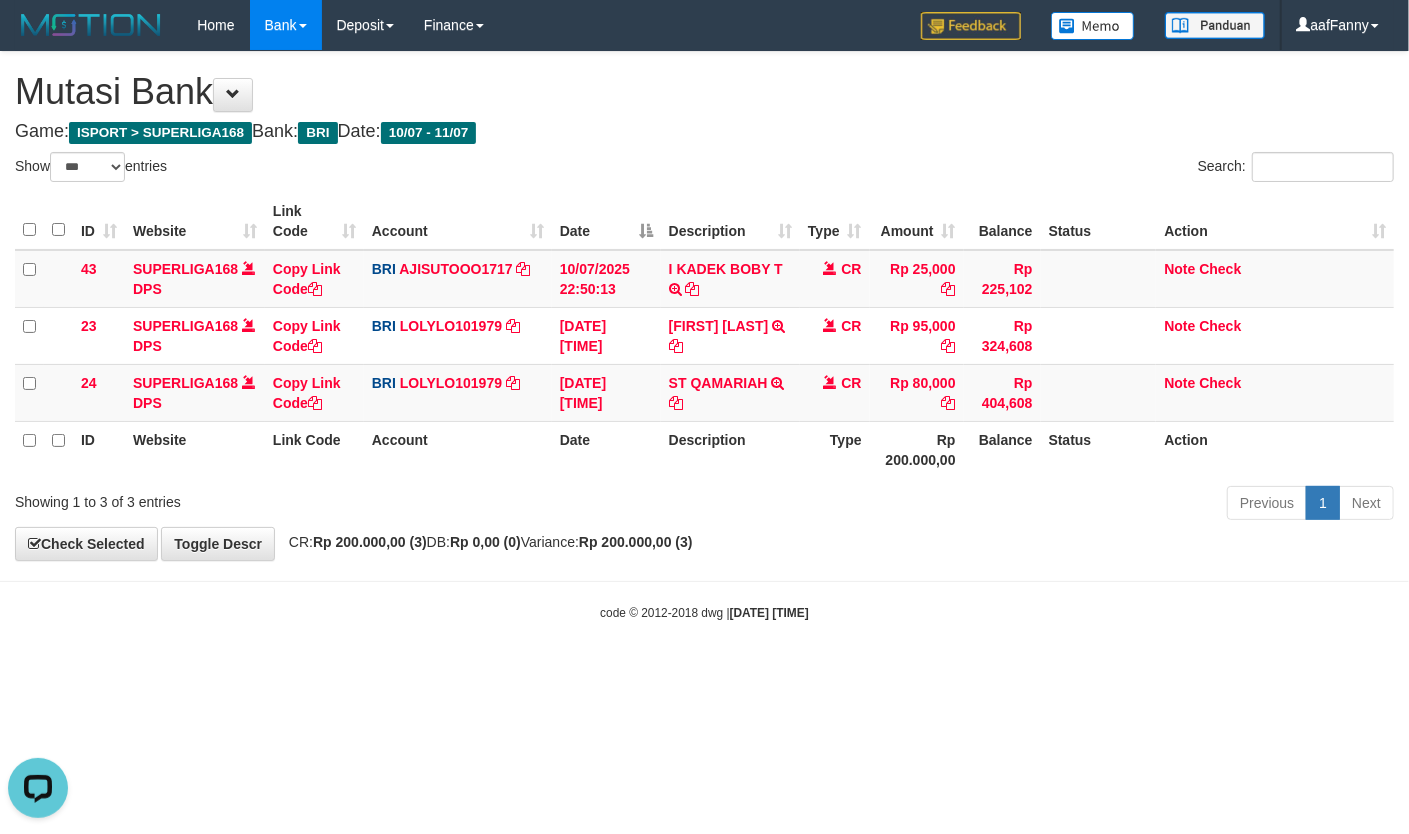 scroll, scrollTop: 0, scrollLeft: 0, axis: both 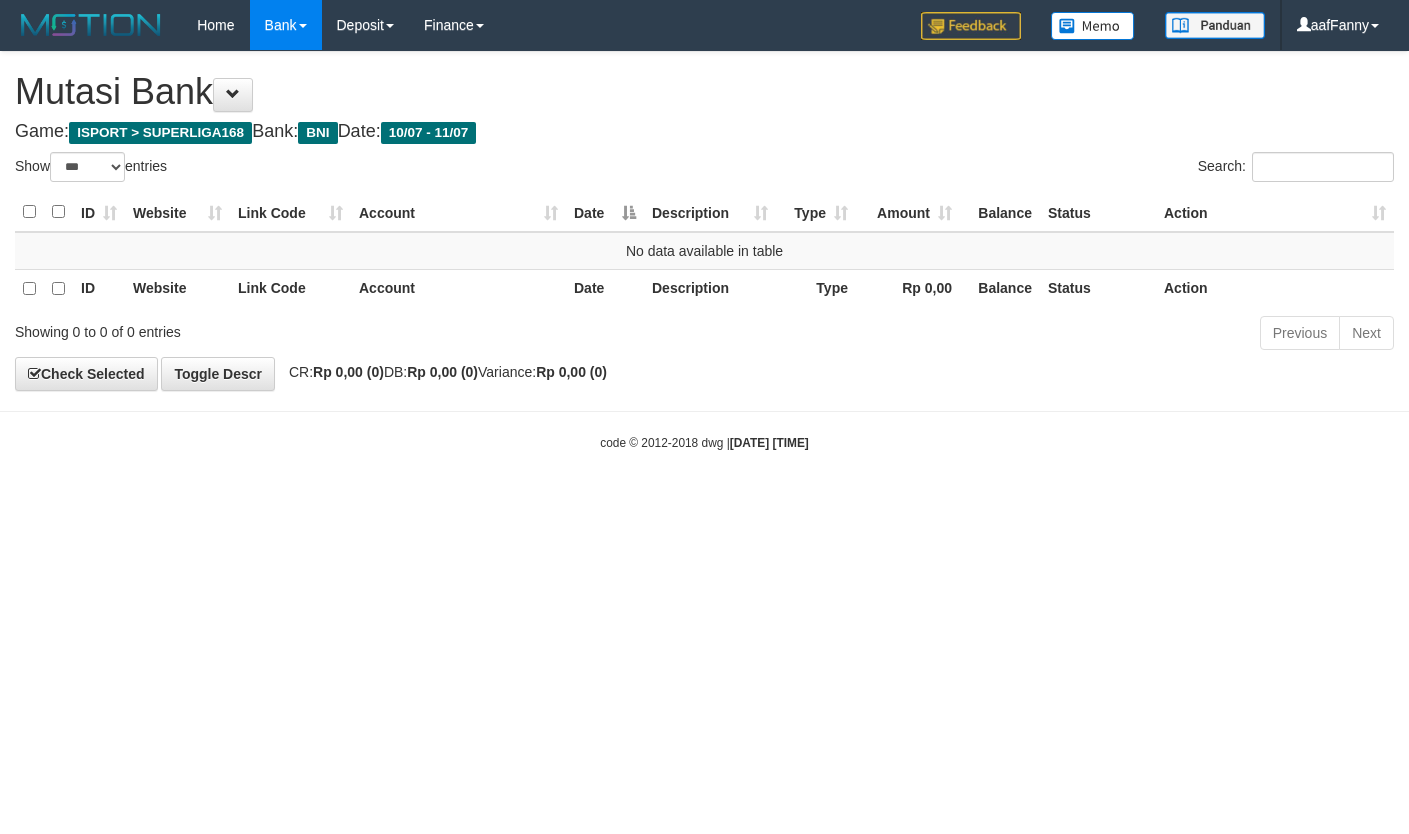 select on "***" 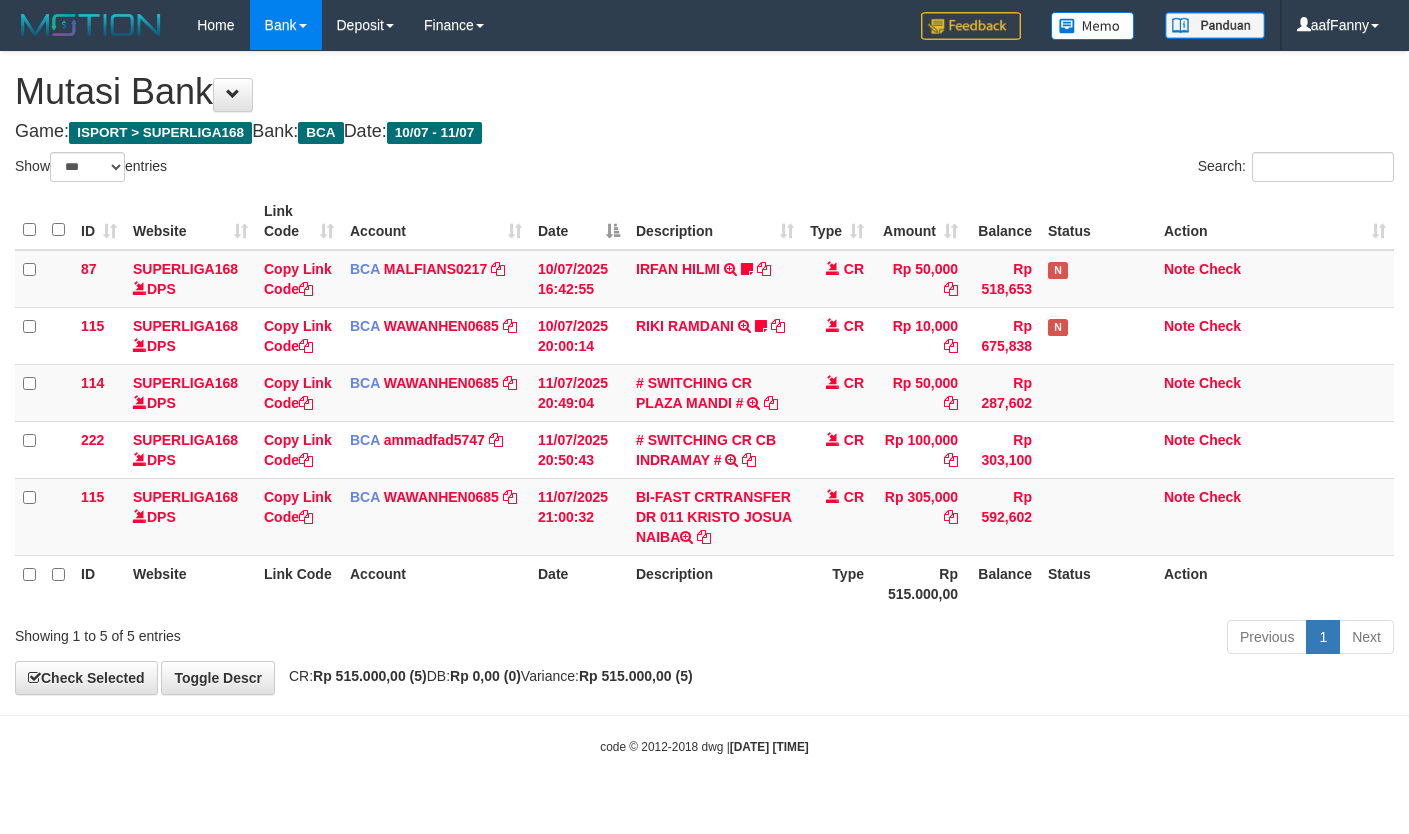 select on "***" 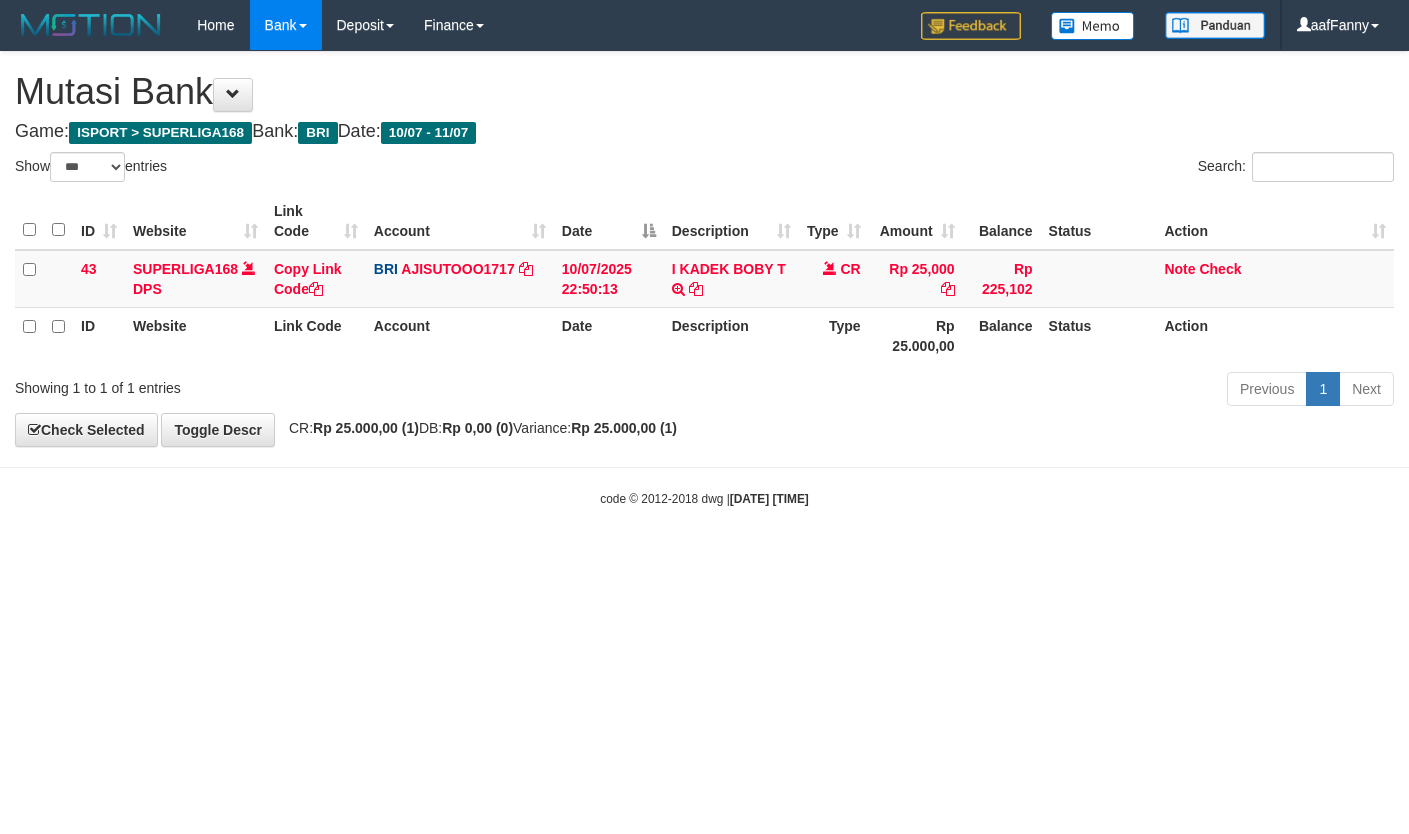 select on "***" 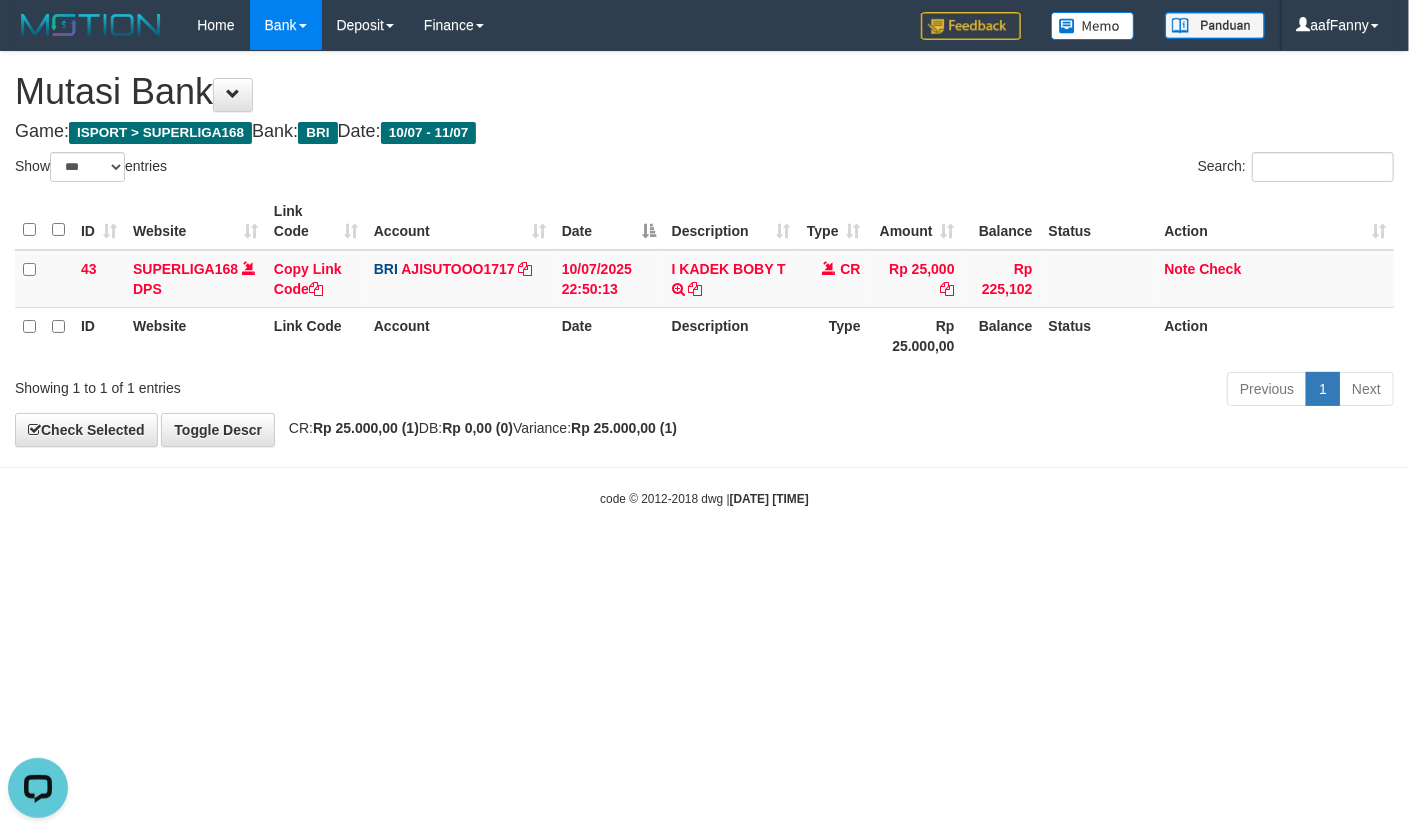 scroll, scrollTop: 0, scrollLeft: 0, axis: both 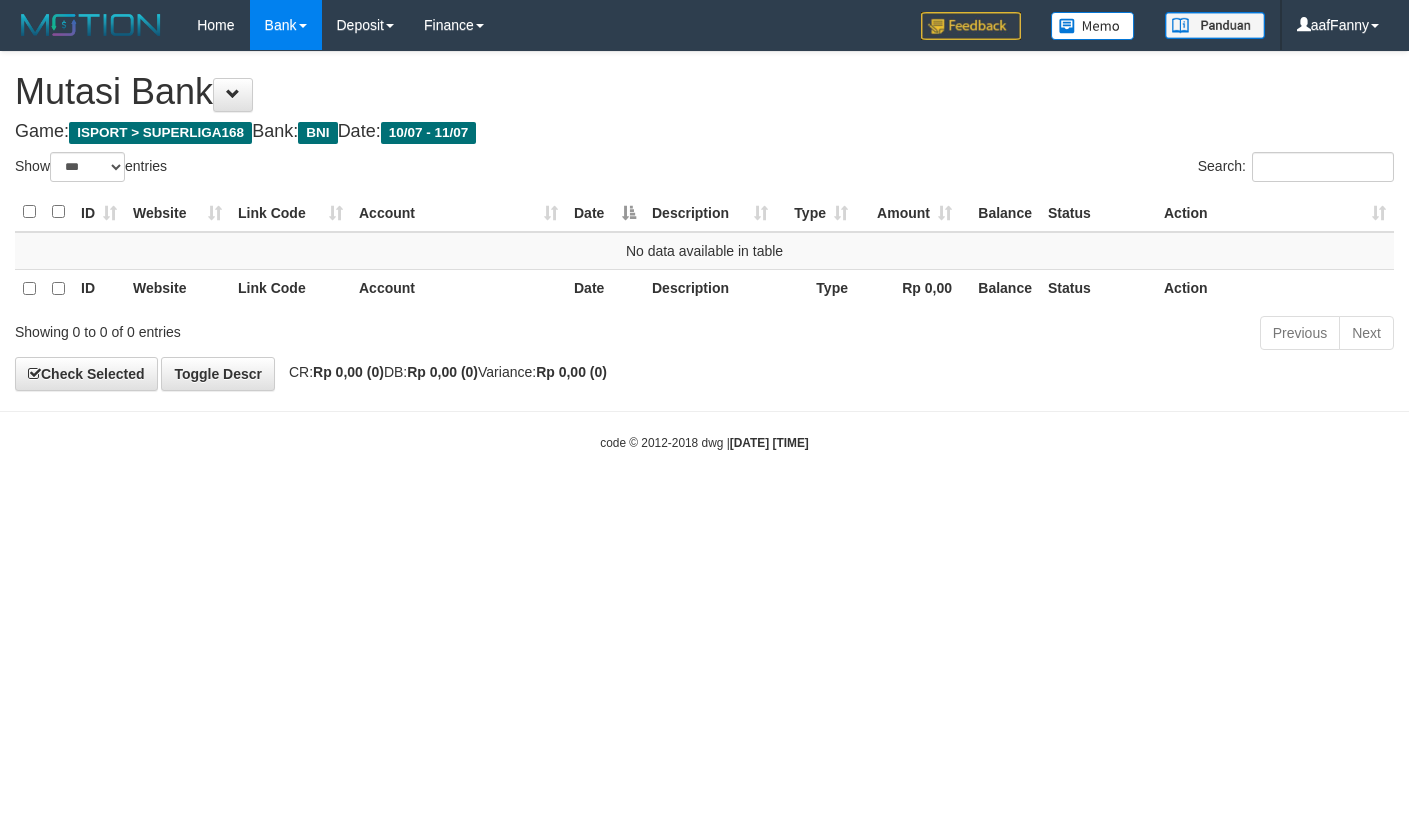 select on "***" 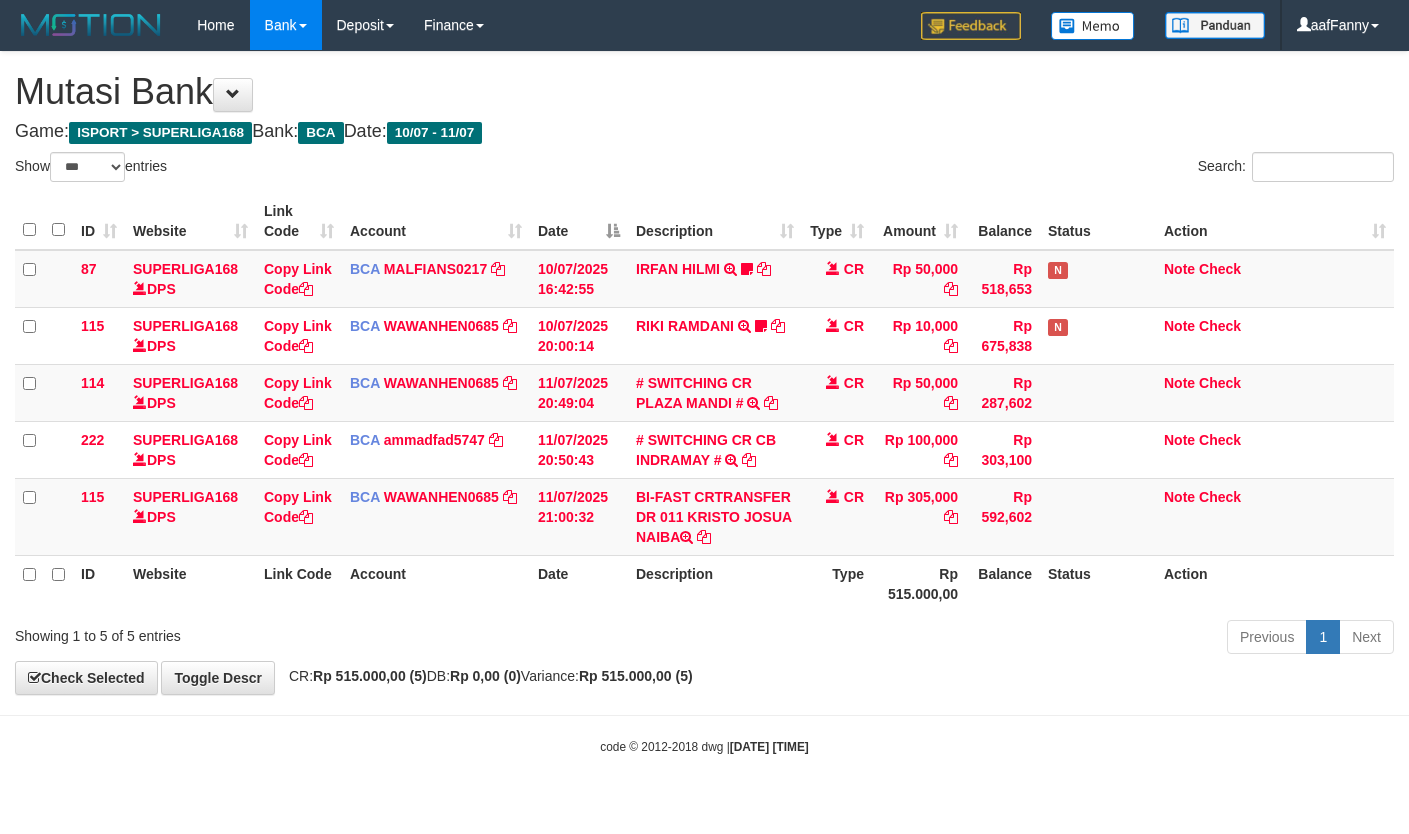 select on "***" 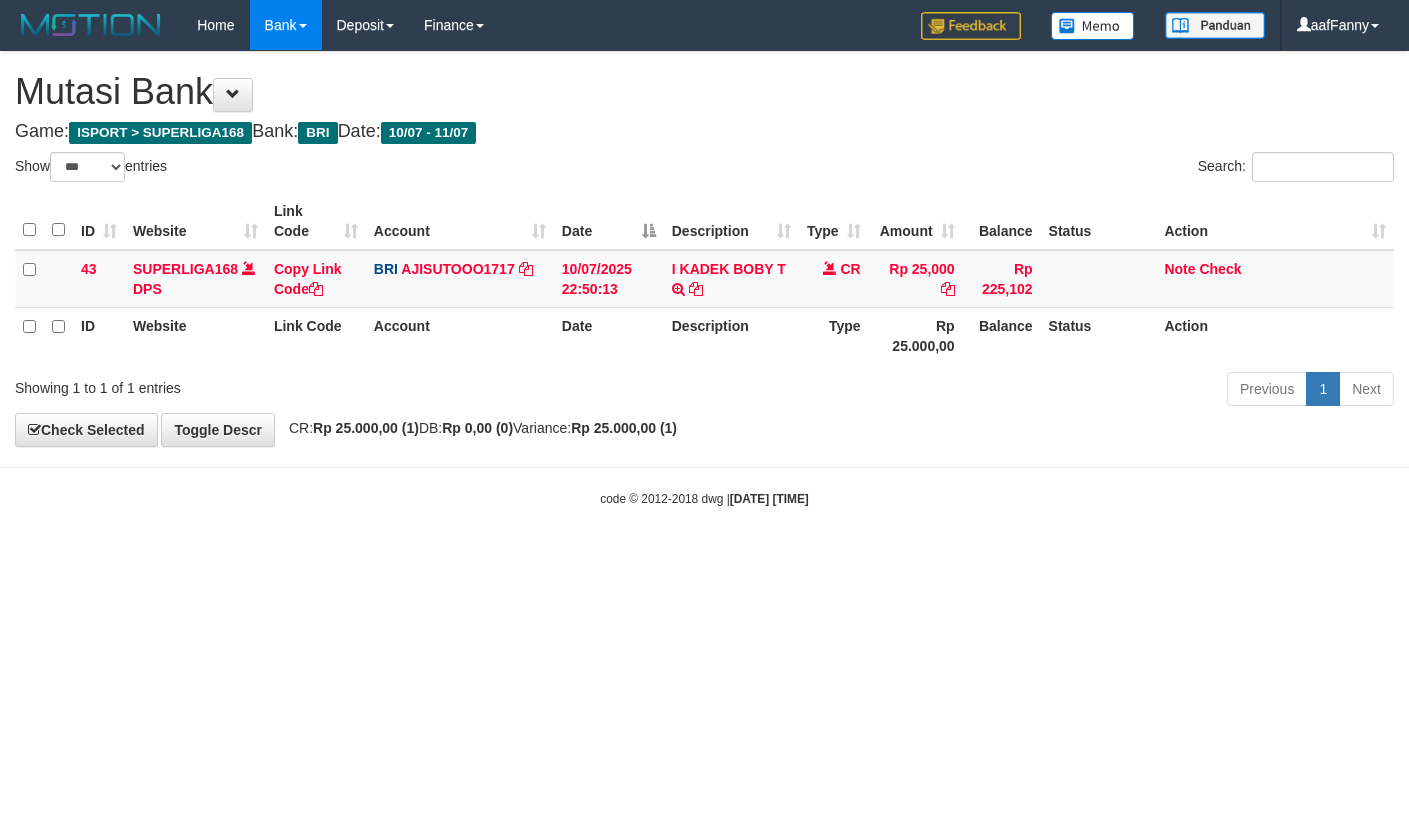 select on "***" 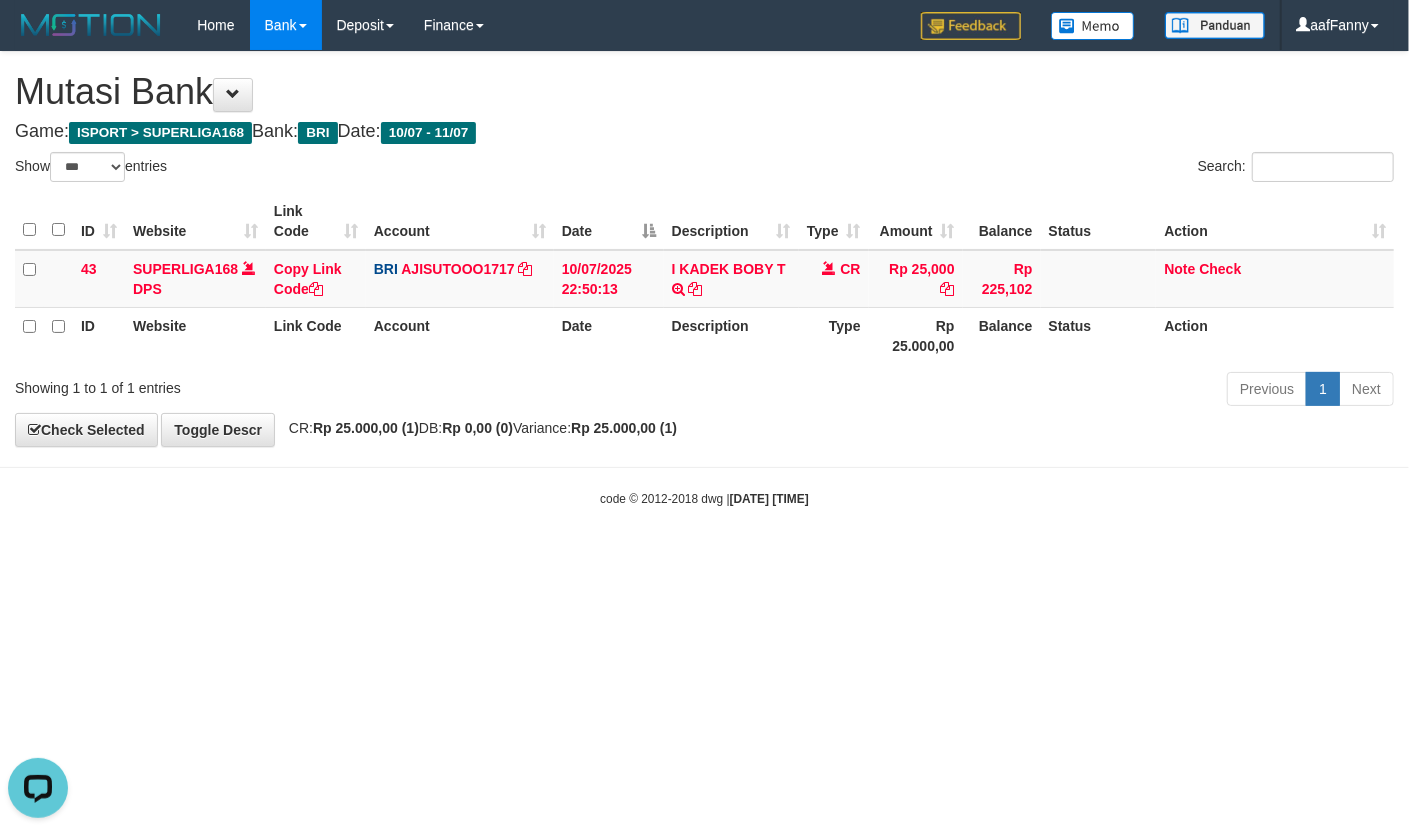 scroll, scrollTop: 0, scrollLeft: 0, axis: both 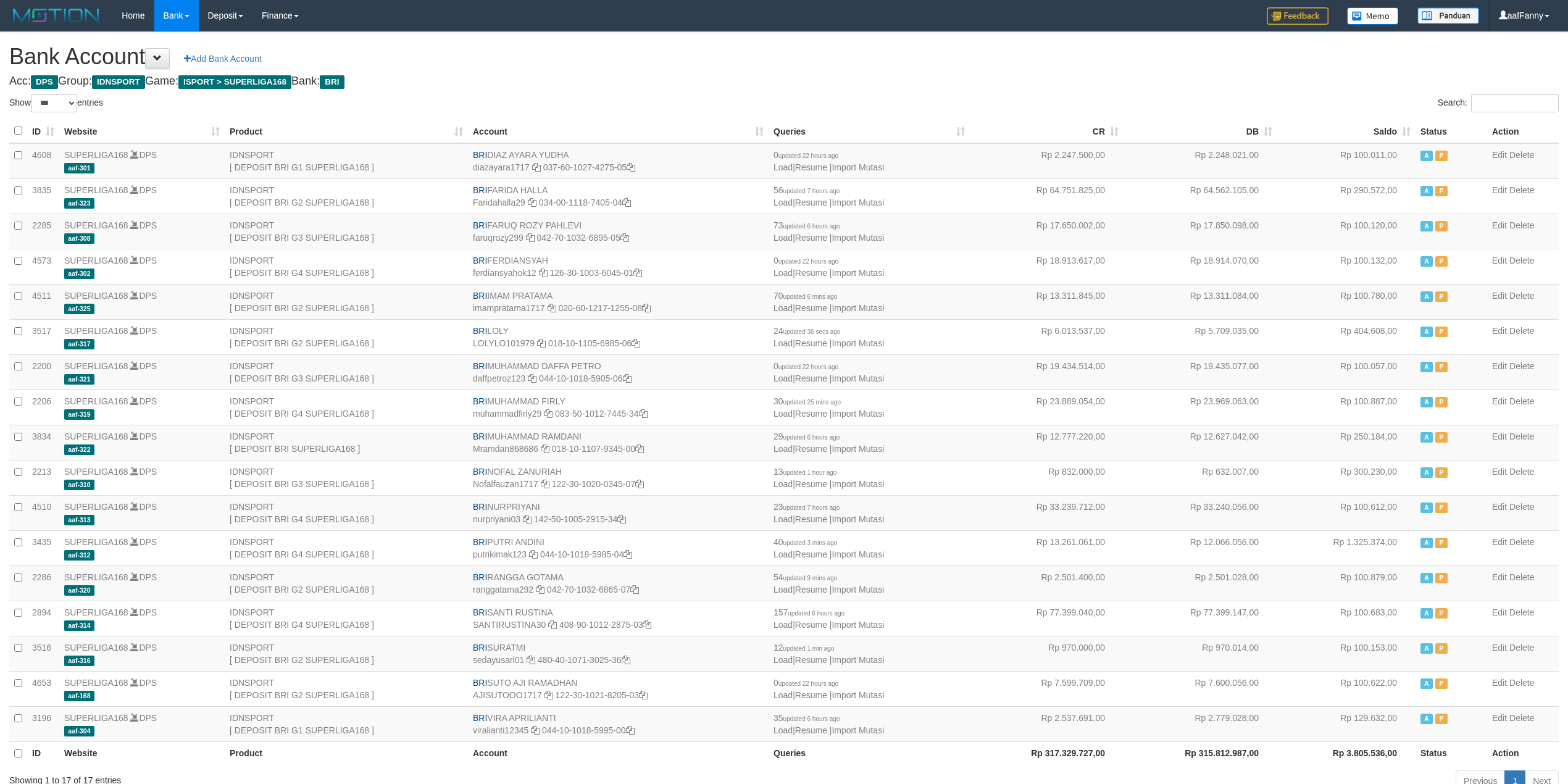 select on "***" 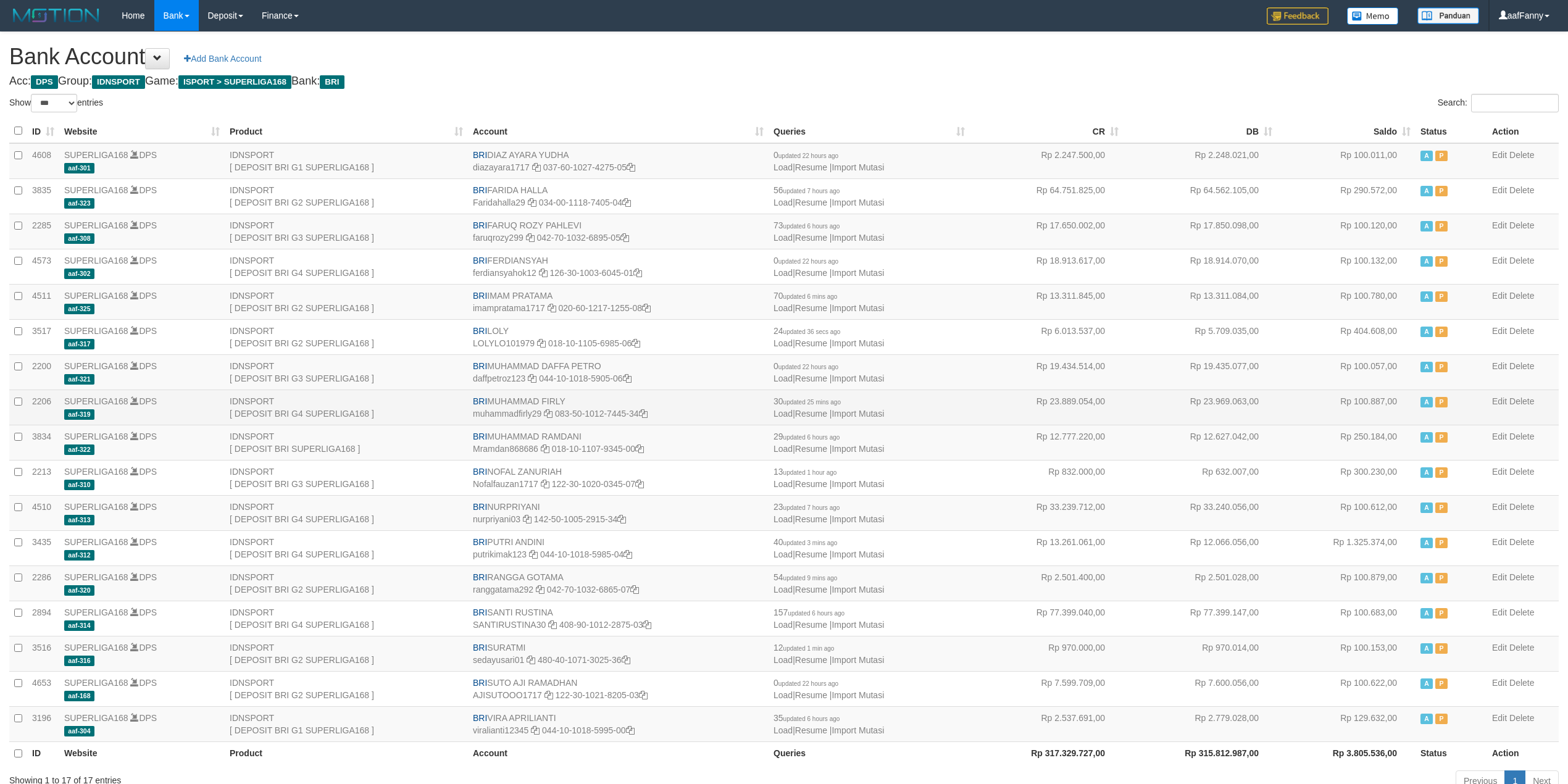 scroll, scrollTop: 84, scrollLeft: 0, axis: vertical 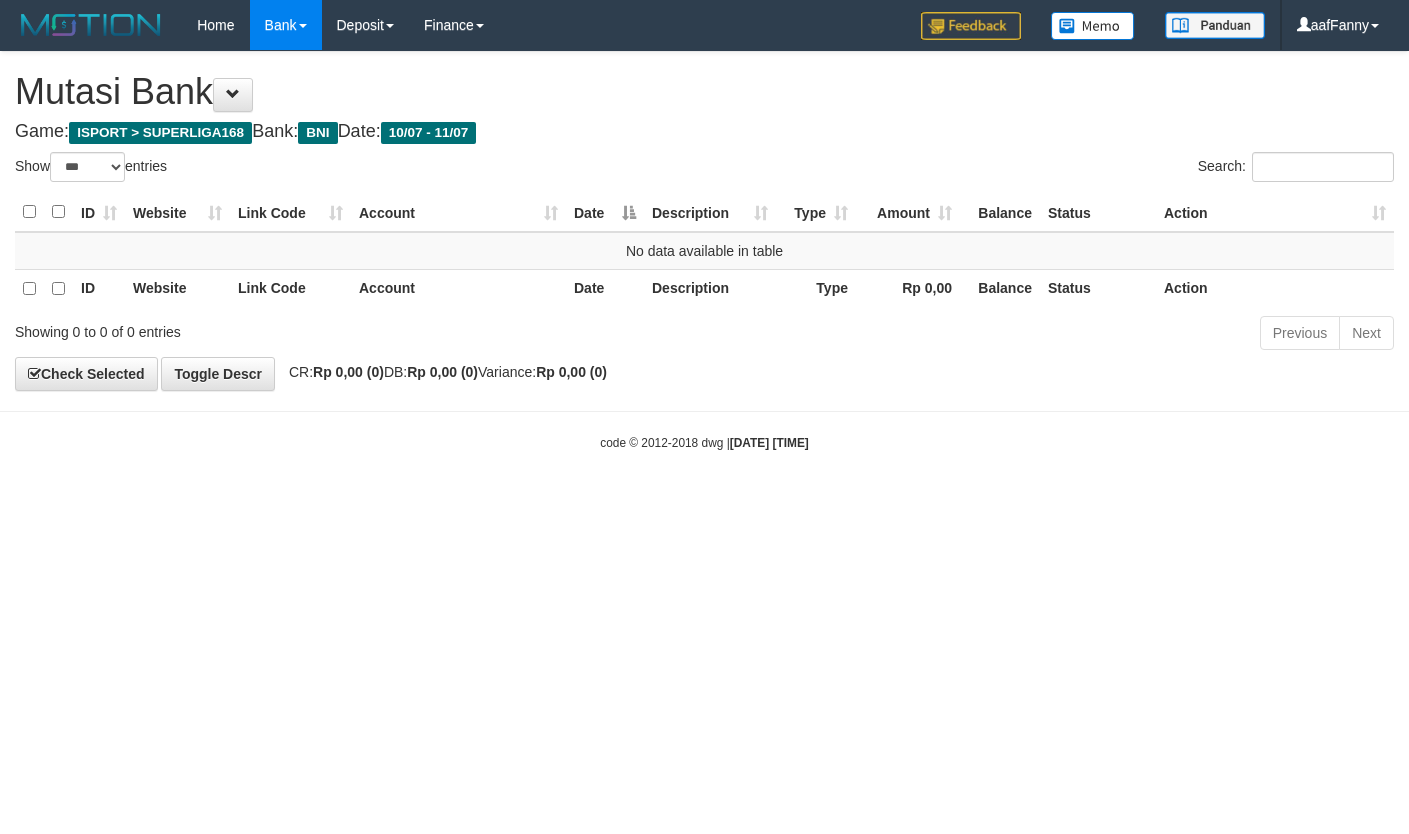 select on "***" 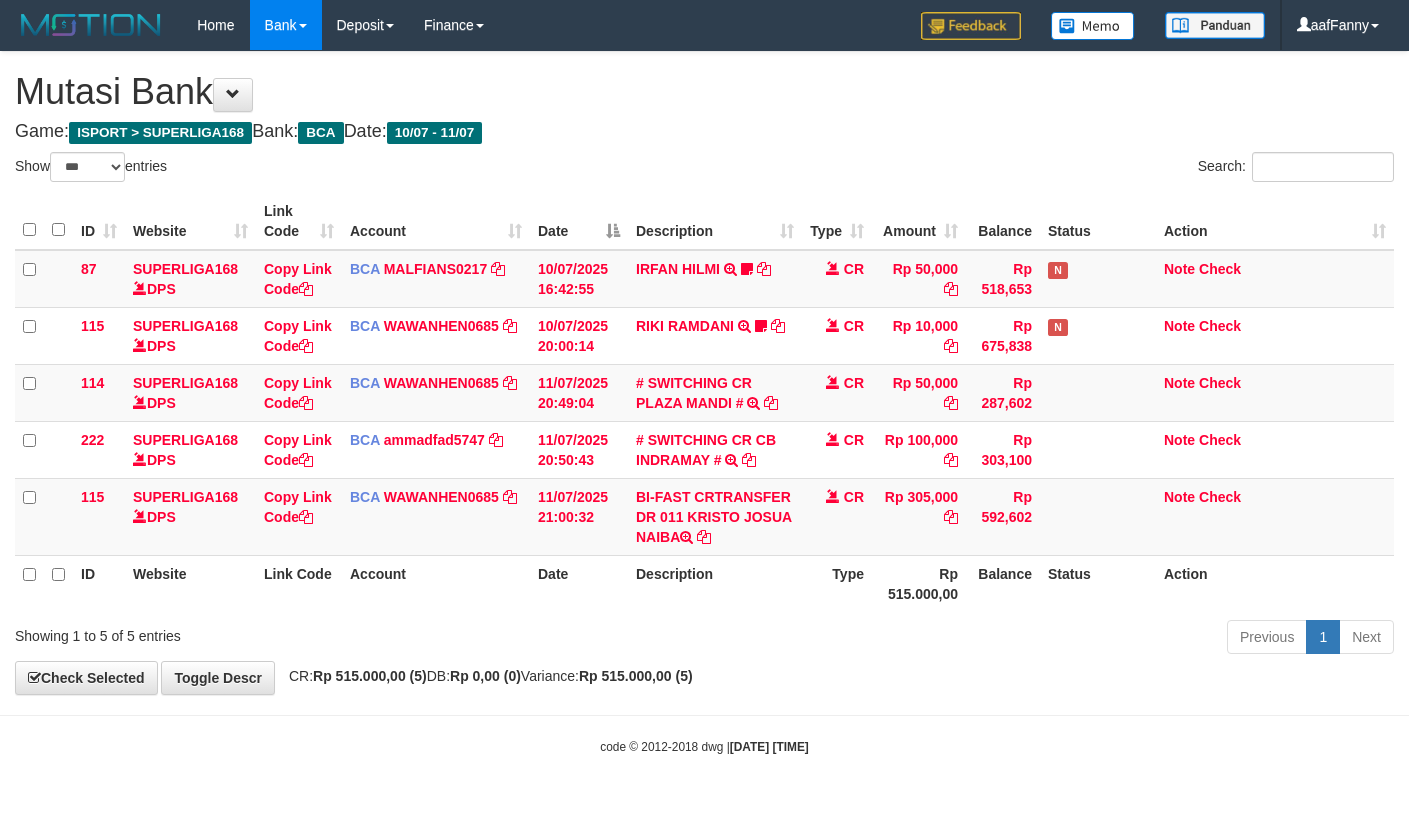 select on "***" 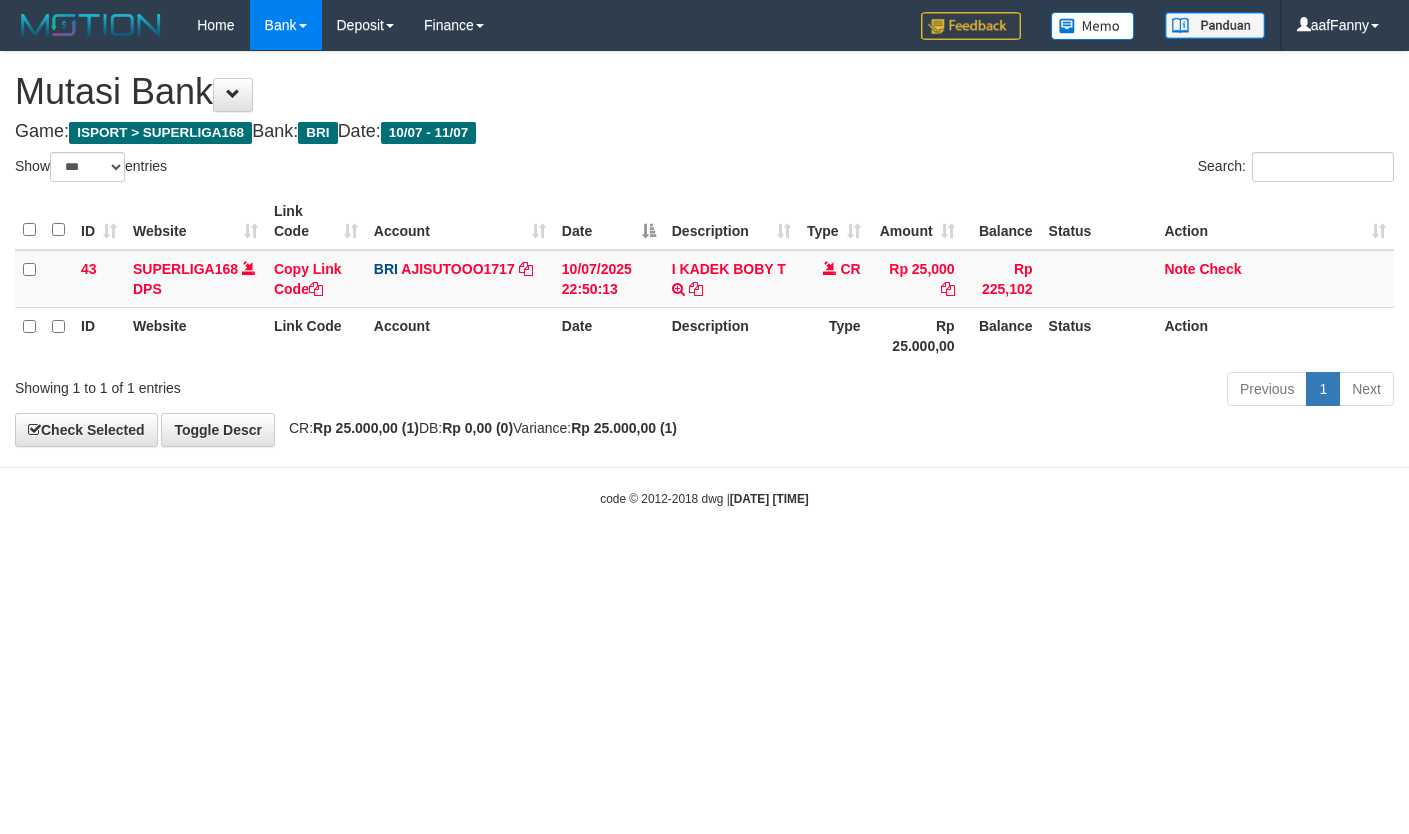 select on "***" 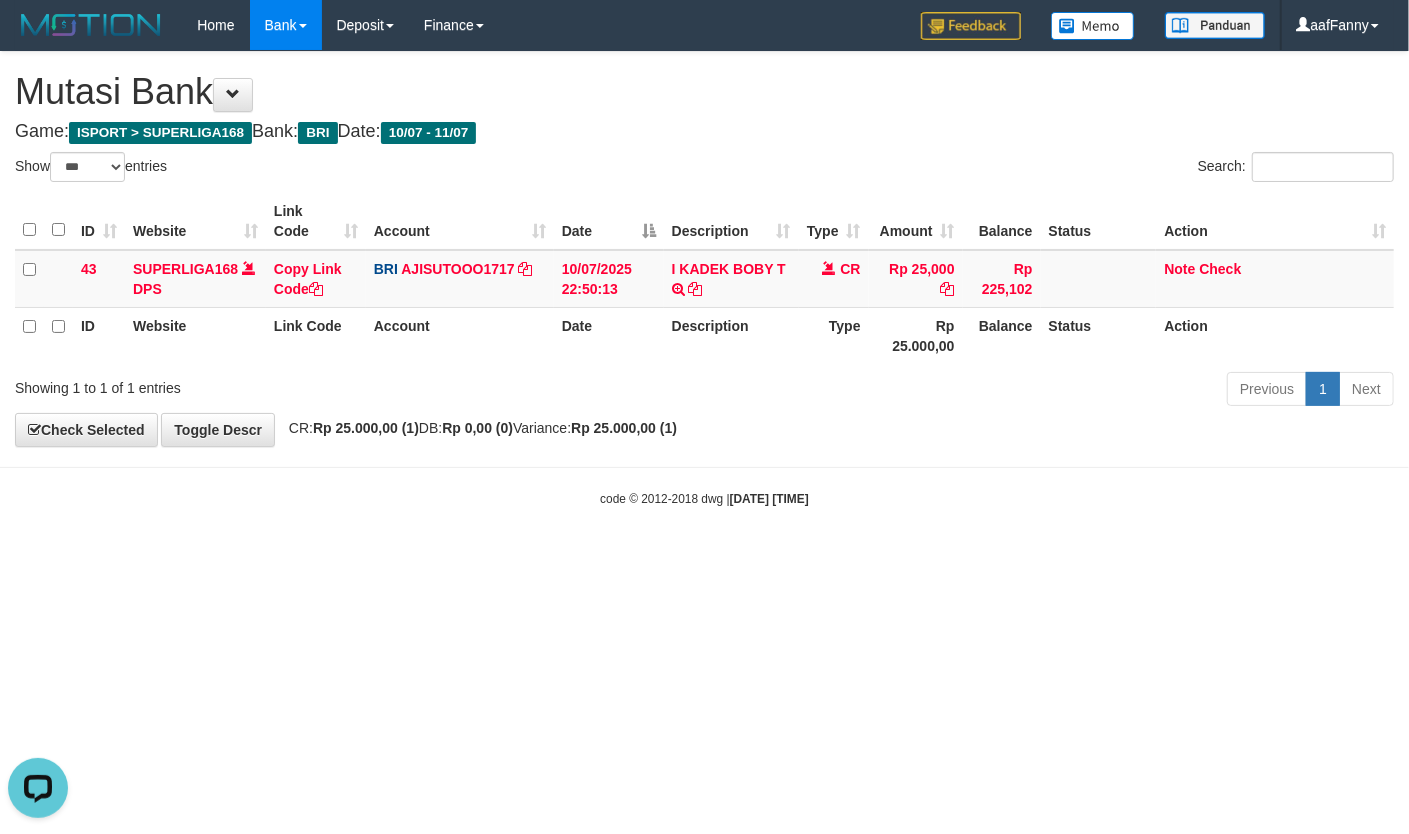 scroll, scrollTop: 0, scrollLeft: 0, axis: both 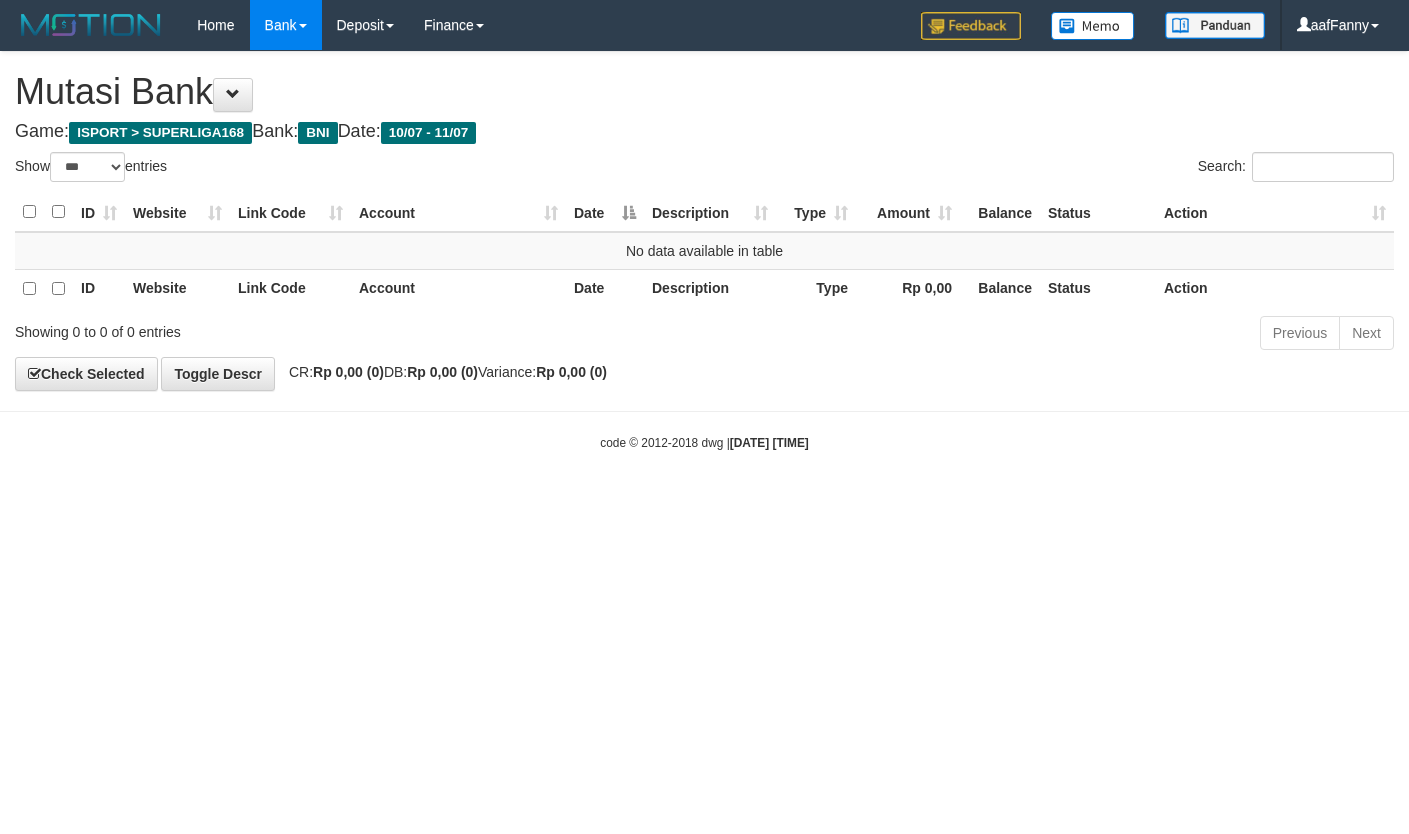select on "***" 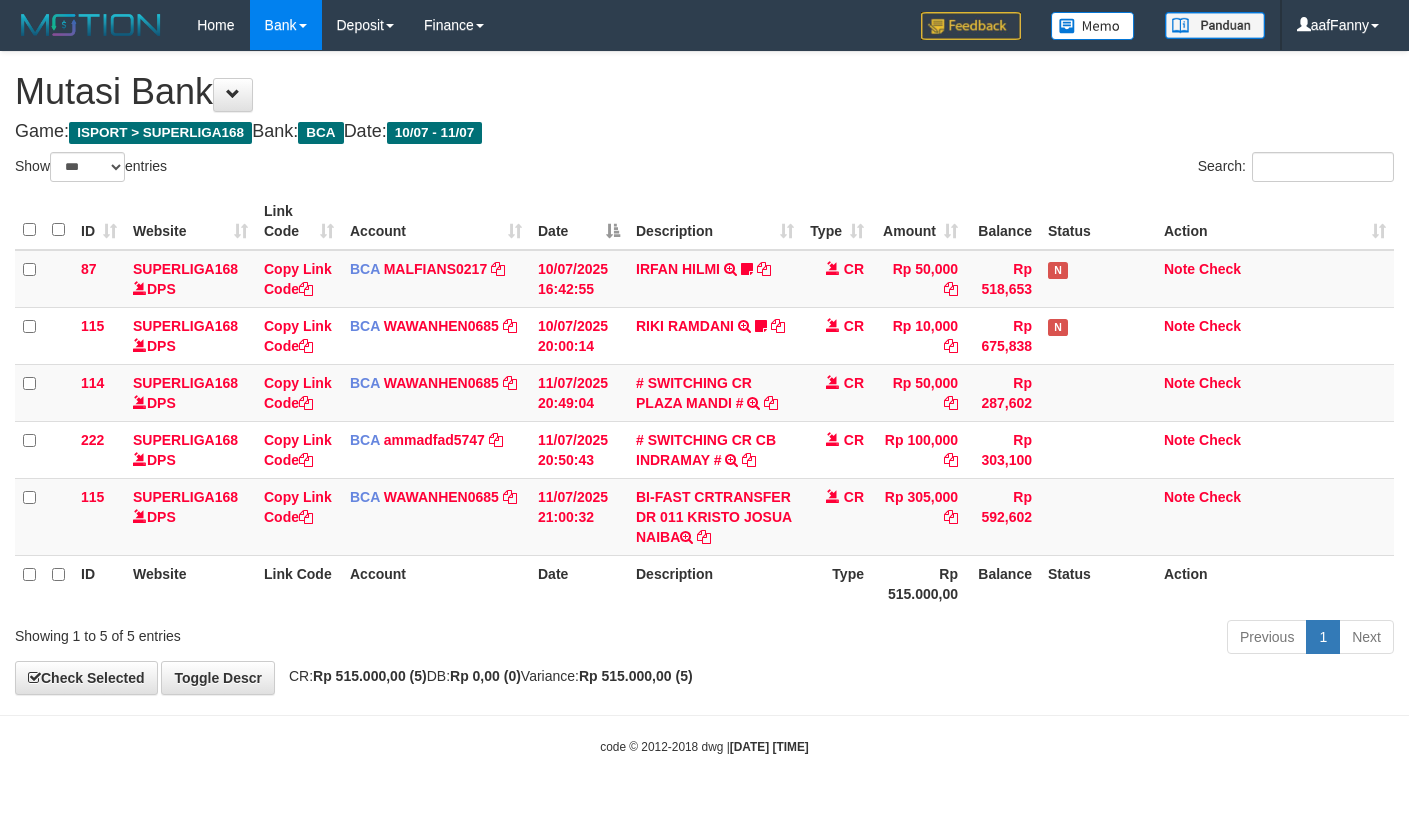 select on "***" 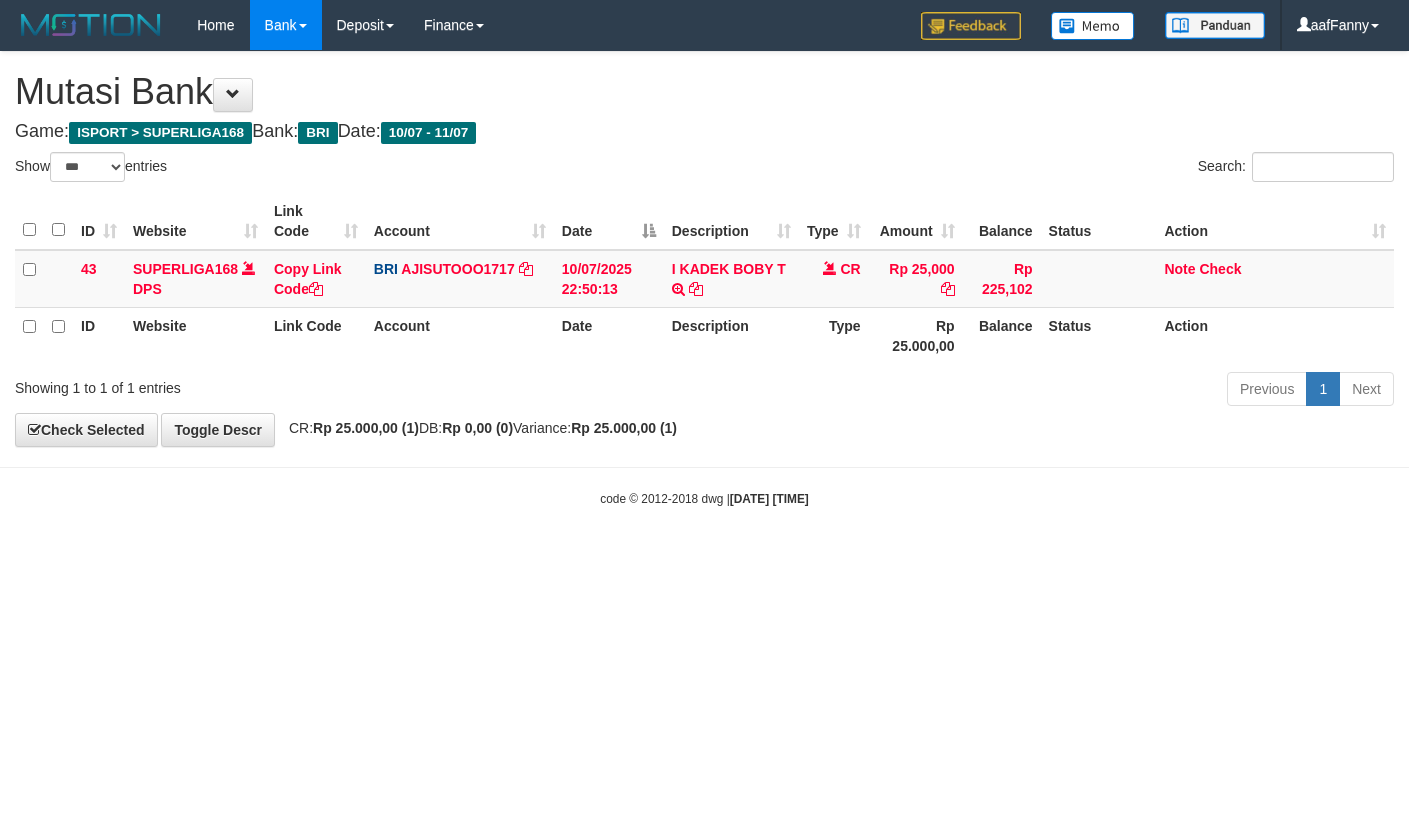 select on "***" 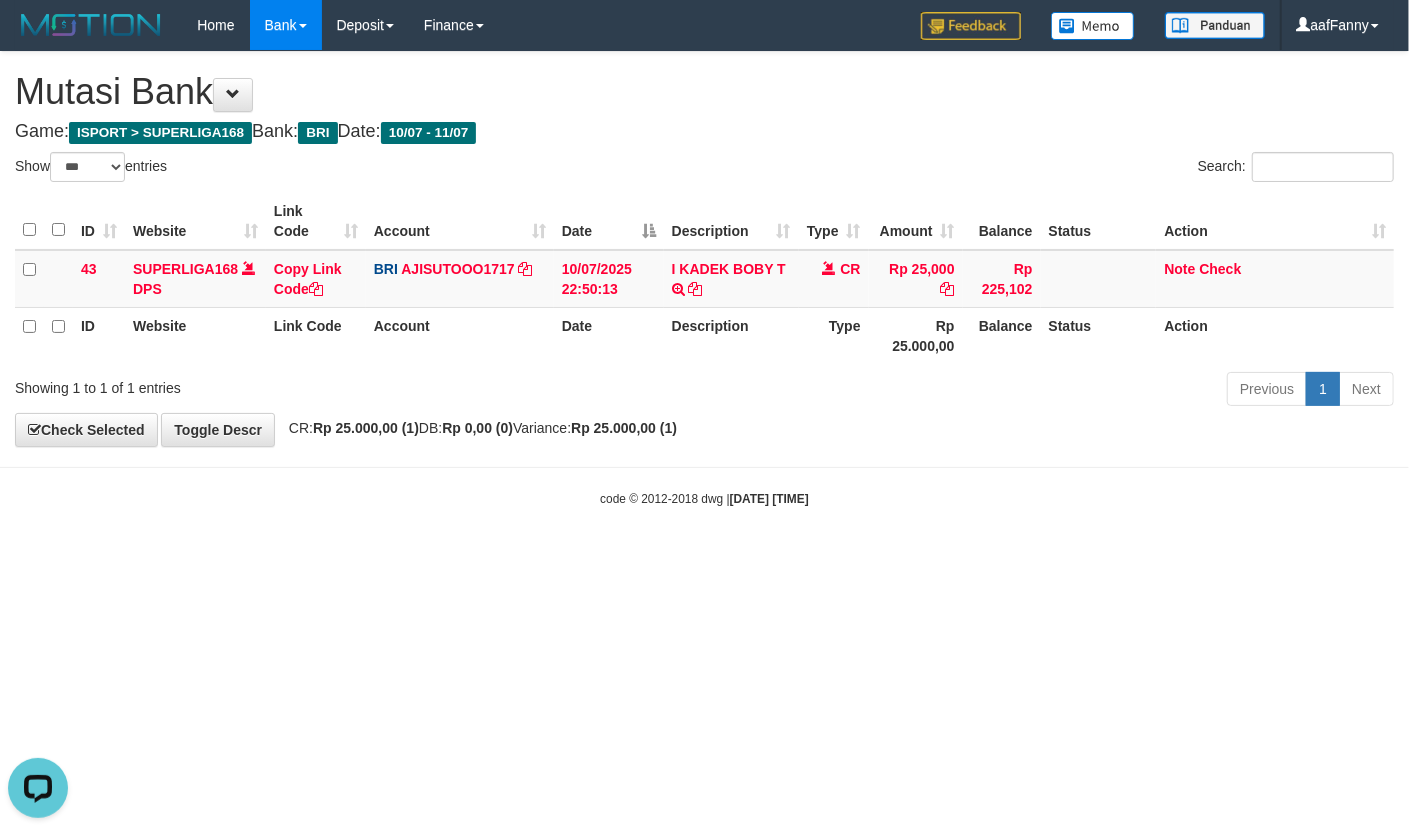 scroll, scrollTop: 0, scrollLeft: 0, axis: both 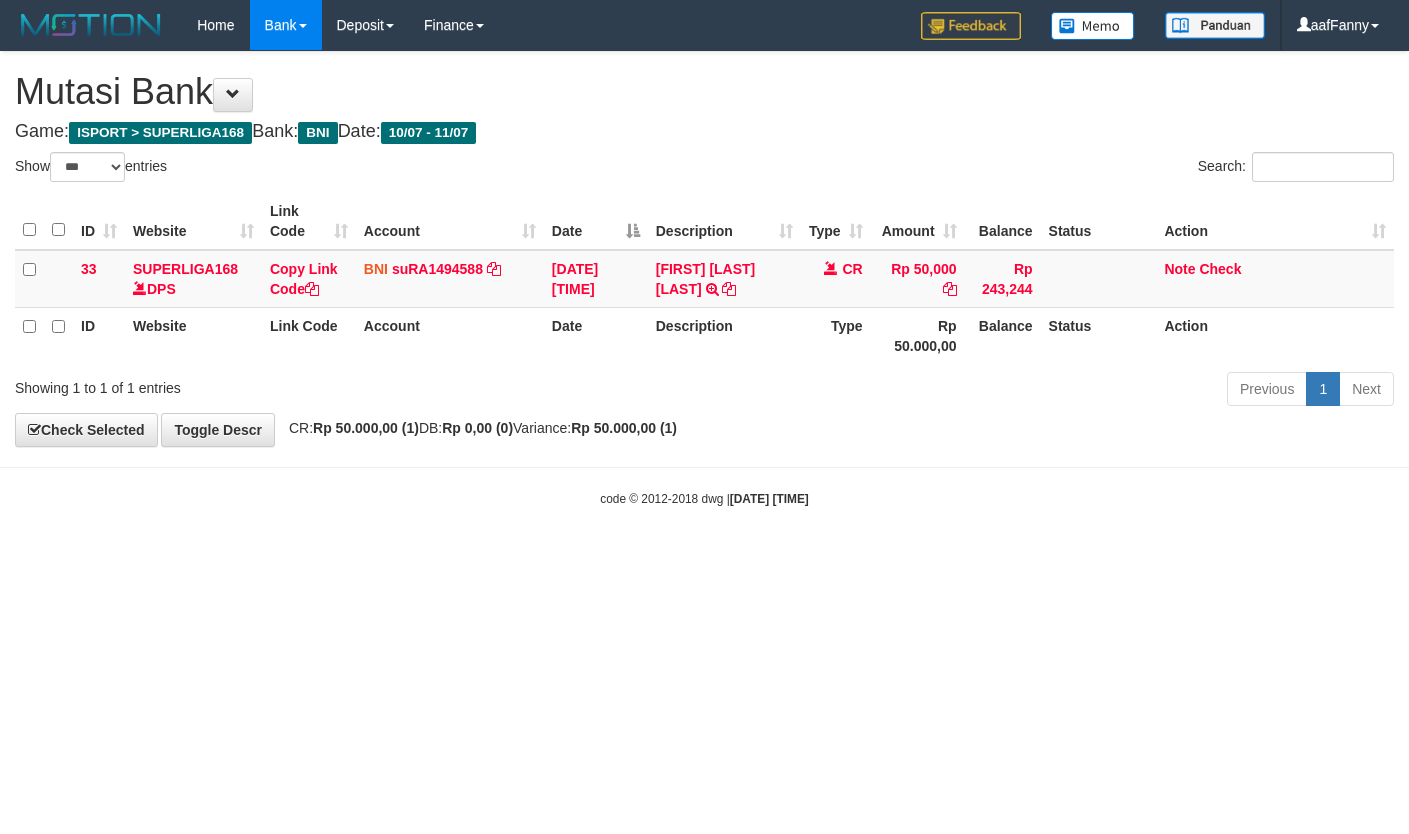 select on "***" 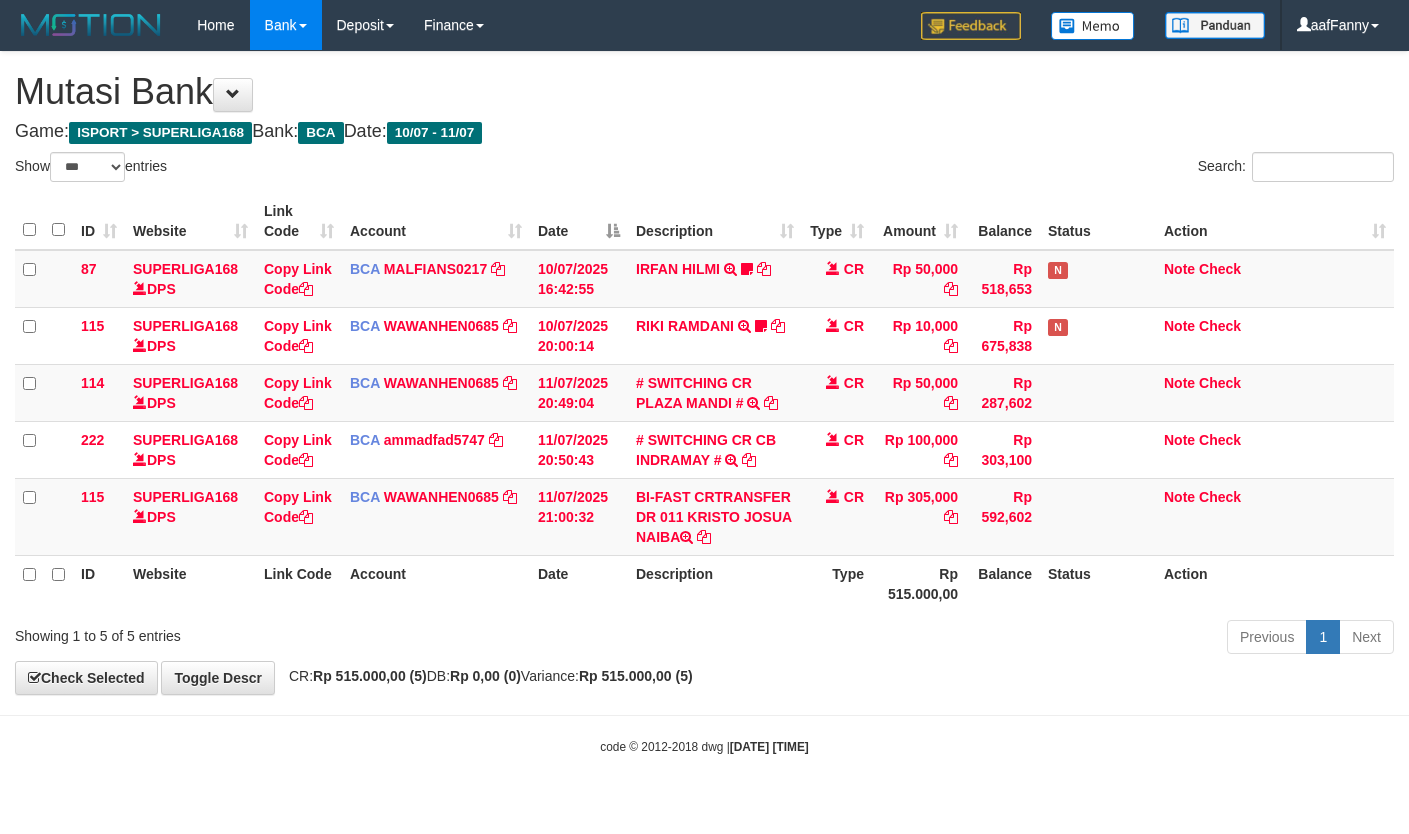 select on "***" 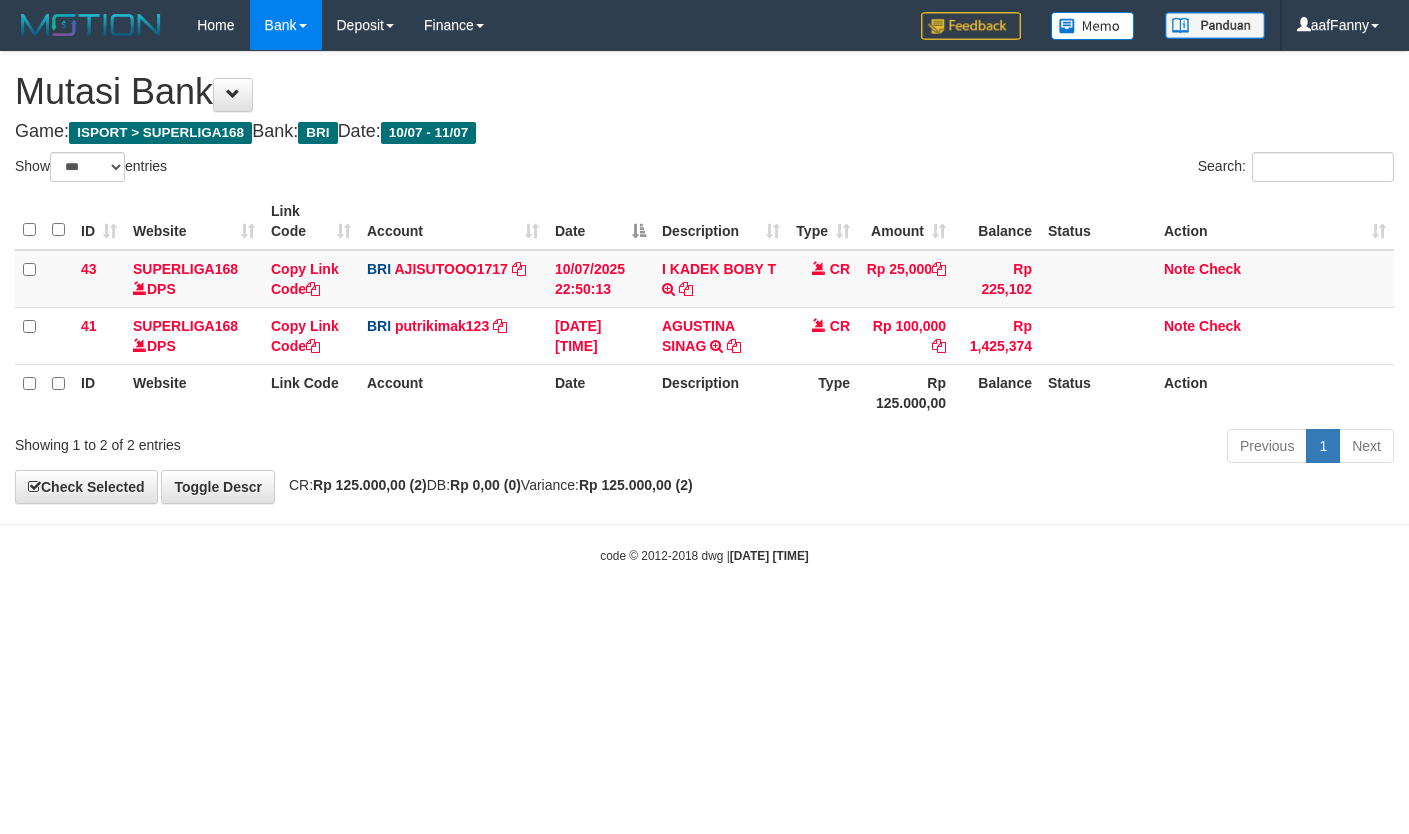 select on "***" 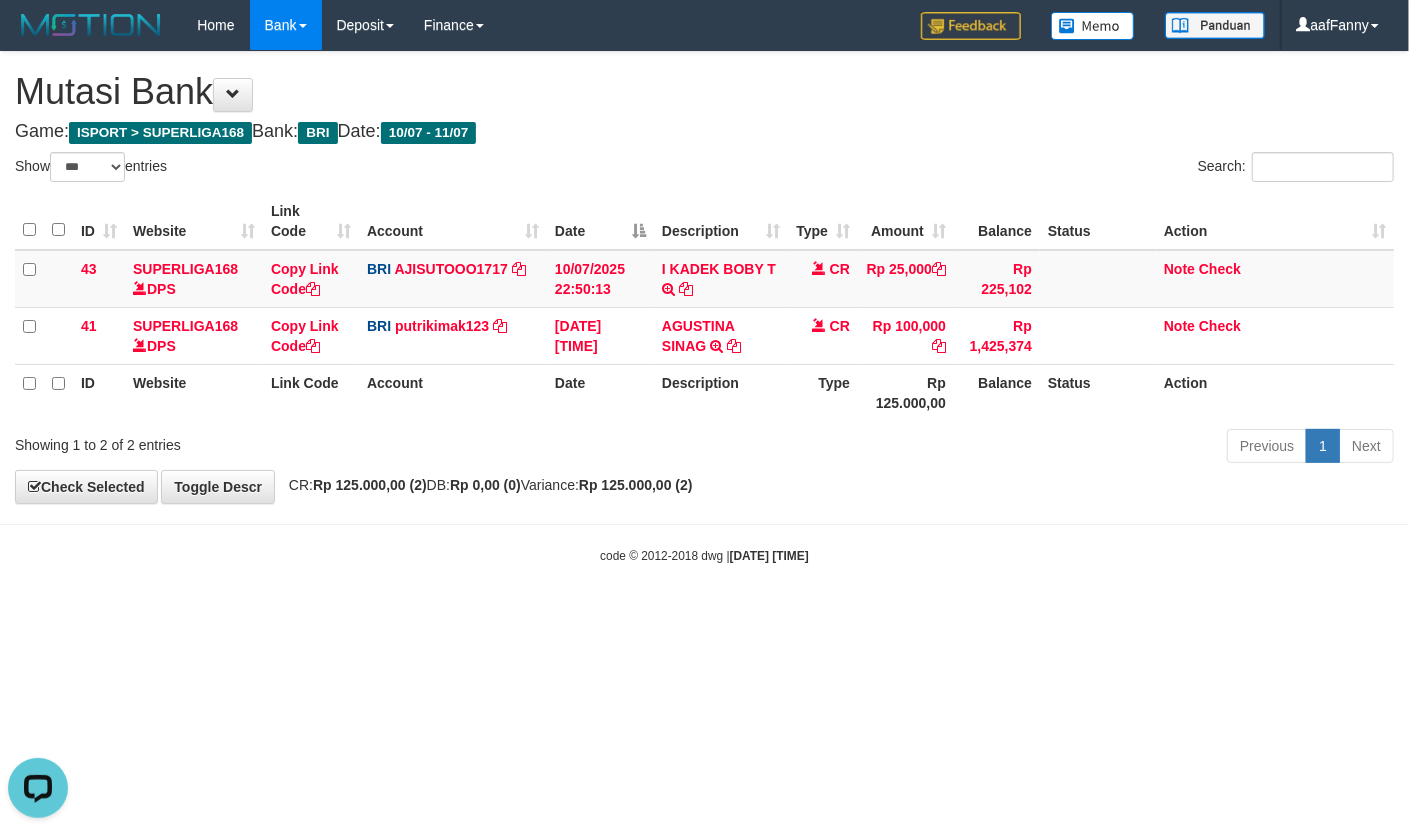 scroll, scrollTop: 0, scrollLeft: 0, axis: both 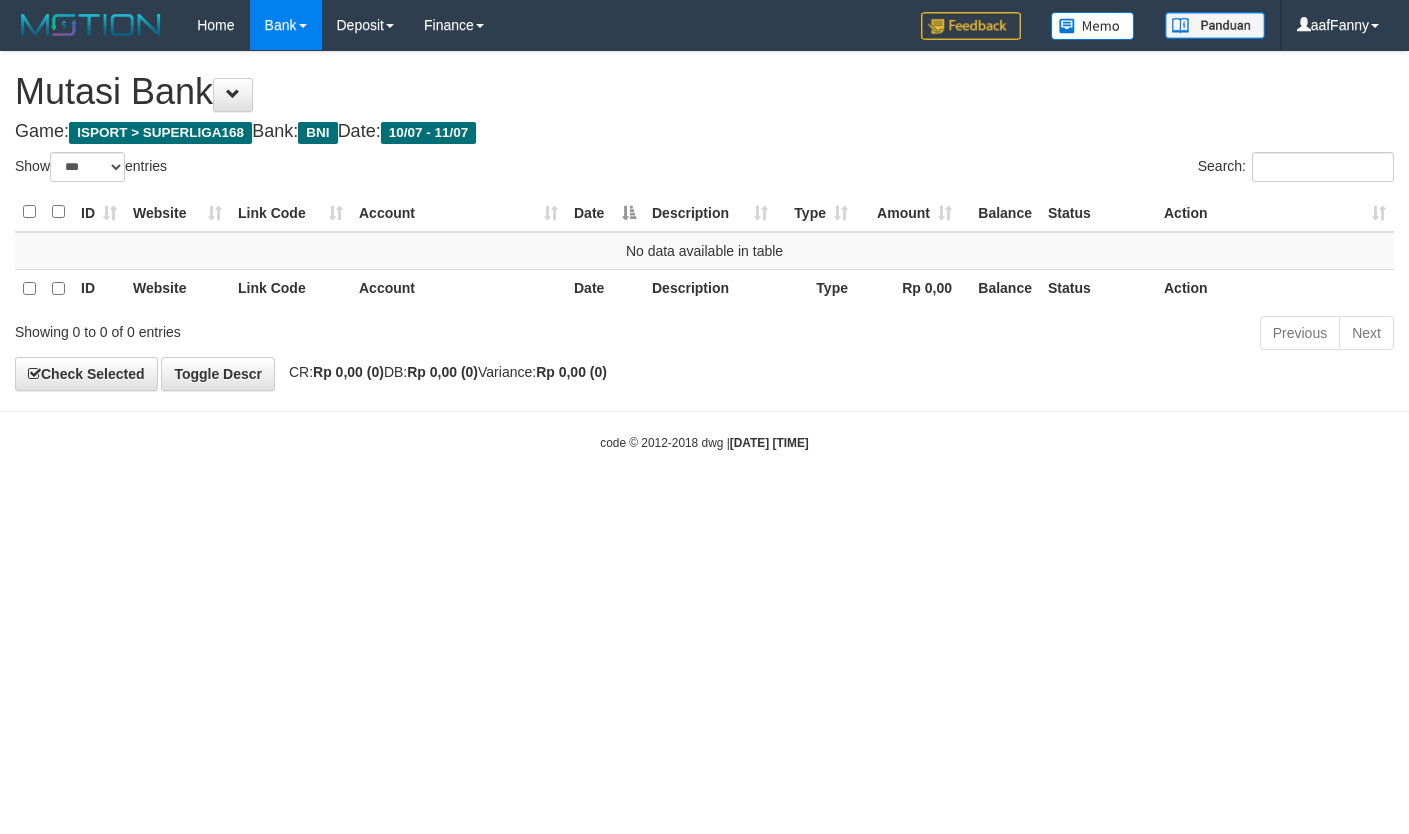 select on "***" 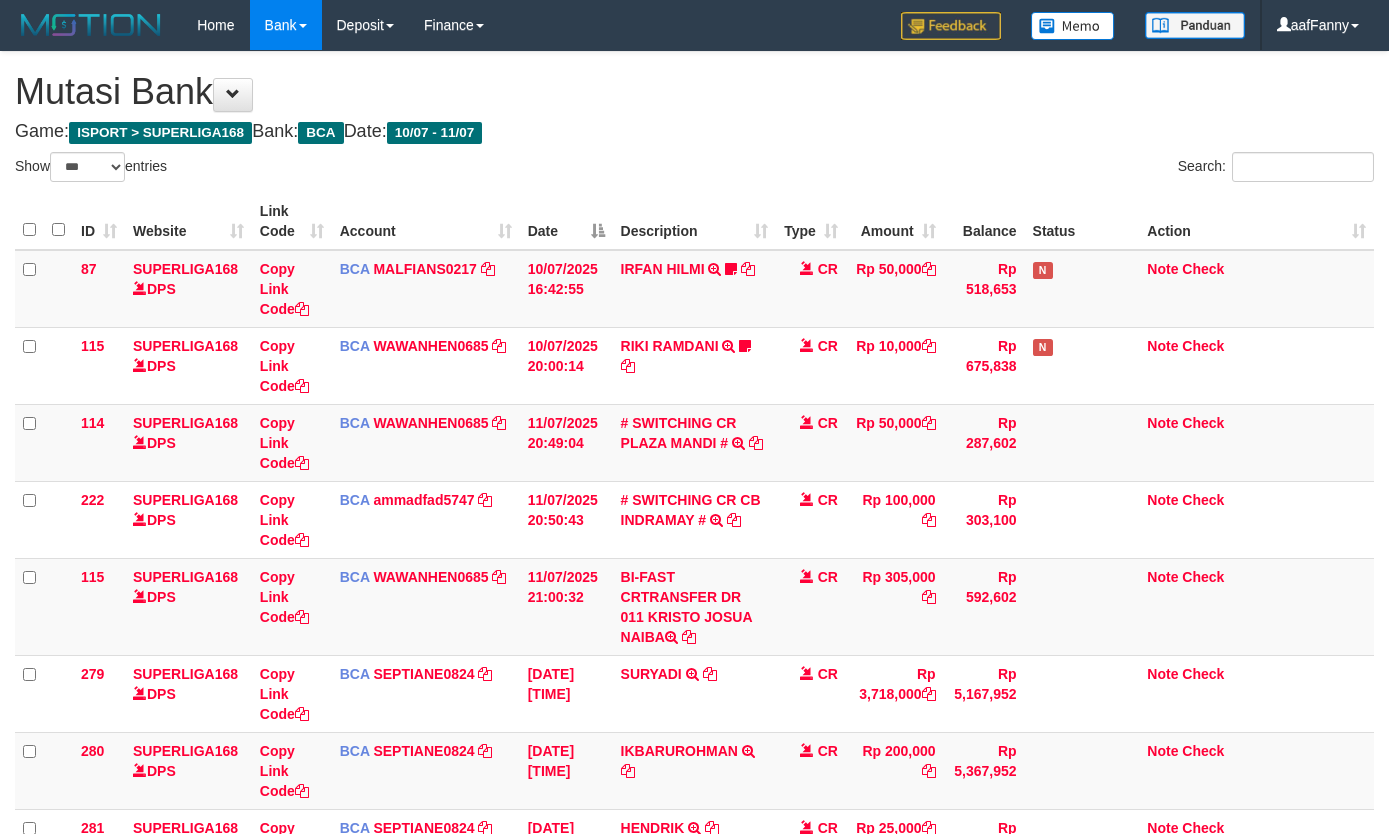 select on "***" 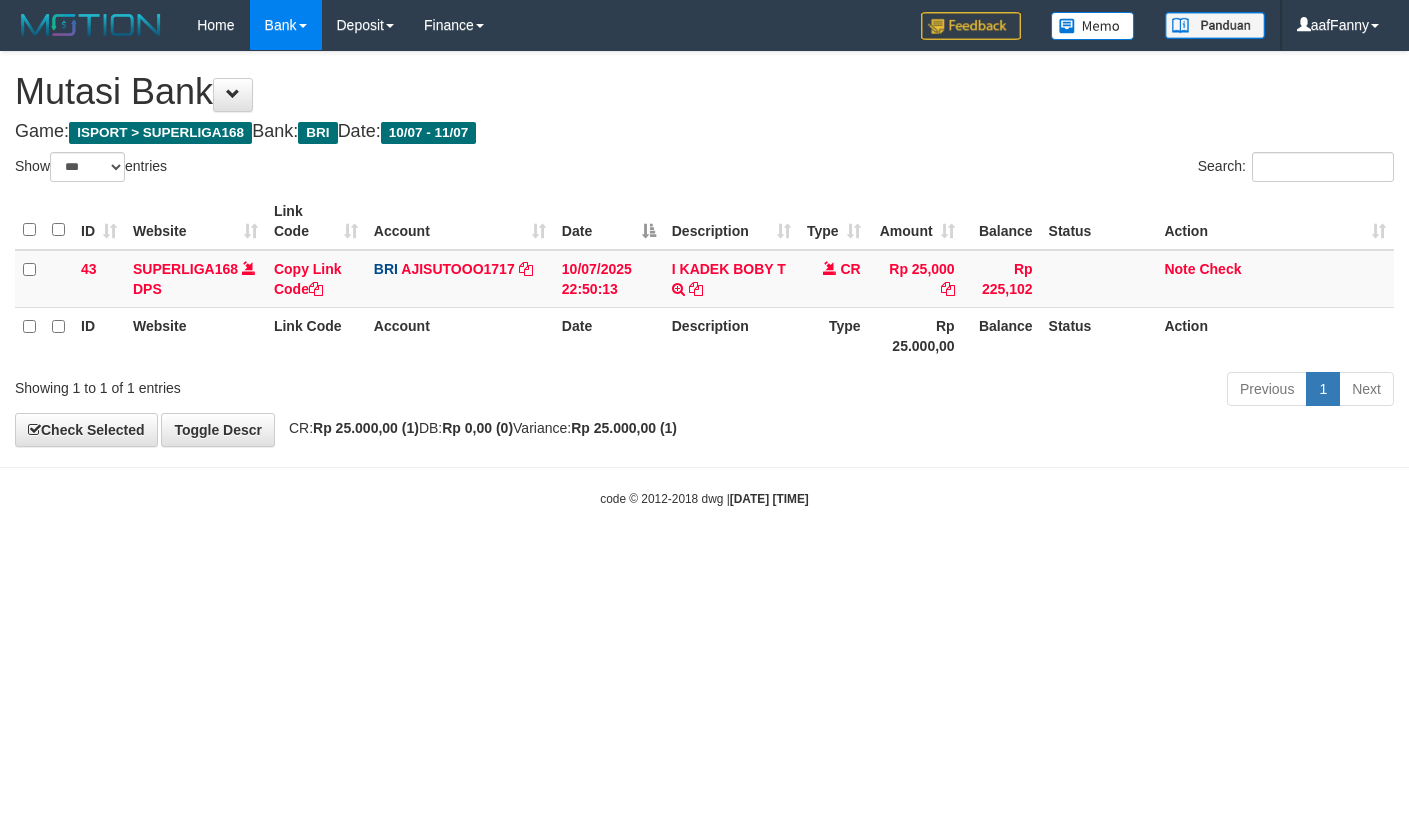 select on "***" 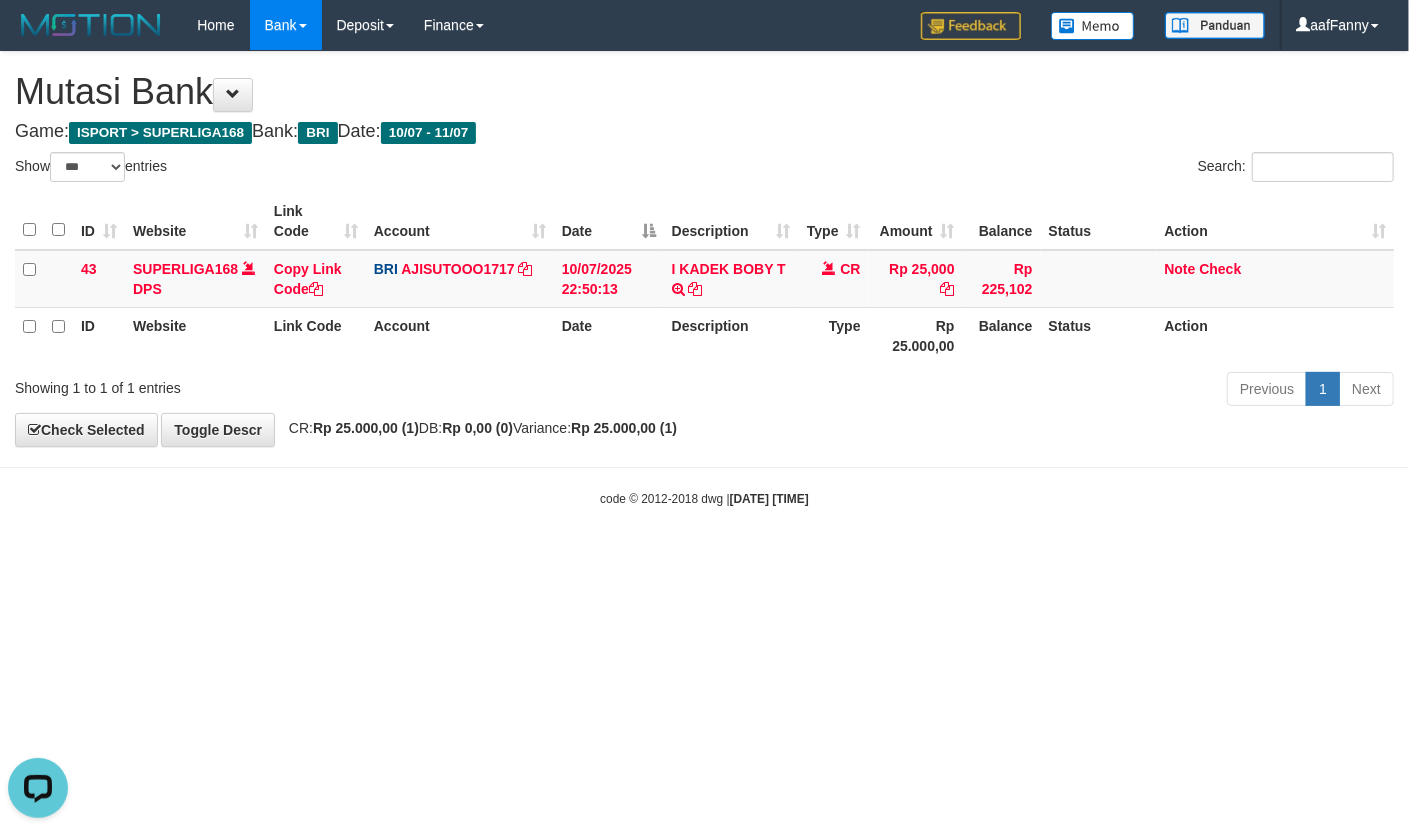 scroll, scrollTop: 0, scrollLeft: 0, axis: both 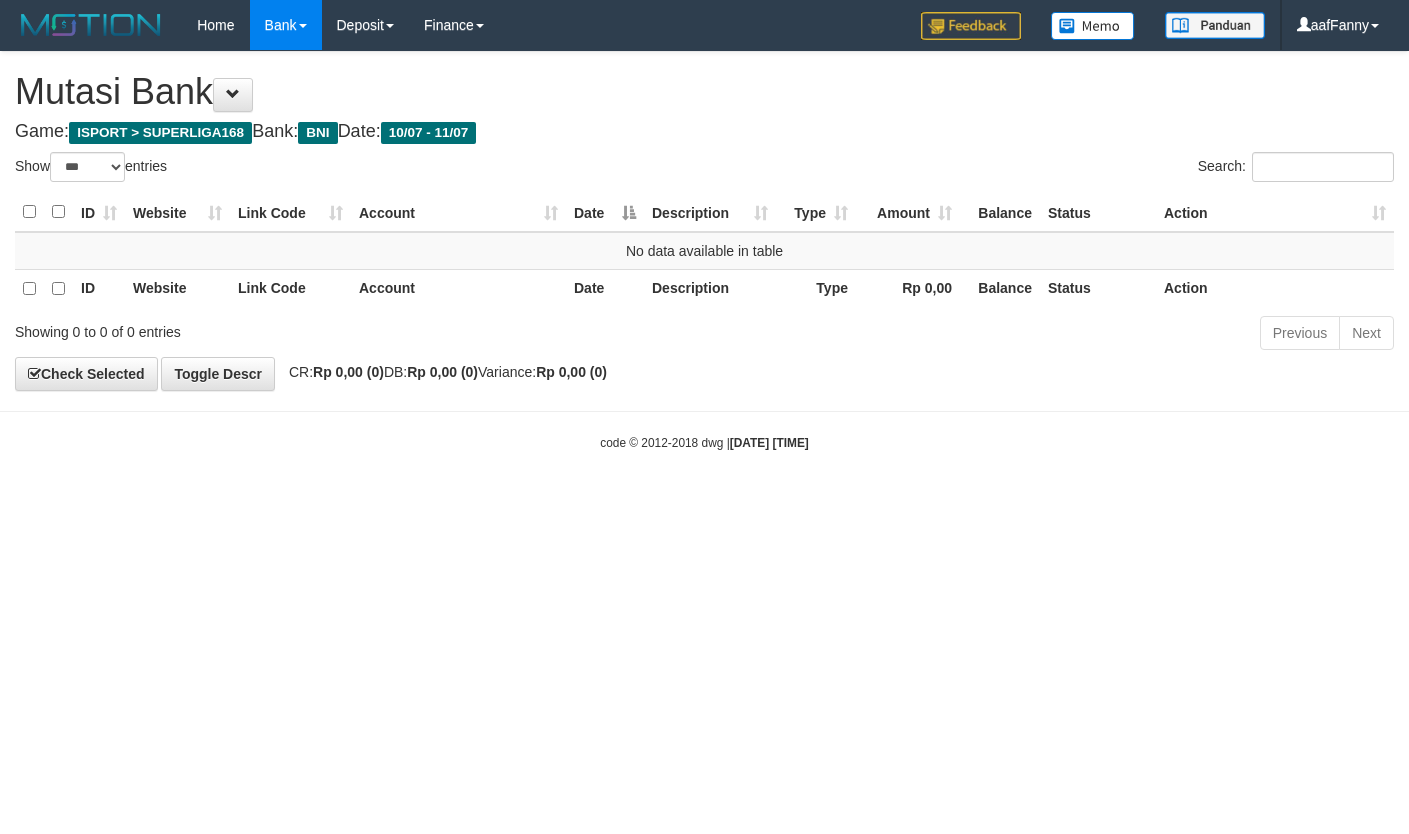 select on "***" 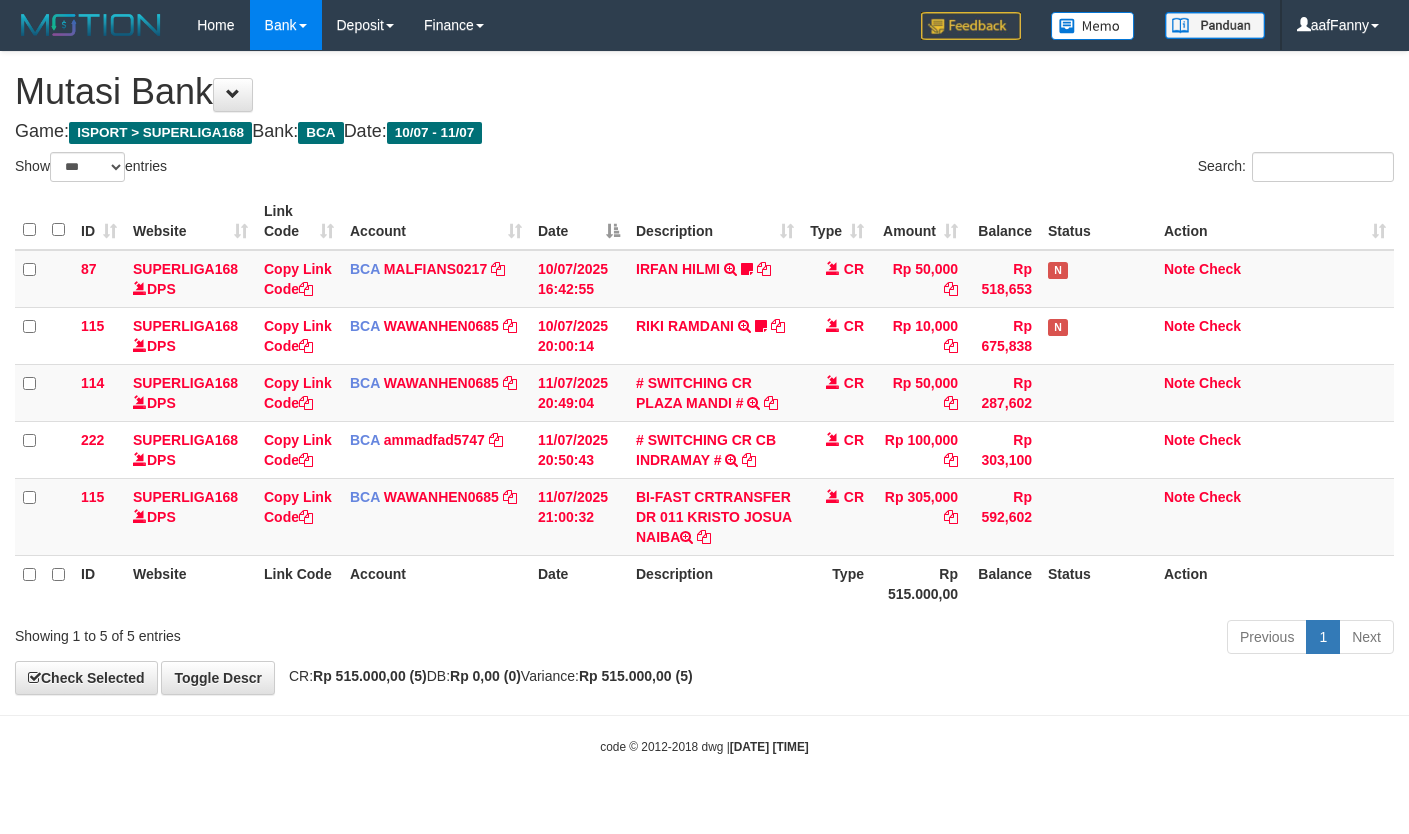 select on "***" 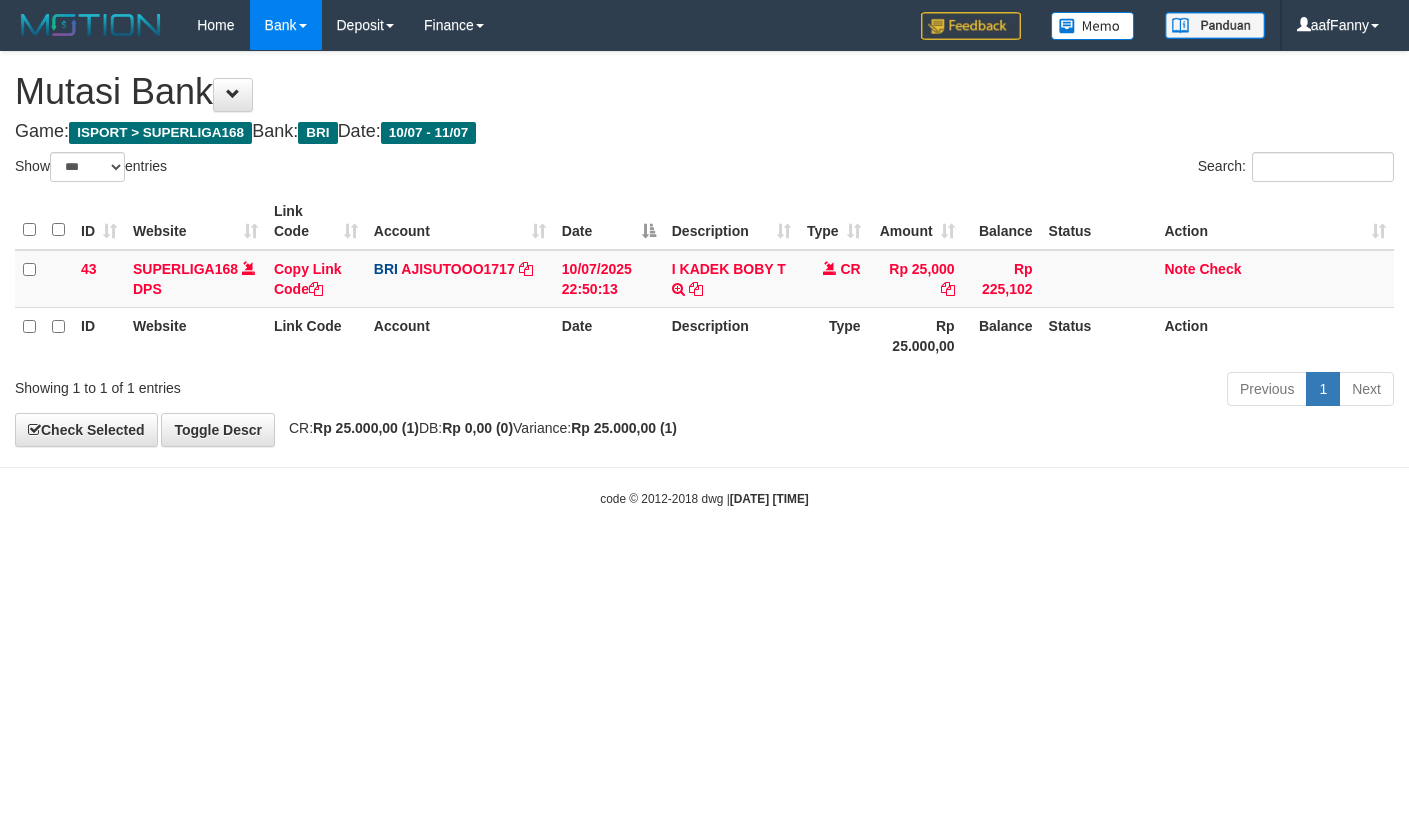 select on "***" 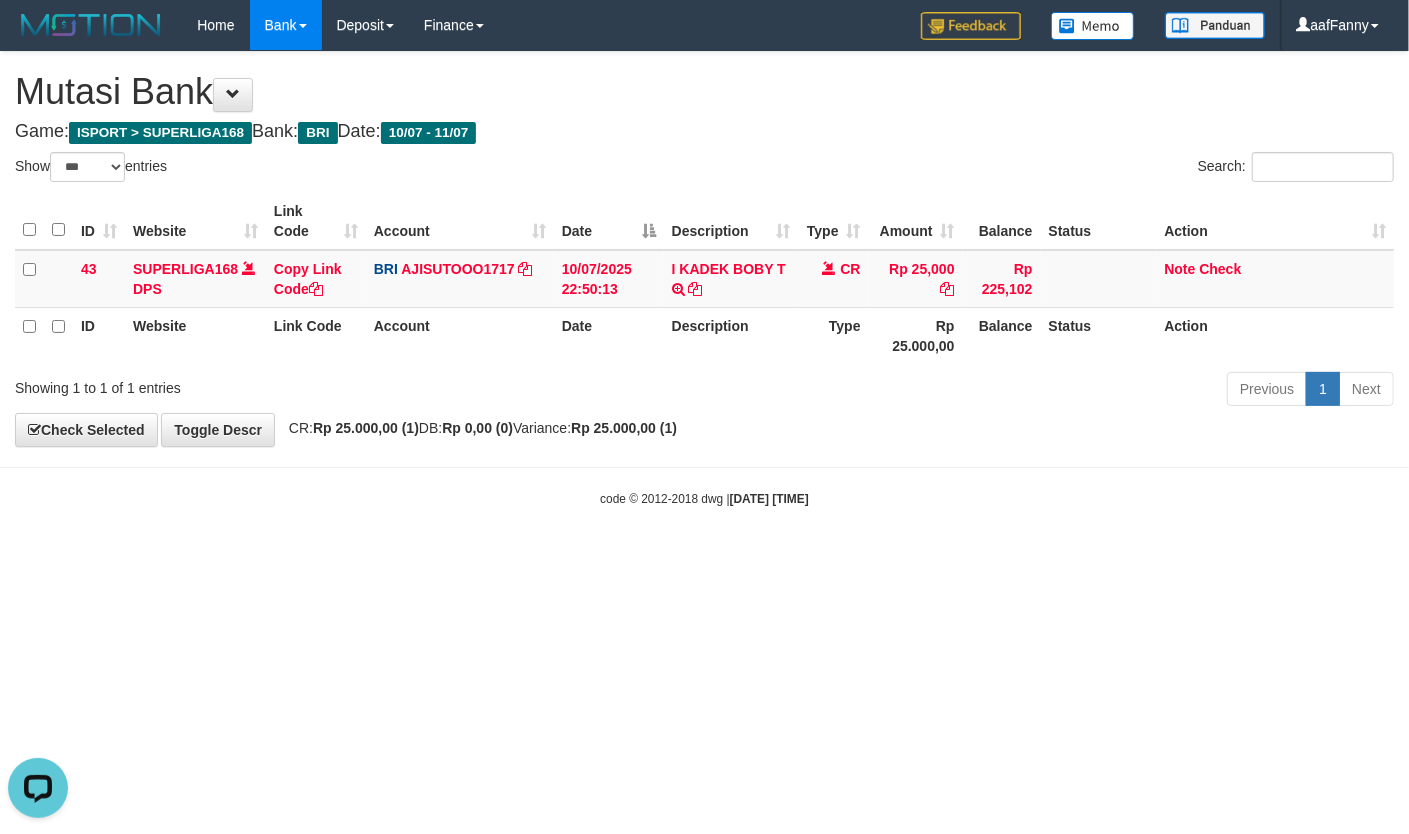 scroll, scrollTop: 0, scrollLeft: 0, axis: both 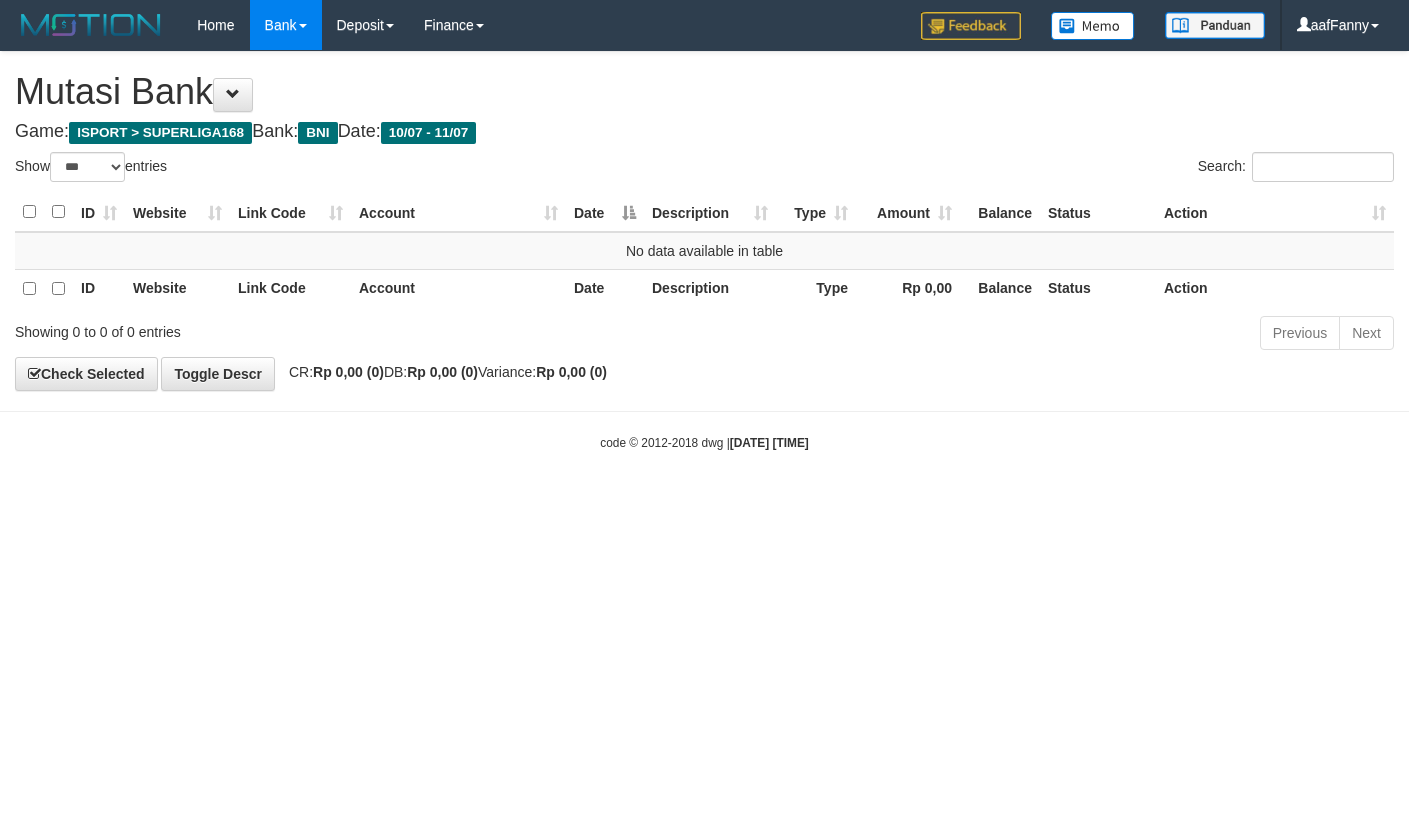 select on "***" 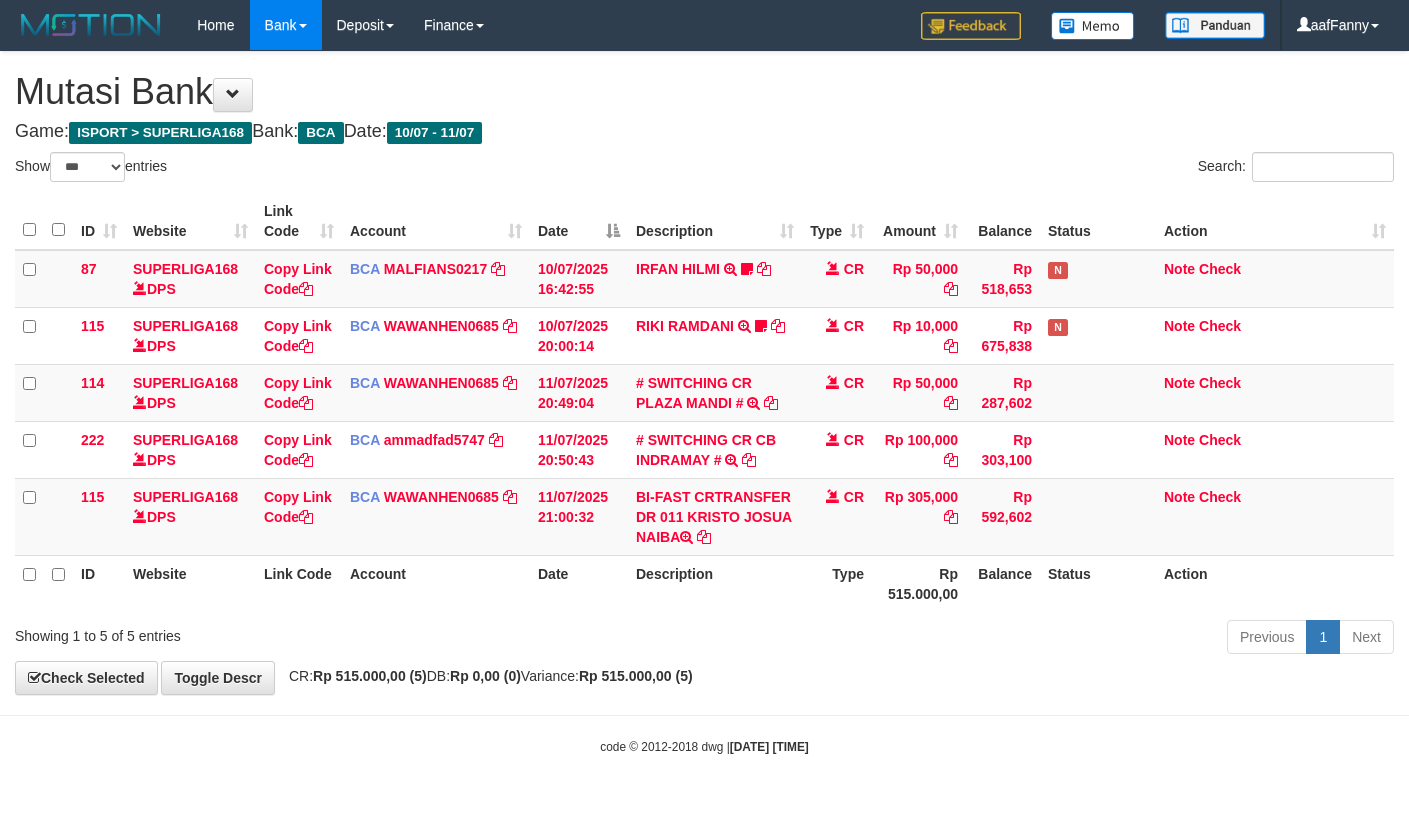 select on "***" 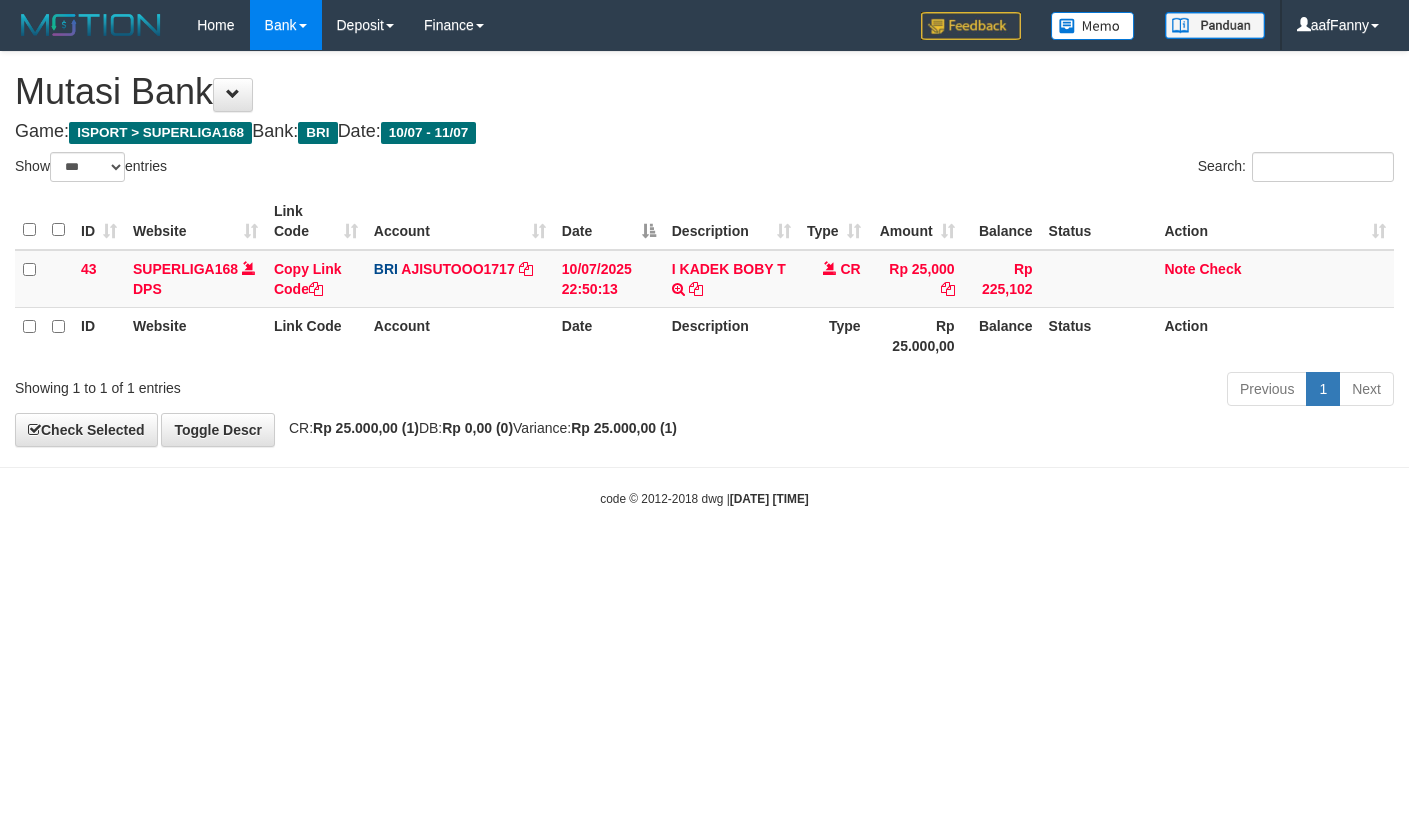 select on "***" 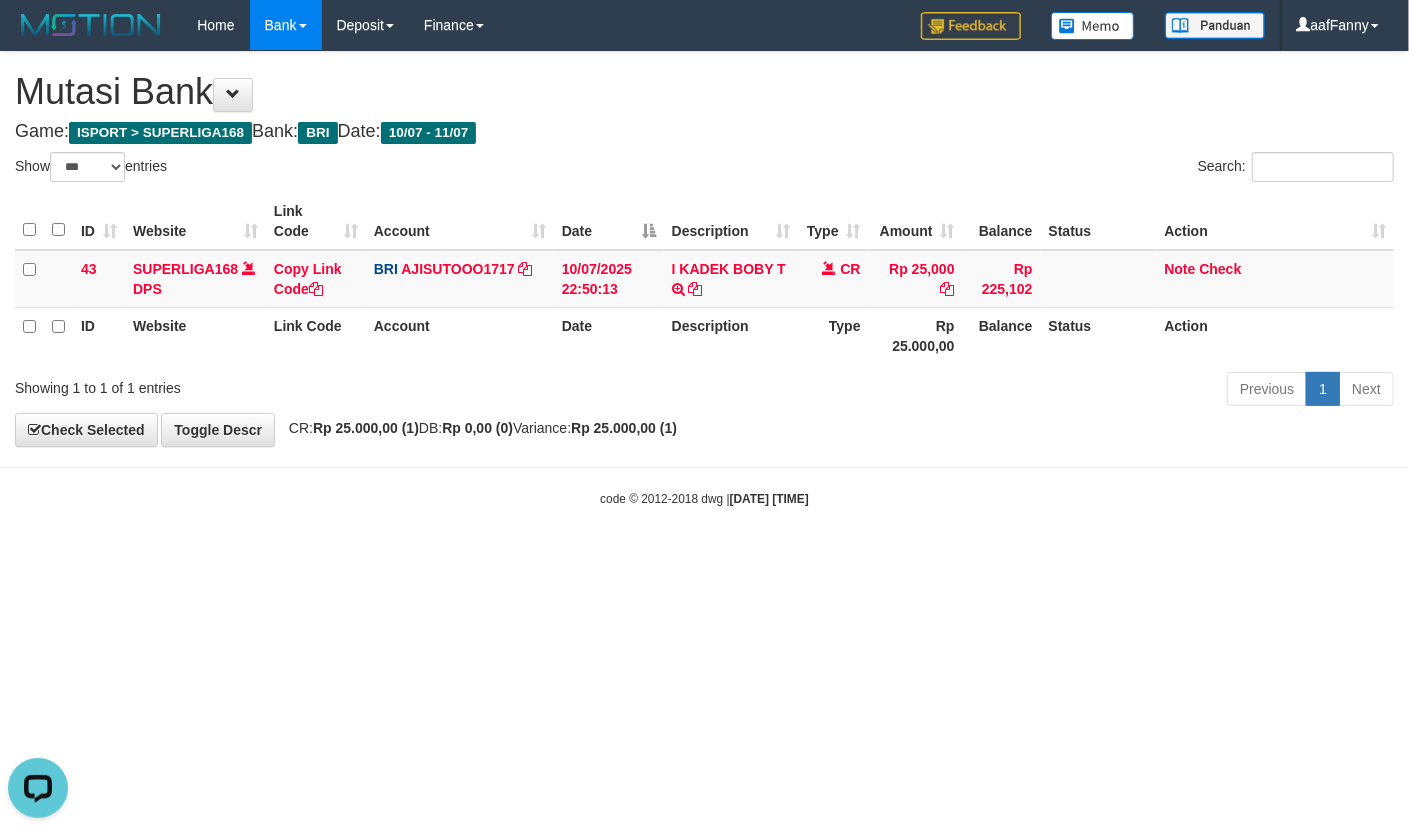 scroll, scrollTop: 0, scrollLeft: 0, axis: both 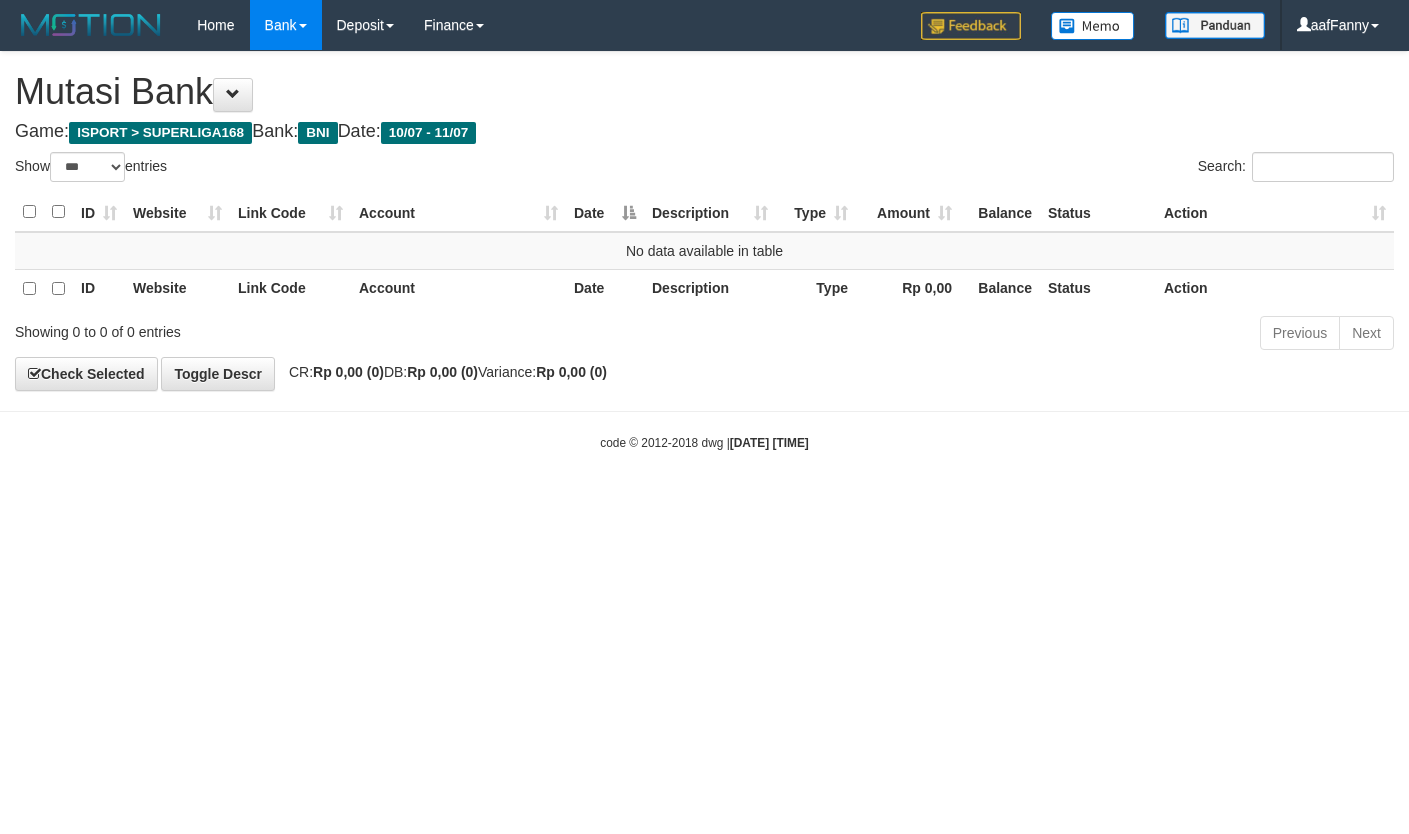 select on "***" 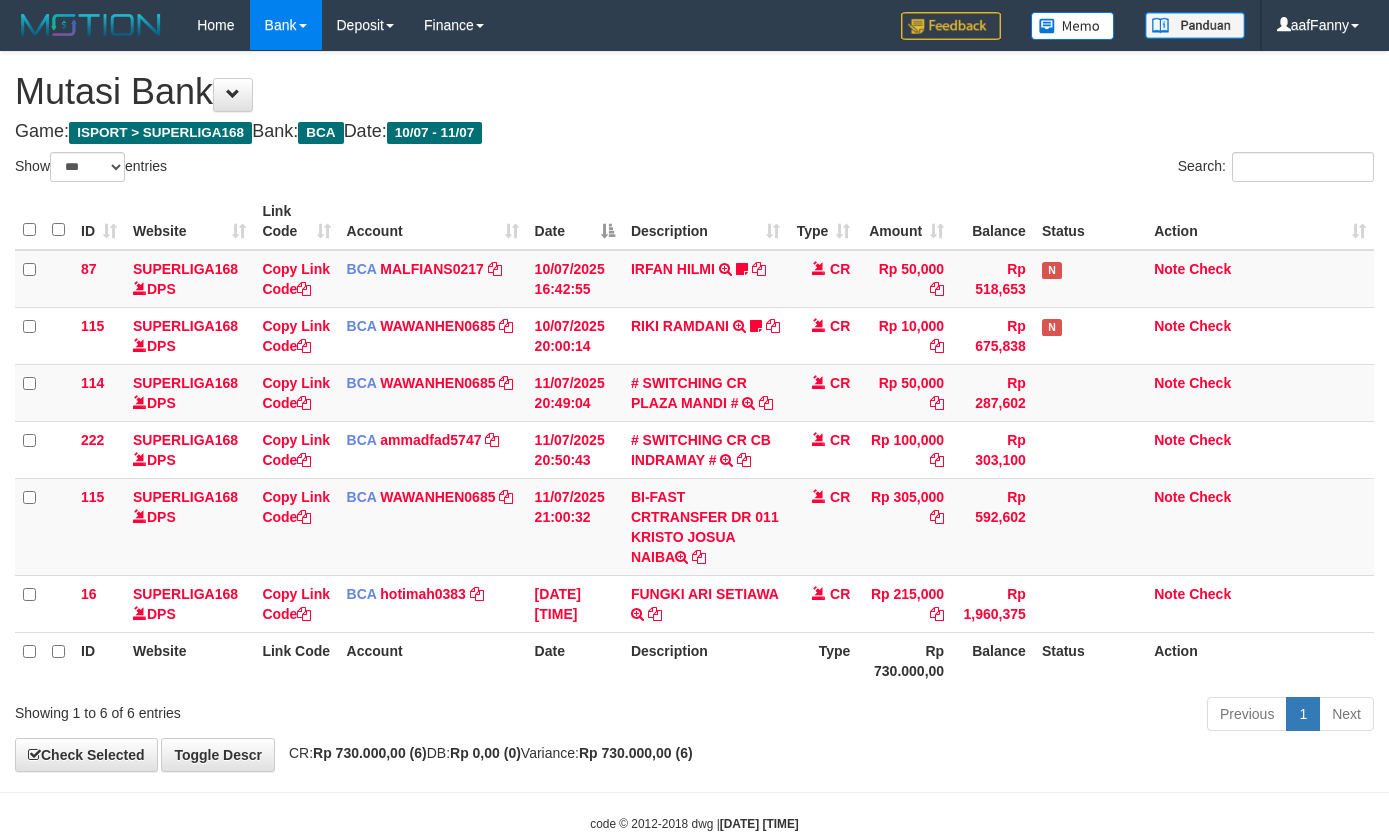 select on "***" 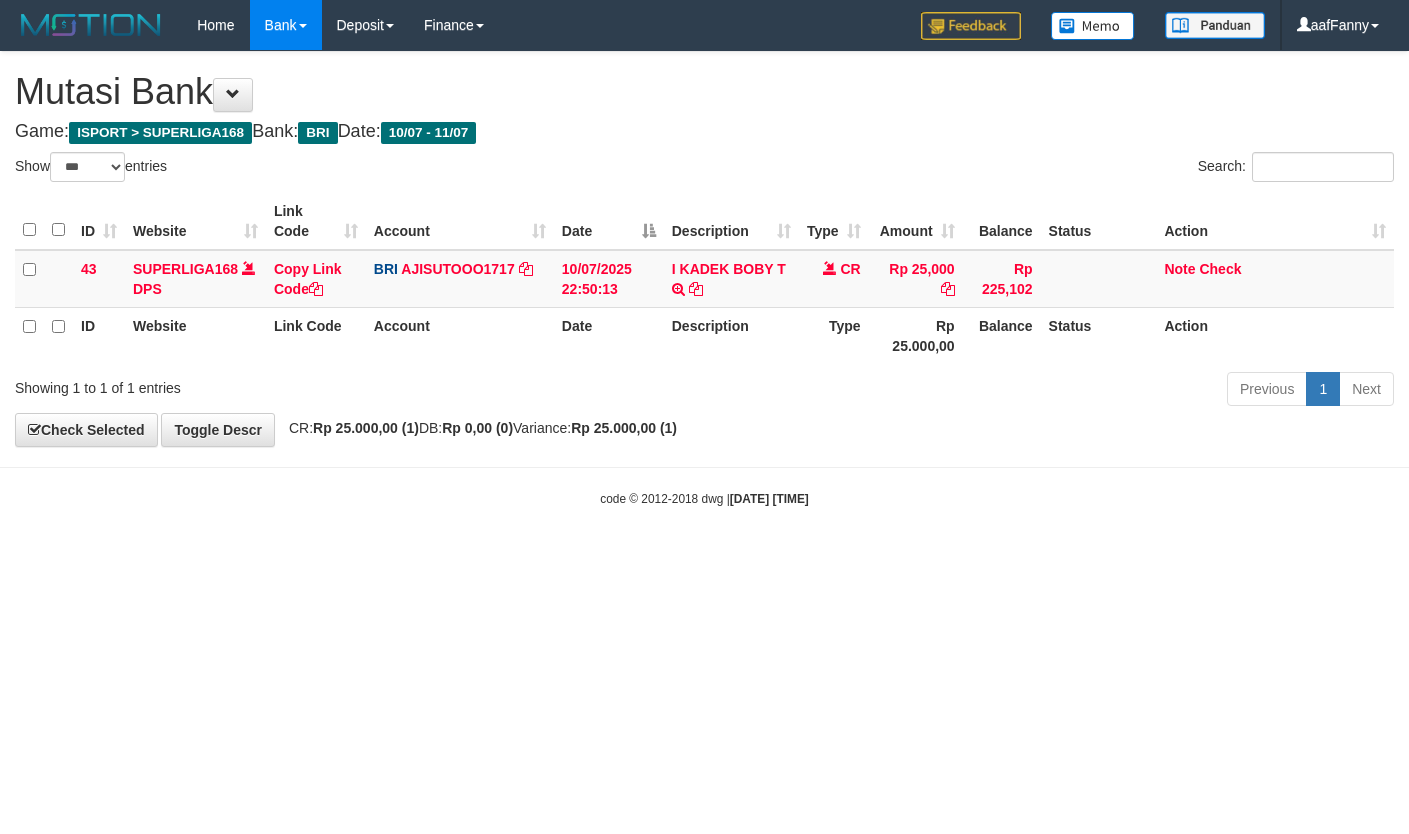 select on "***" 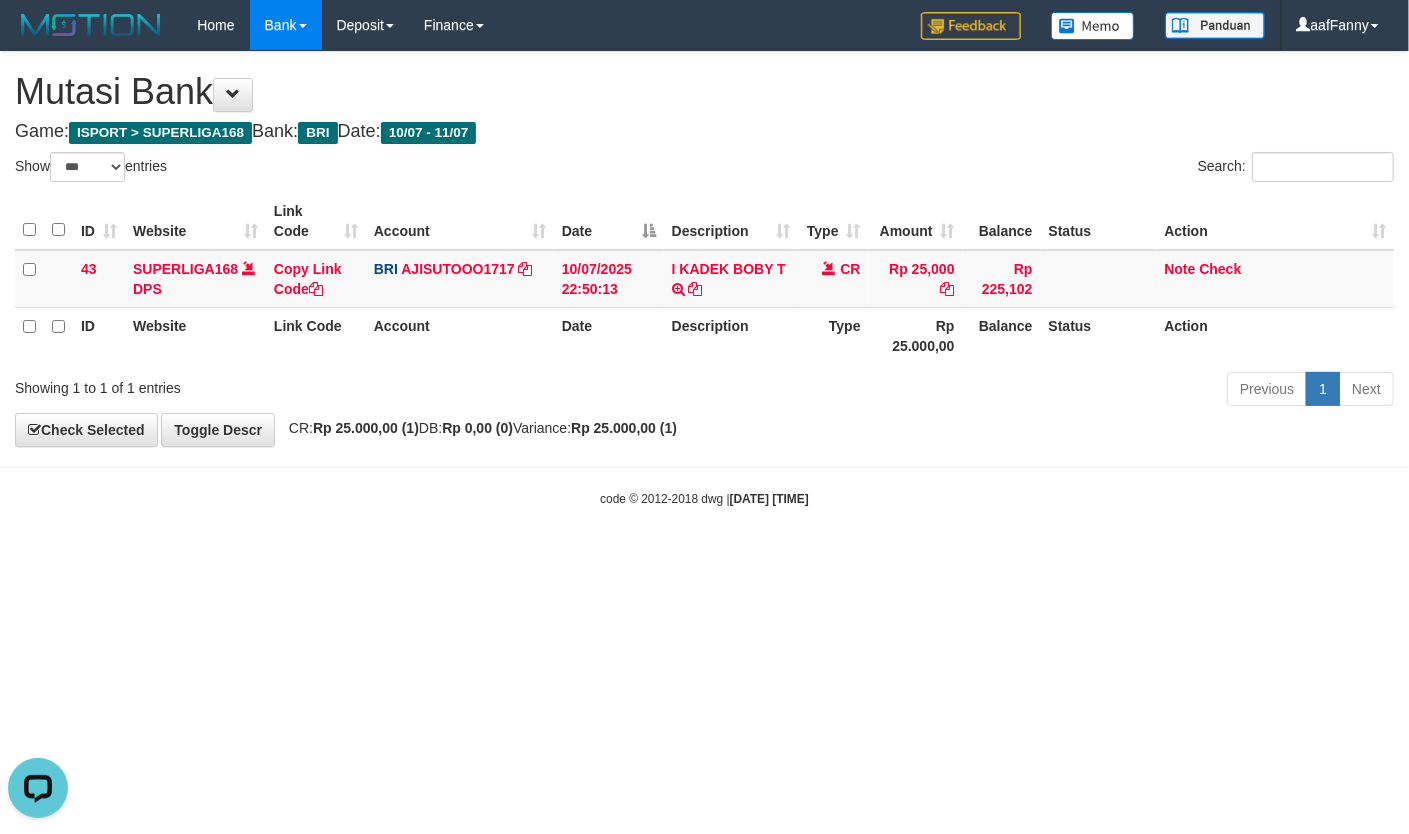 scroll, scrollTop: 0, scrollLeft: 0, axis: both 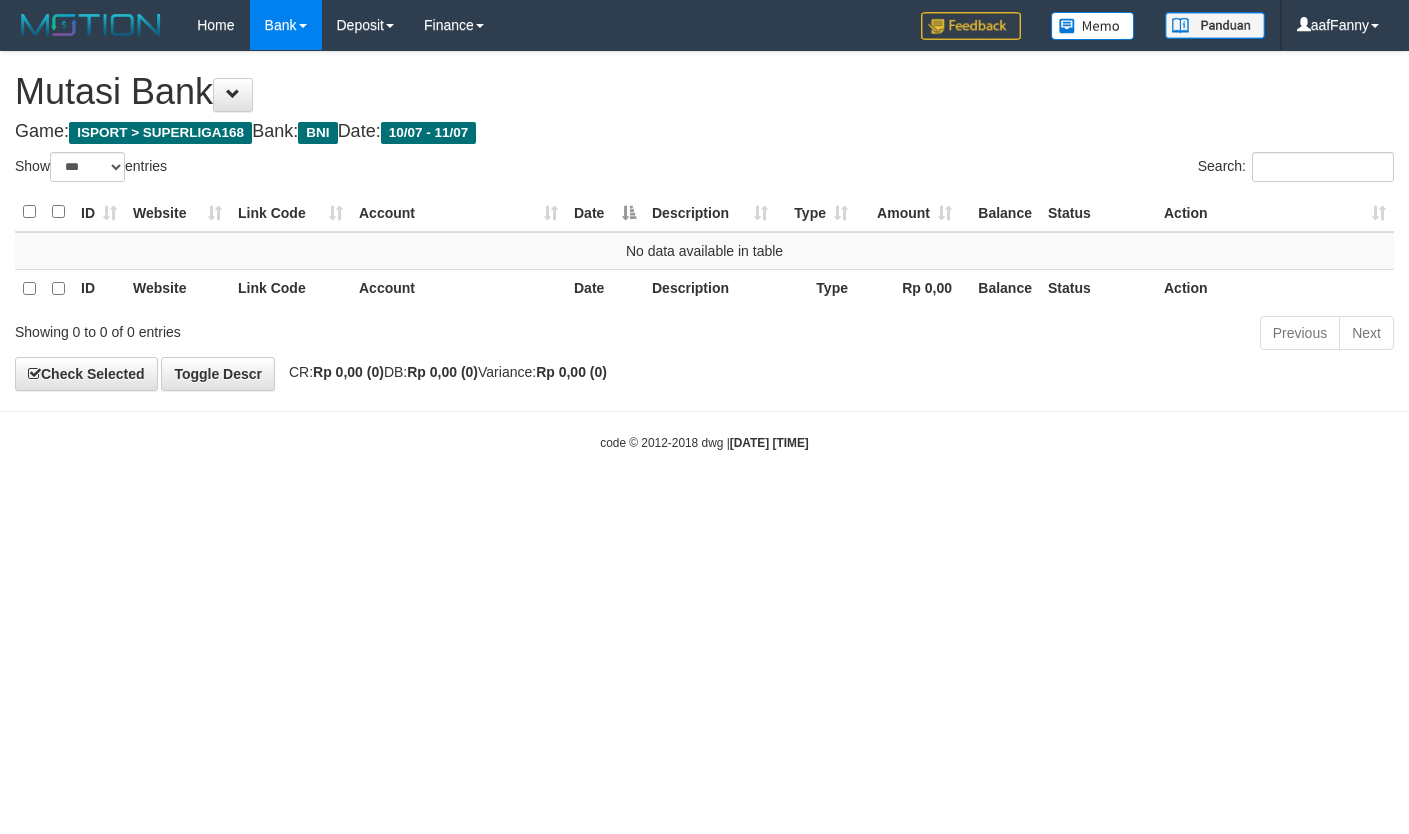 select on "***" 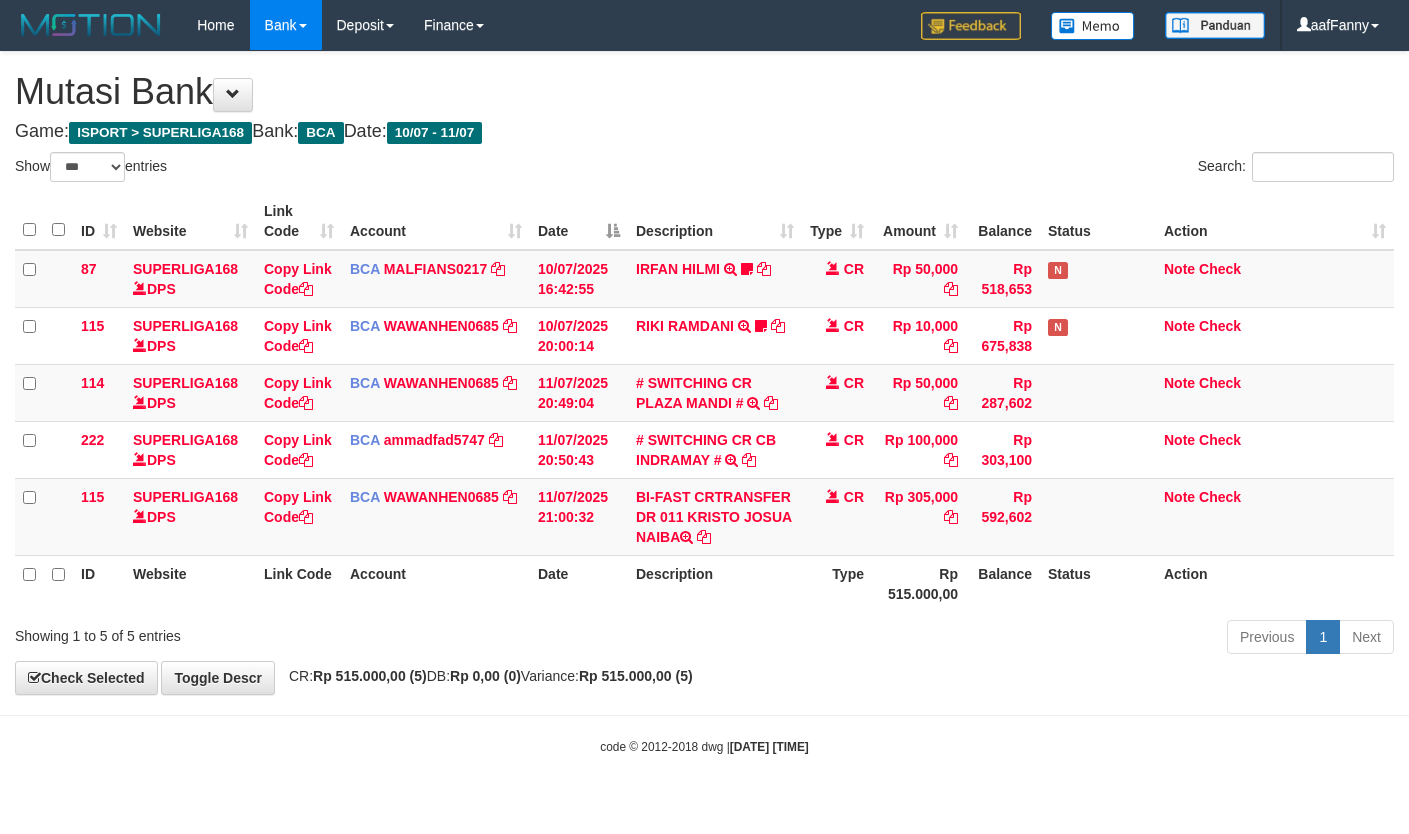 select on "***" 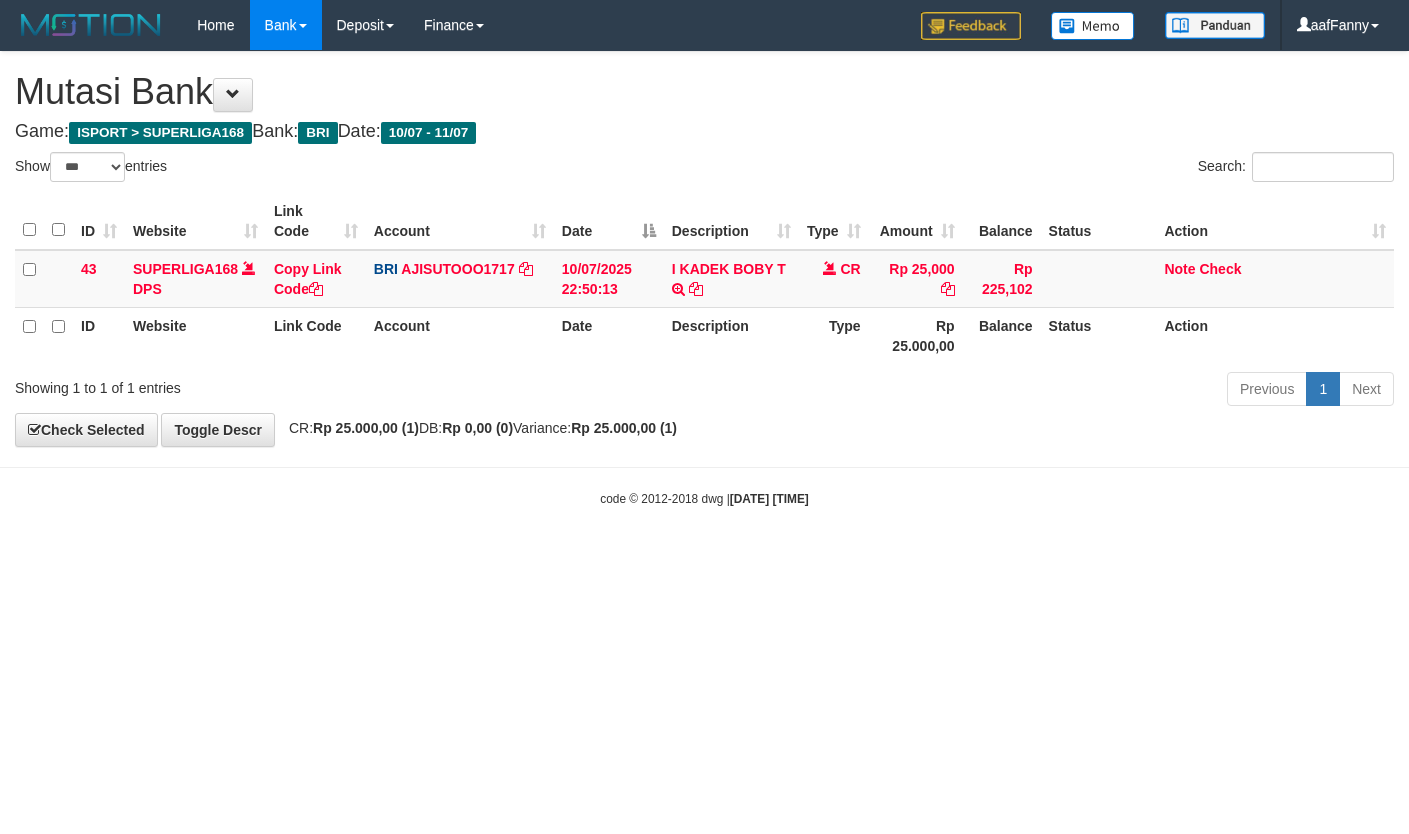 select on "***" 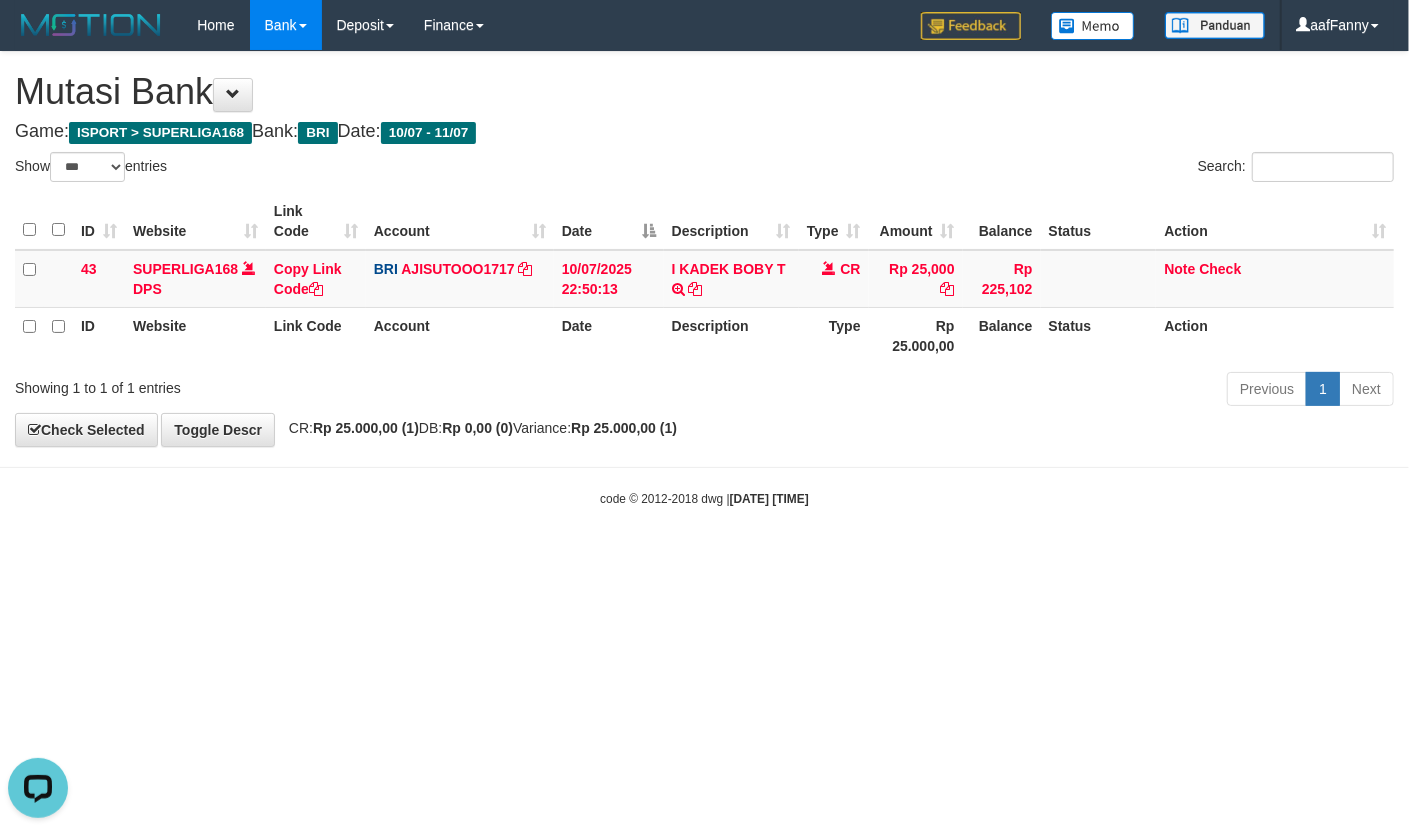 scroll, scrollTop: 0, scrollLeft: 0, axis: both 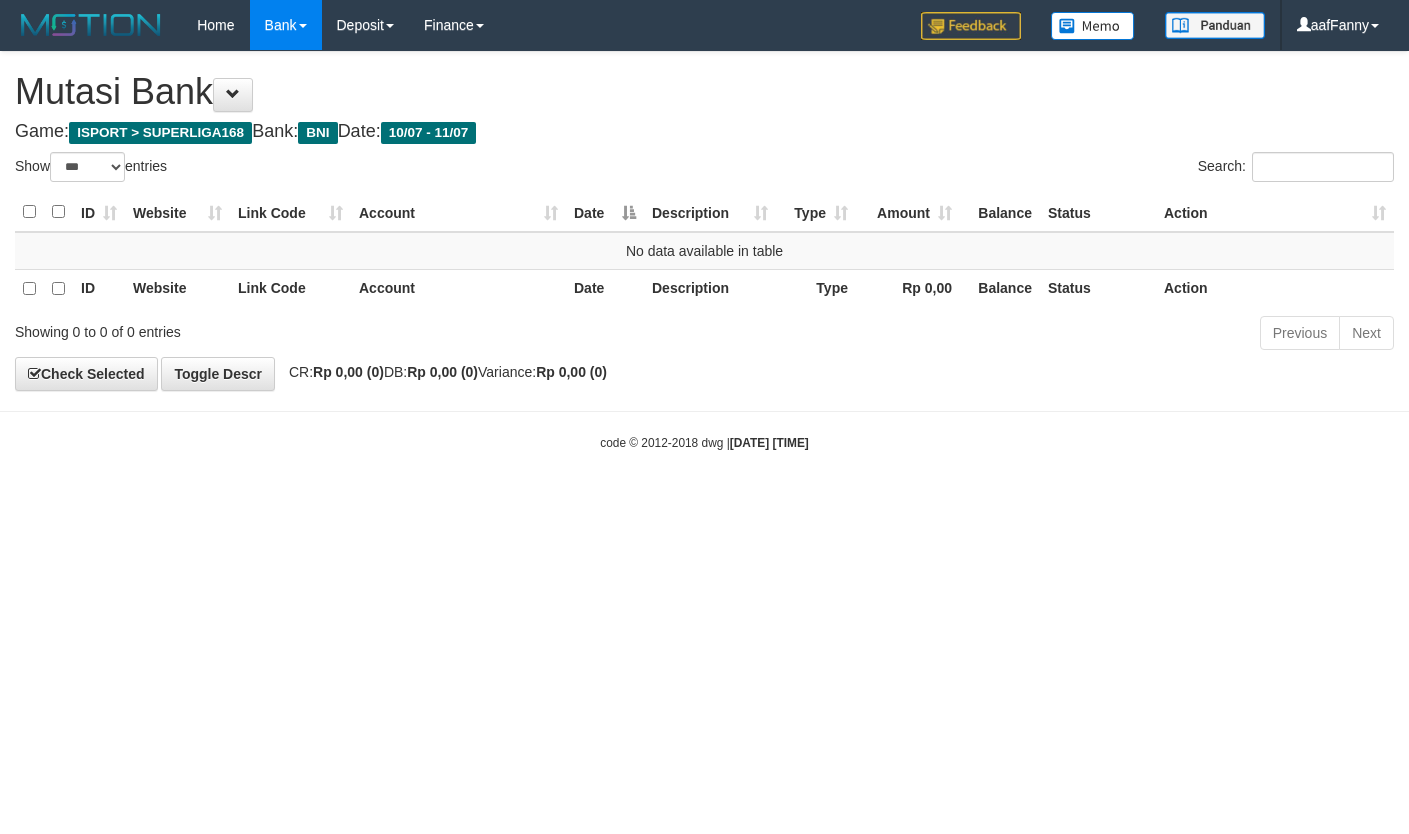 select on "***" 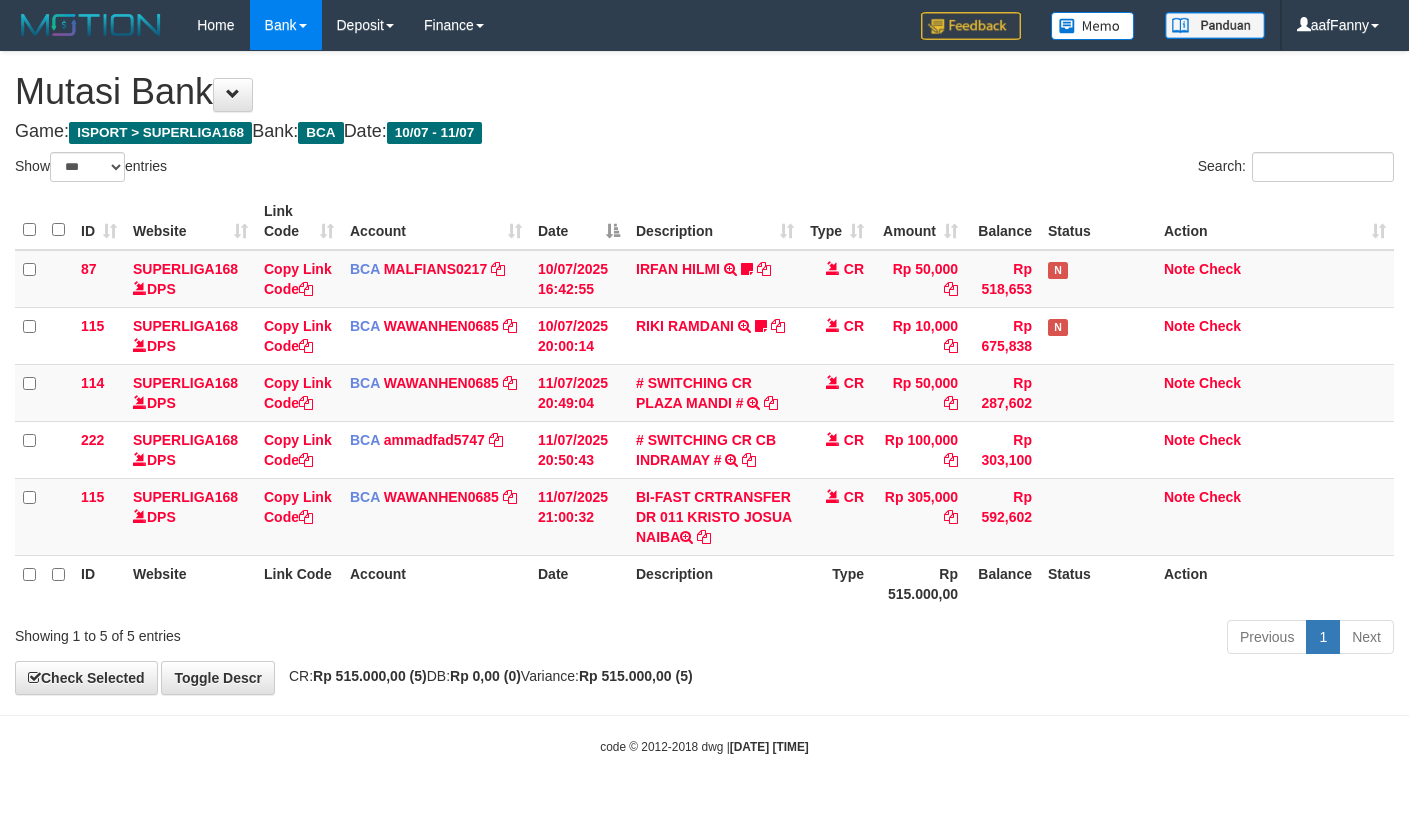 select on "***" 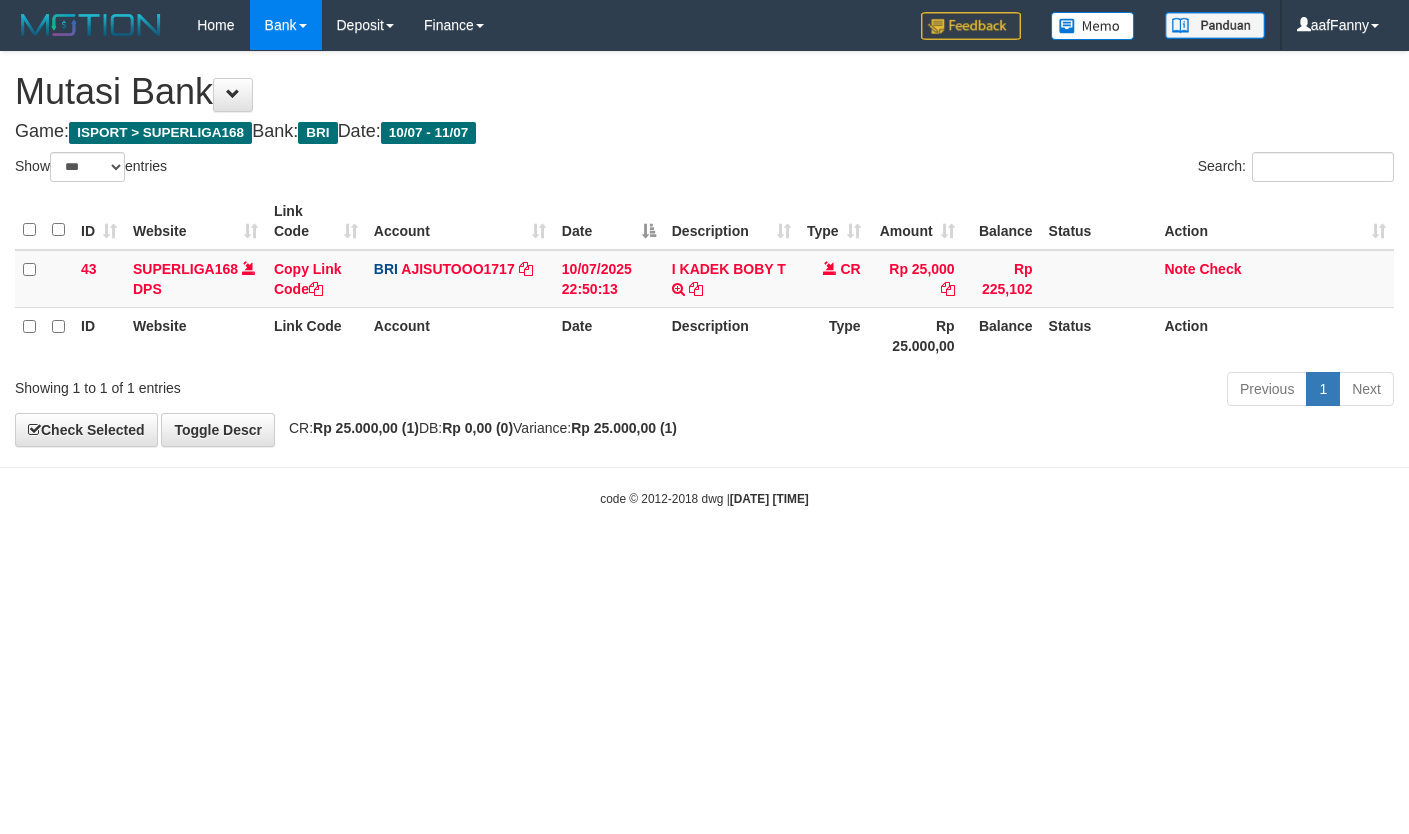 select on "***" 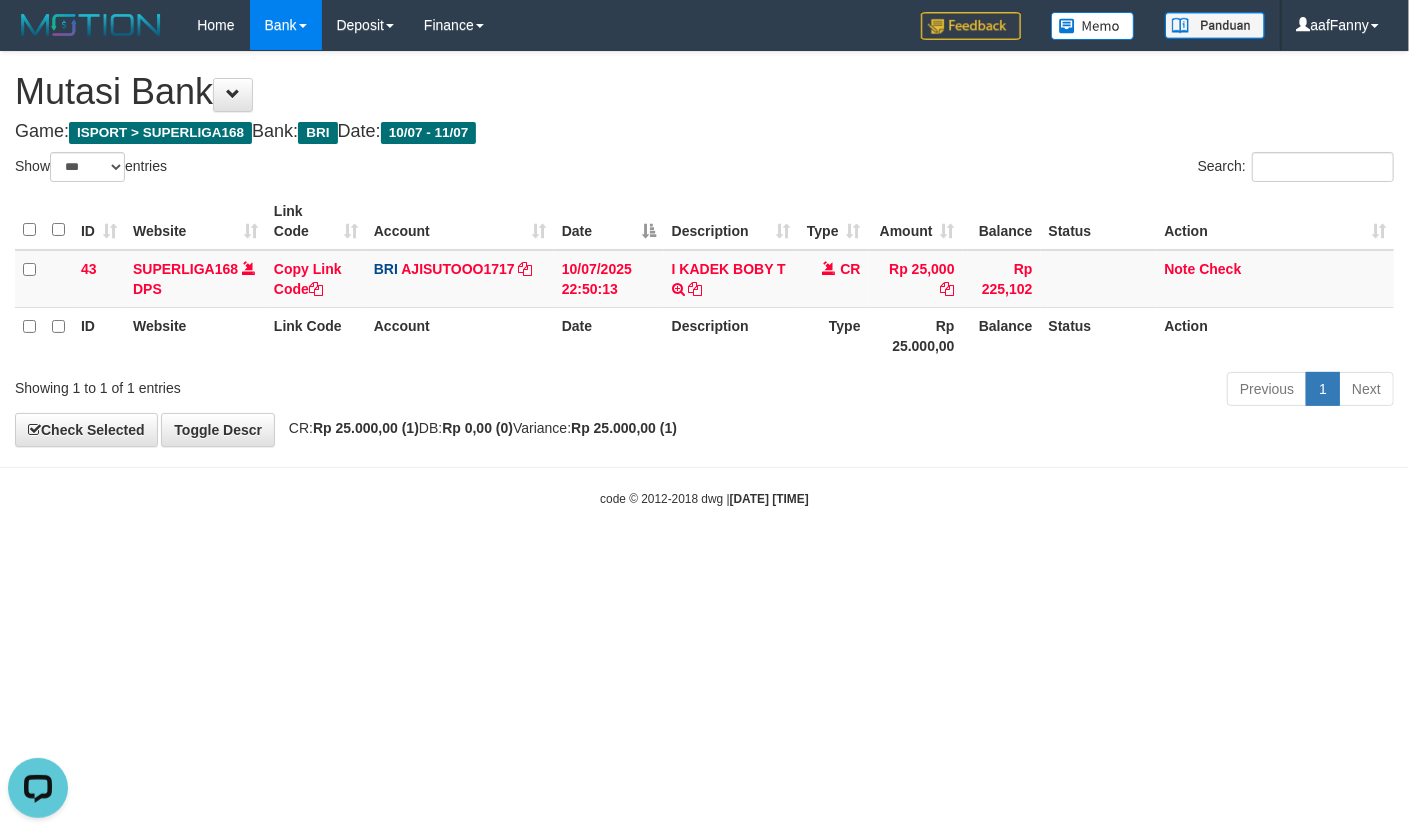 scroll, scrollTop: 0, scrollLeft: 0, axis: both 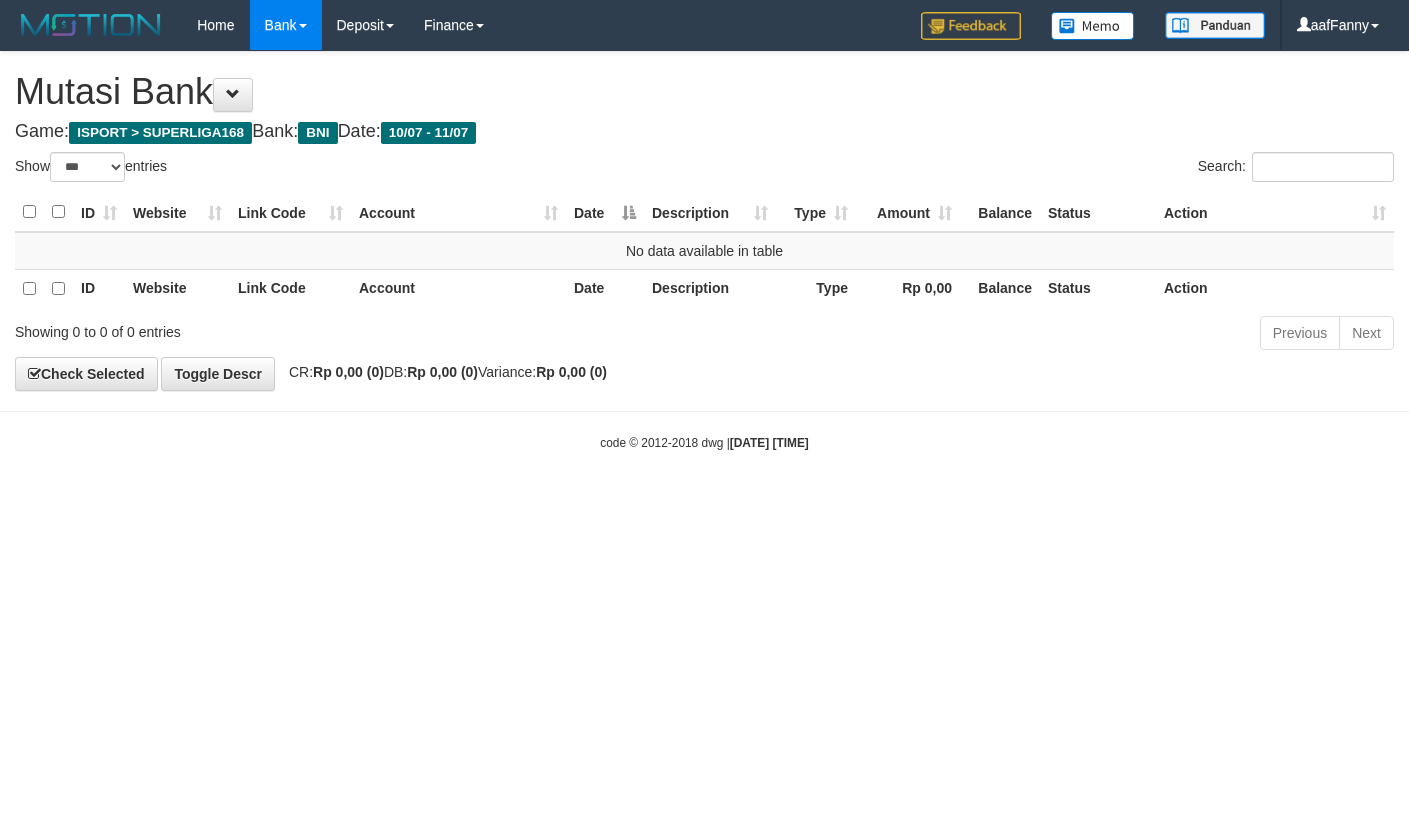 select on "***" 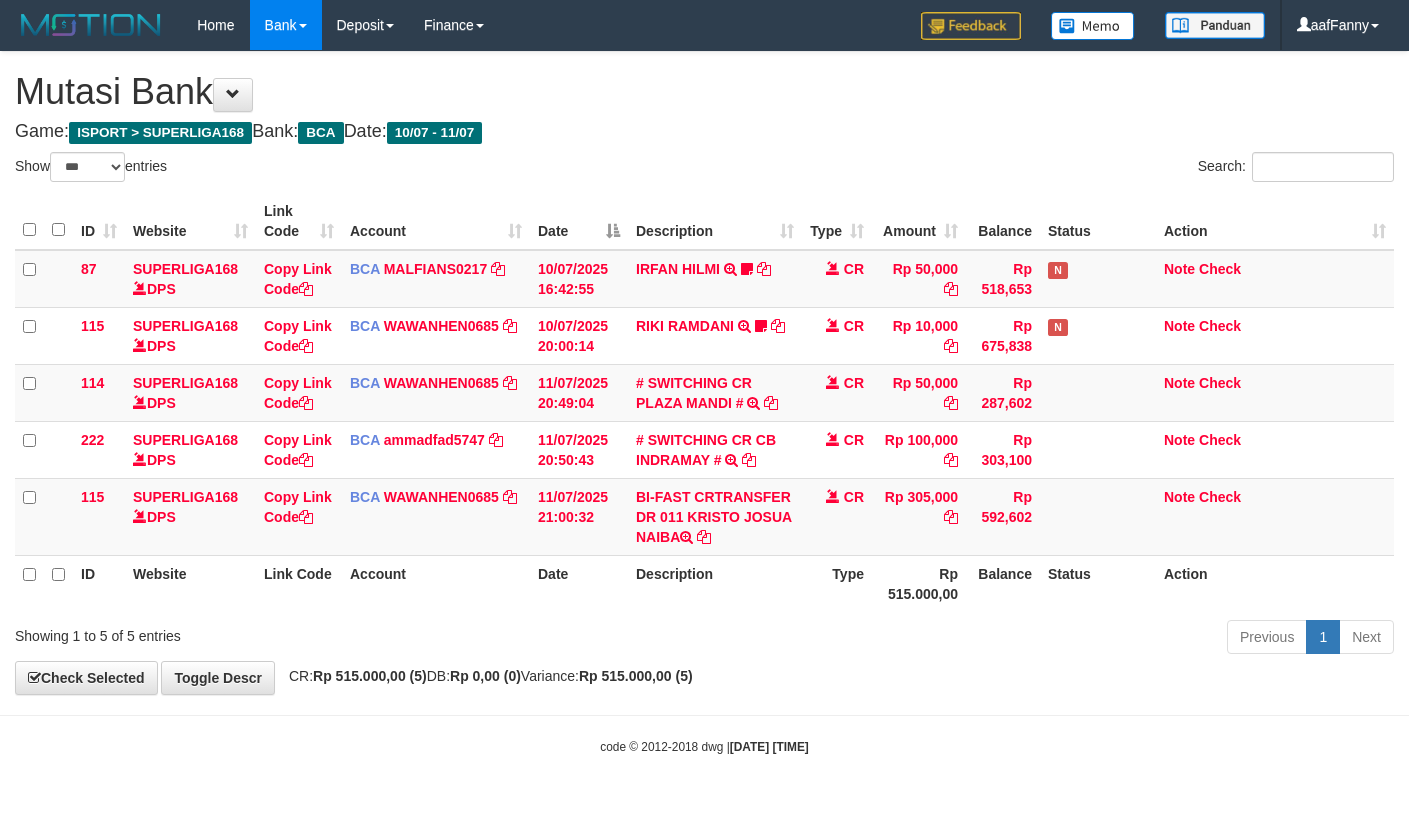 select on "***" 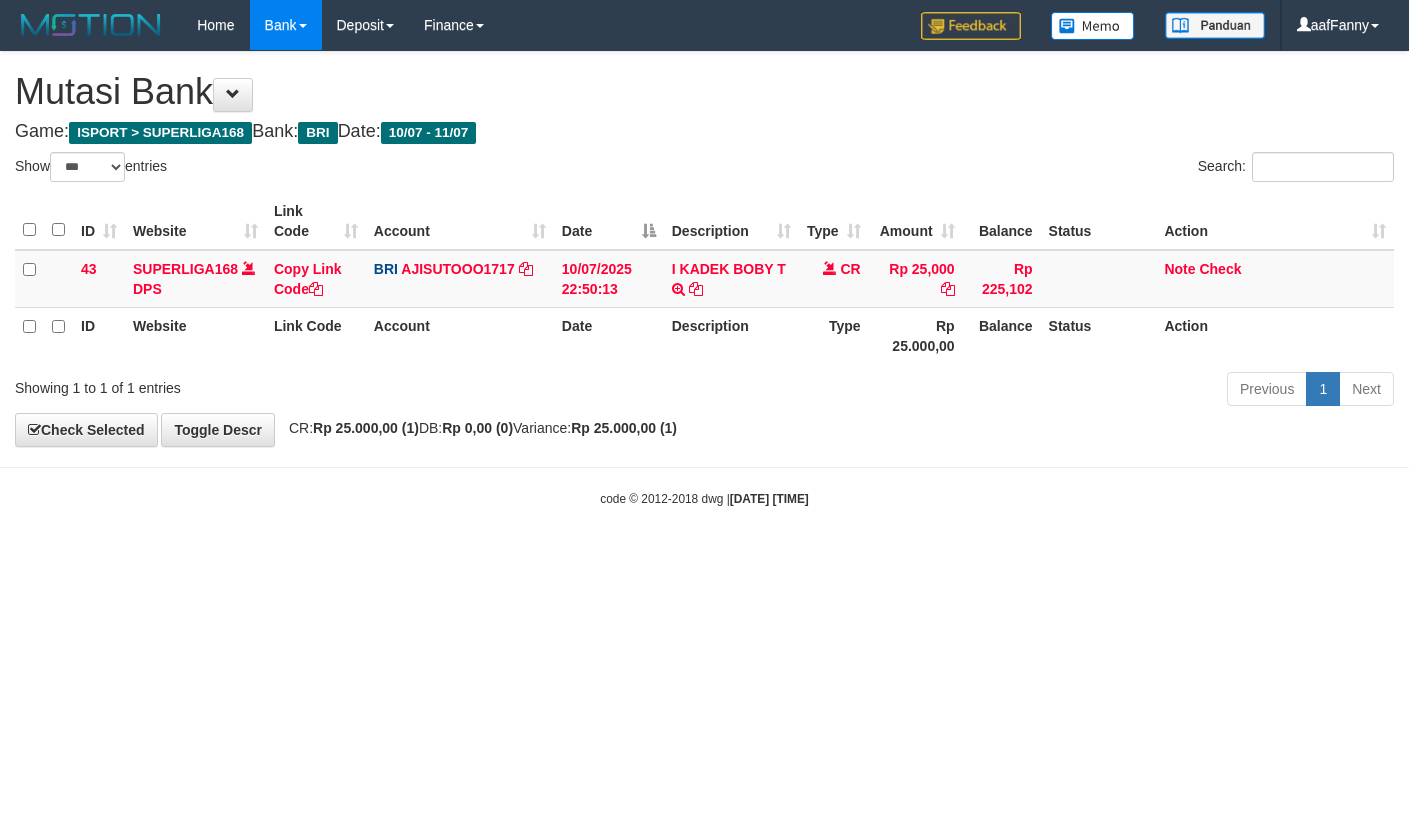select on "***" 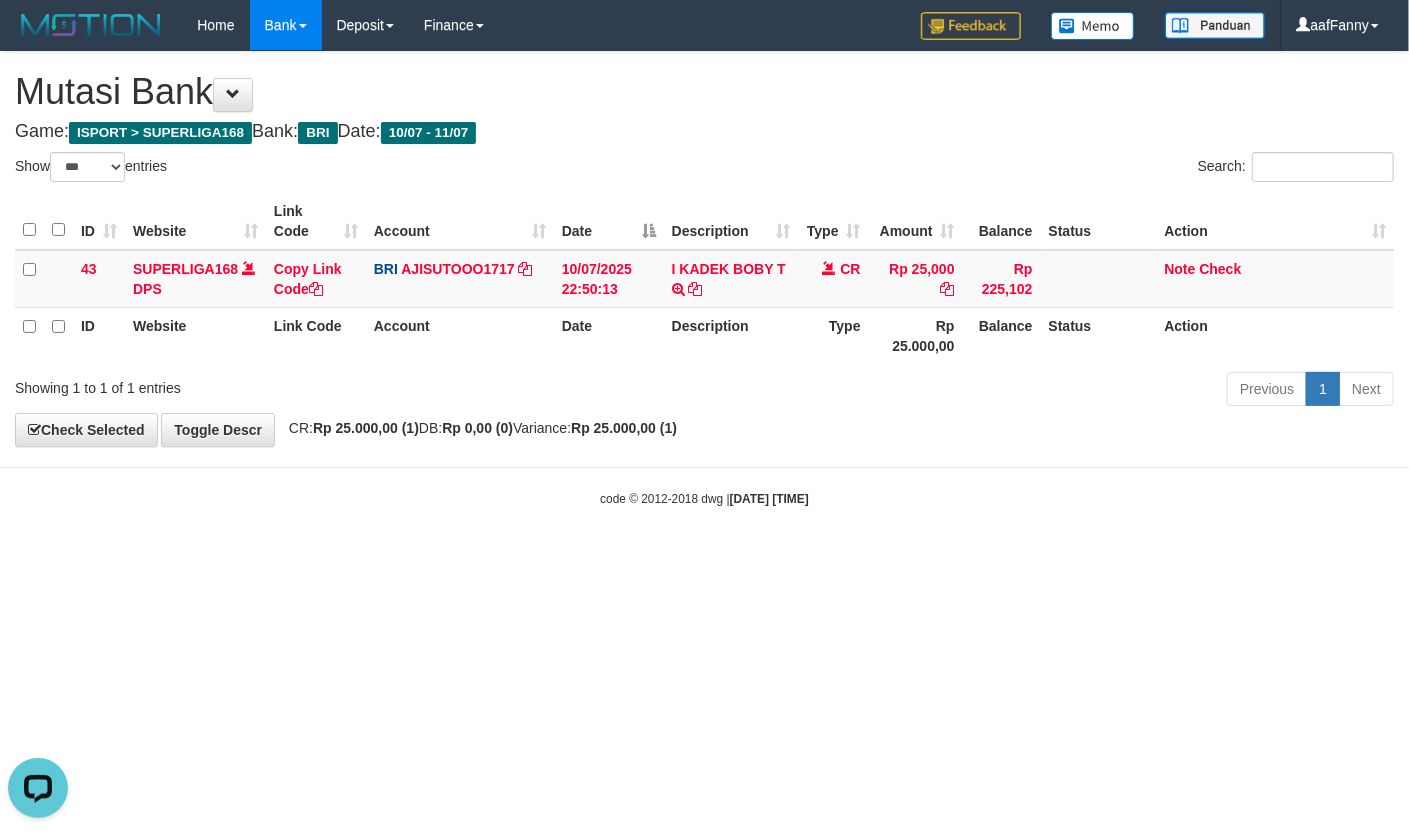 scroll, scrollTop: 0, scrollLeft: 0, axis: both 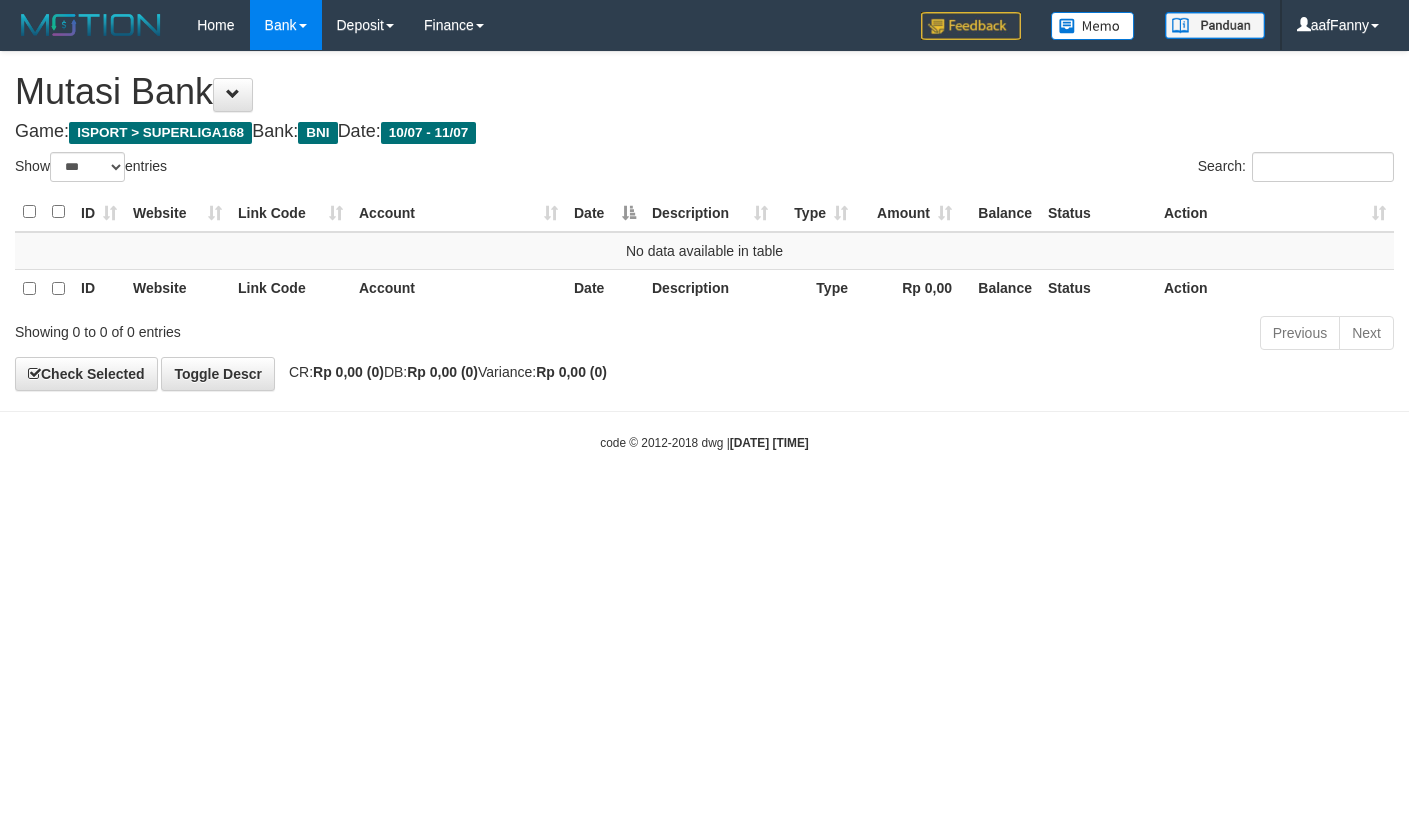 select on "***" 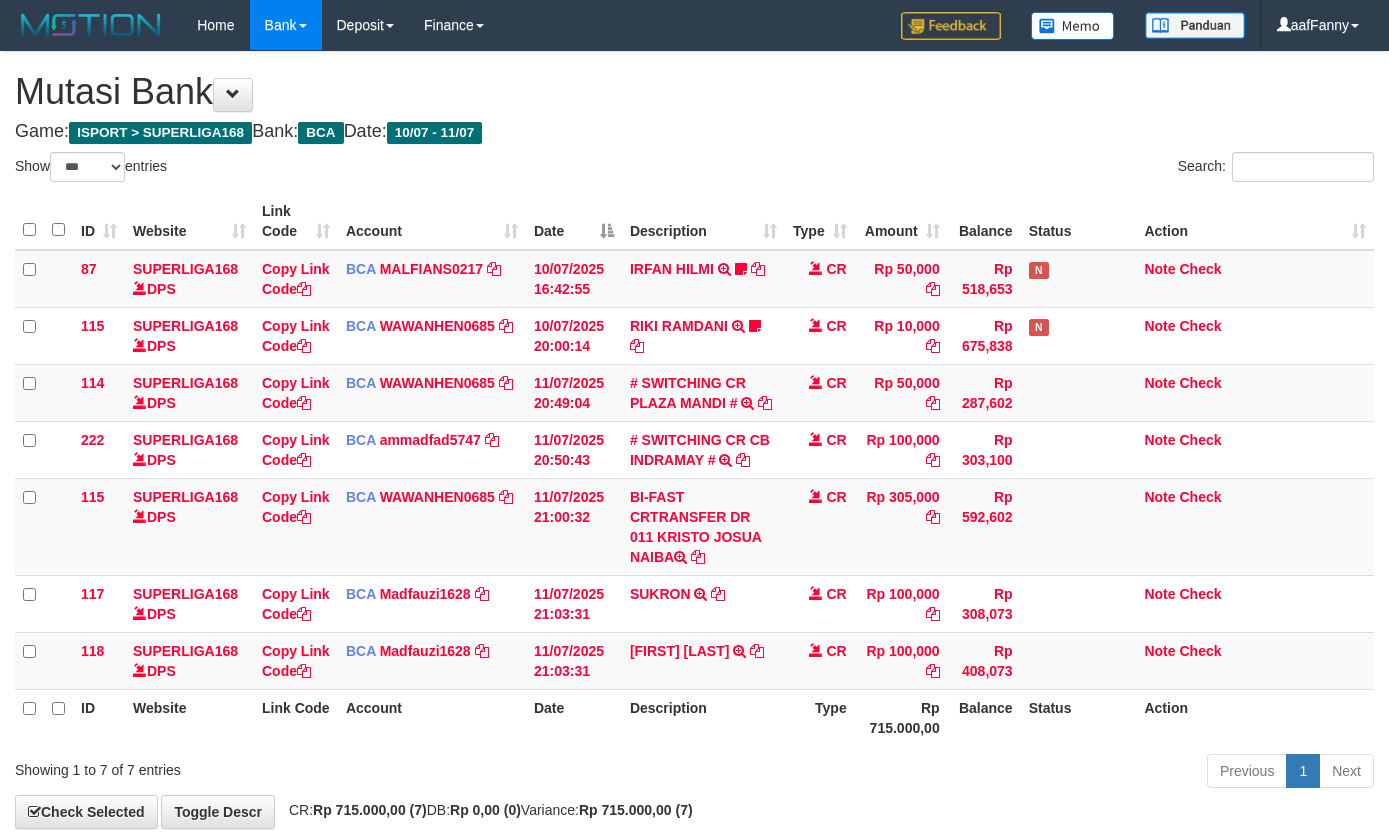 select on "***" 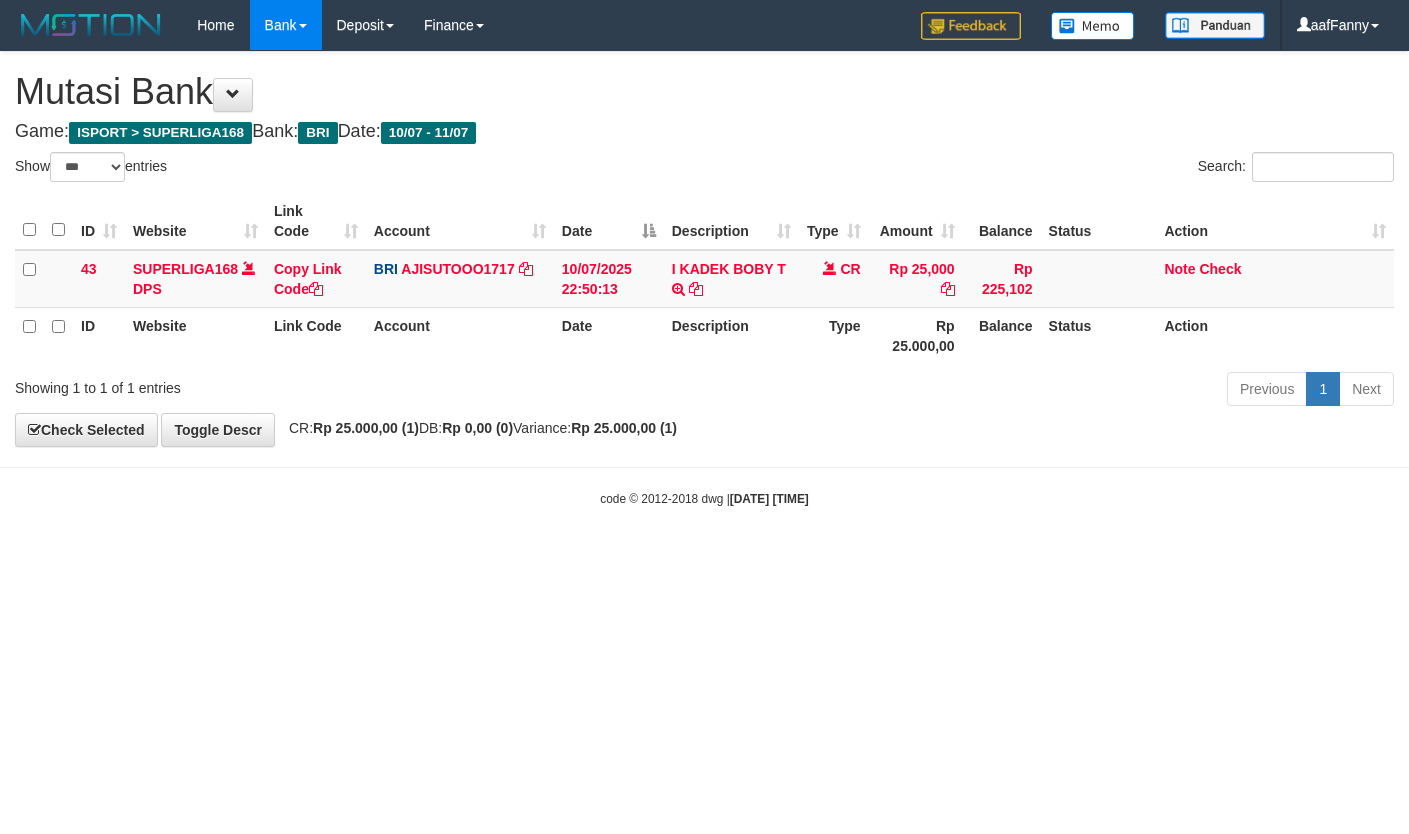 select on "***" 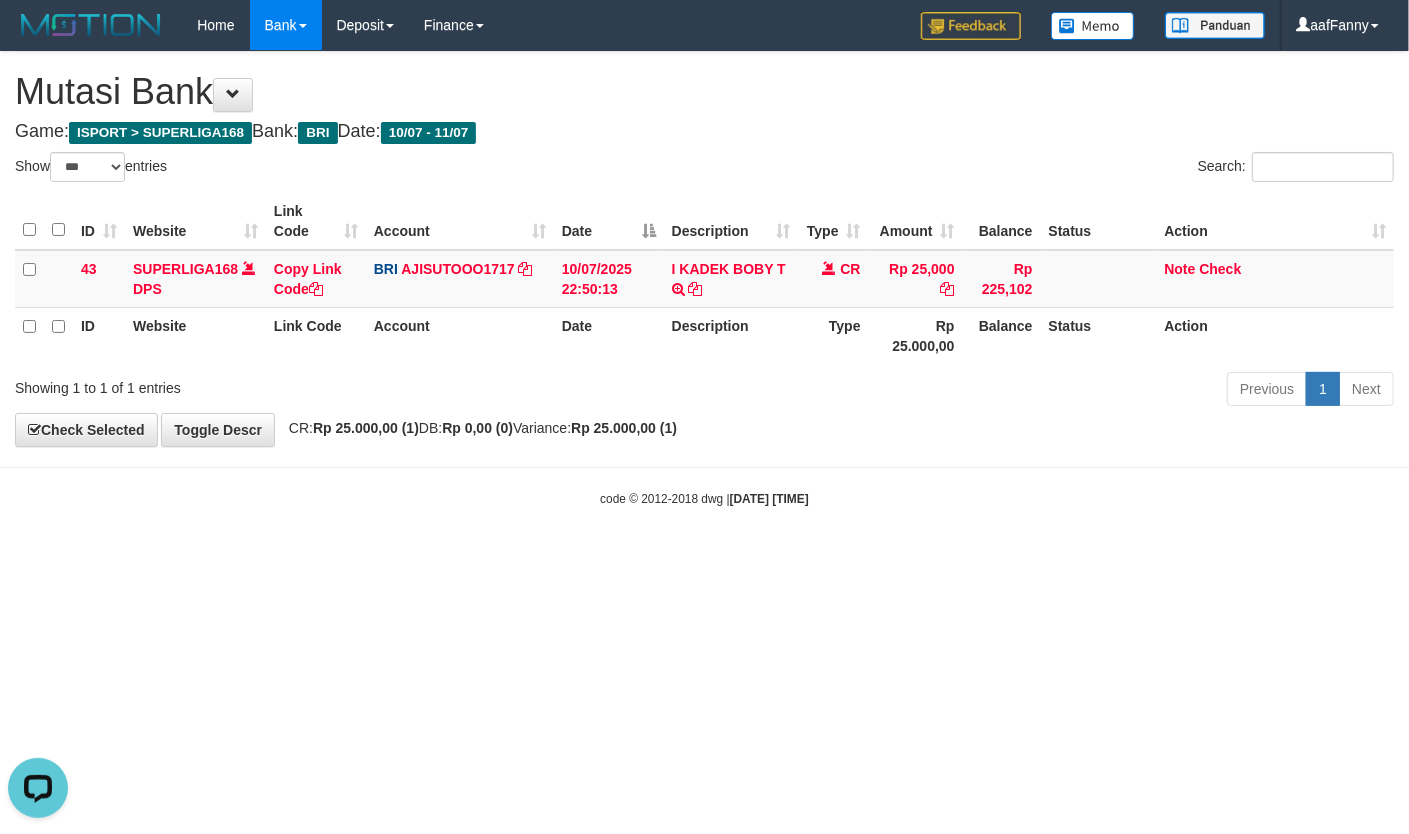scroll, scrollTop: 0, scrollLeft: 0, axis: both 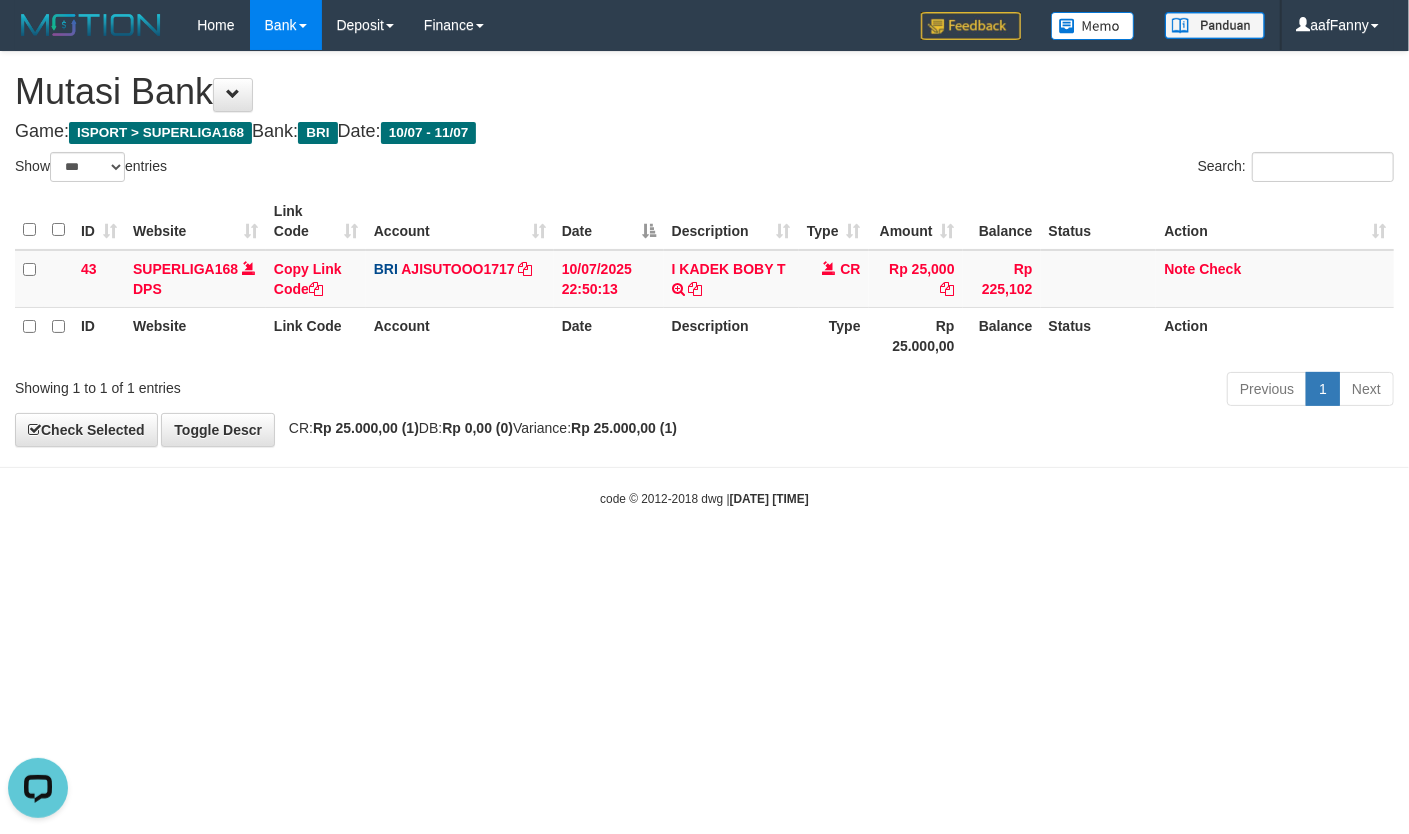 click on "Toggle navigation
Home
Bank
Account List
Load
By Website
Group
[ISPORT]													SUPERLIGA168
By Load Group (DPS)
-" at bounding box center [704, 279] 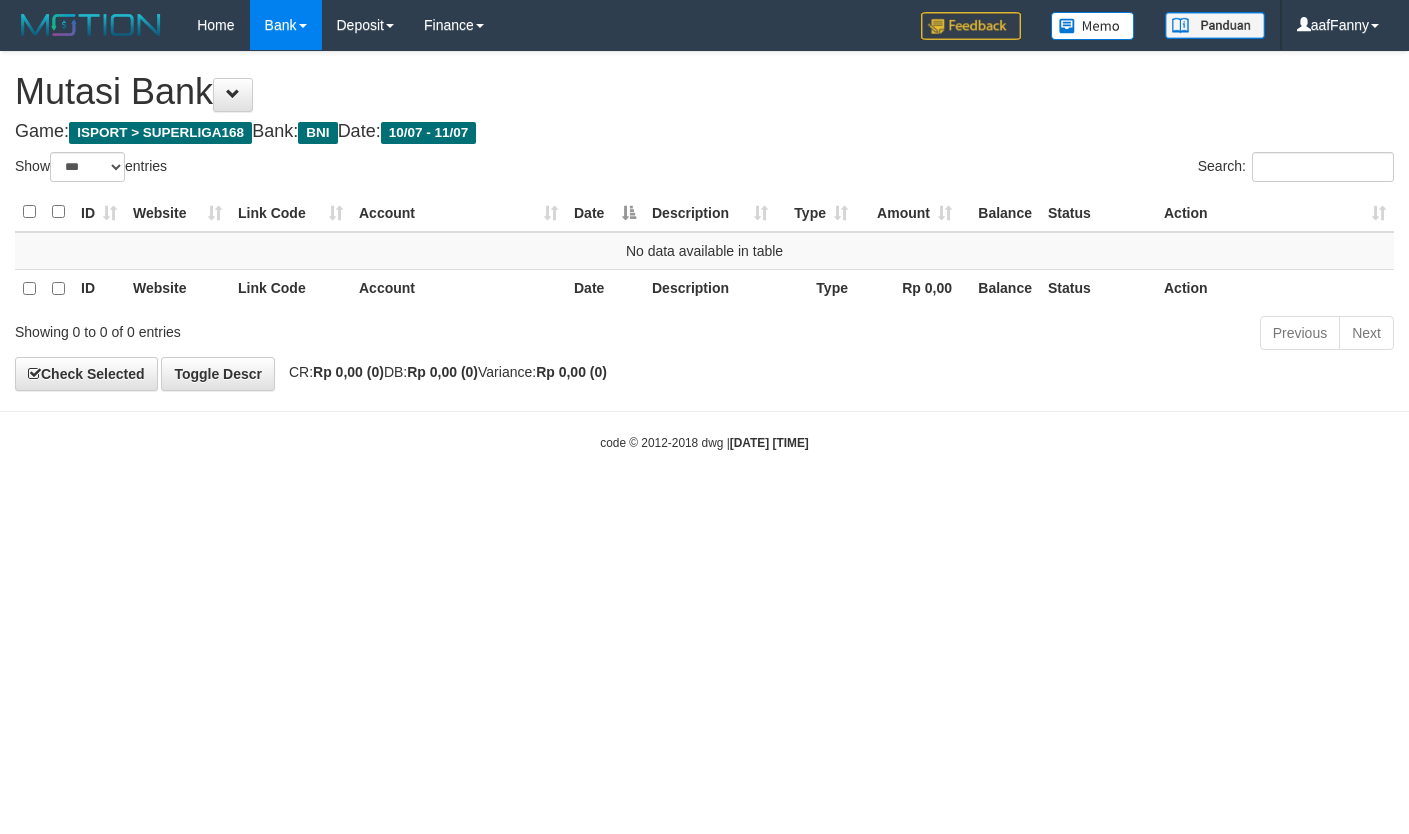 select on "***" 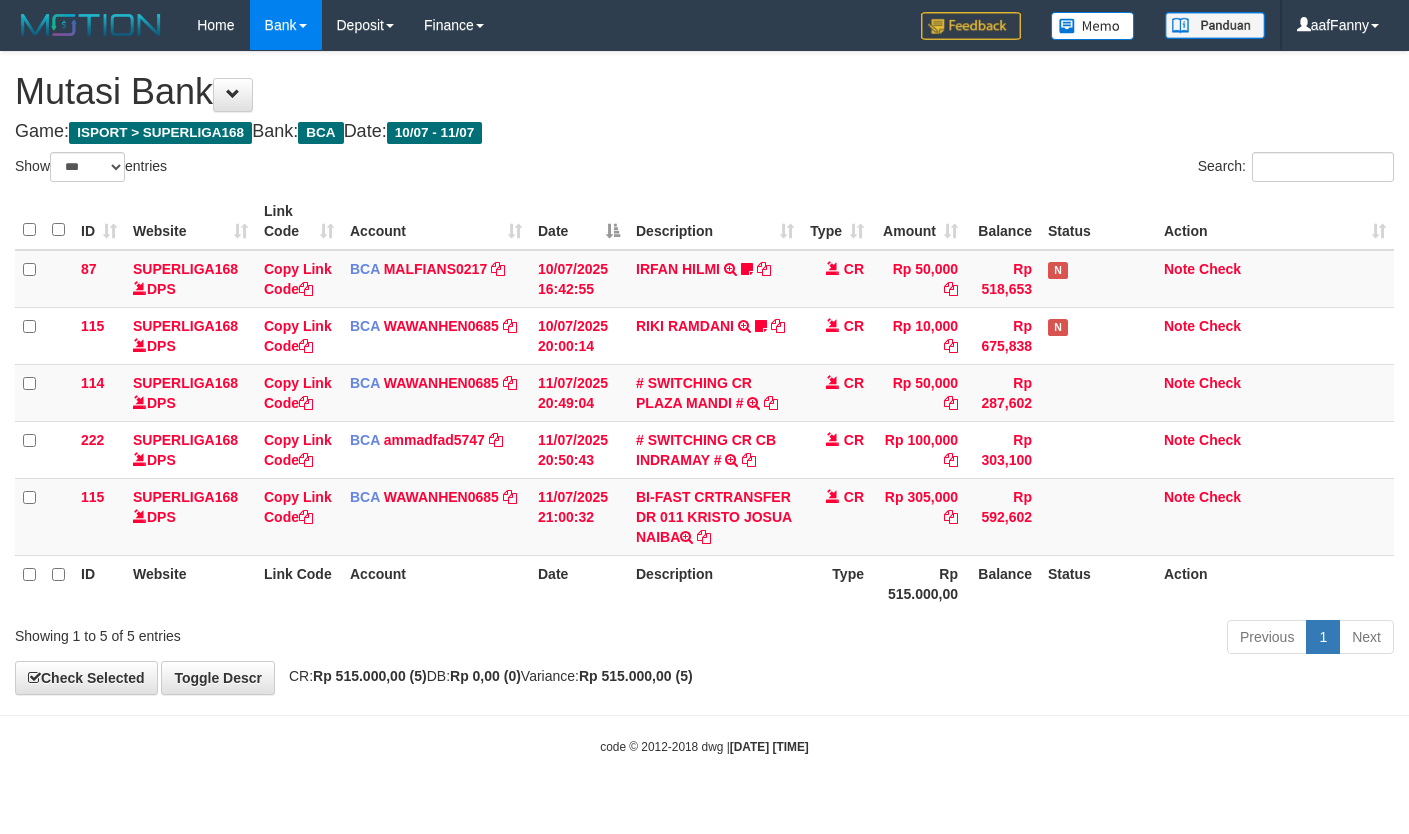 select on "***" 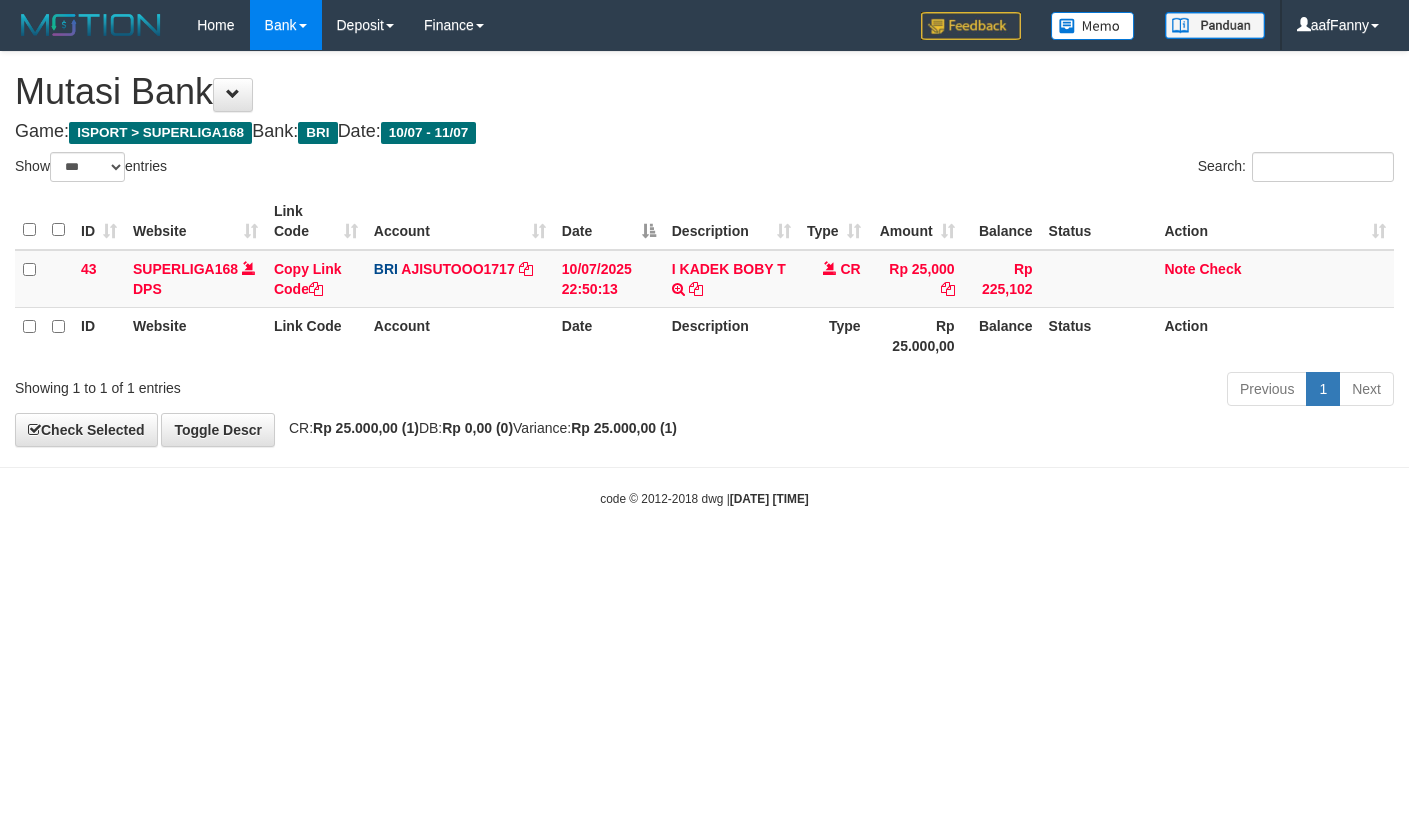 select on "***" 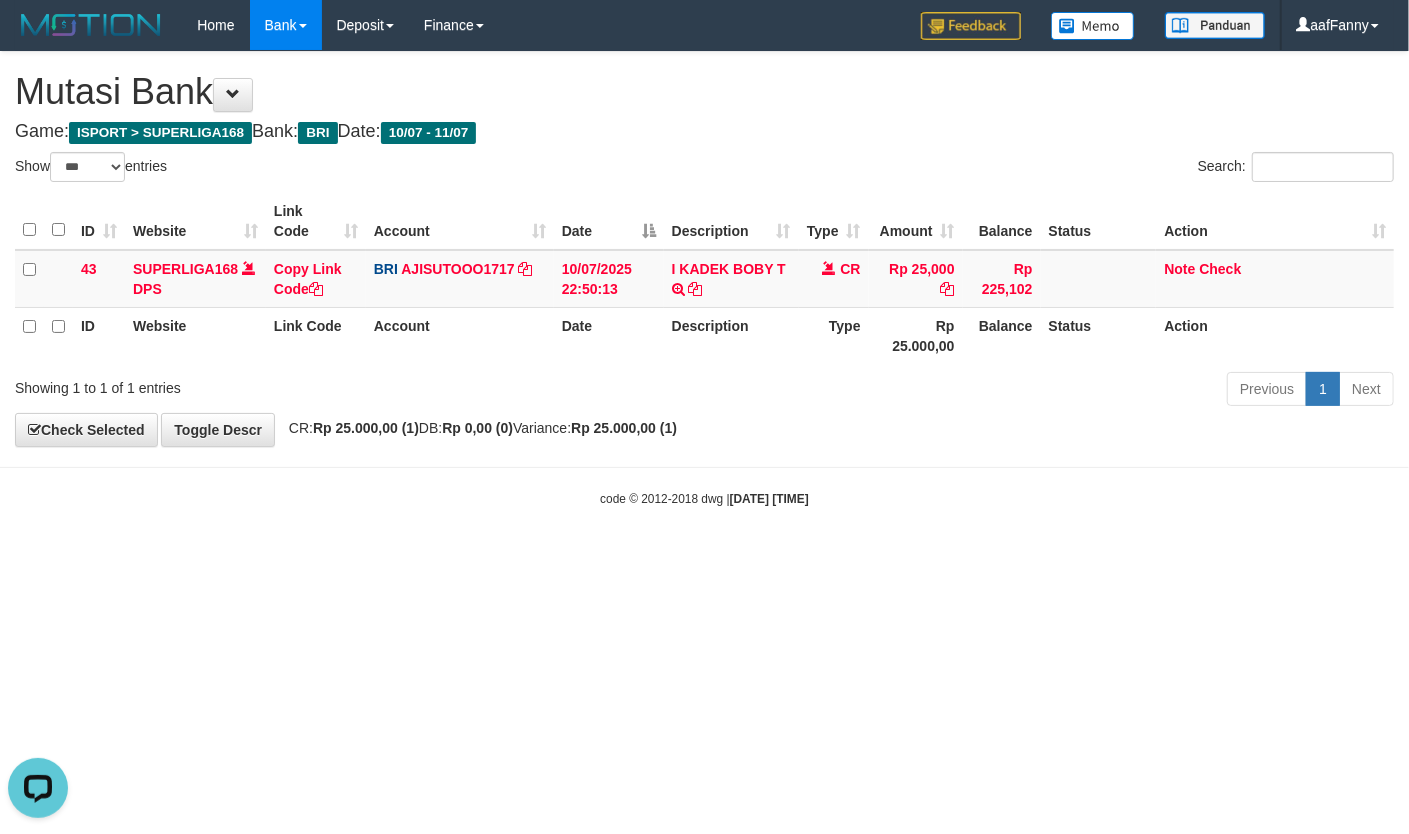 scroll, scrollTop: 0, scrollLeft: 0, axis: both 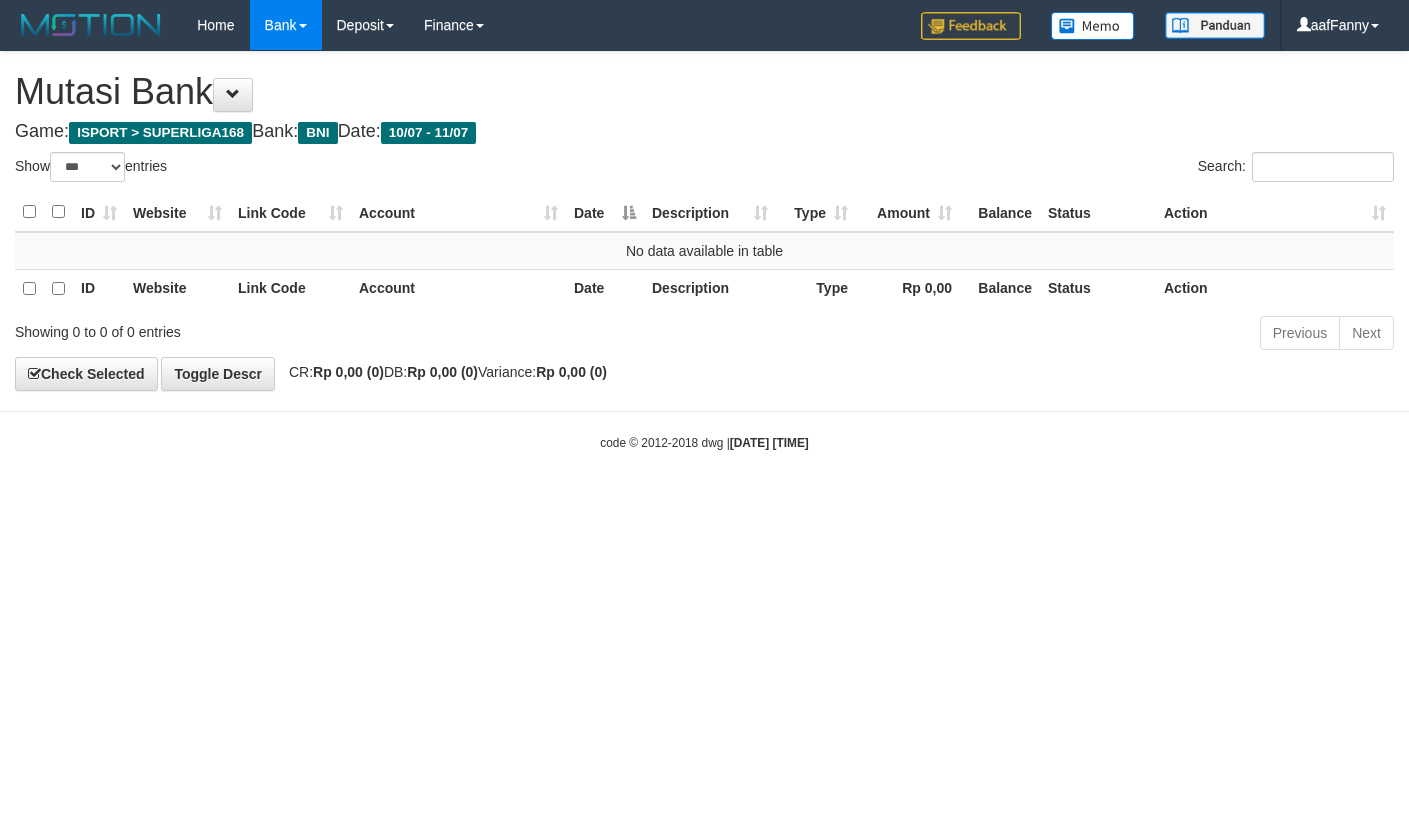 select on "***" 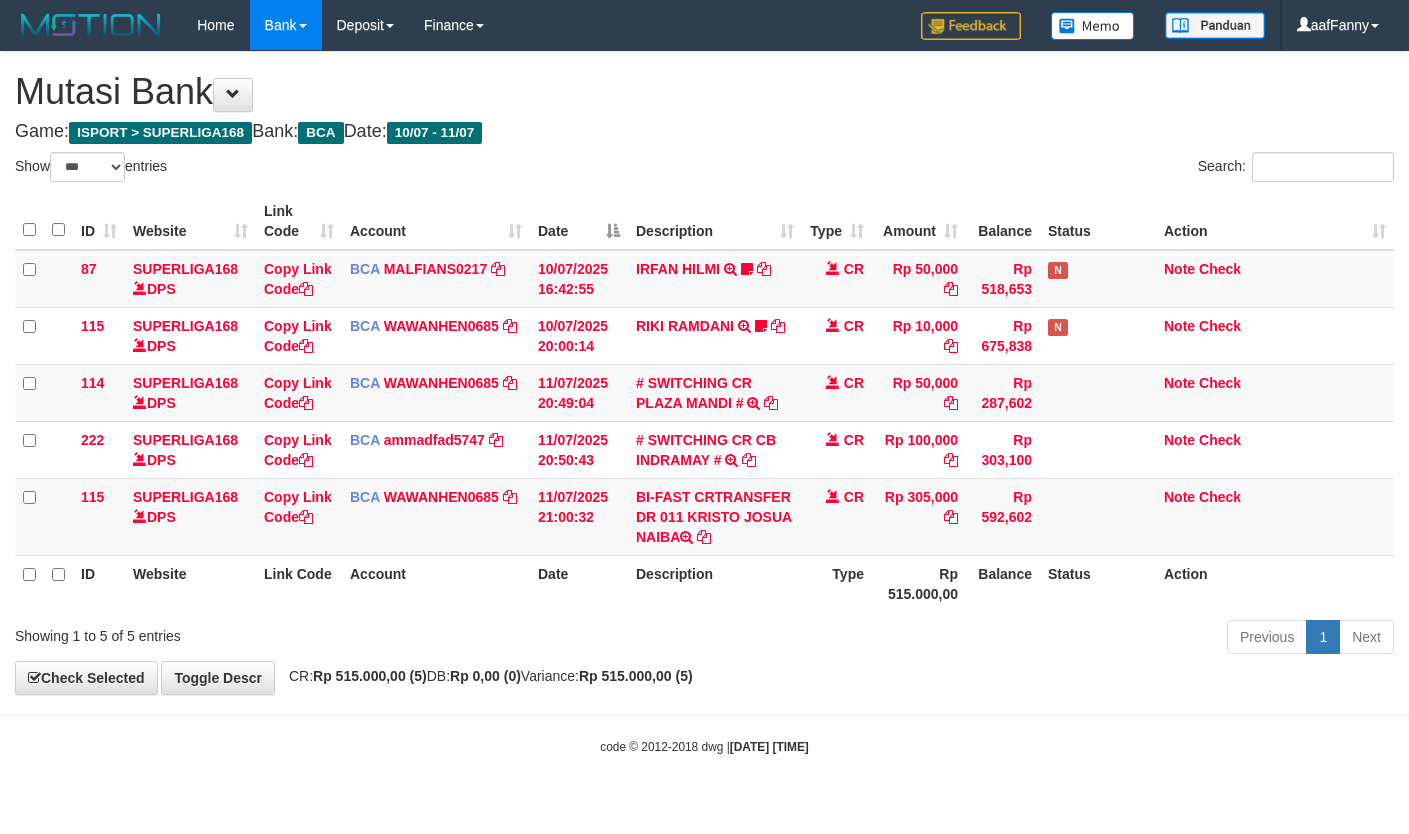 select on "***" 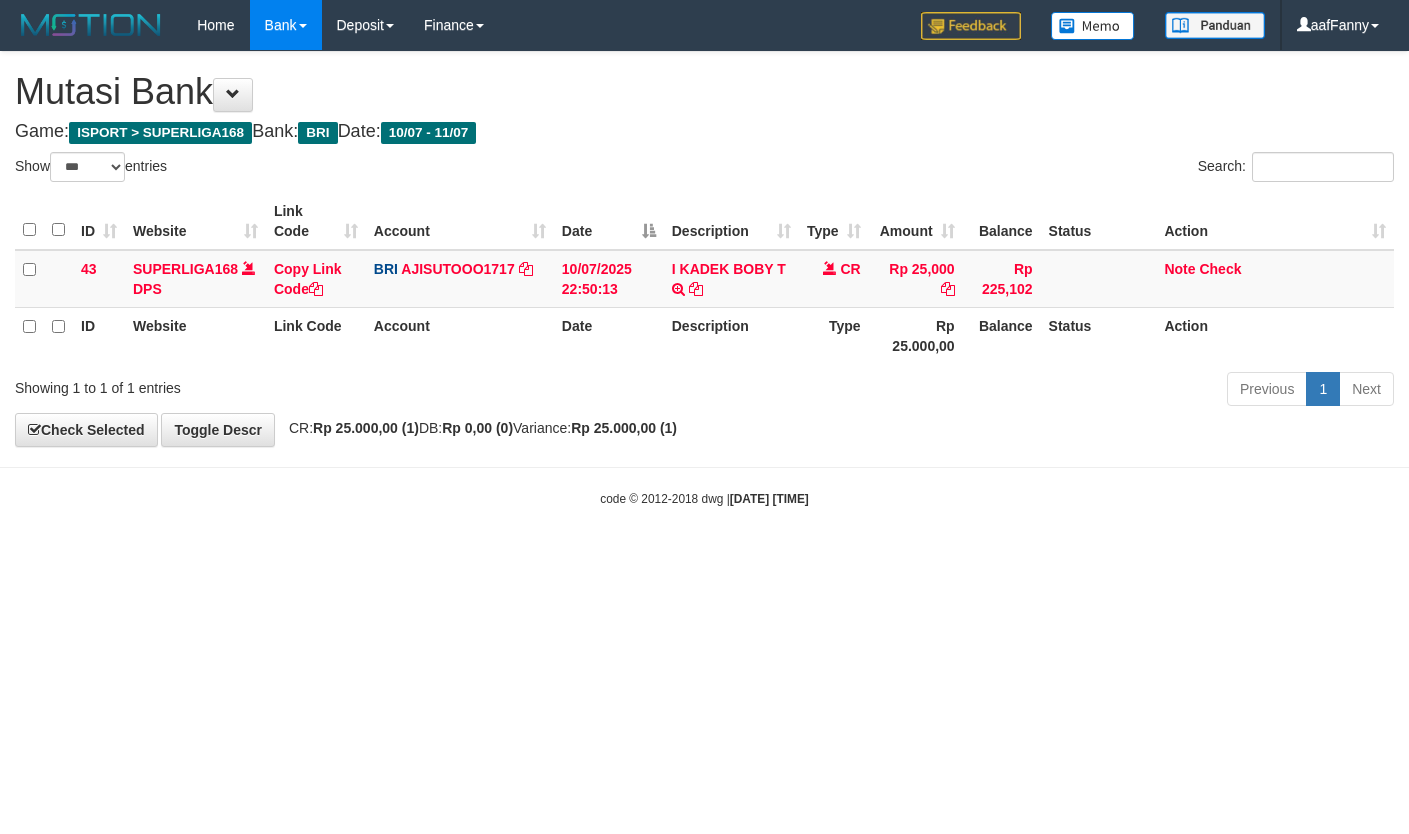 select on "***" 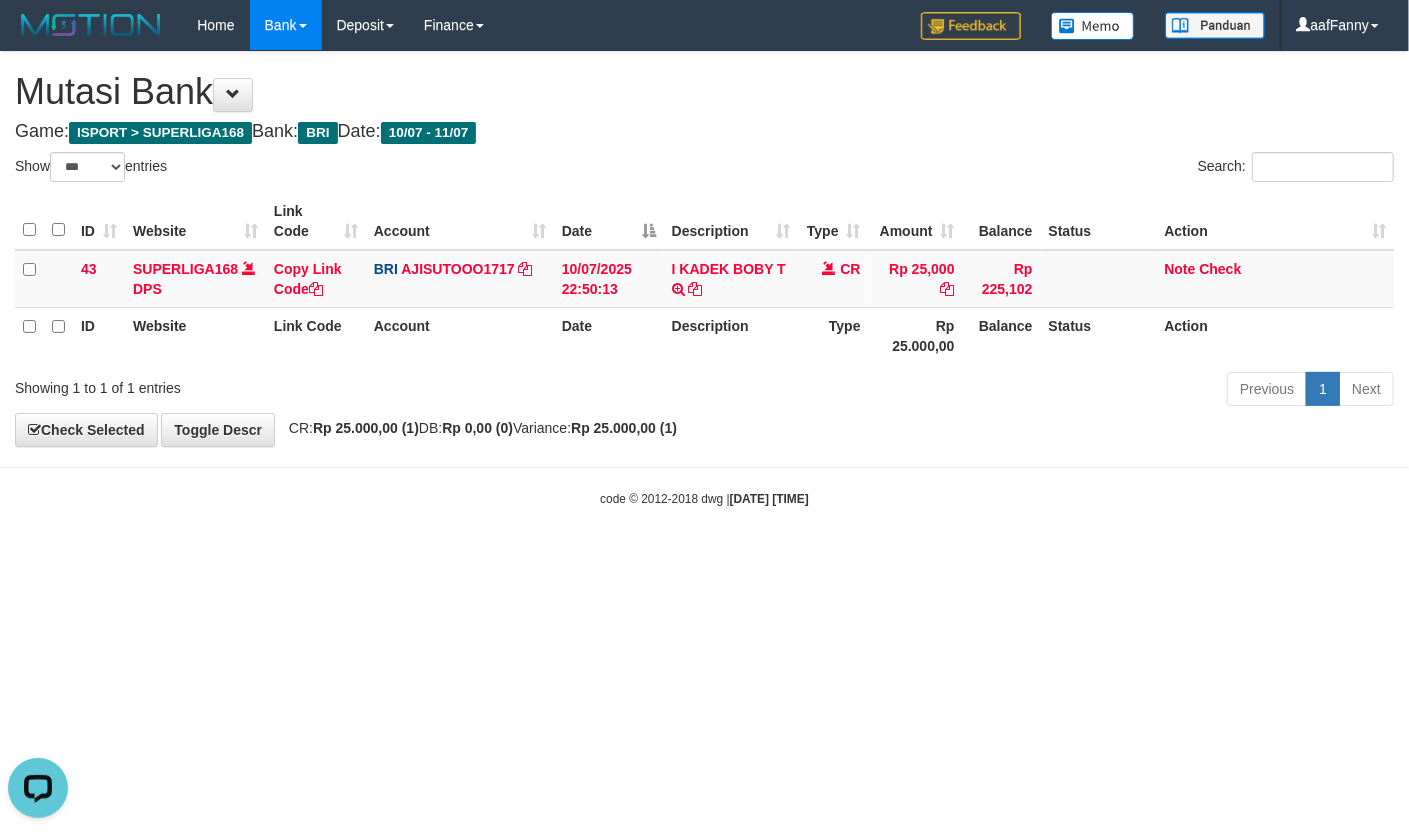 scroll, scrollTop: 0, scrollLeft: 0, axis: both 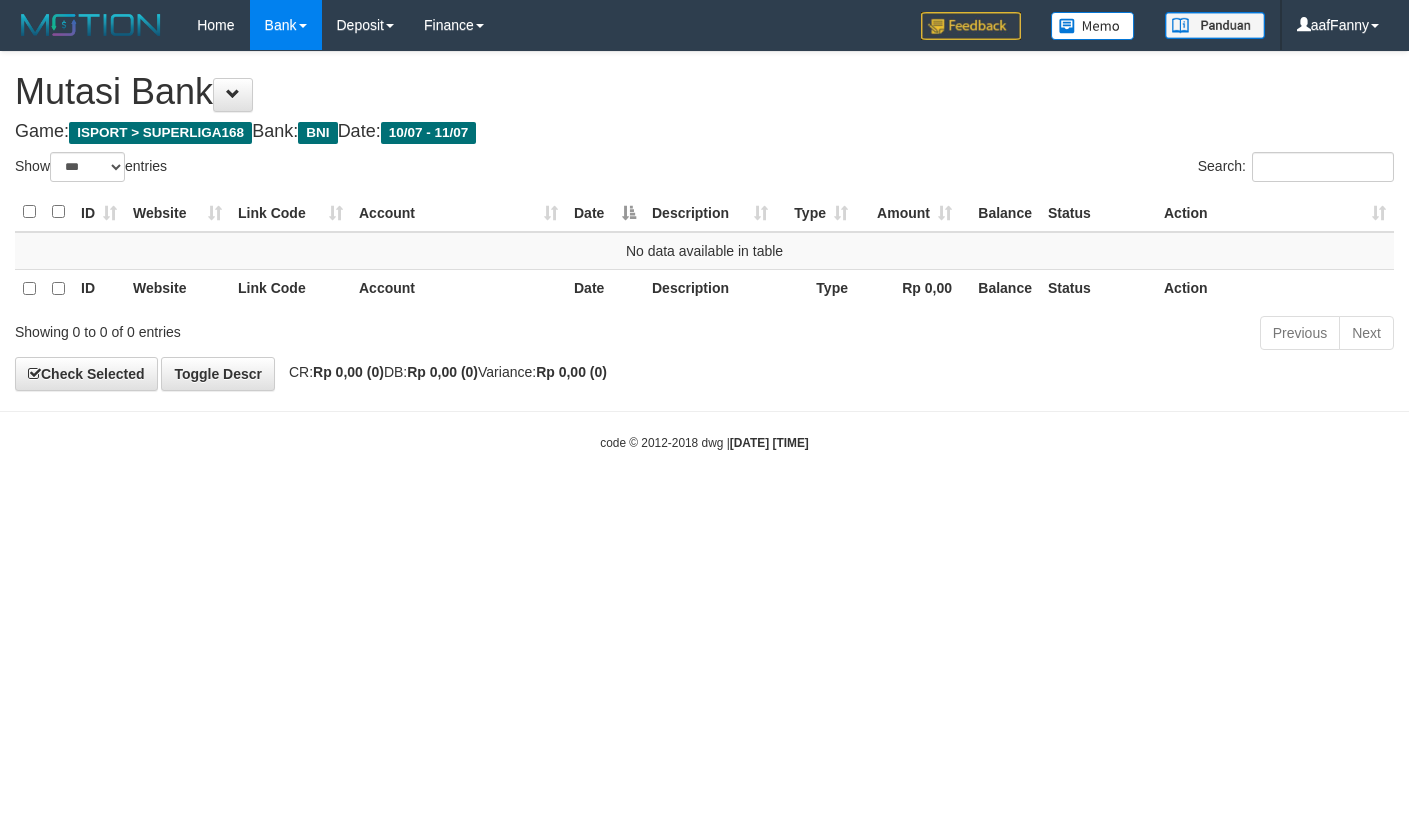 select on "***" 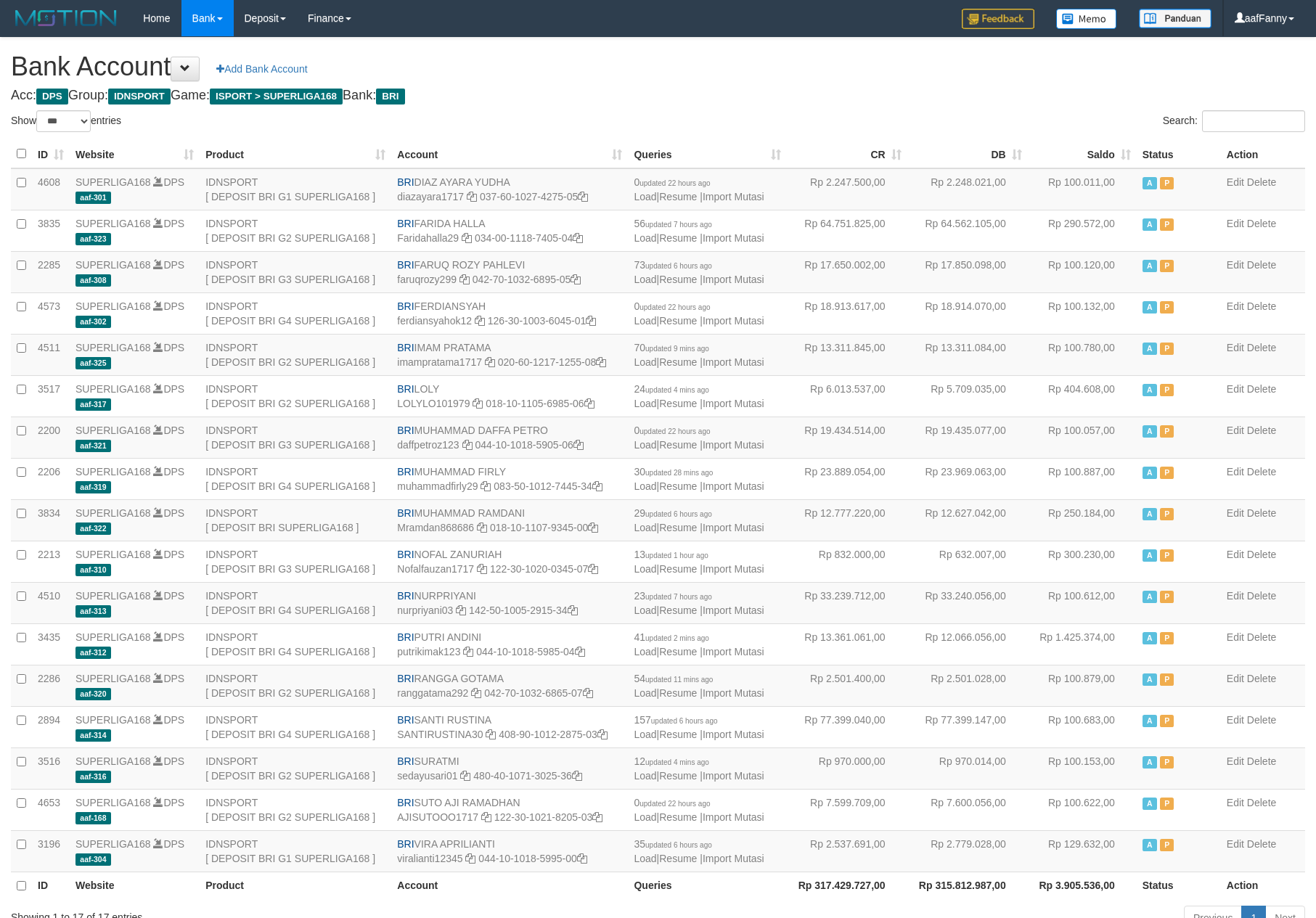 select on "***" 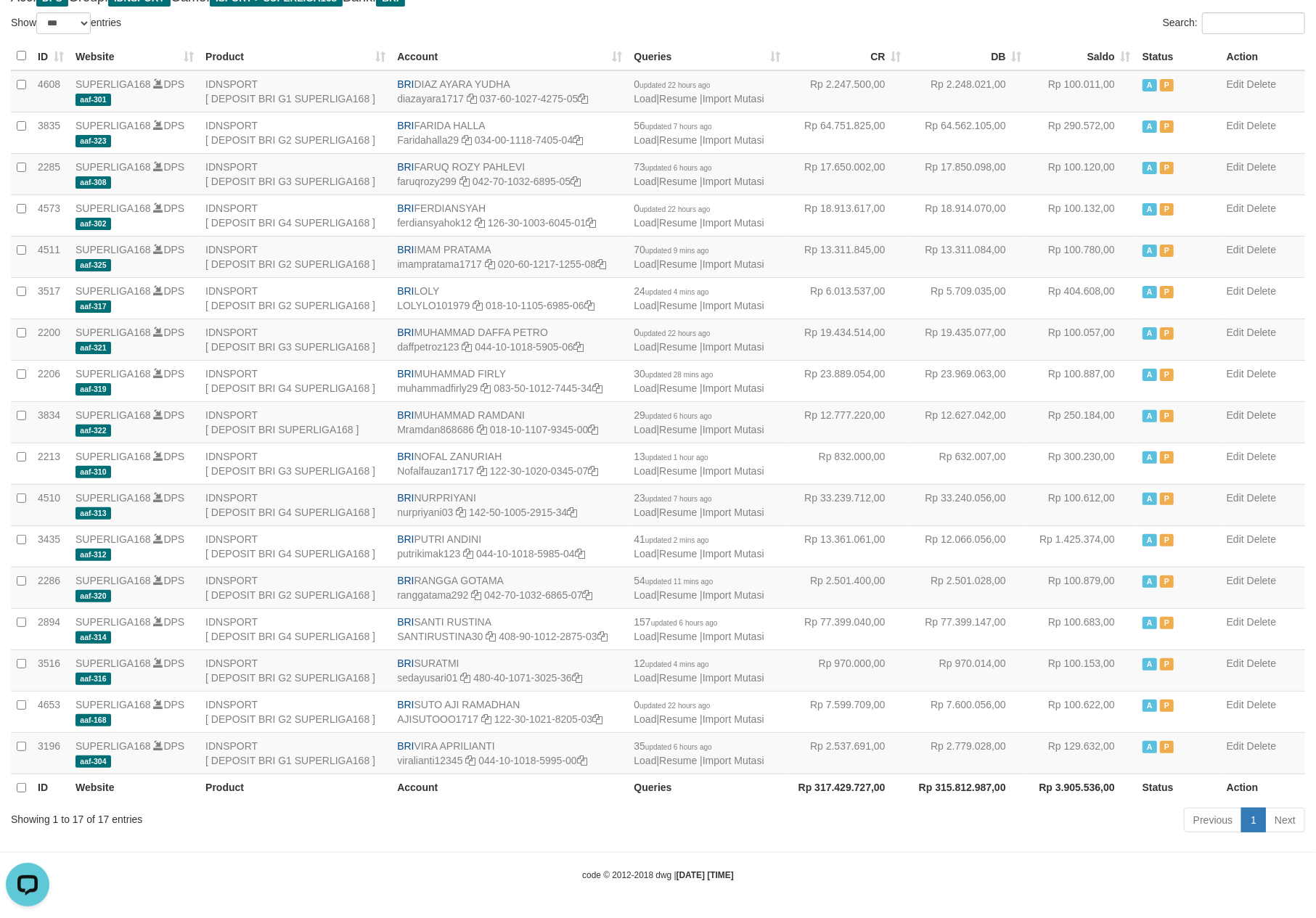 scroll, scrollTop: 0, scrollLeft: 0, axis: both 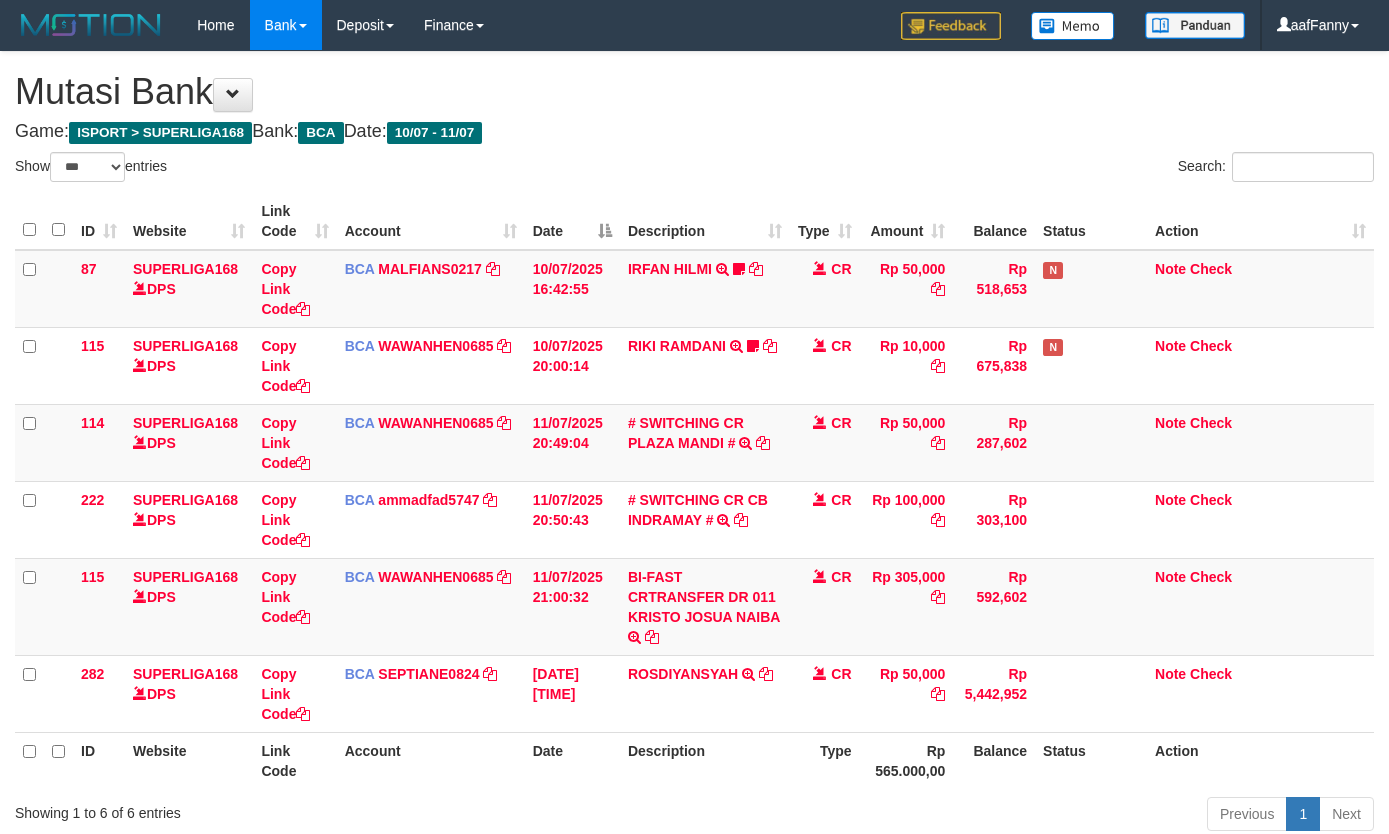select on "***" 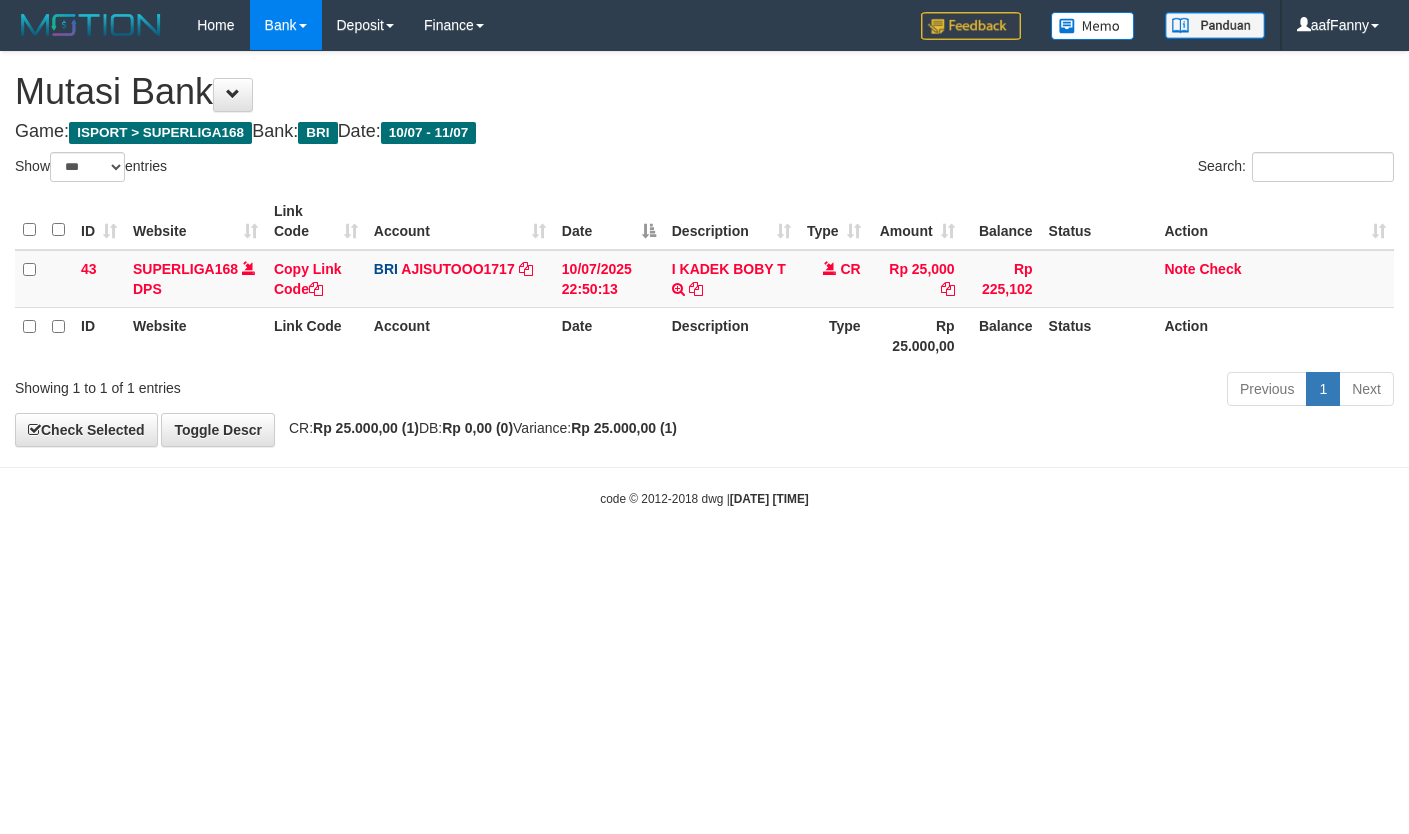 select on "***" 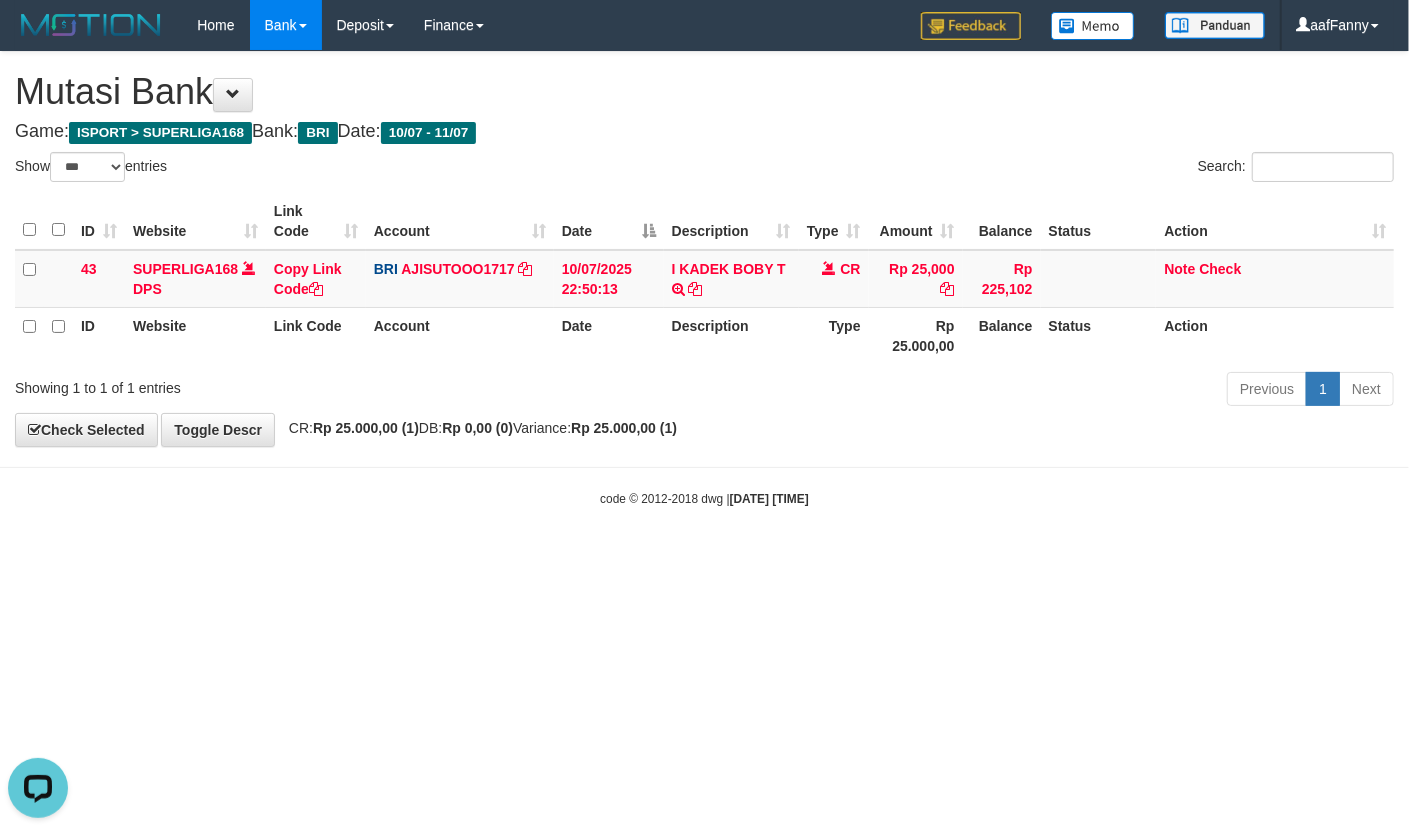 scroll, scrollTop: 0, scrollLeft: 0, axis: both 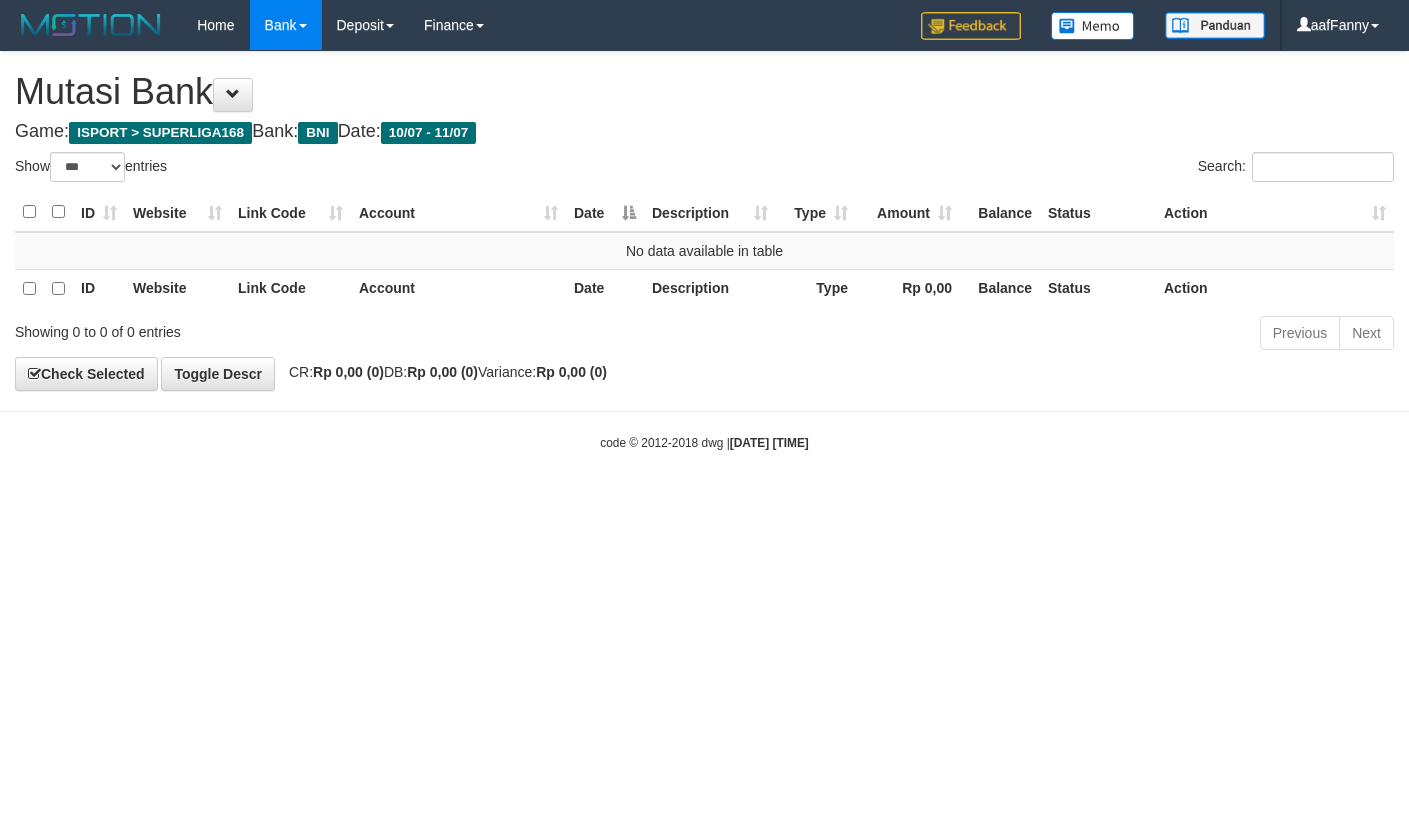 select on "***" 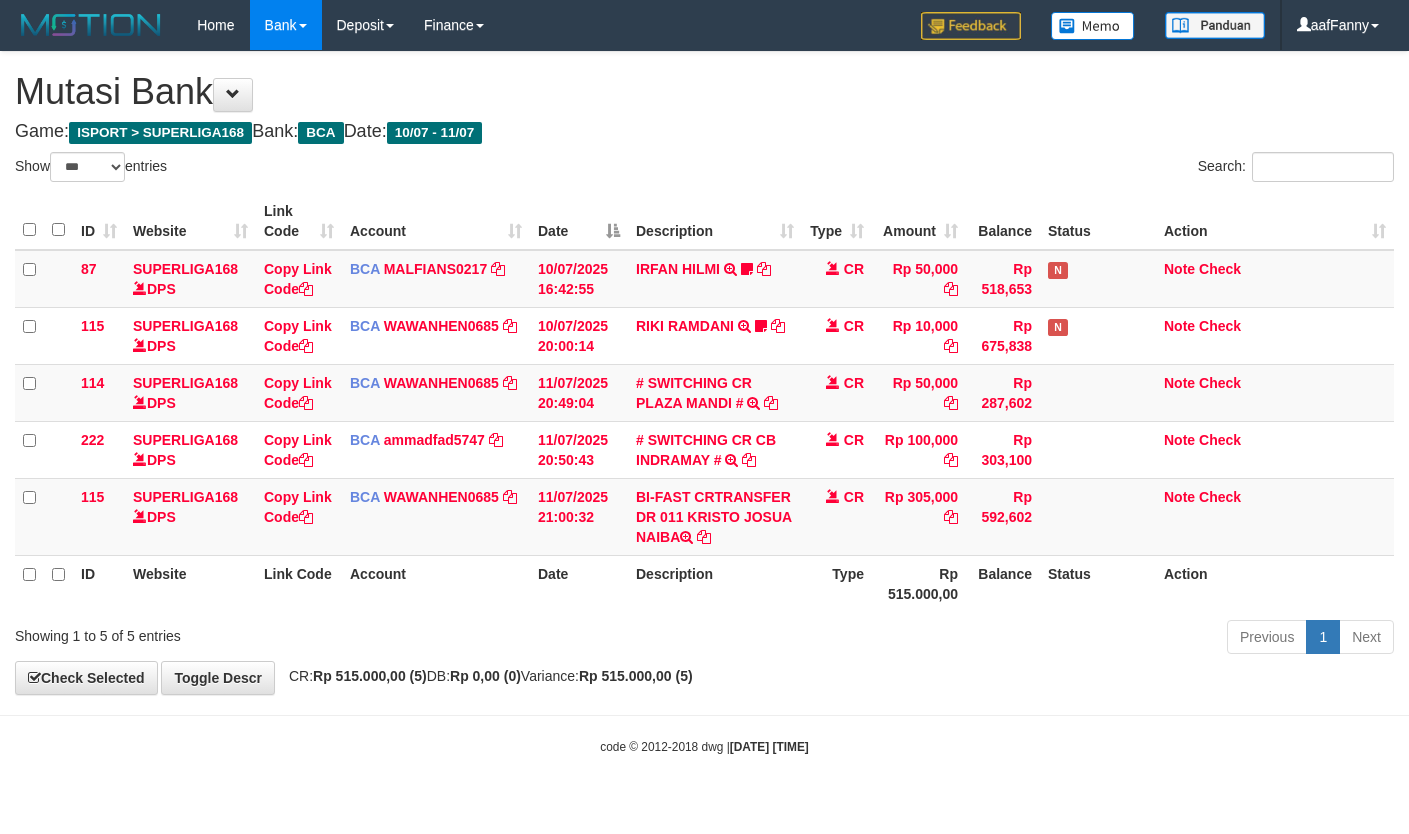 select on "***" 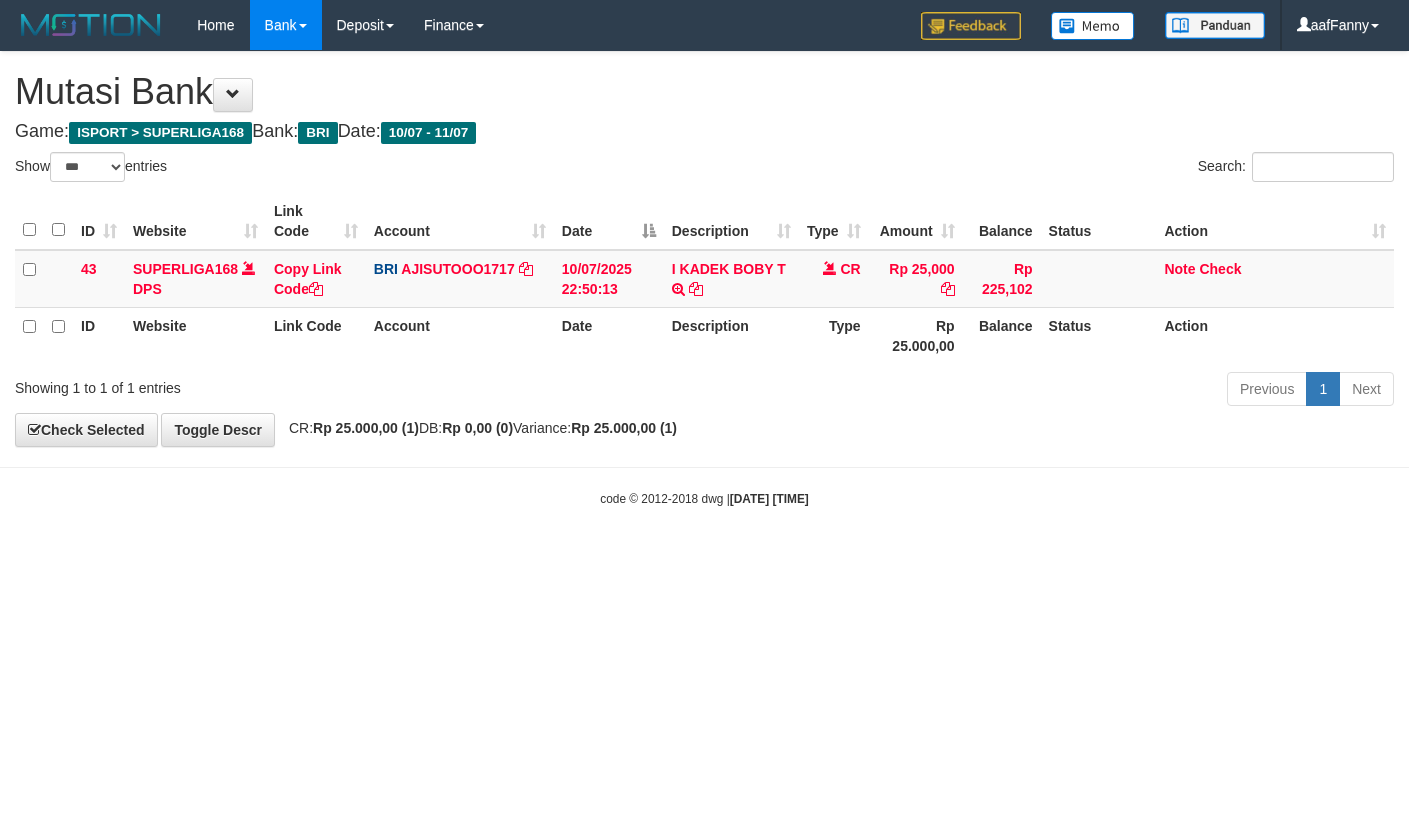 select on "***" 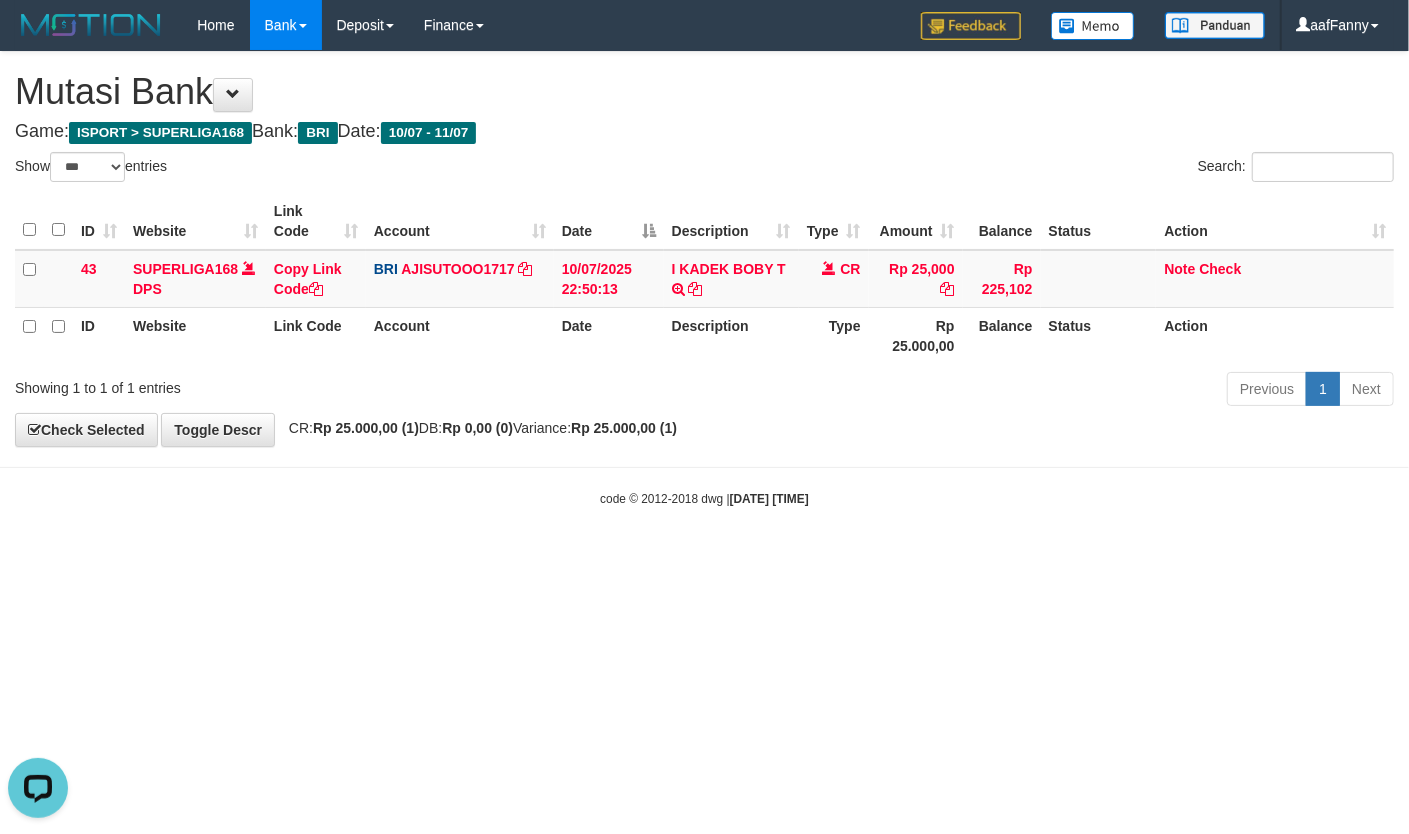 scroll, scrollTop: 0, scrollLeft: 0, axis: both 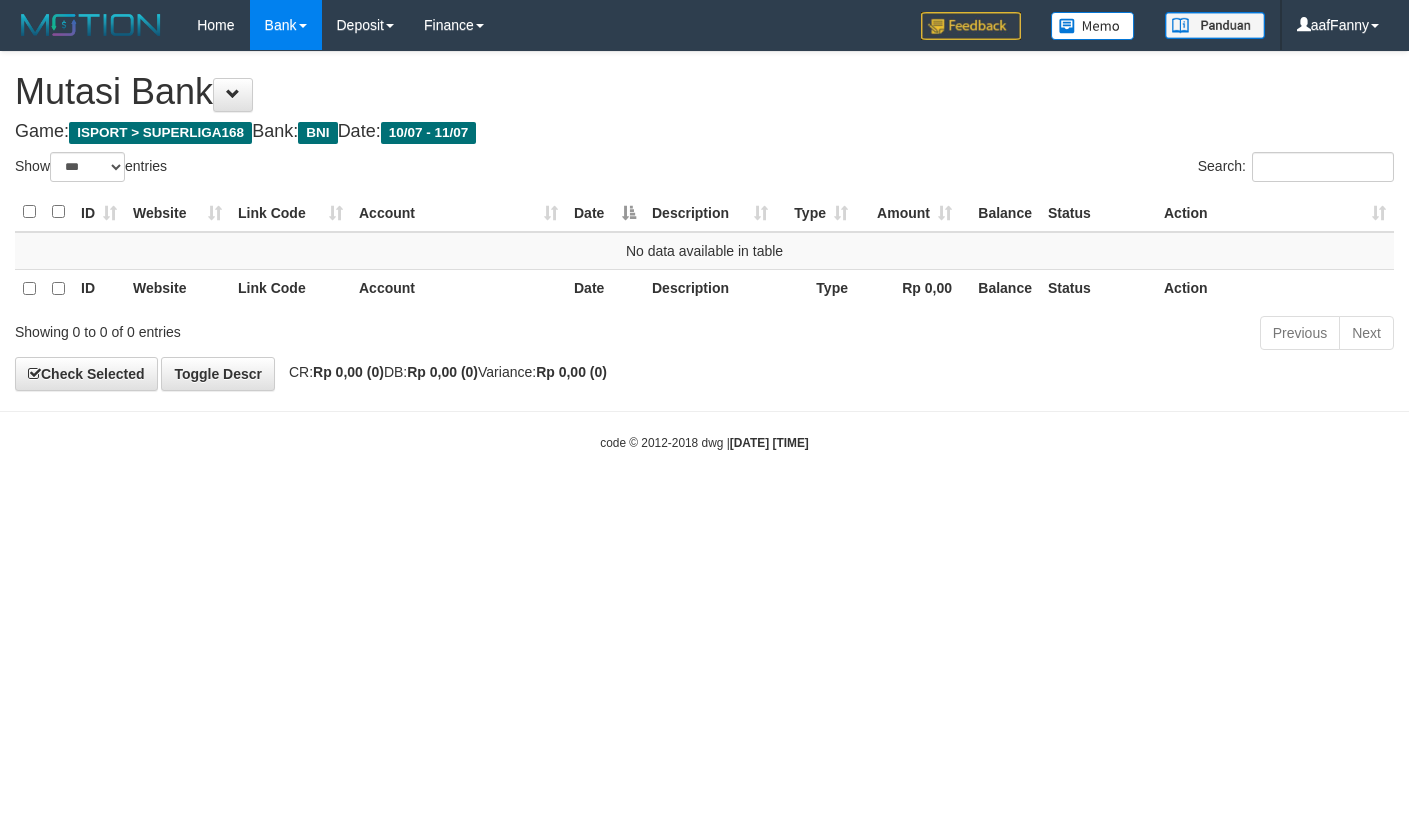 select on "***" 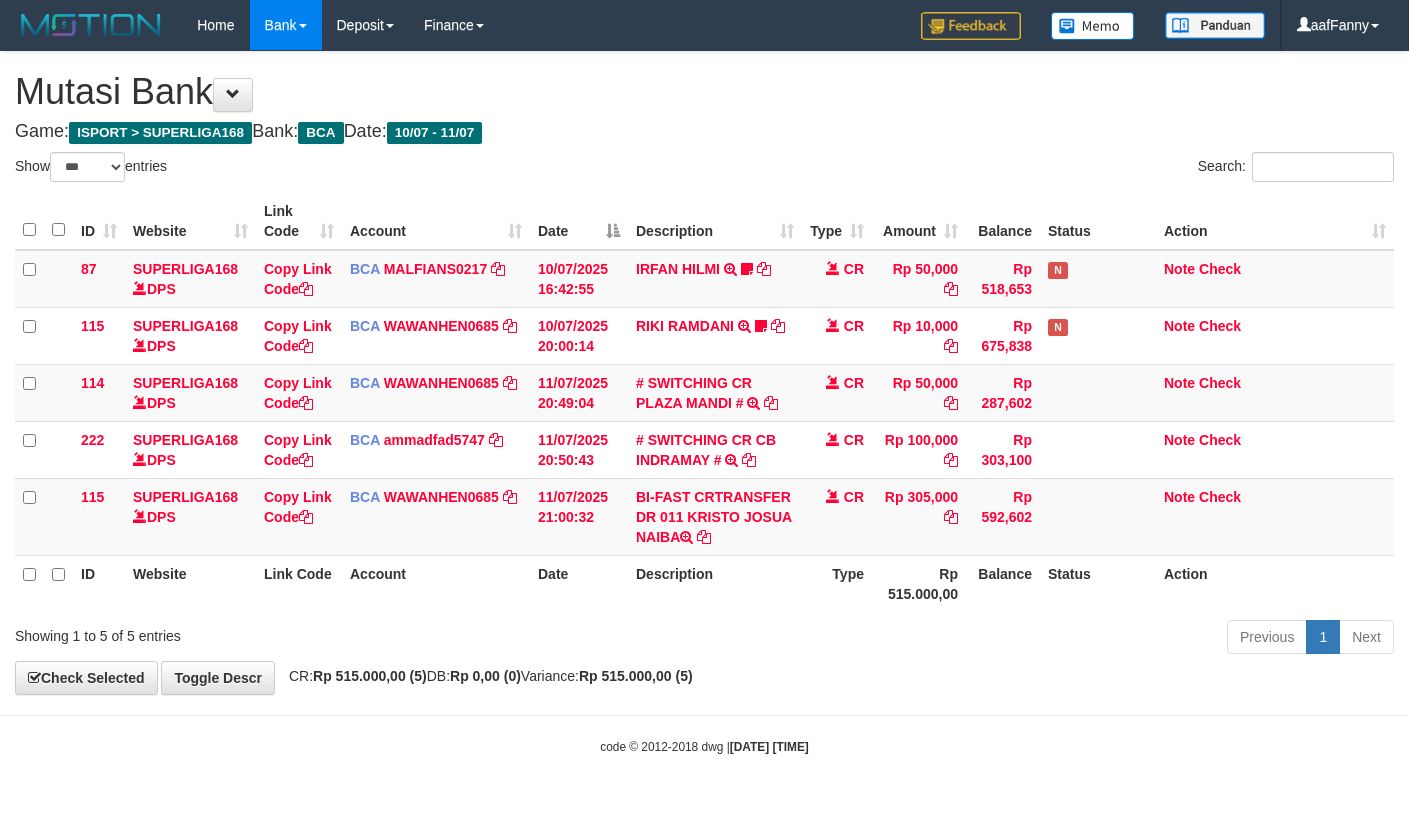 select on "***" 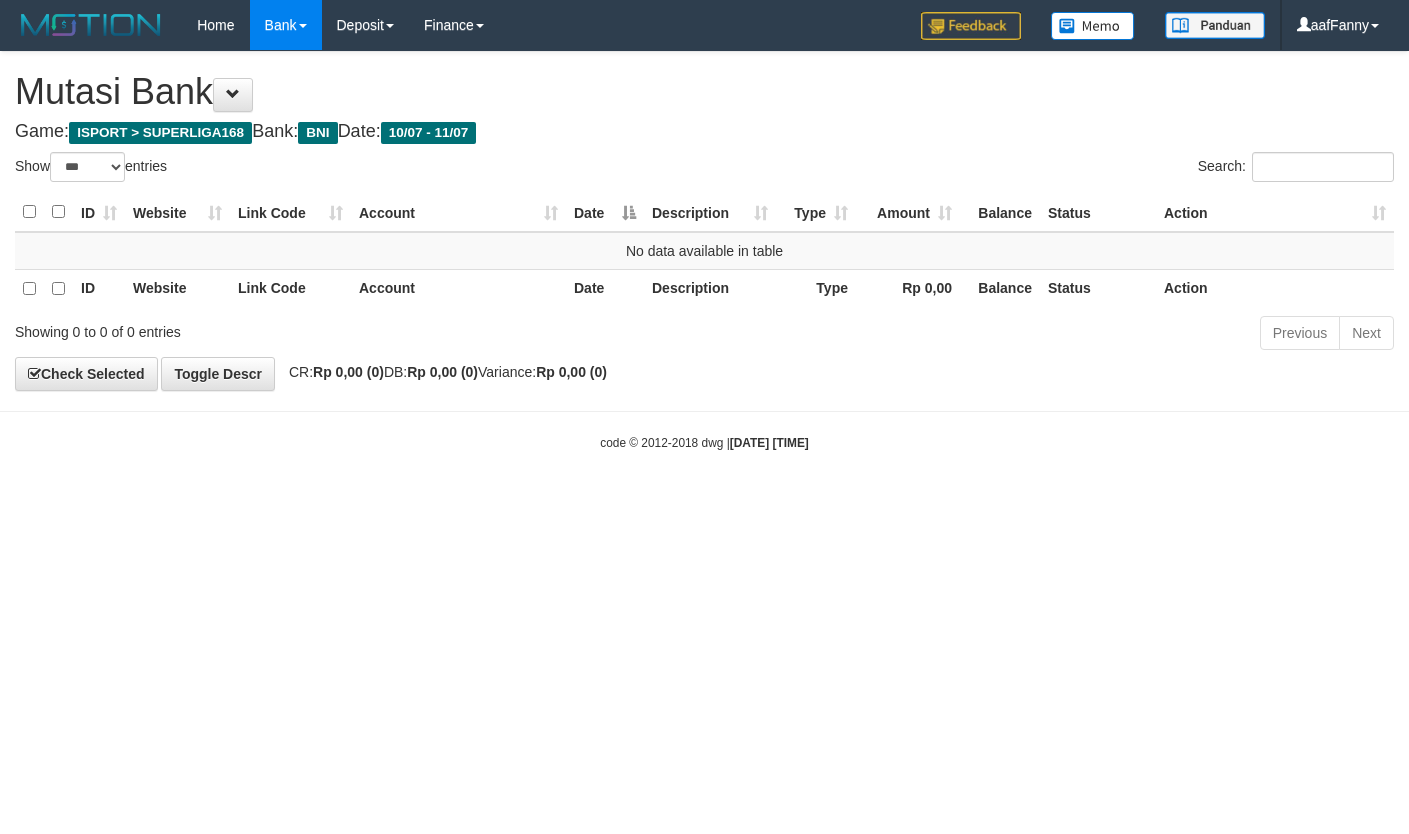 select on "***" 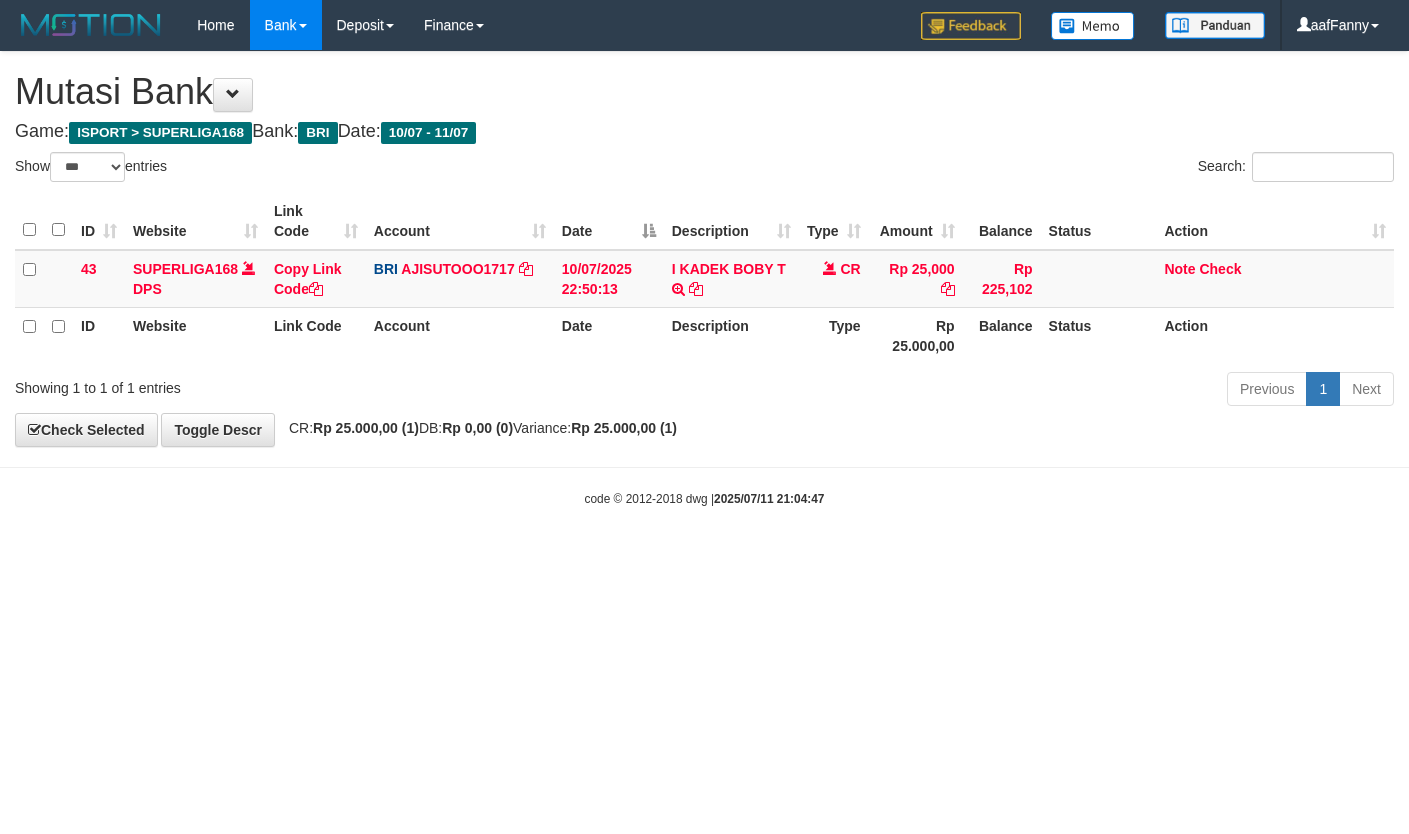 select on "***" 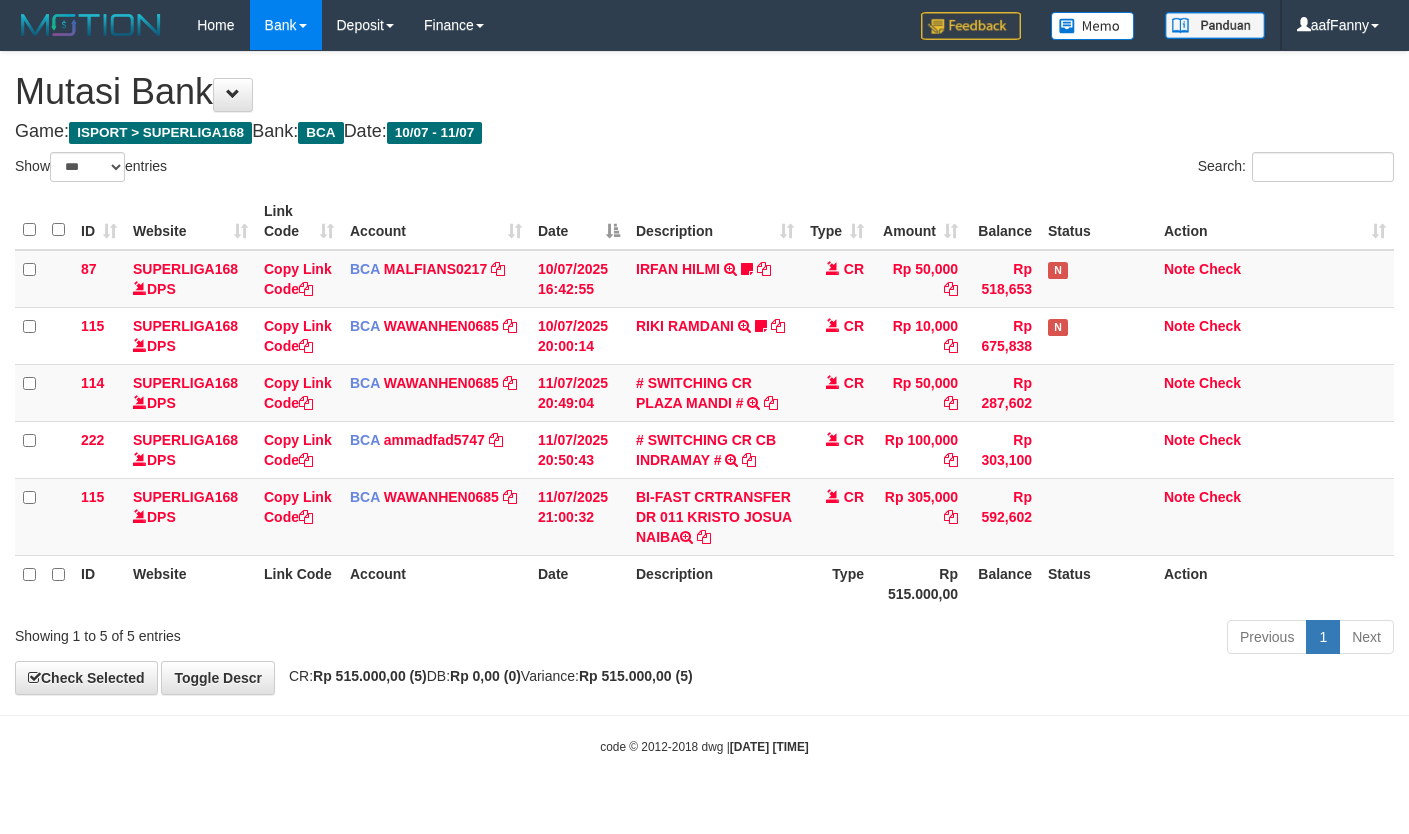 select on "***" 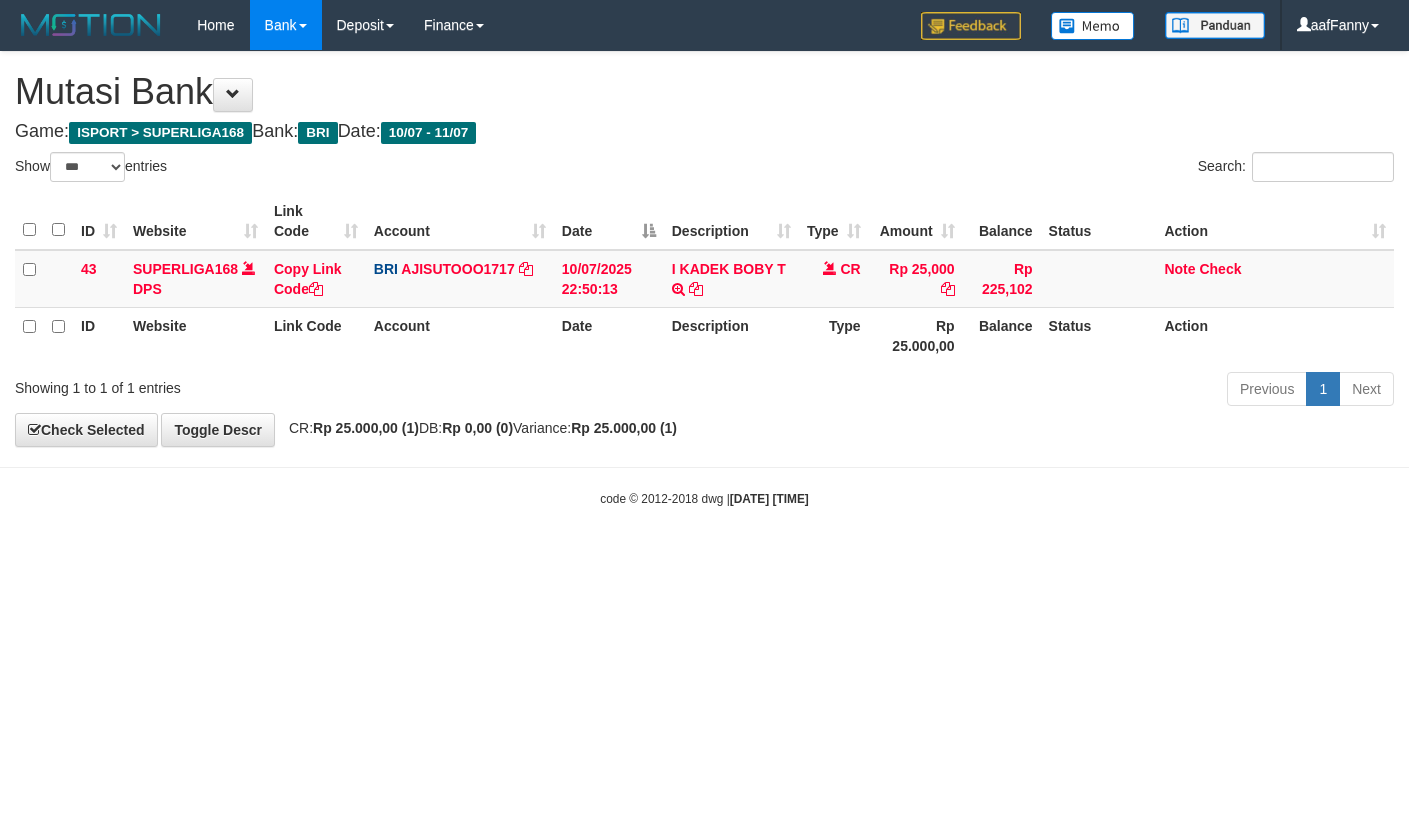 select on "***" 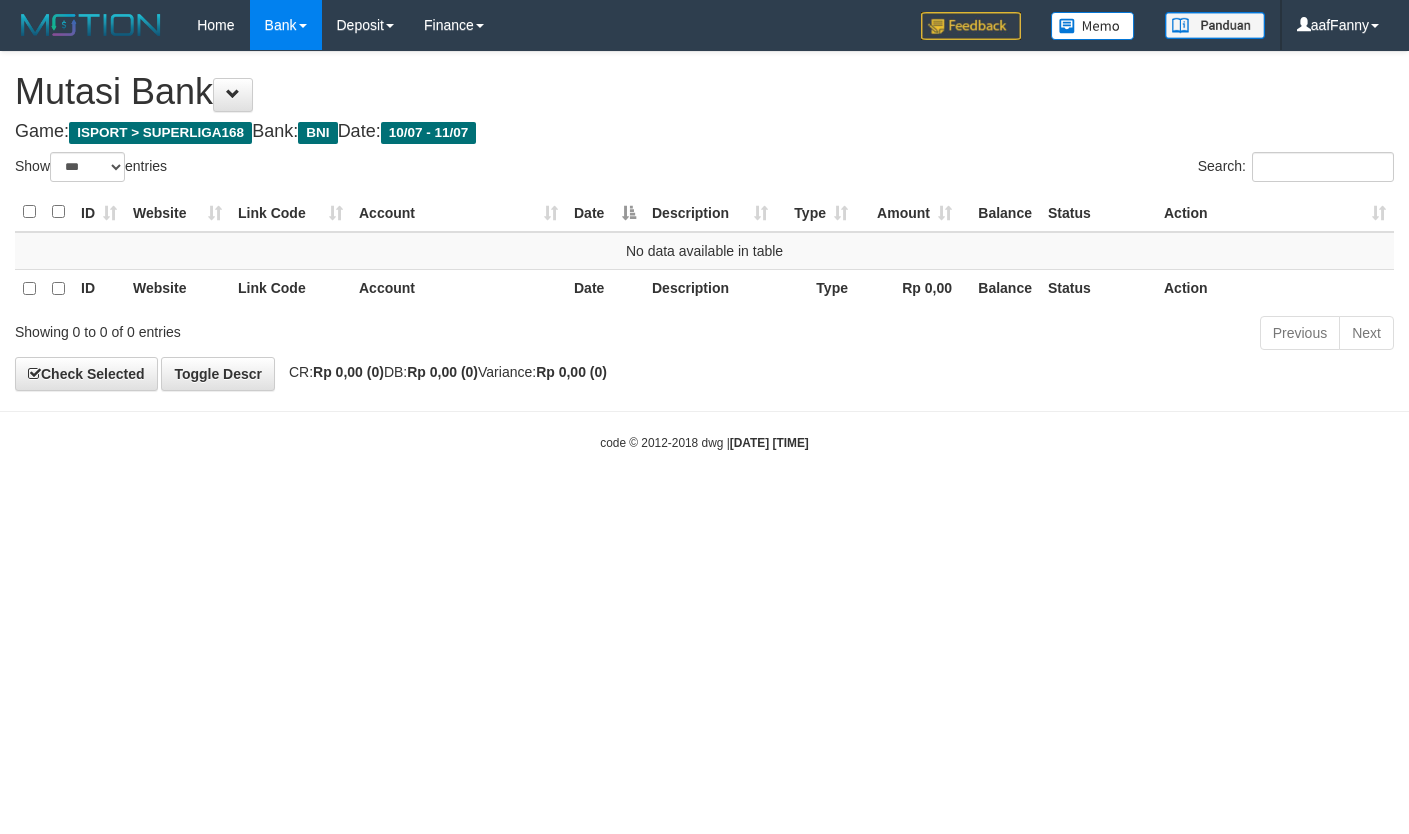 select on "***" 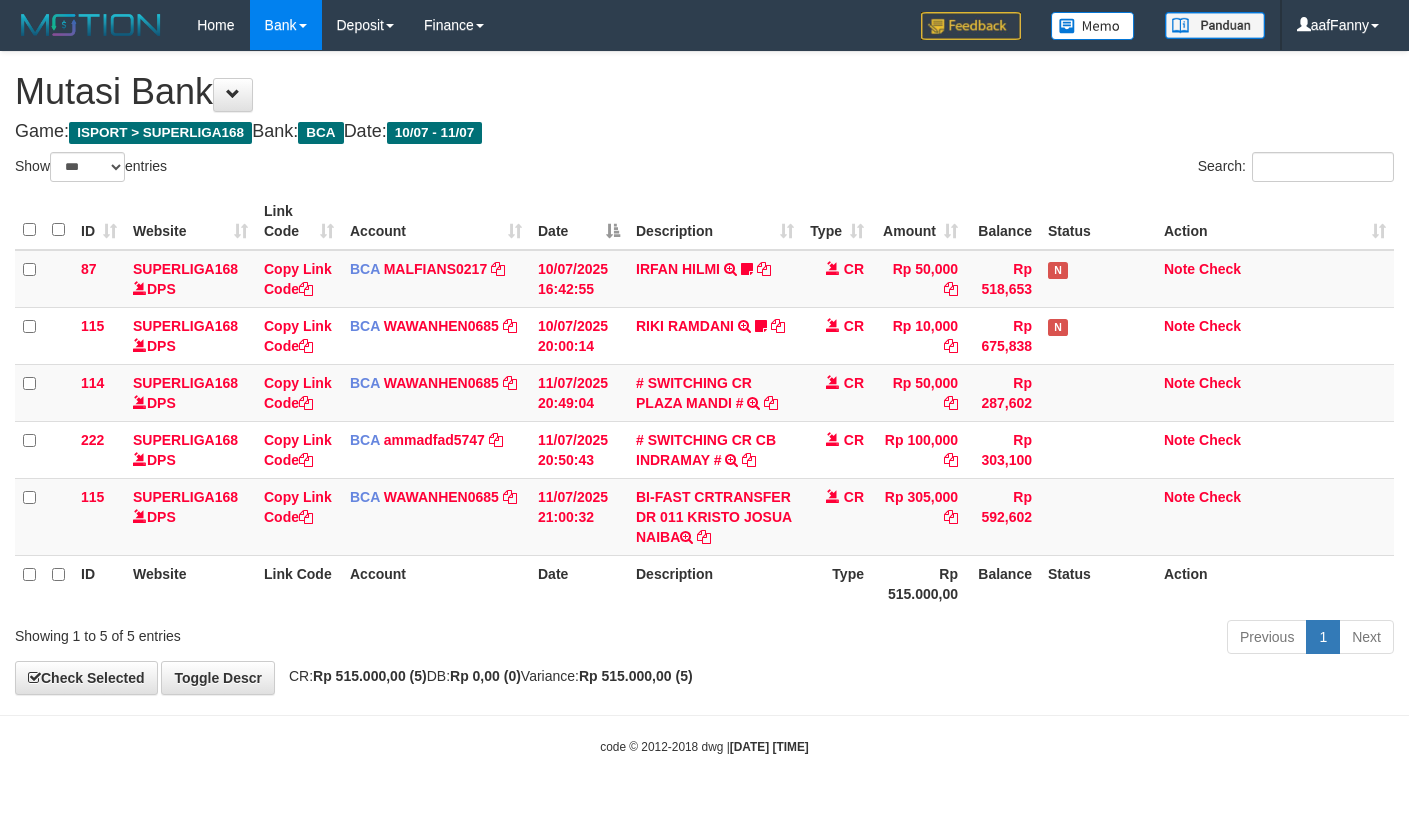 select on "***" 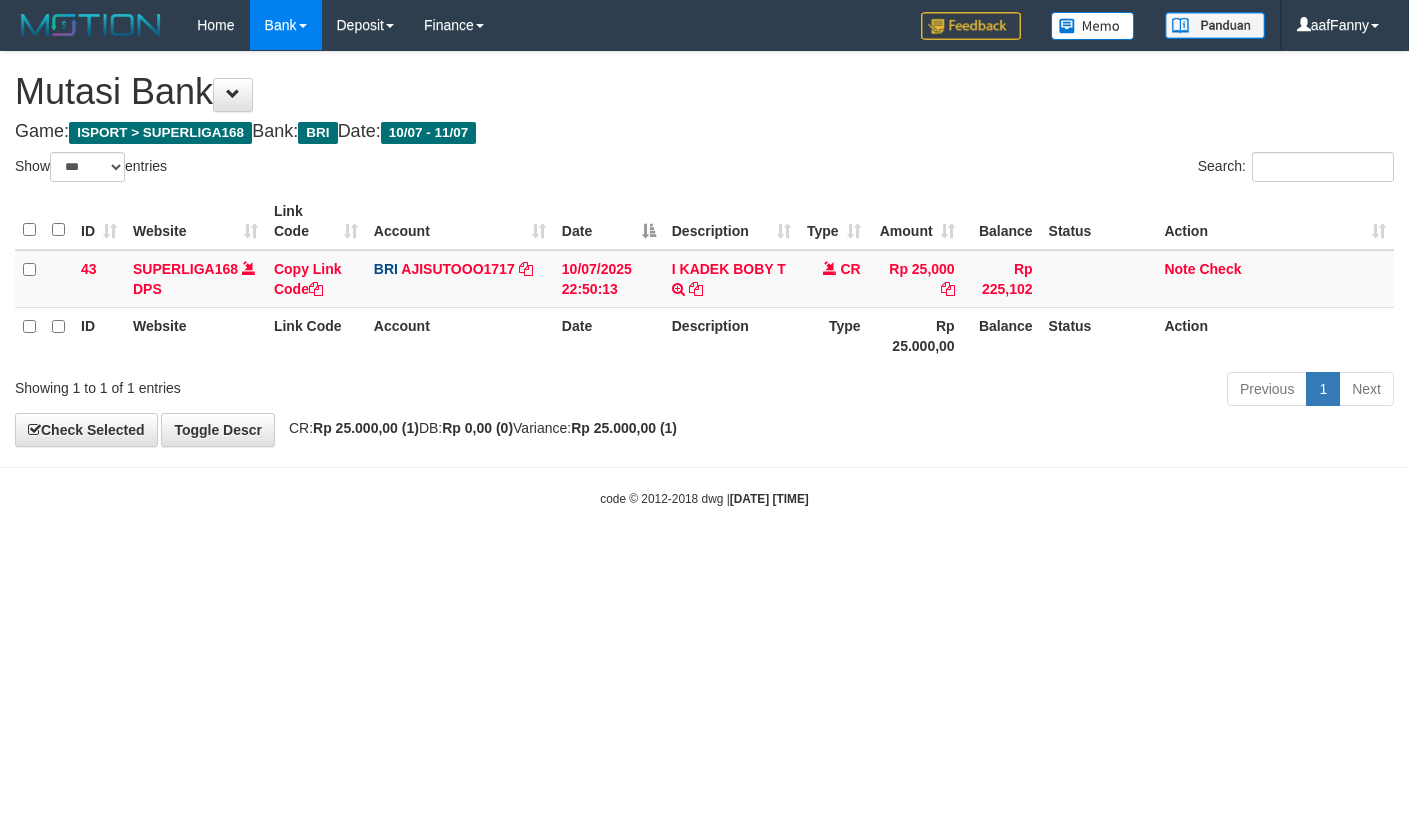 select on "***" 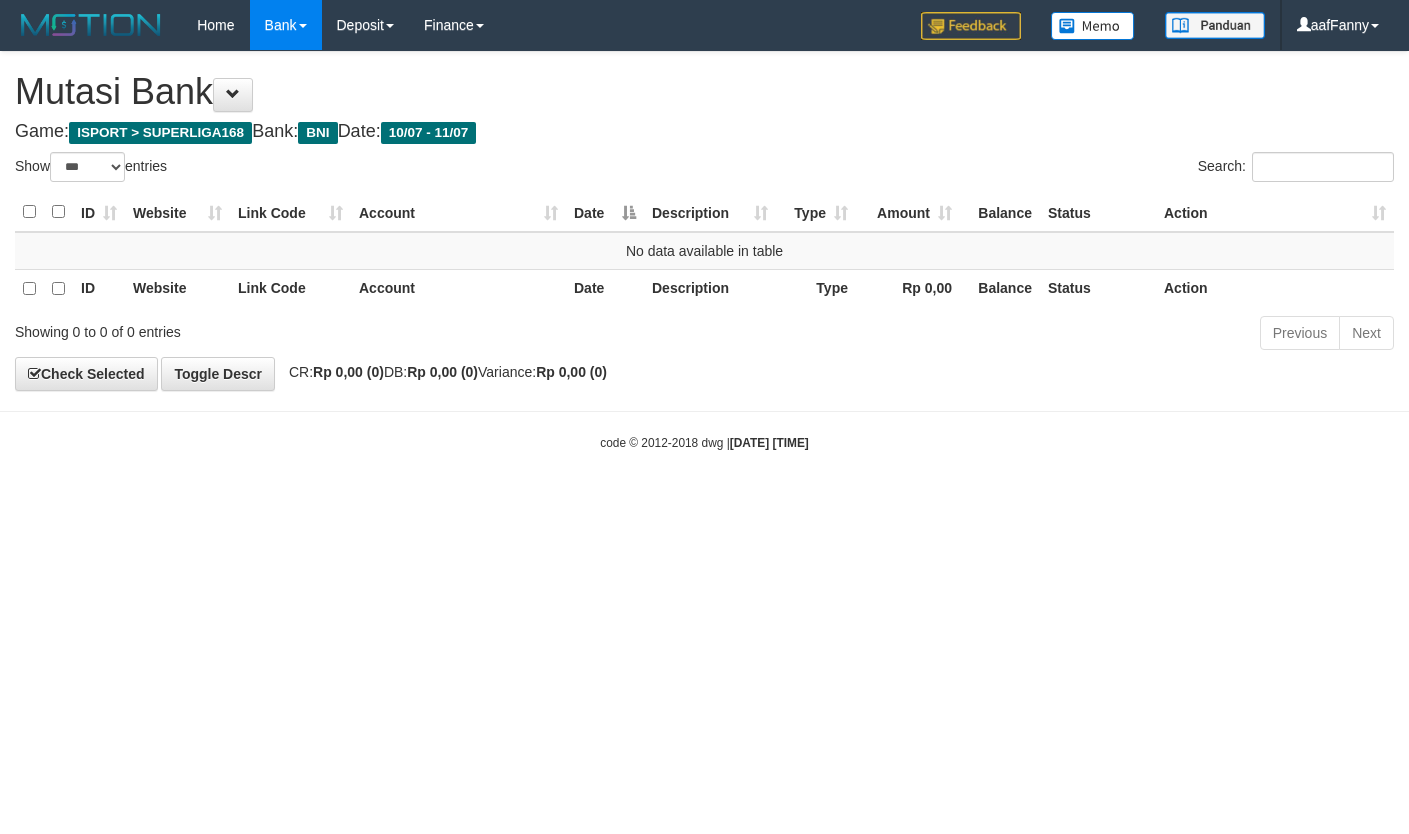 select on "***" 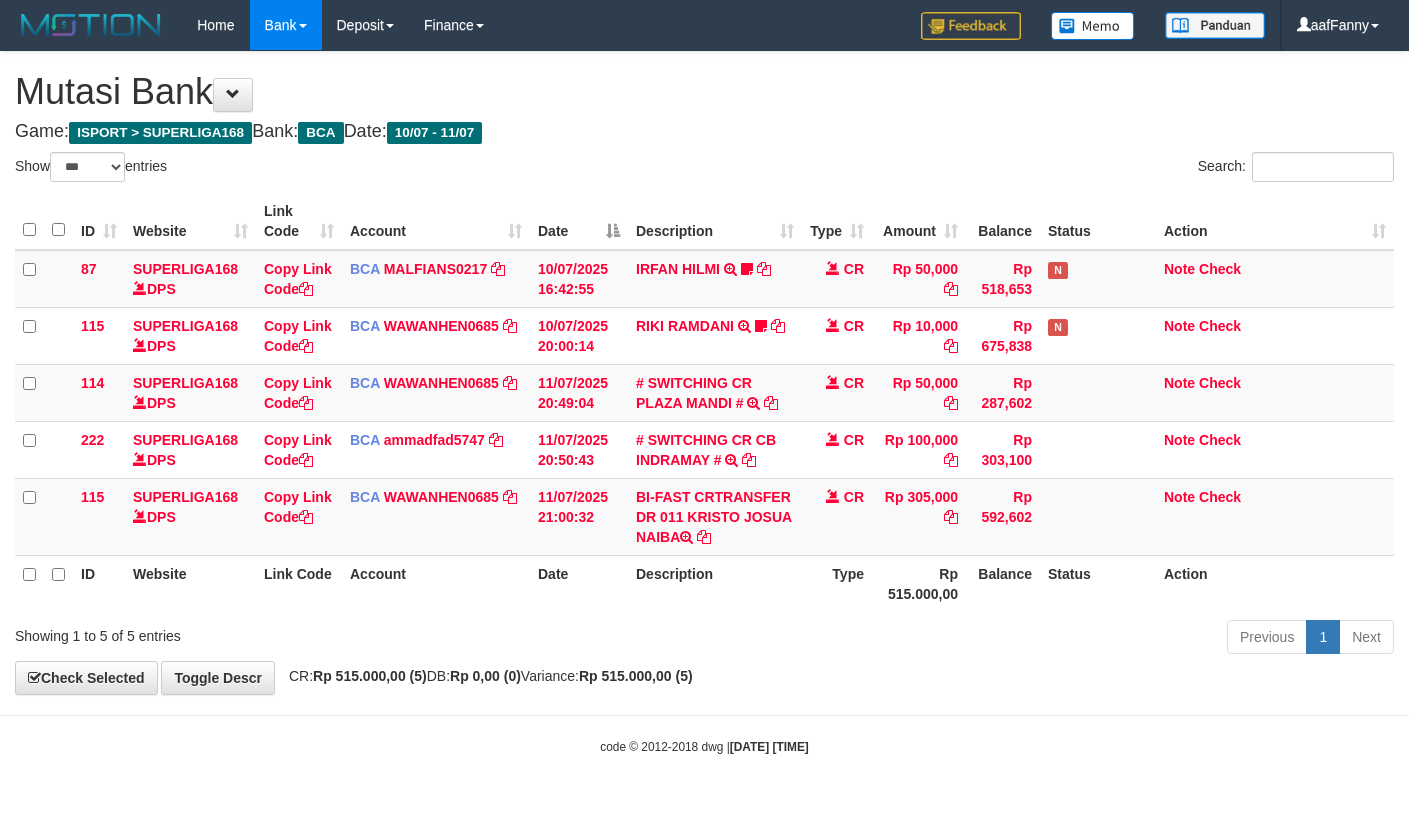 select on "***" 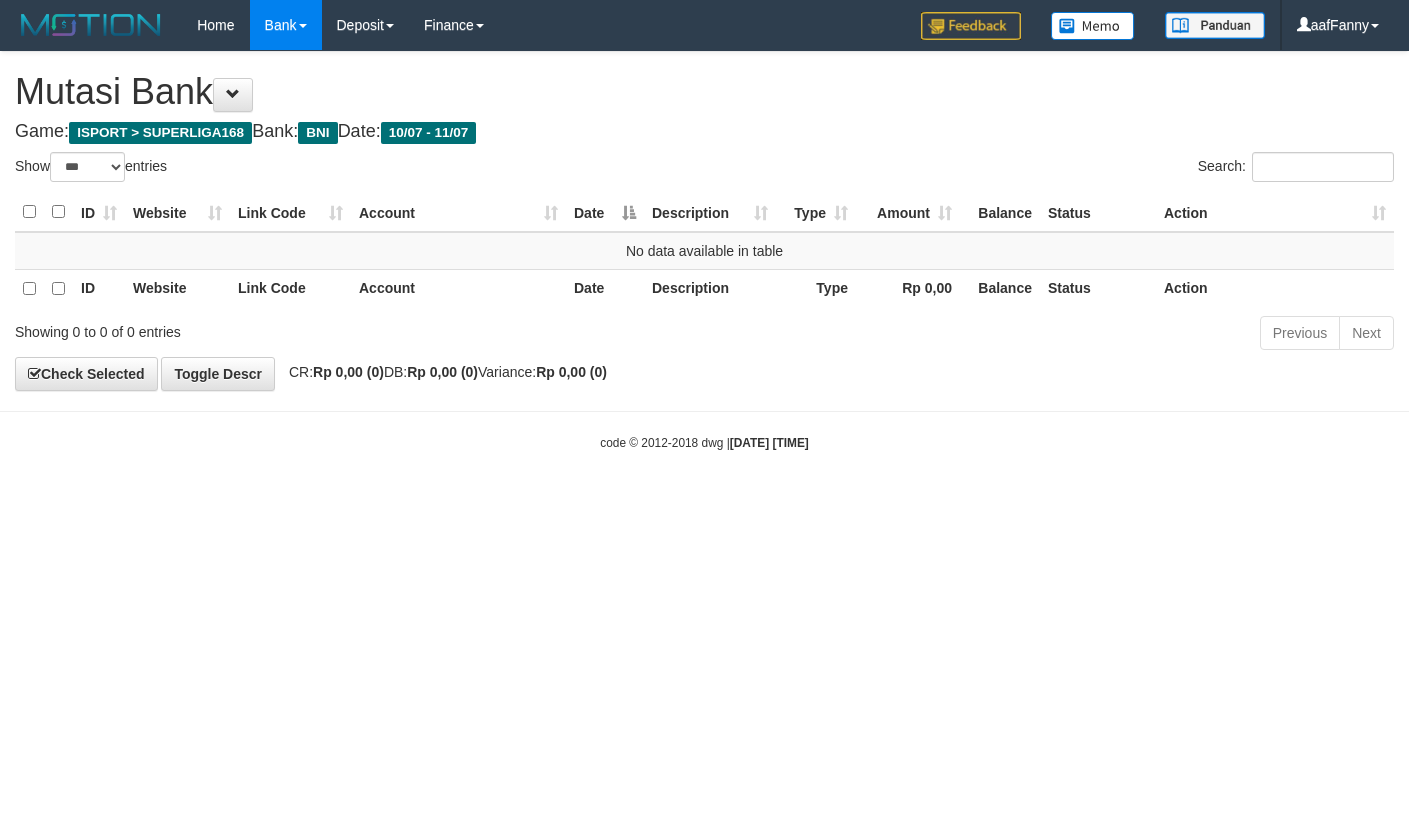 select on "***" 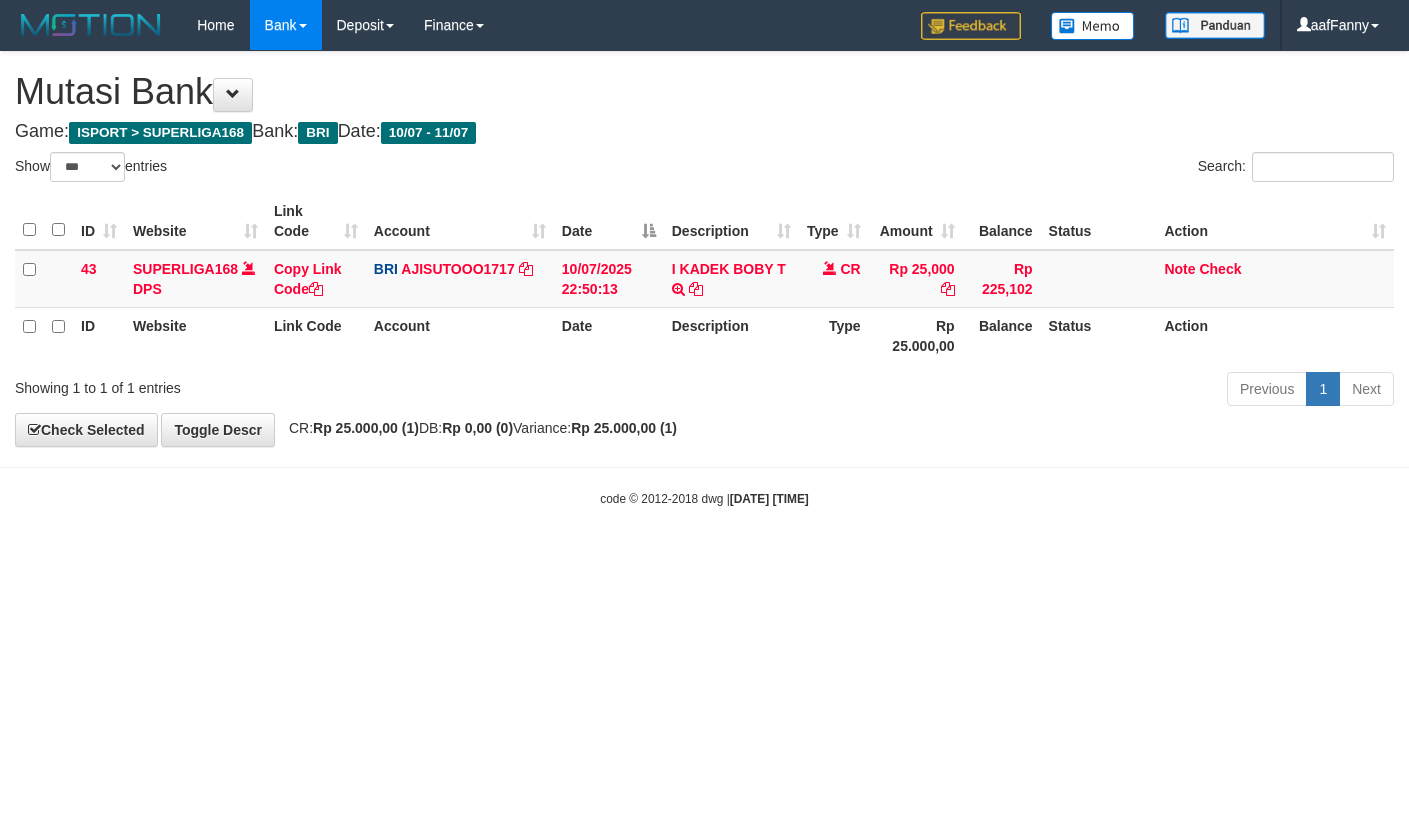select on "***" 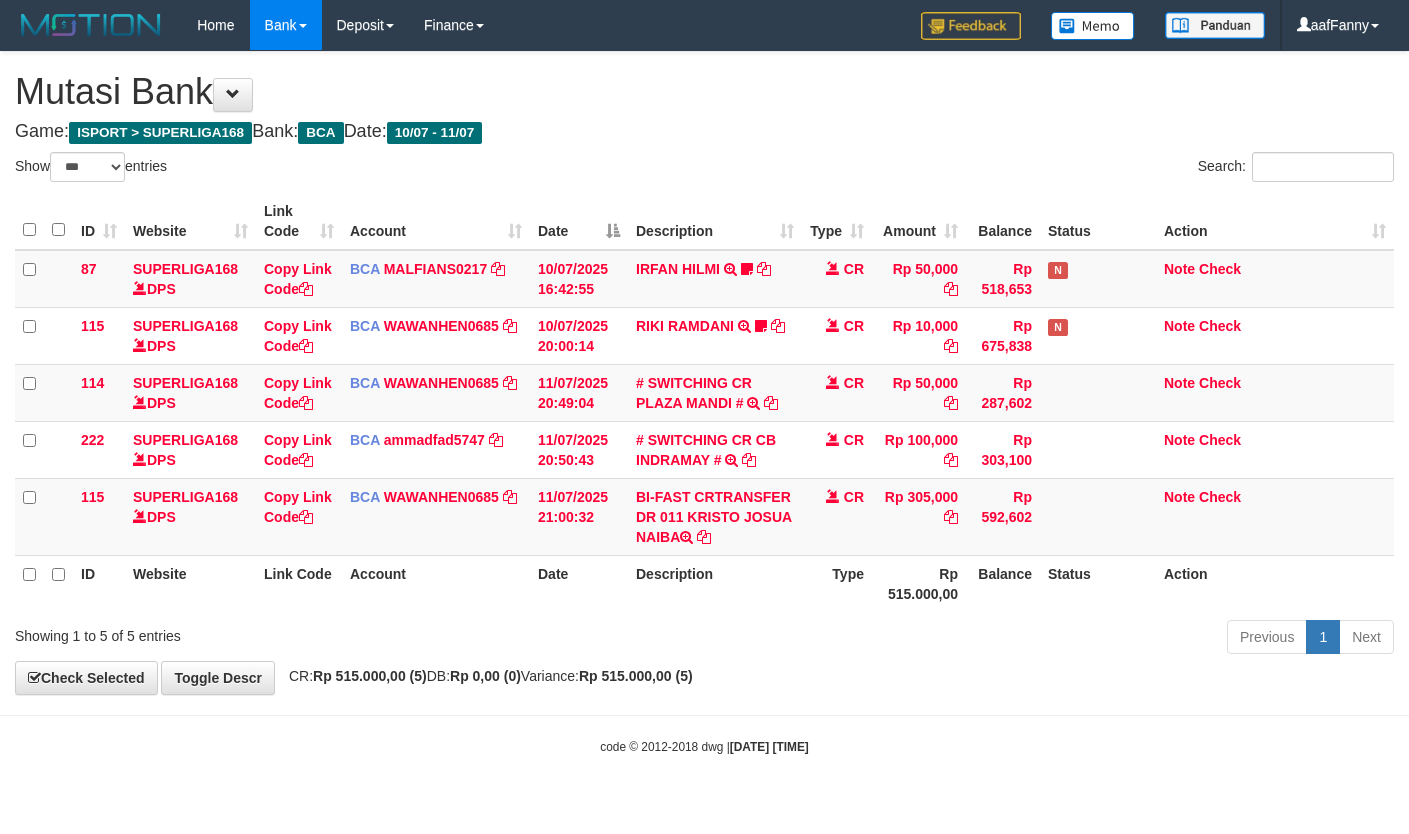 select on "***" 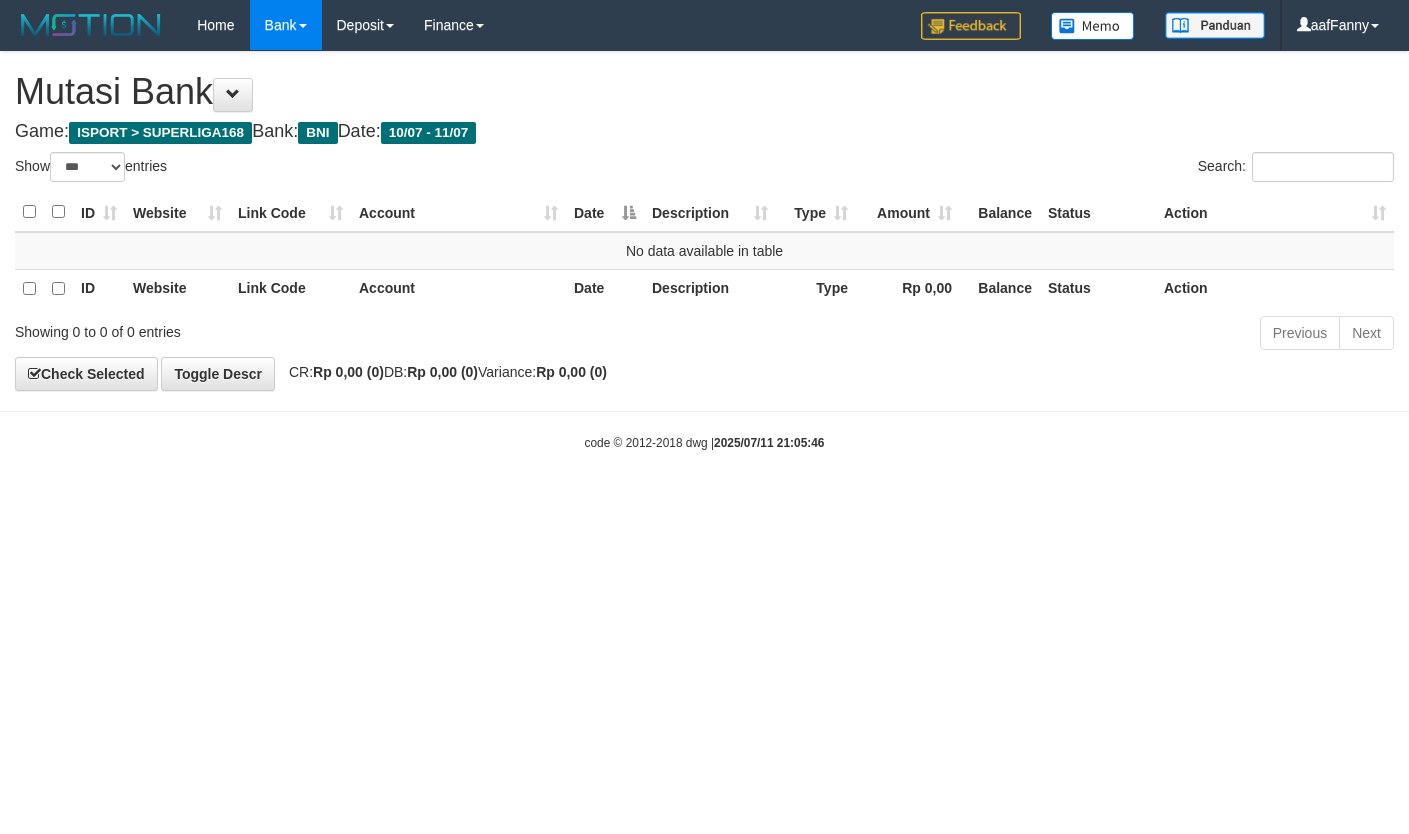 select on "***" 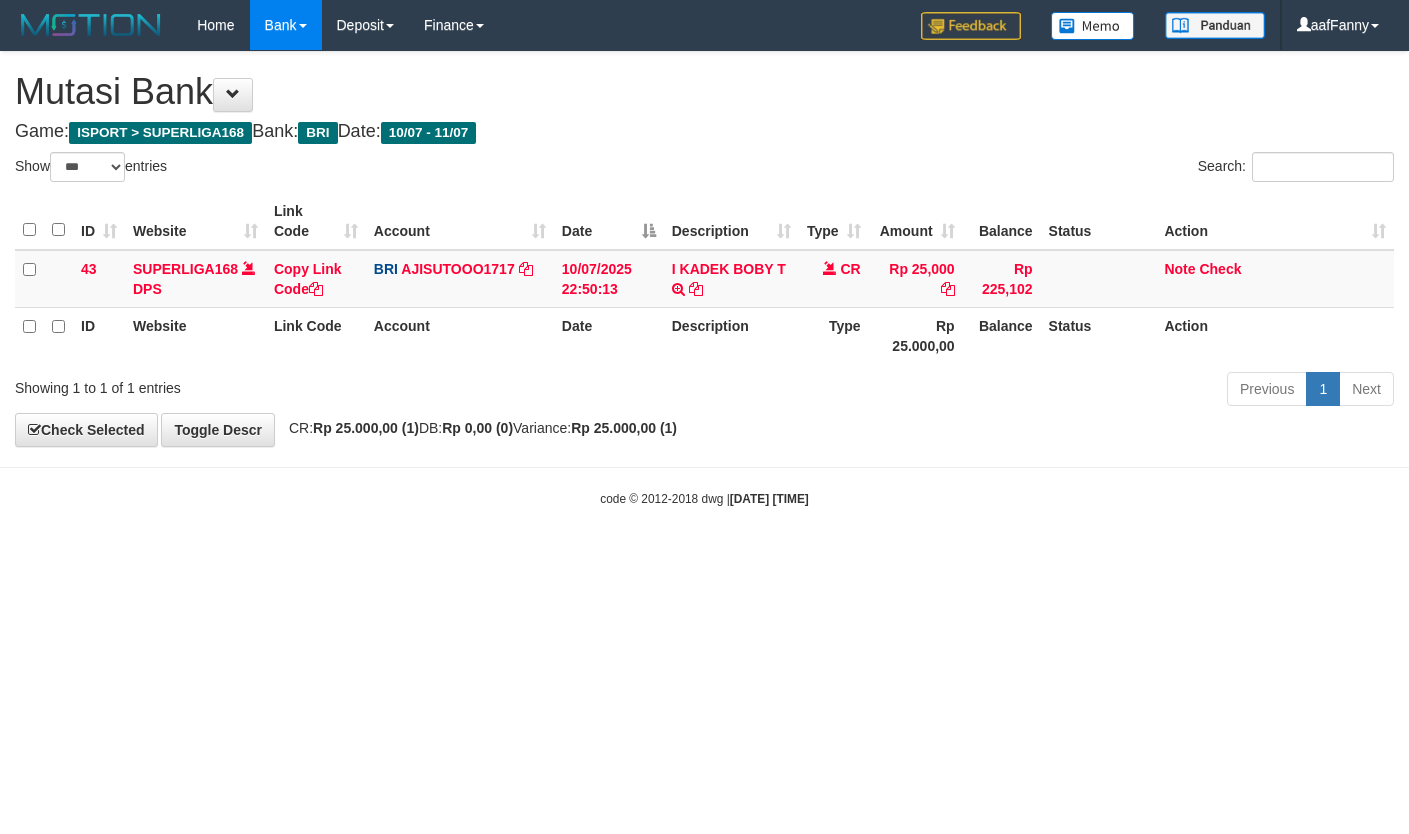 select on "***" 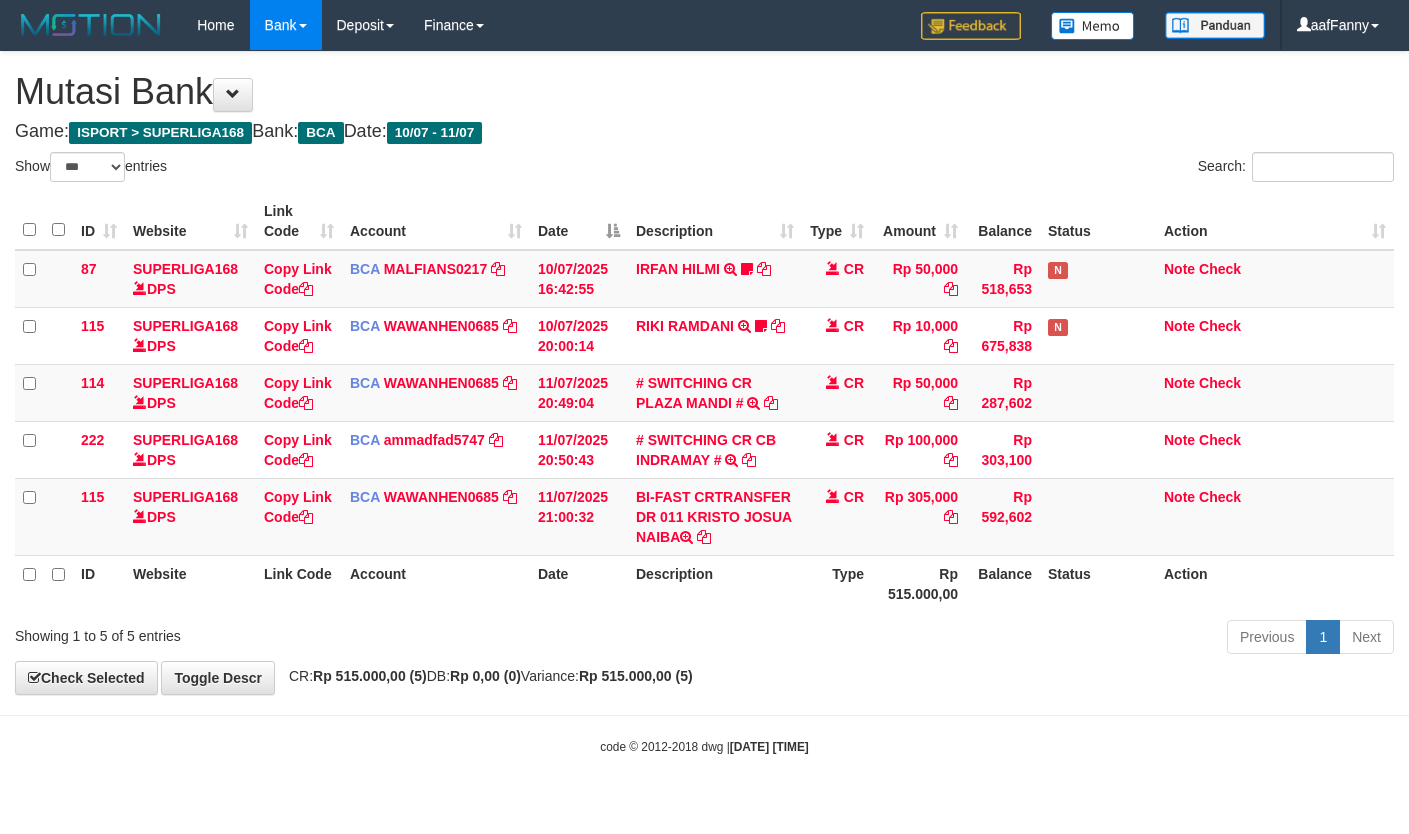 select on "***" 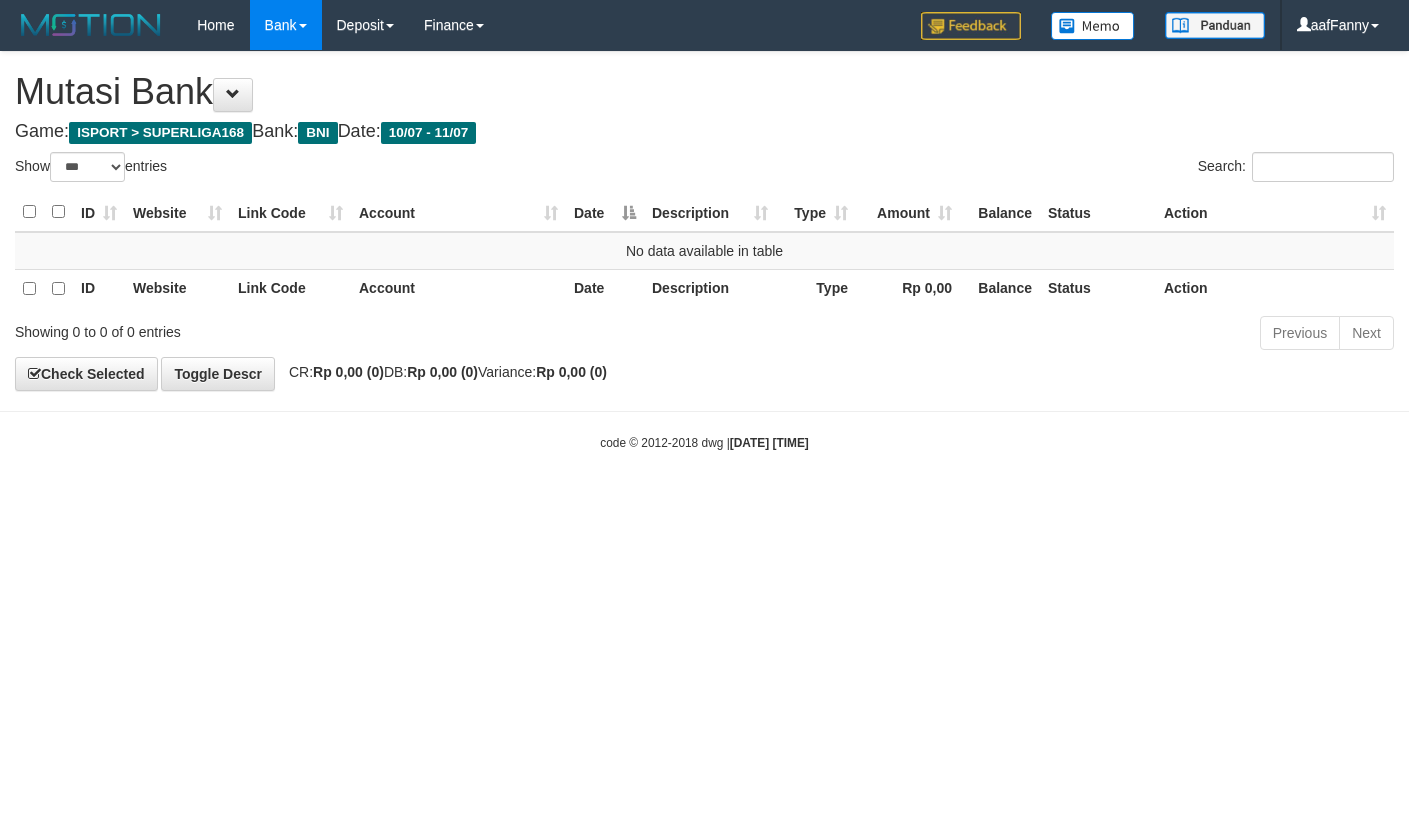 select on "***" 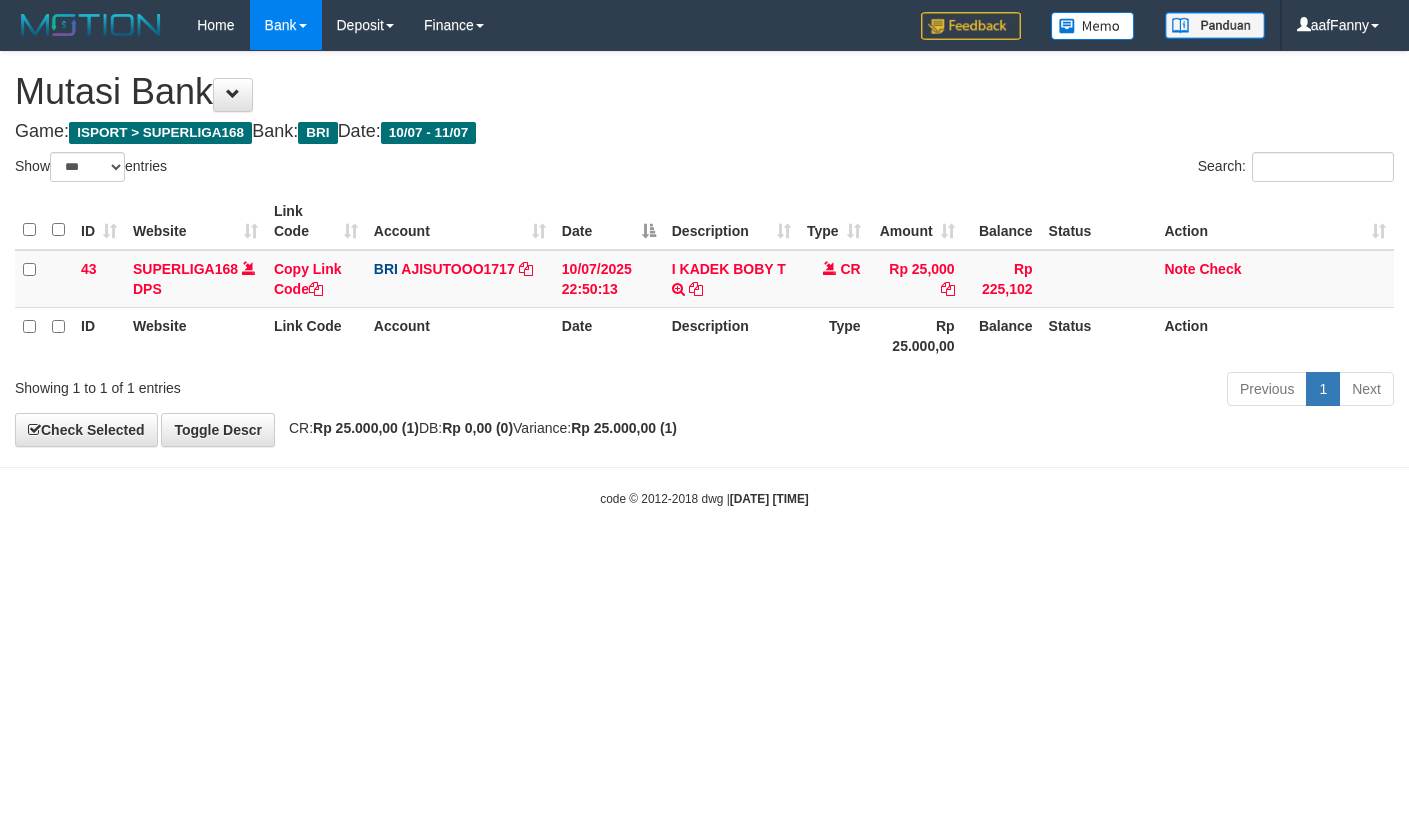 select on "***" 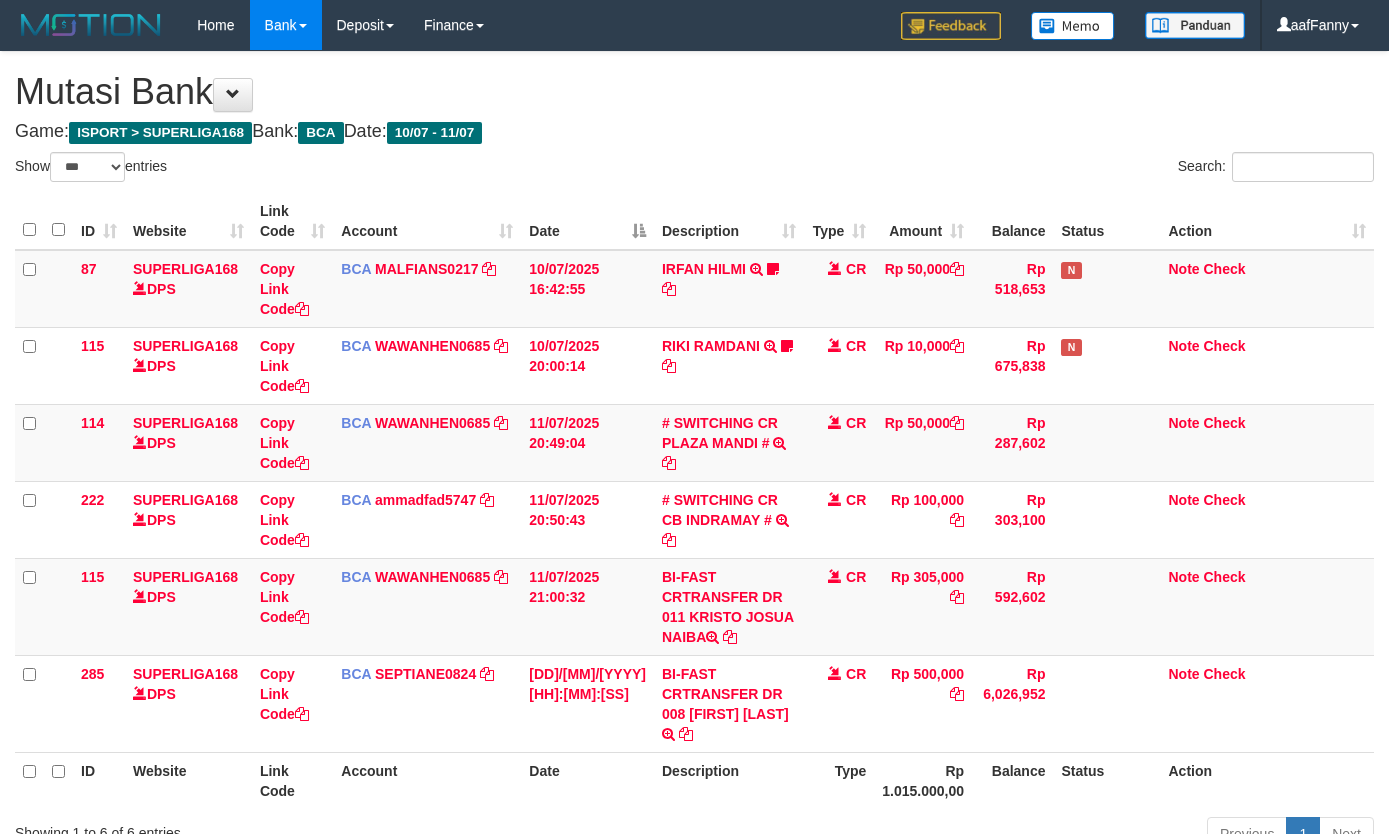 select on "***" 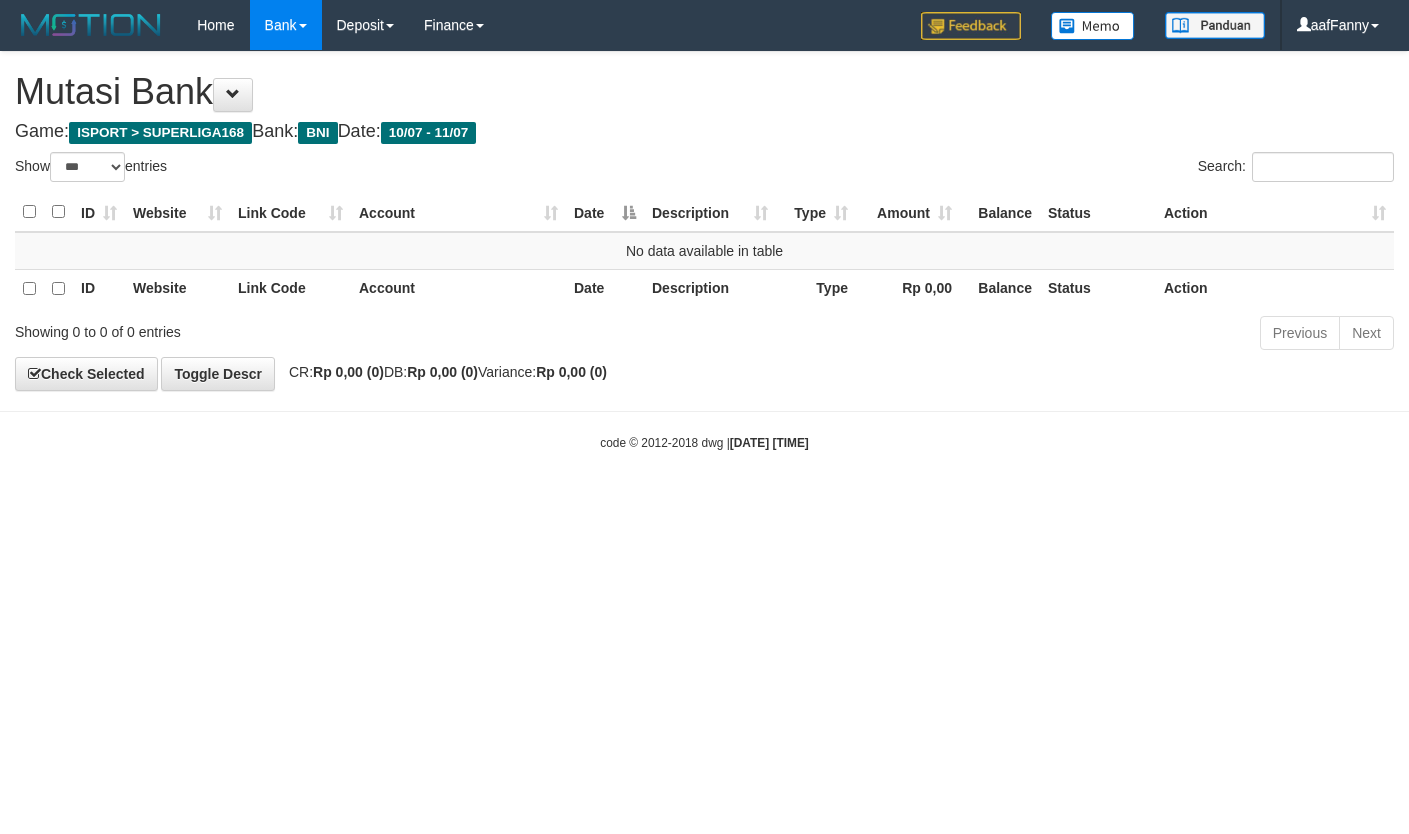 select on "***" 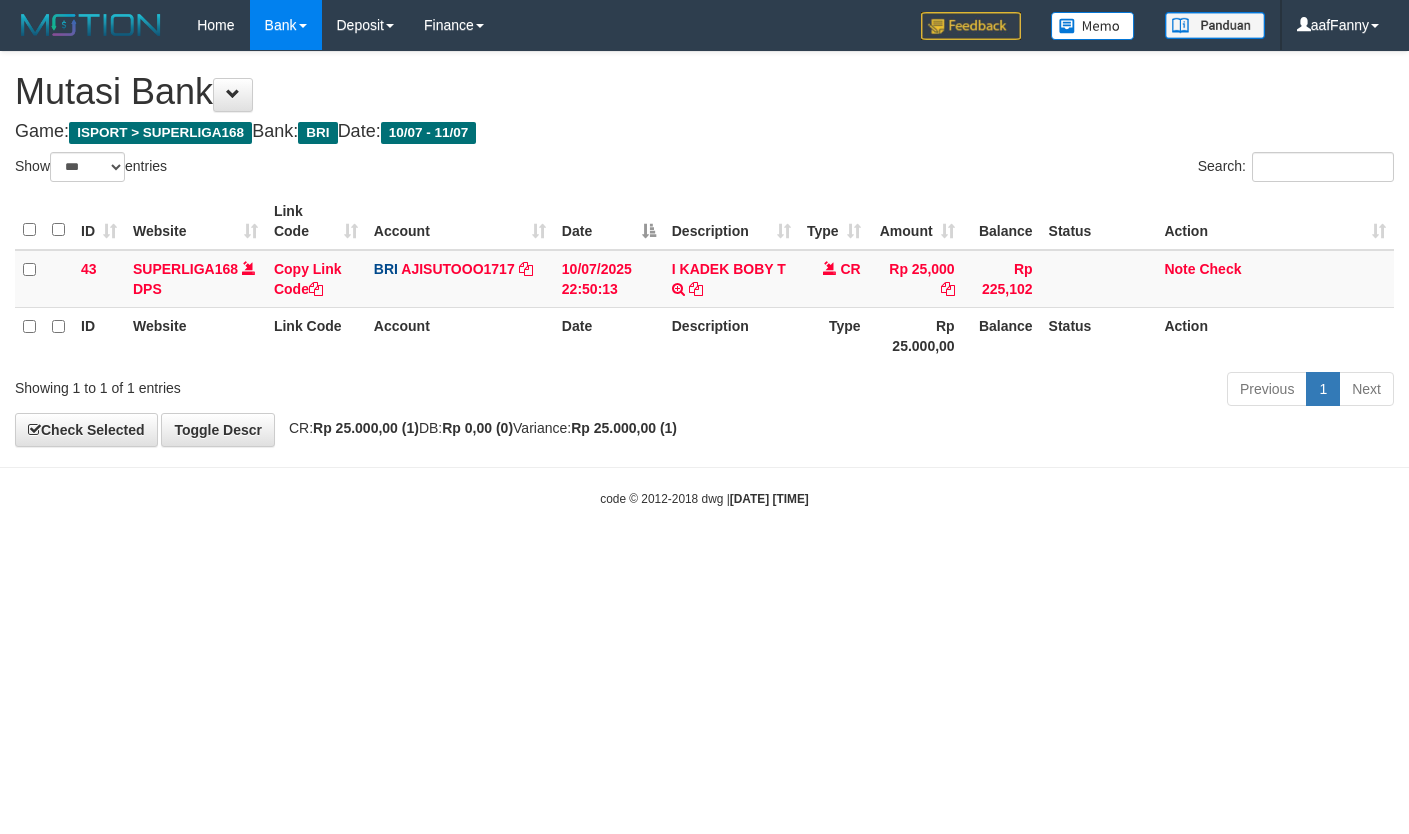 select on "***" 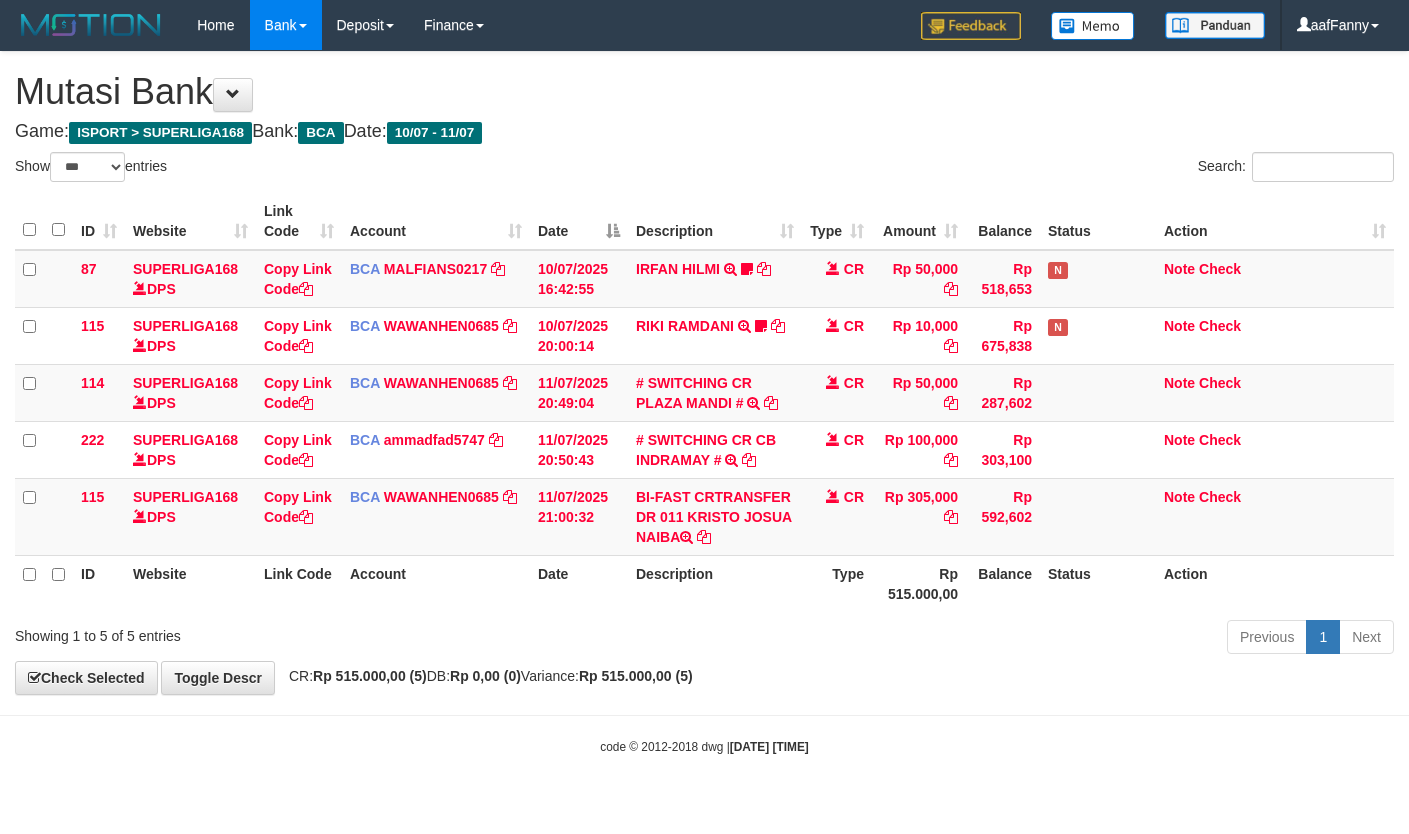 select on "***" 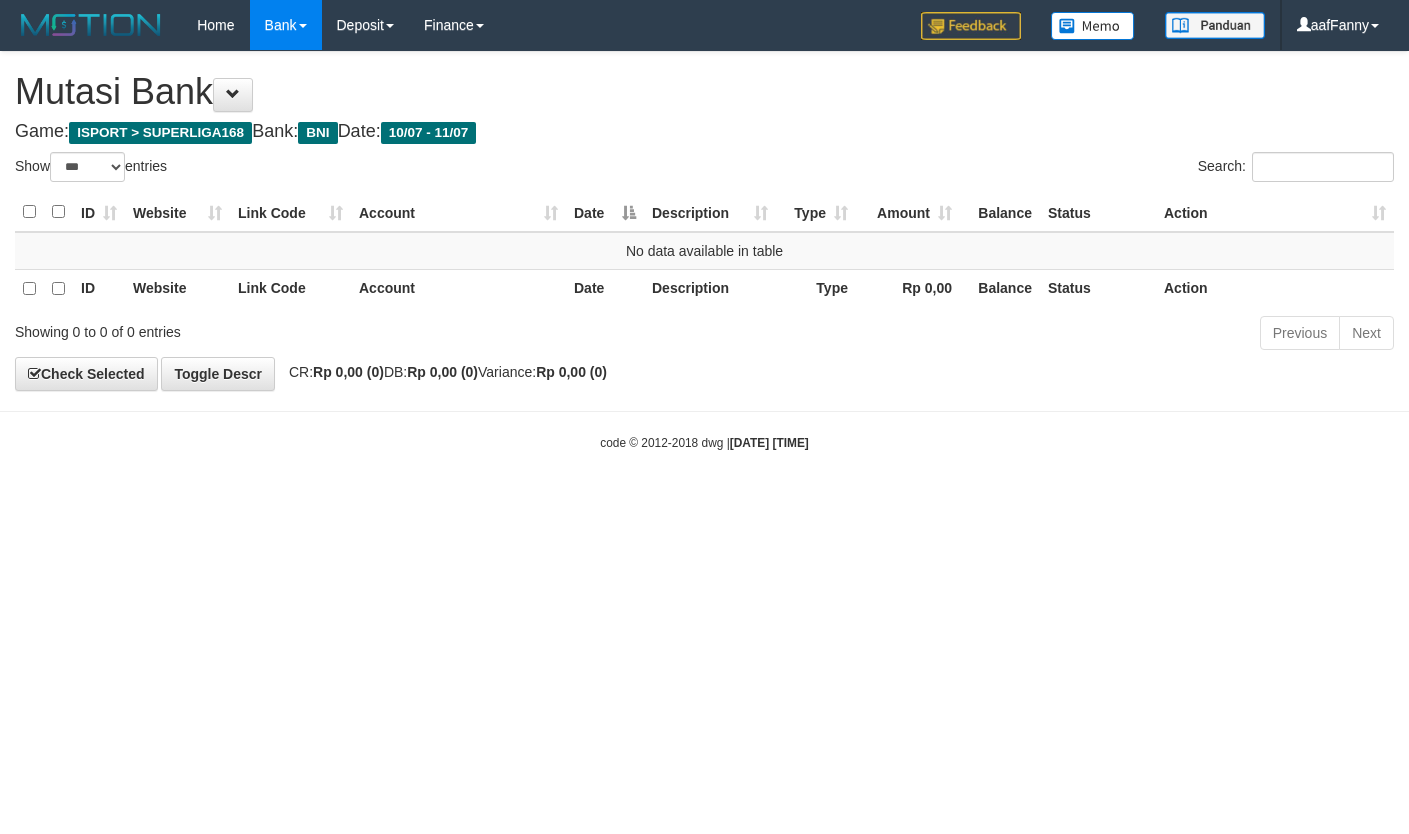 select on "***" 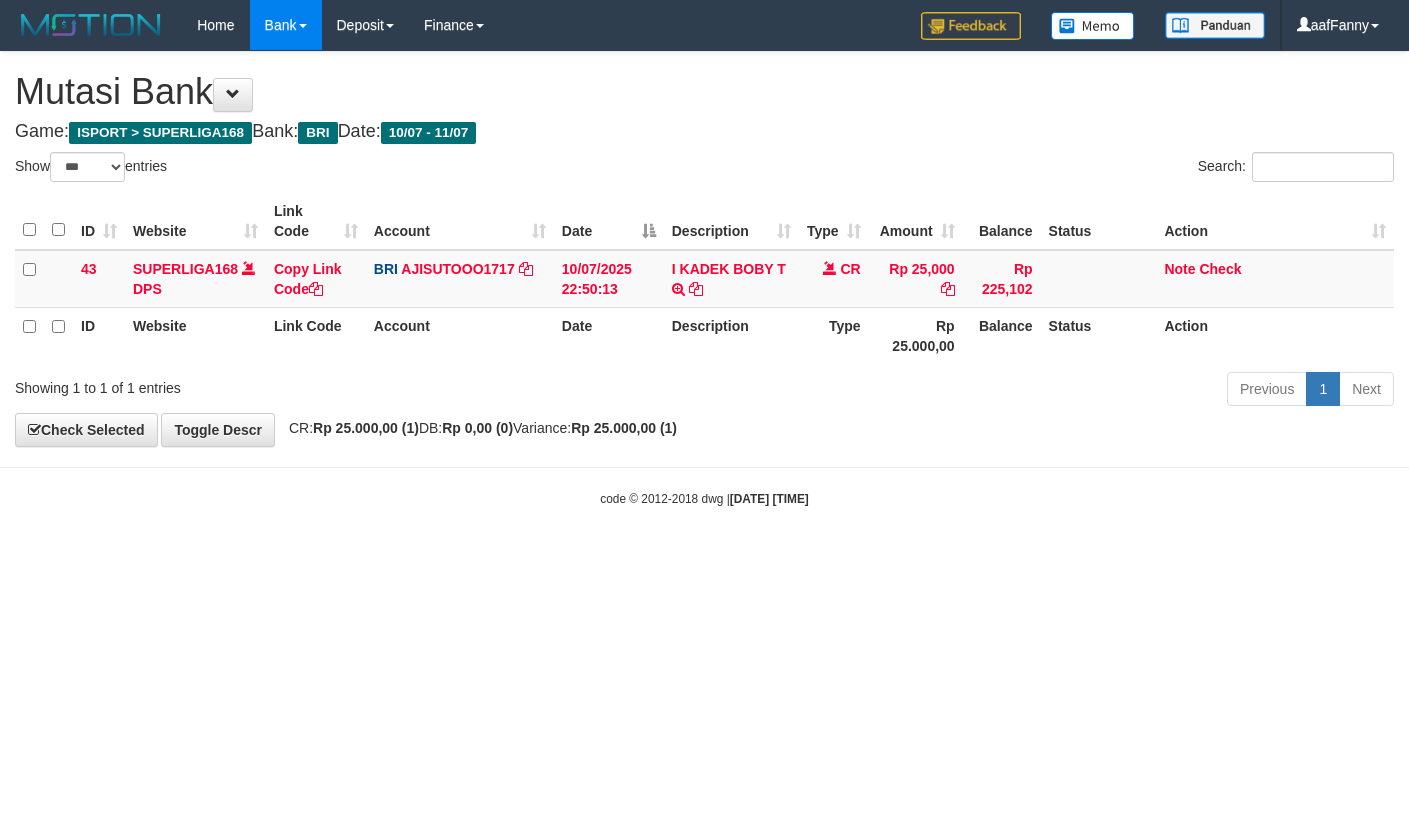 select on "***" 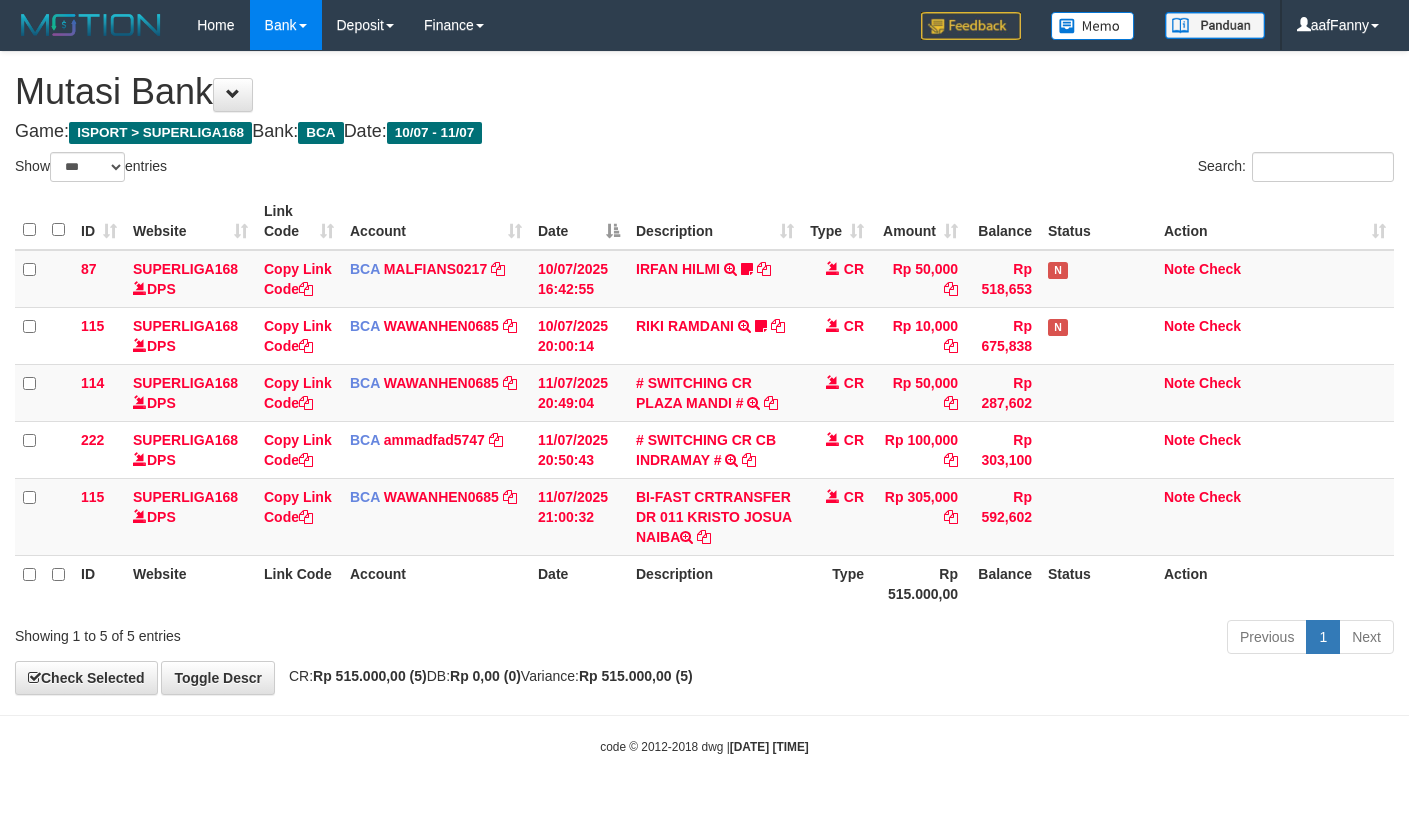 select on "***" 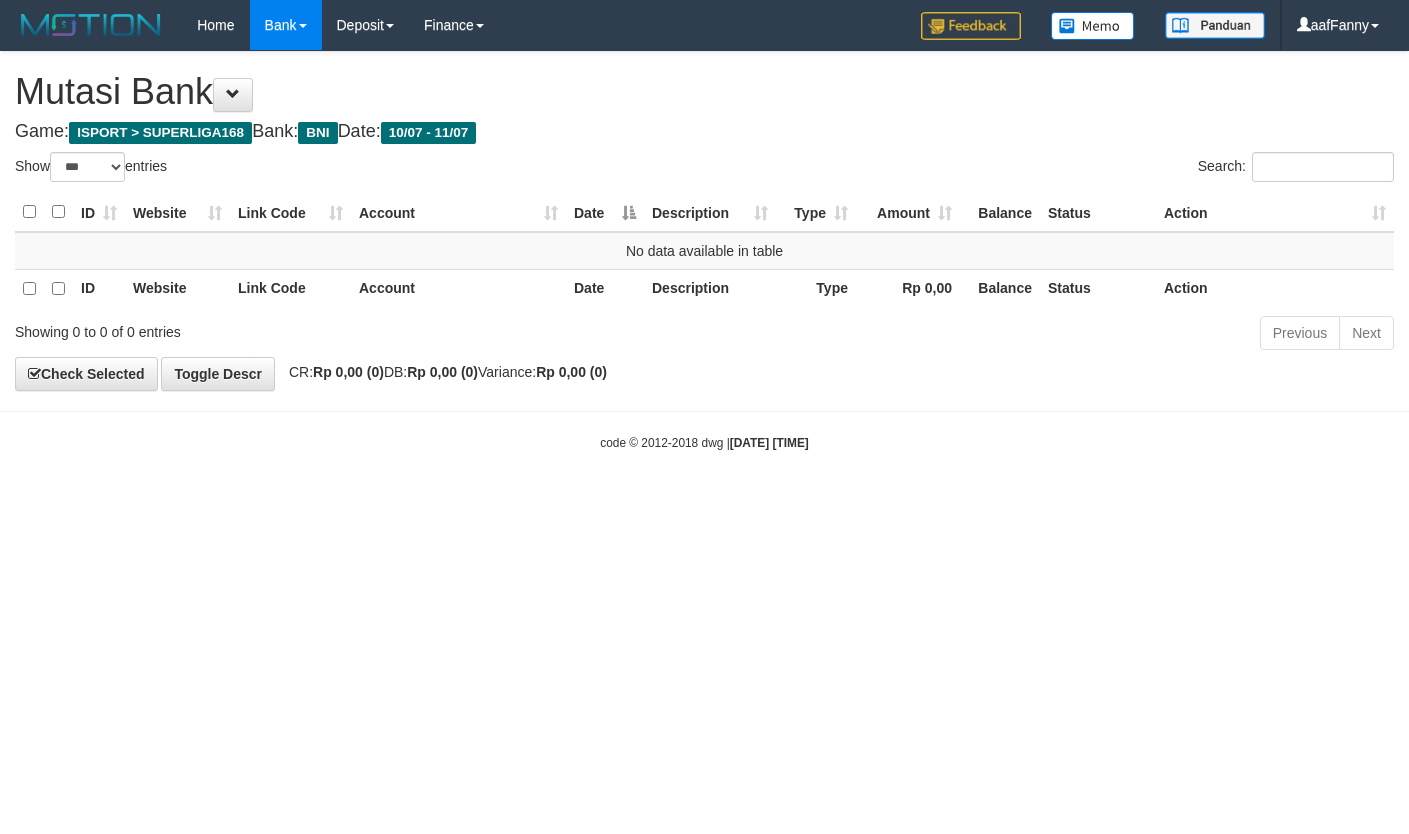 select on "***" 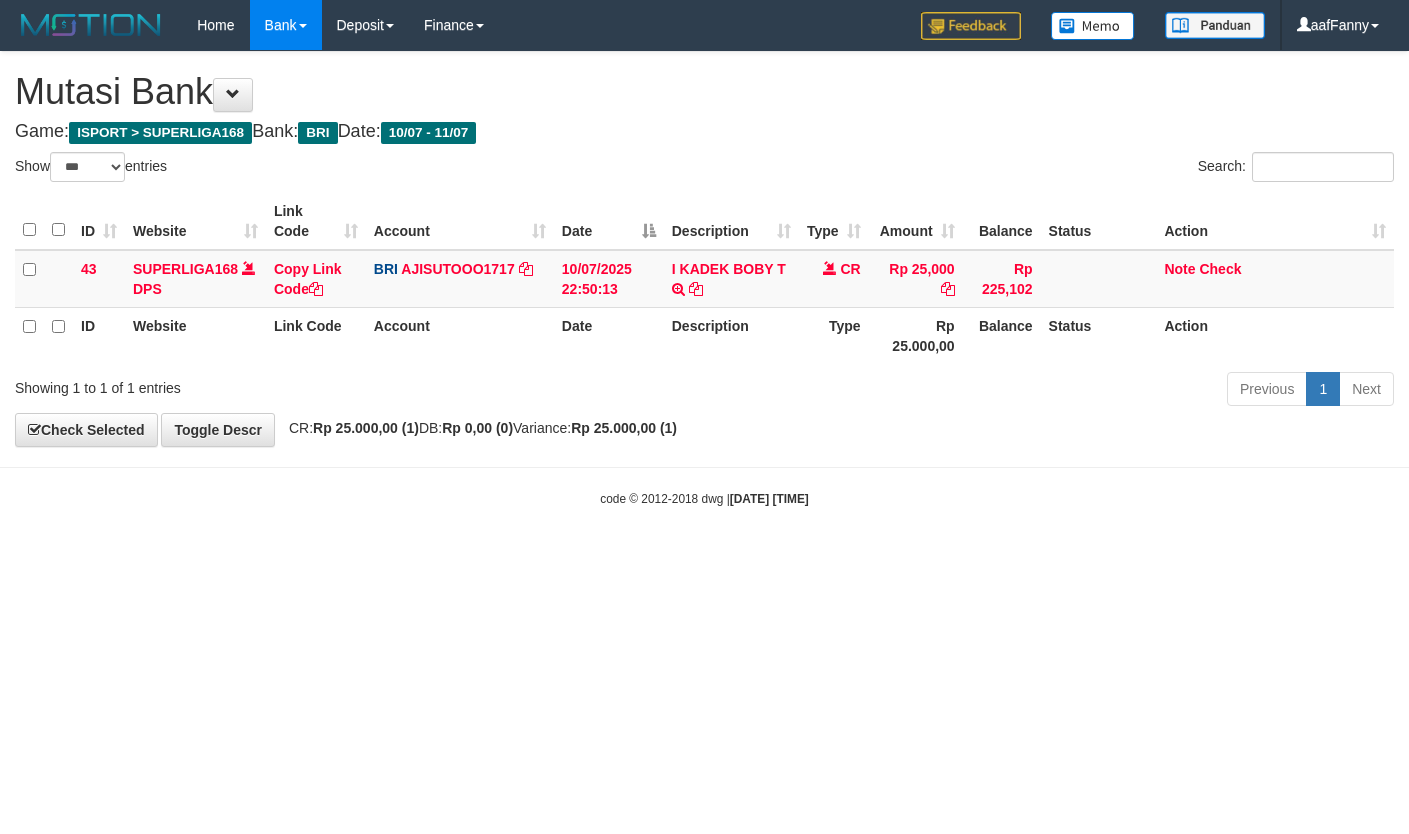 select on "***" 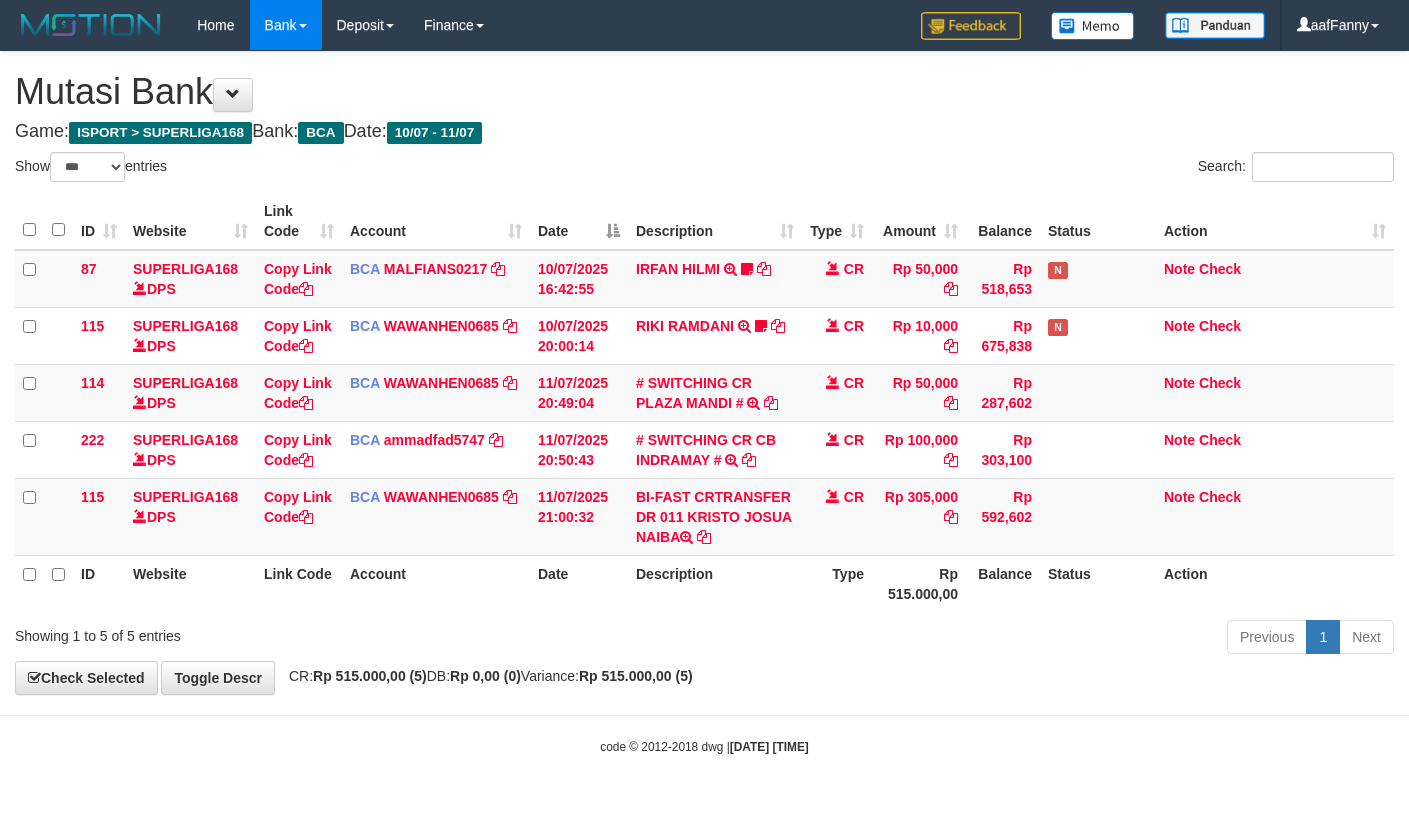 select on "***" 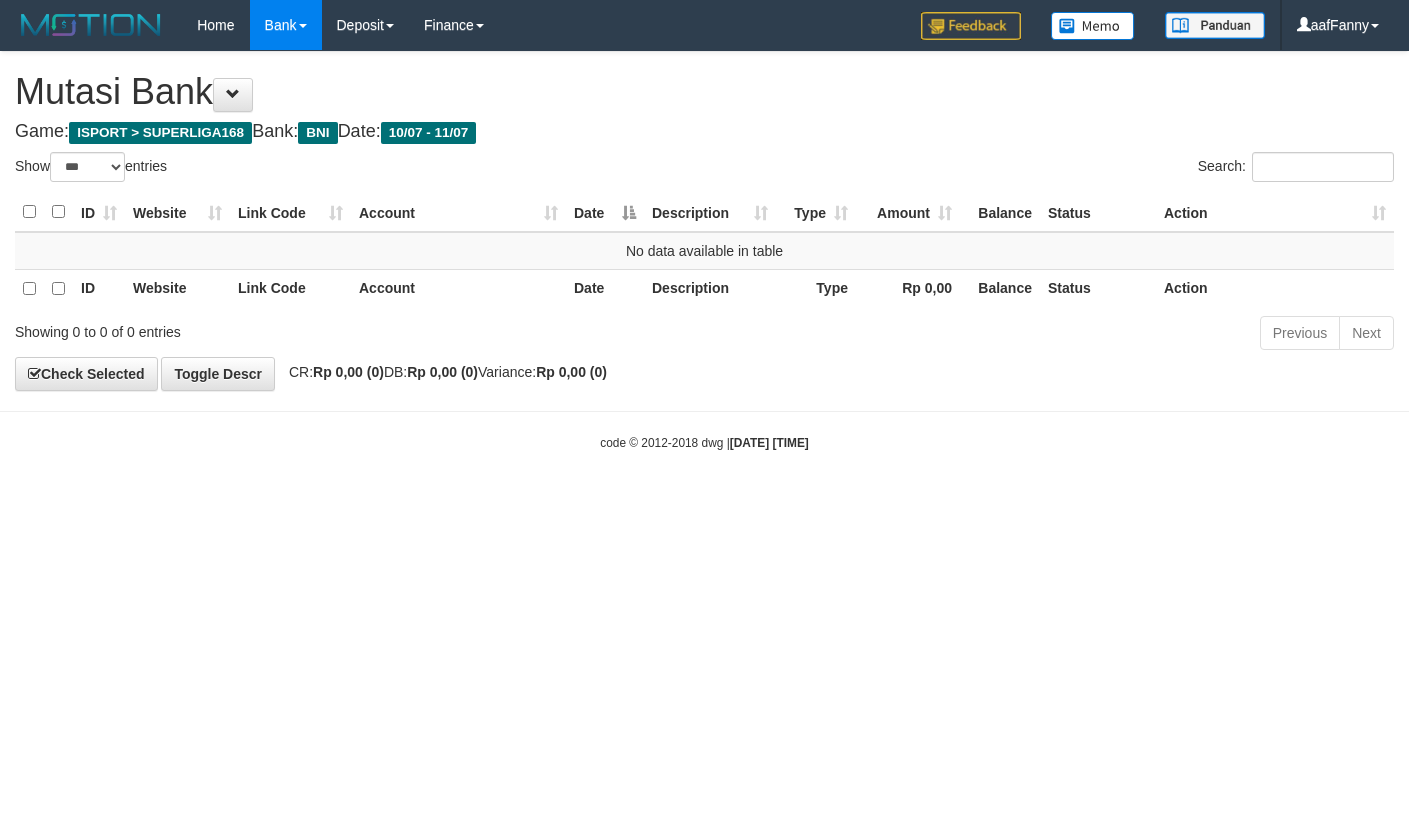 select on "***" 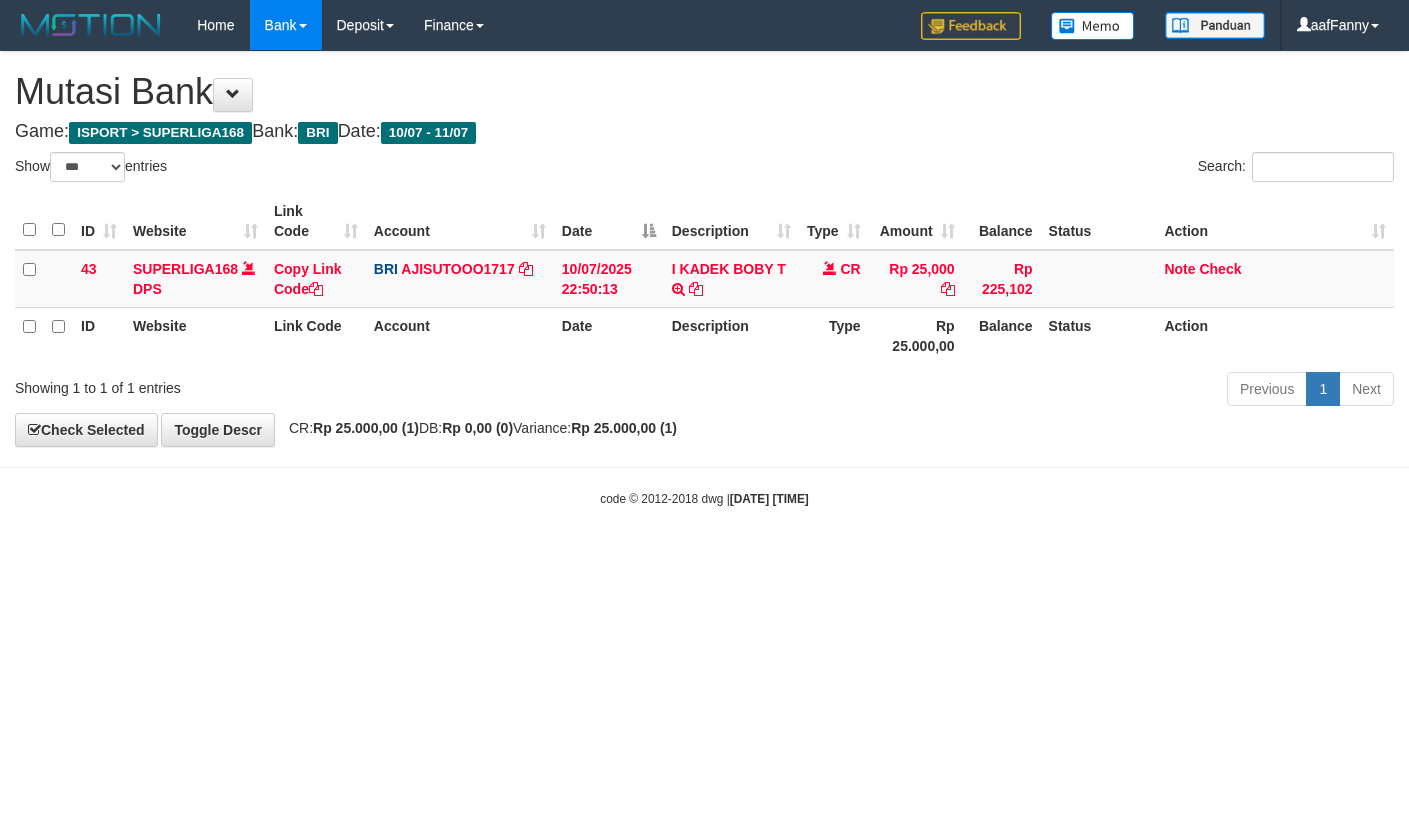 select on "***" 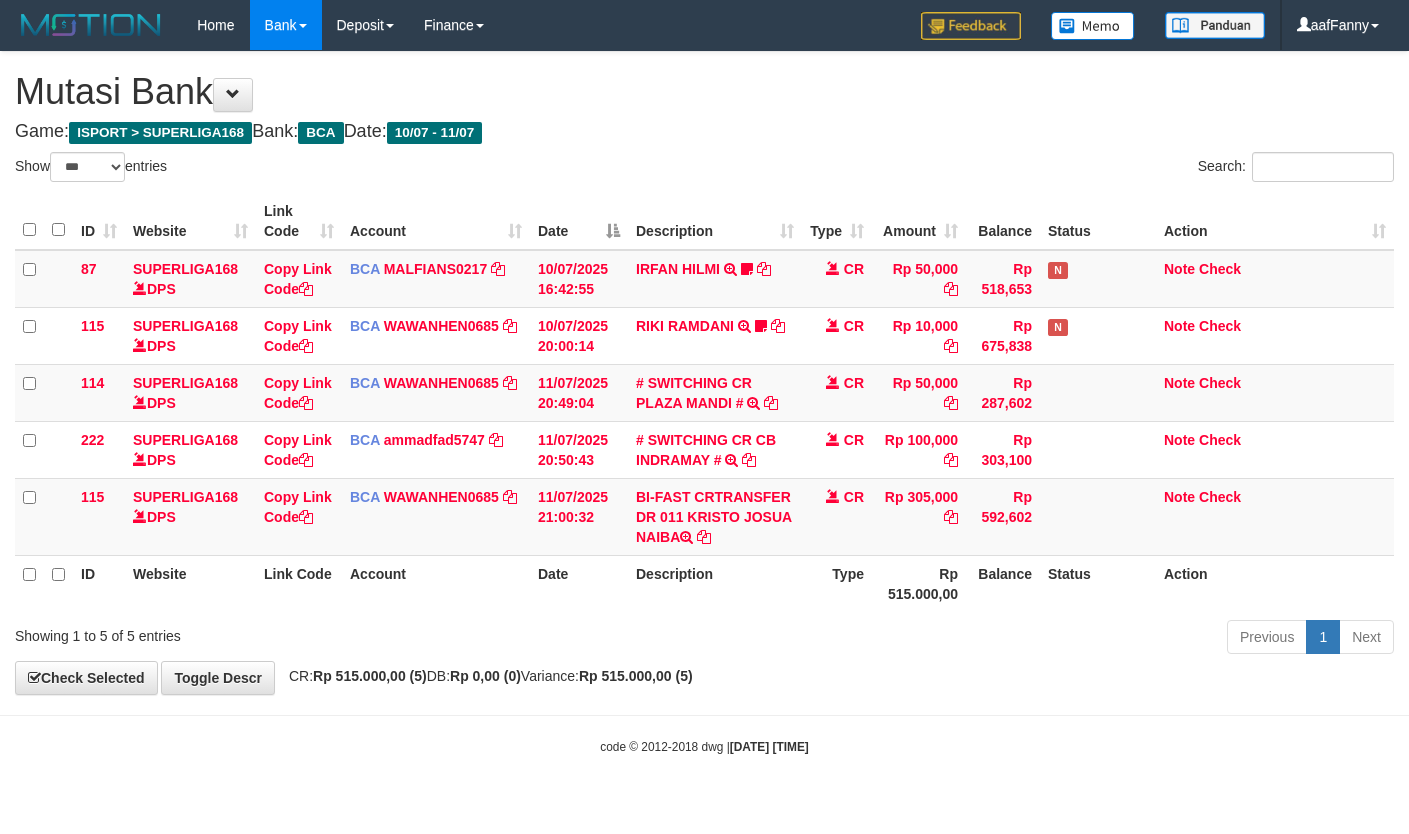 select on "***" 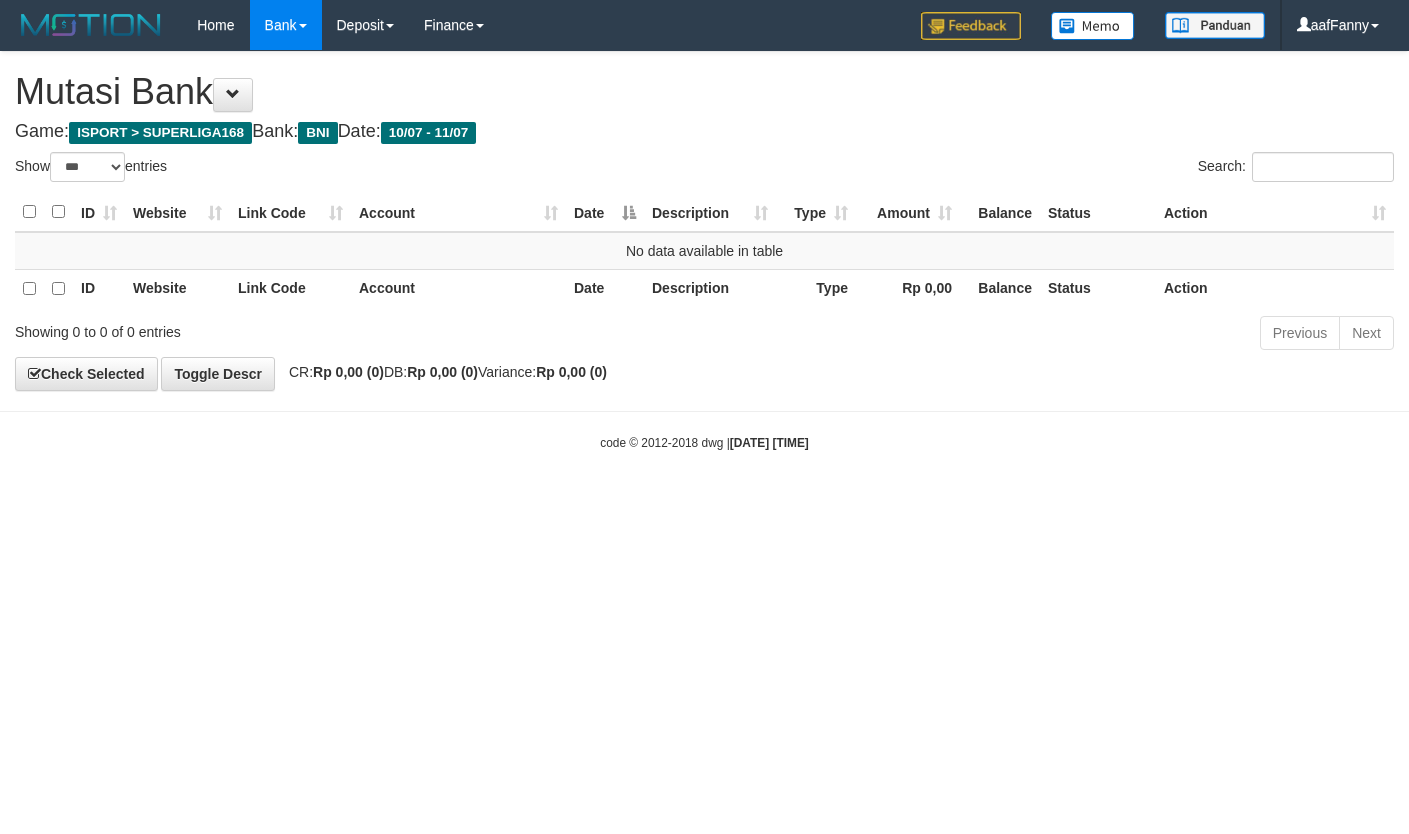 select on "***" 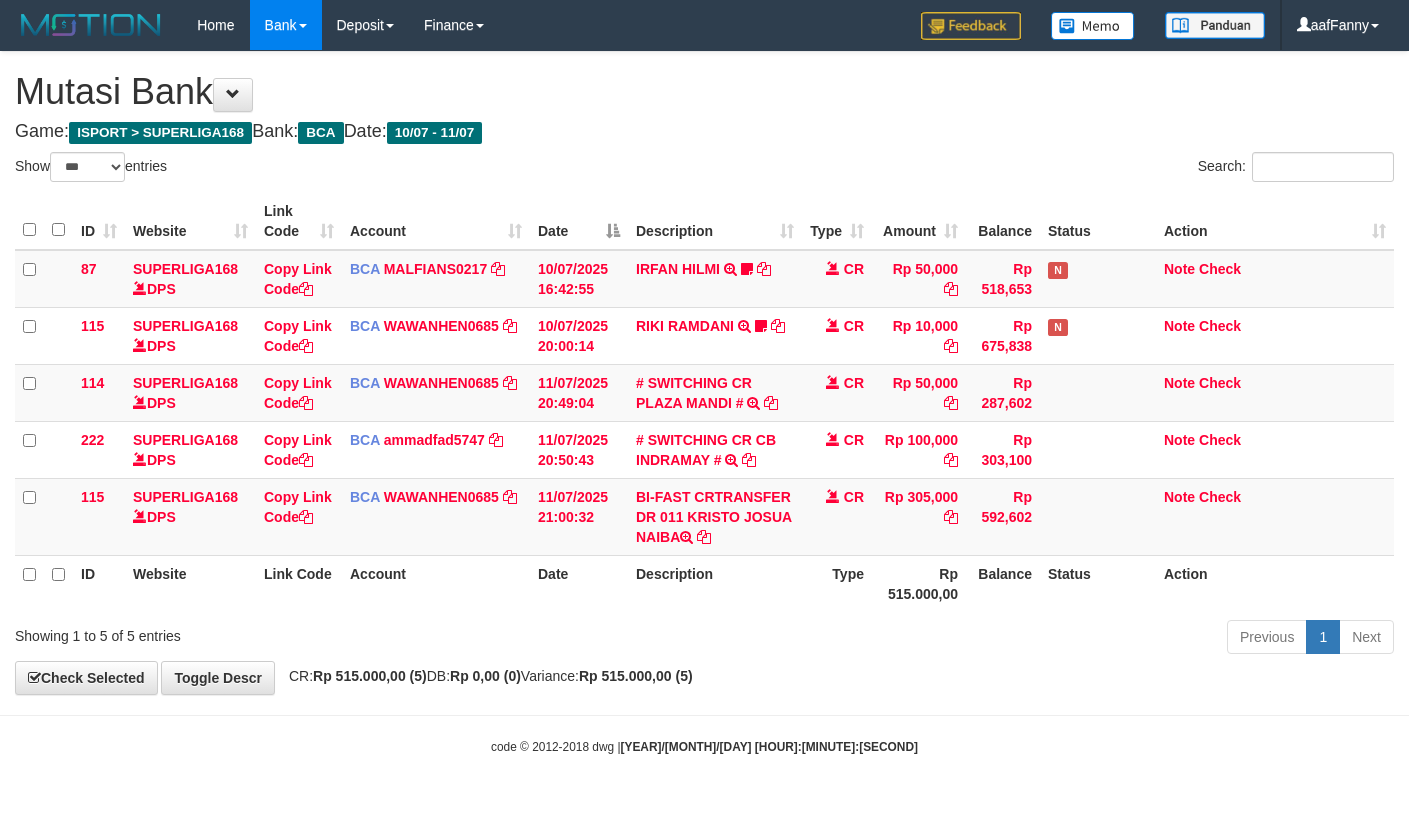 select on "***" 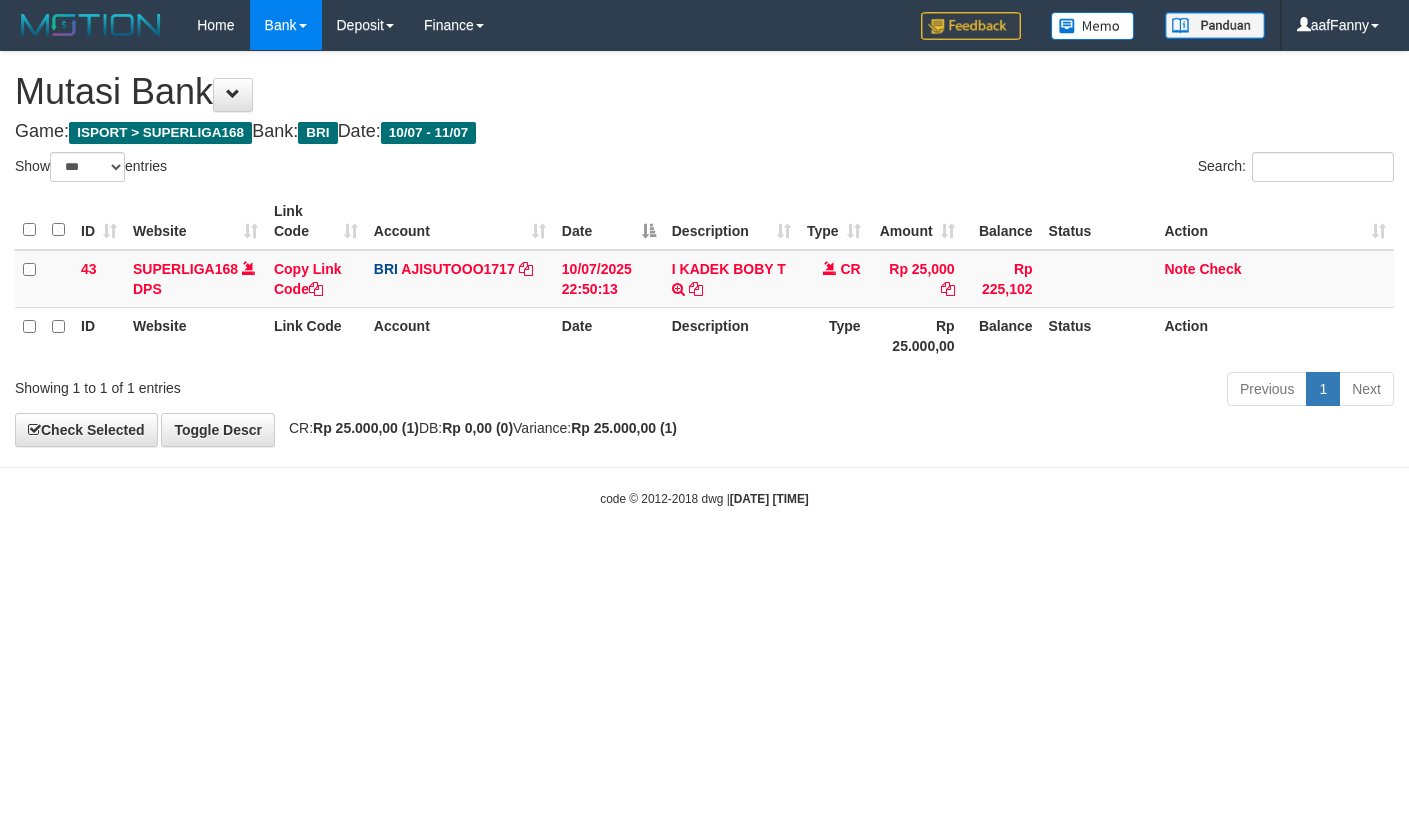 select on "***" 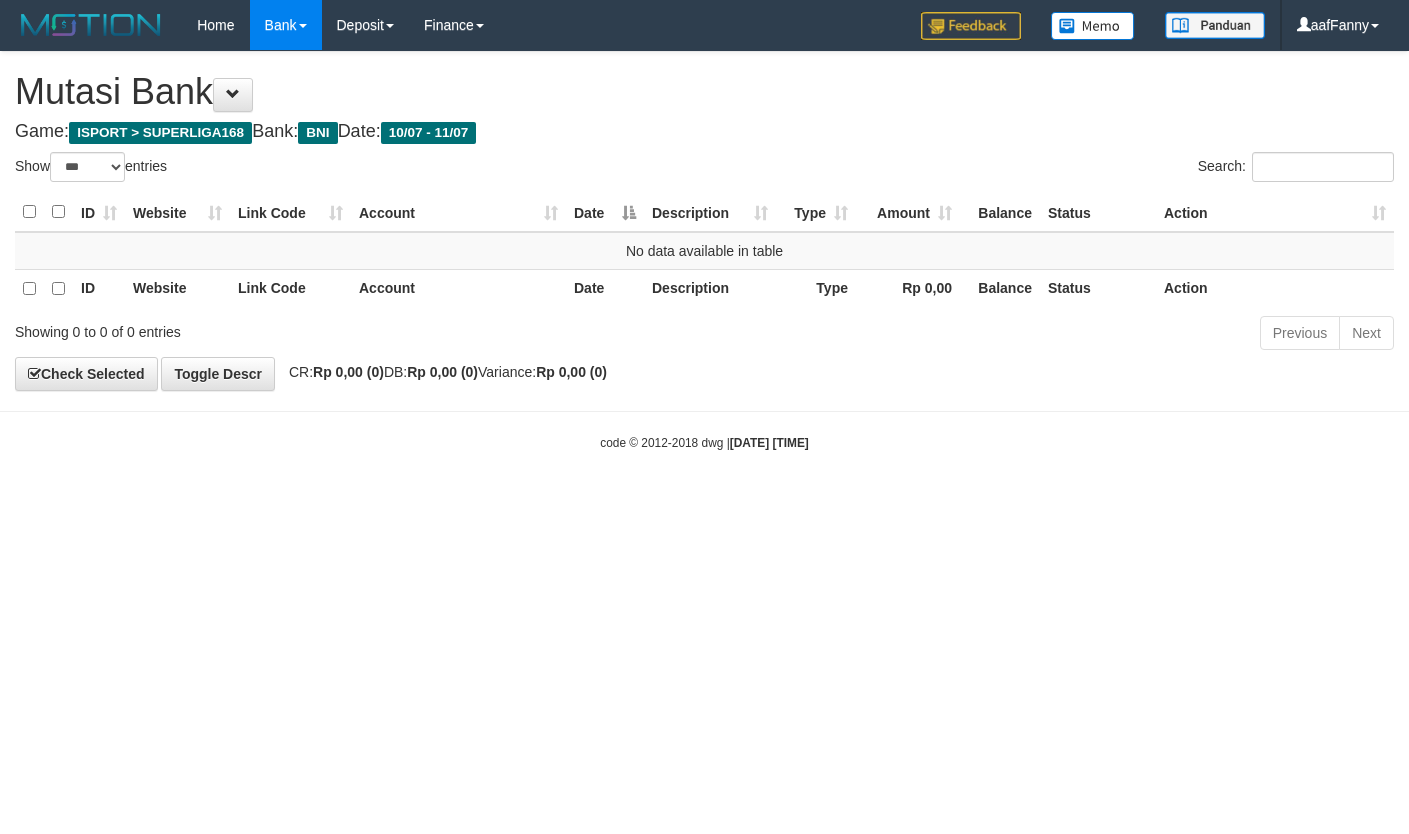 select on "***" 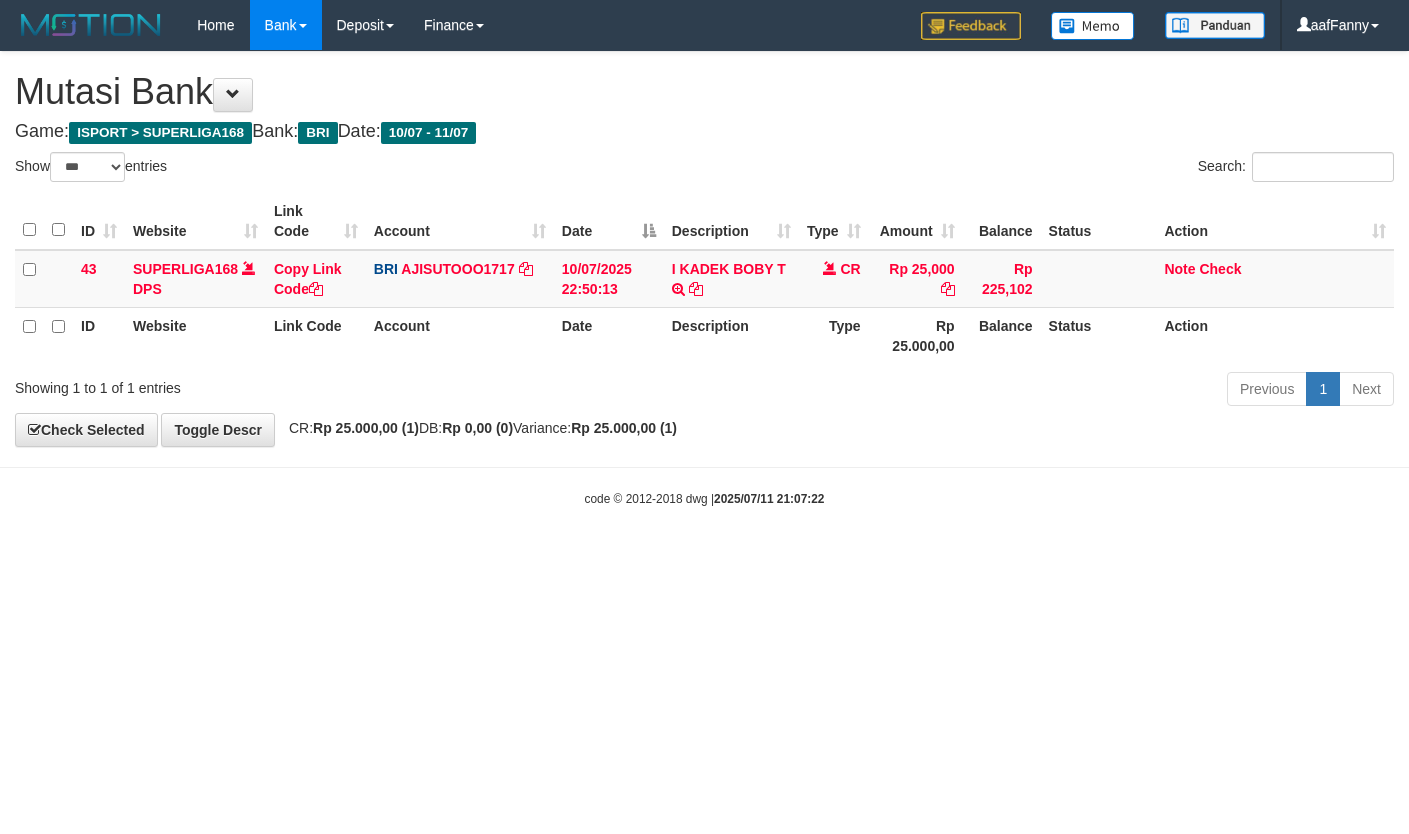 select on "***" 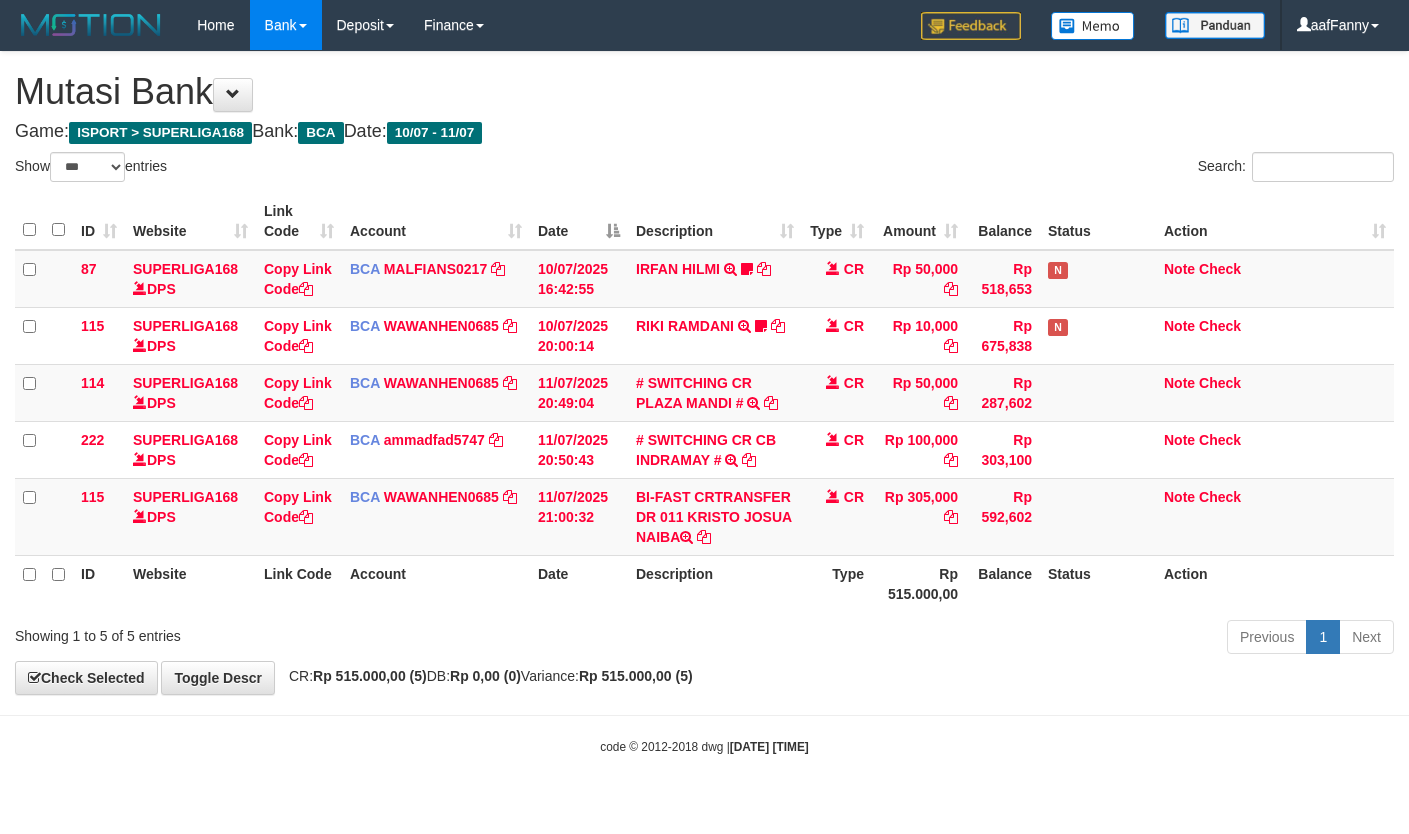 select on "***" 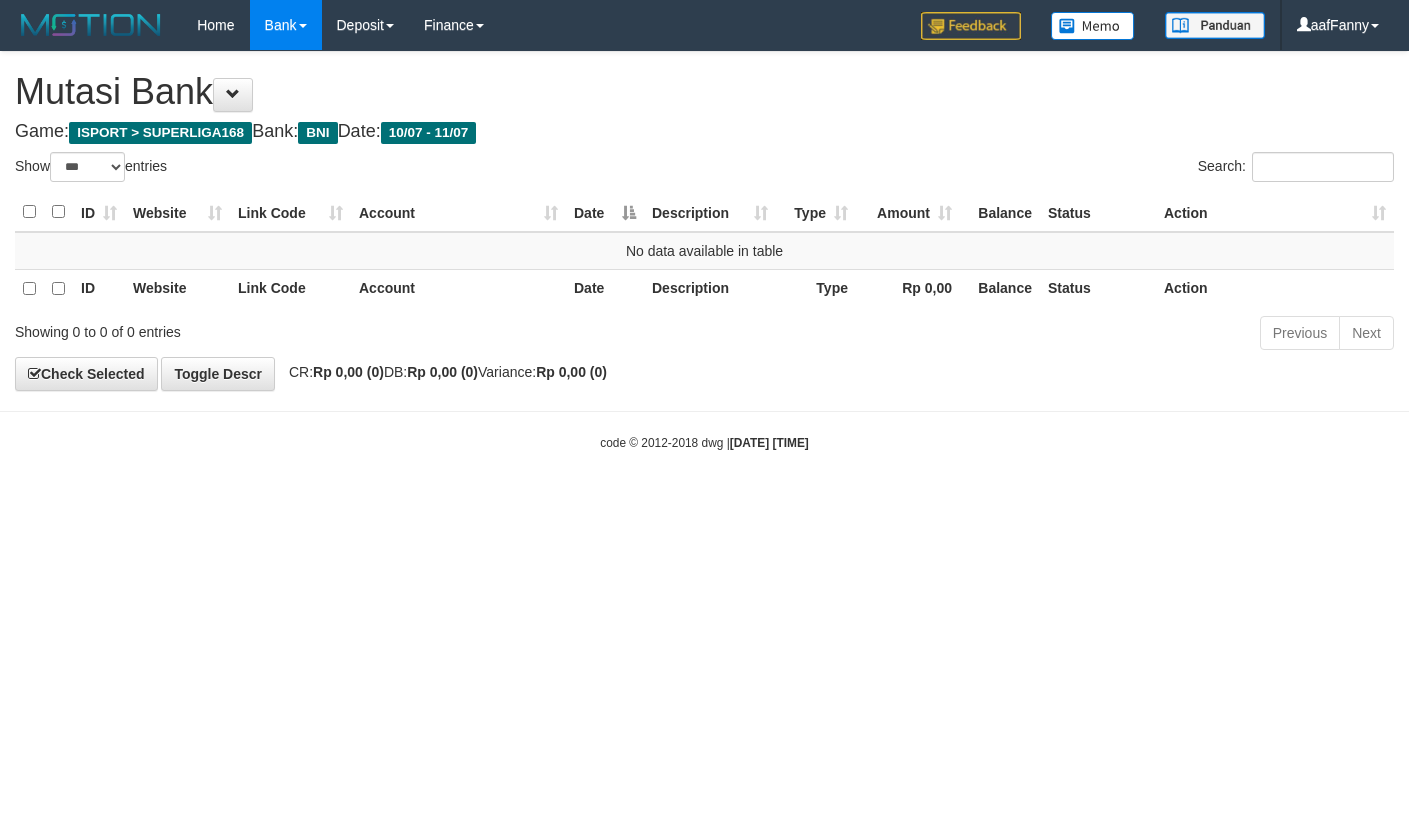 select on "***" 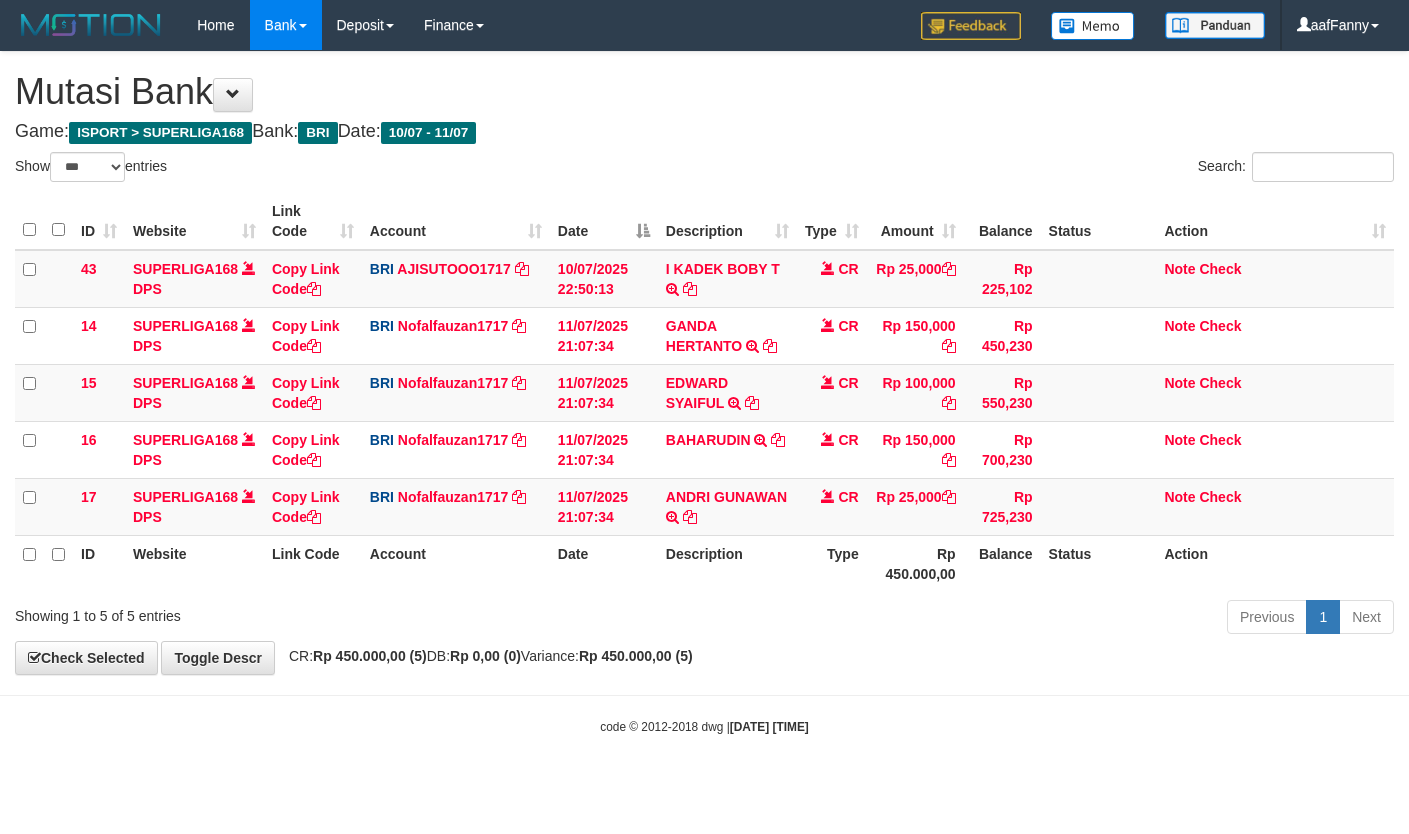 select on "***" 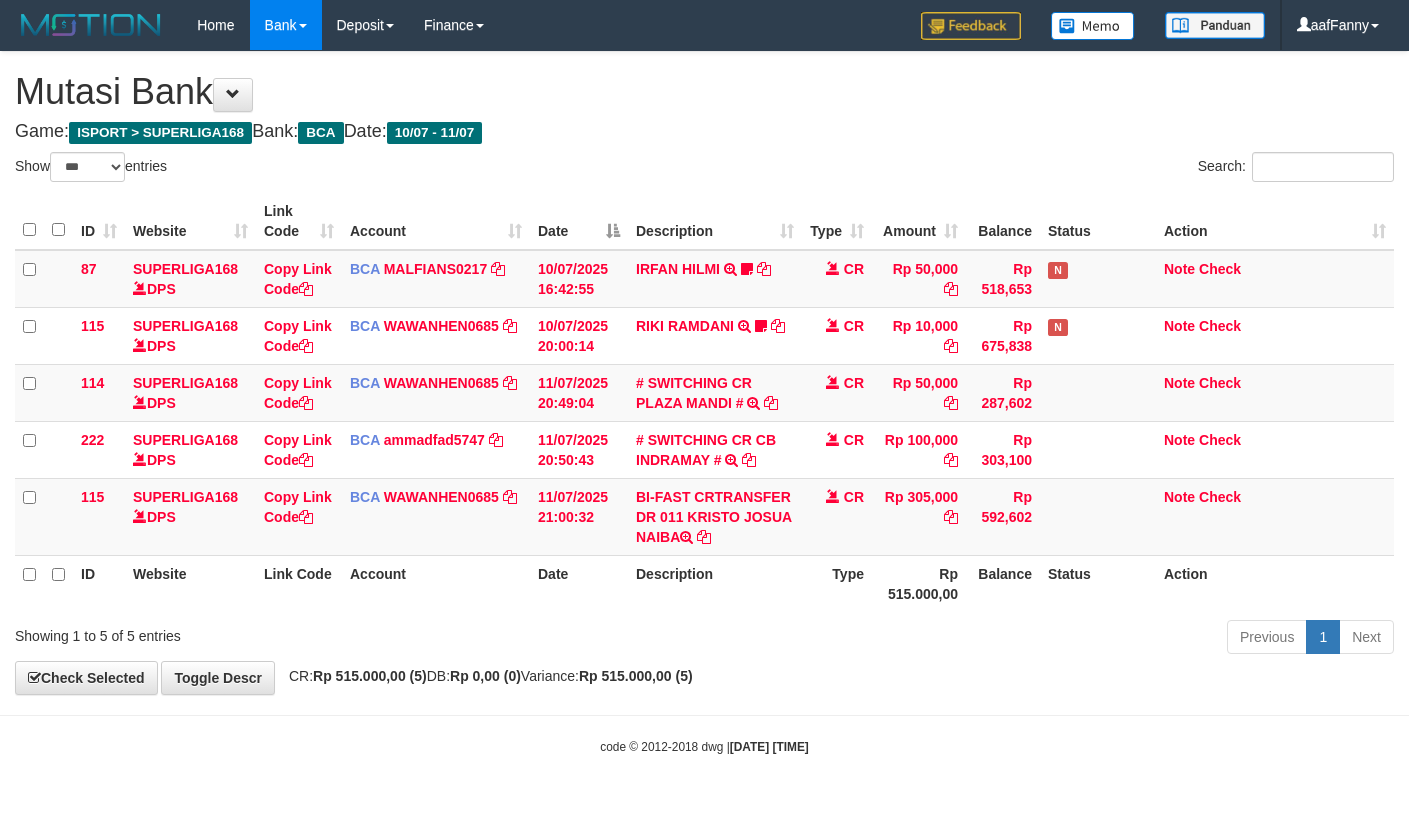 select on "***" 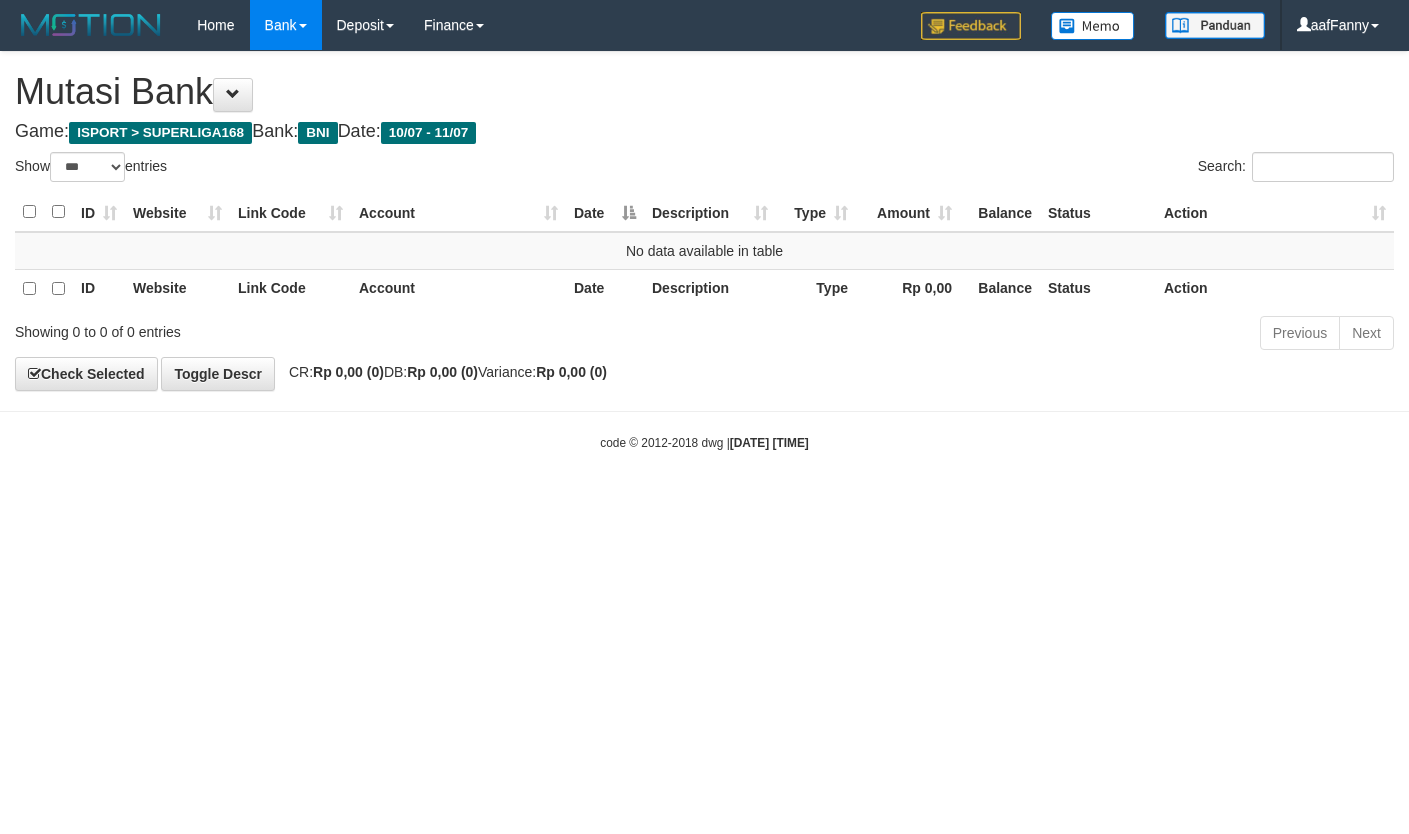 select on "***" 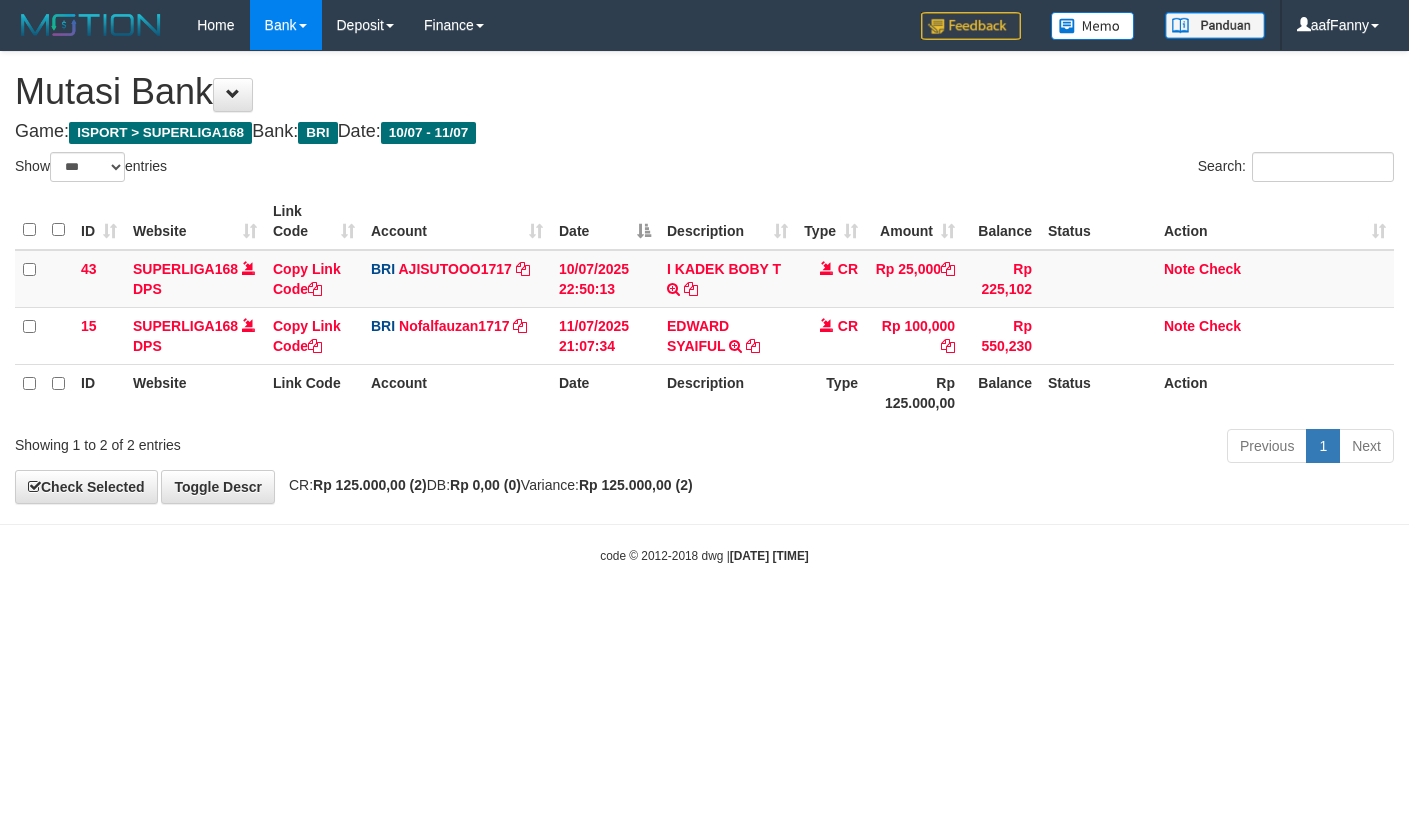 select on "***" 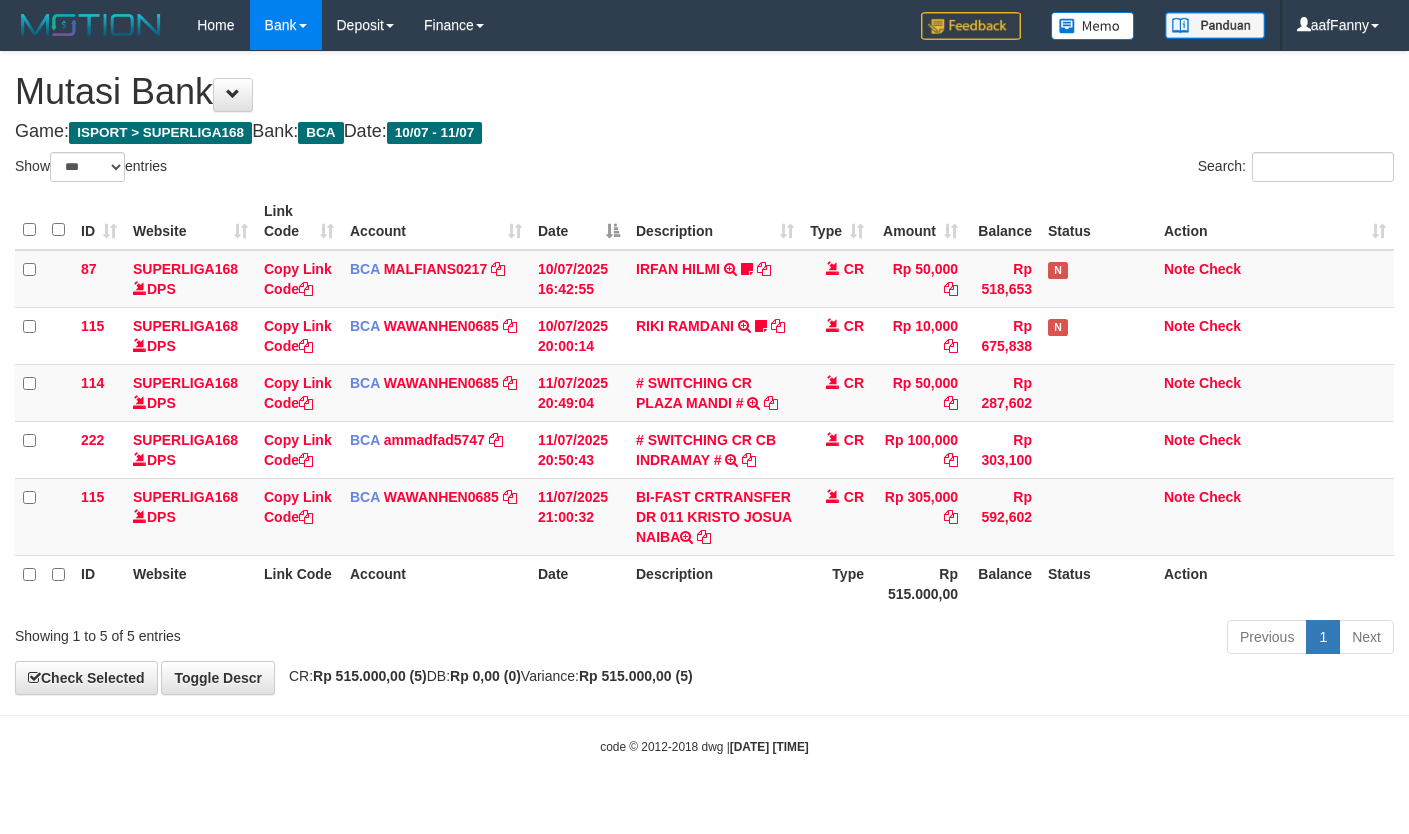select on "***" 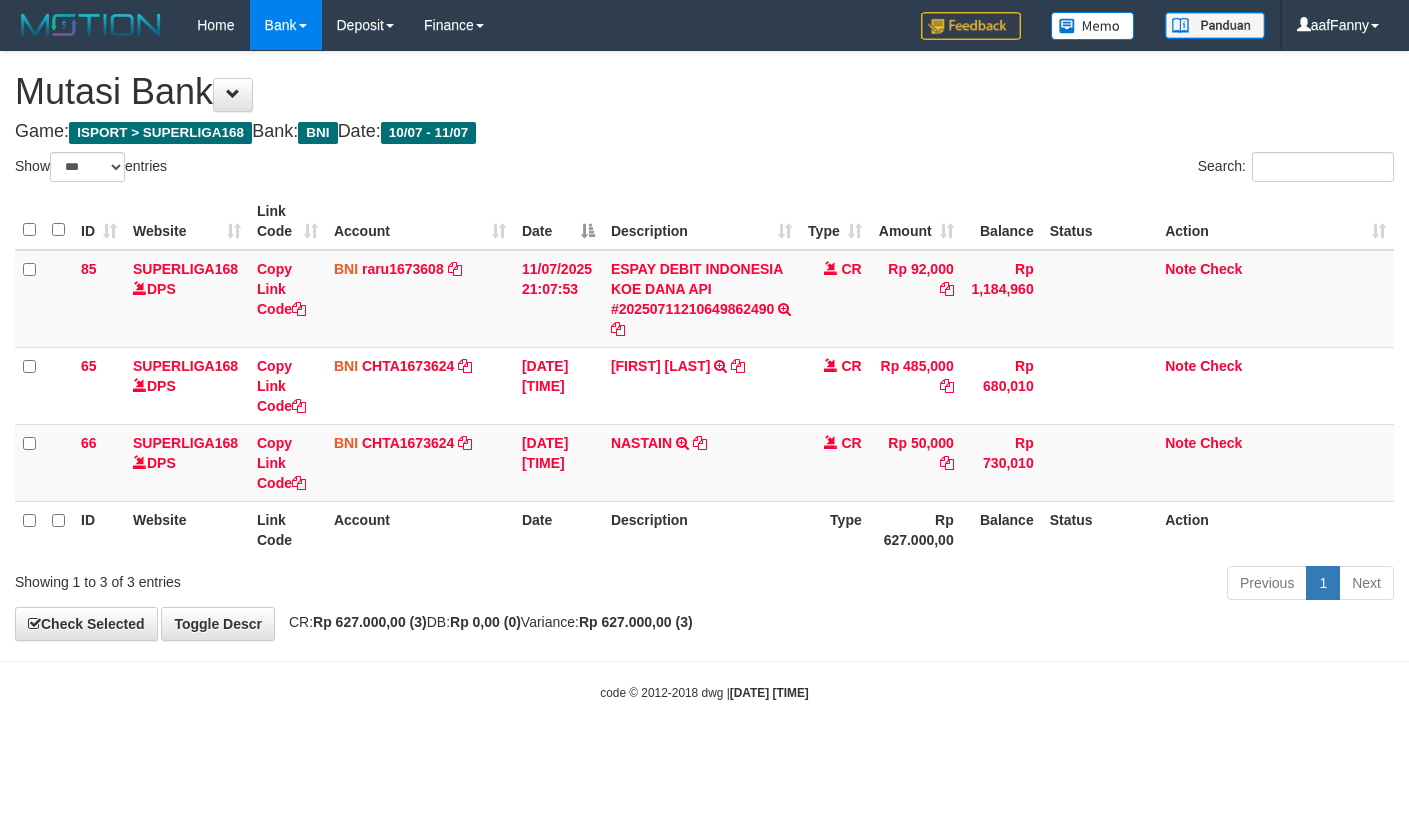 select on "***" 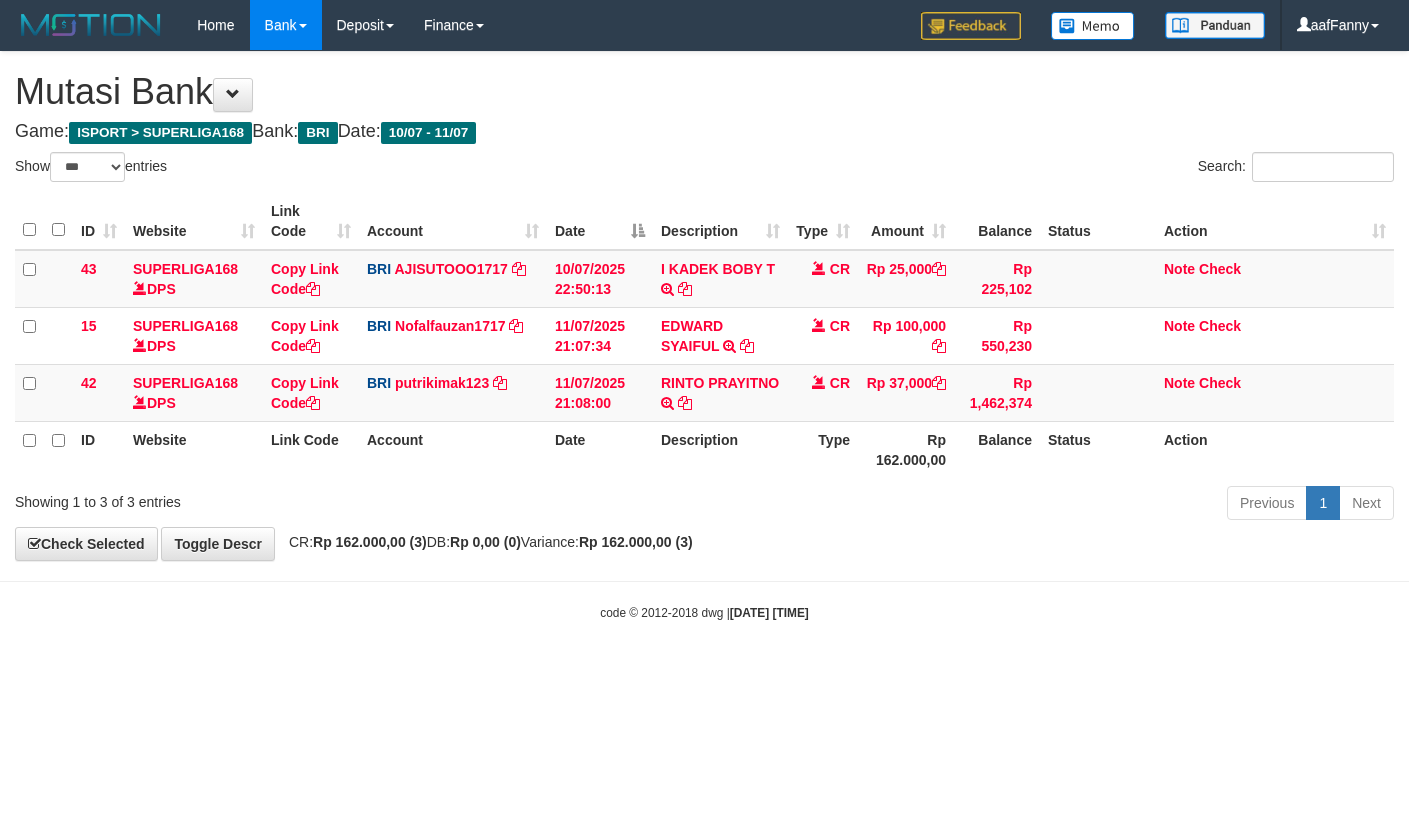 select on "***" 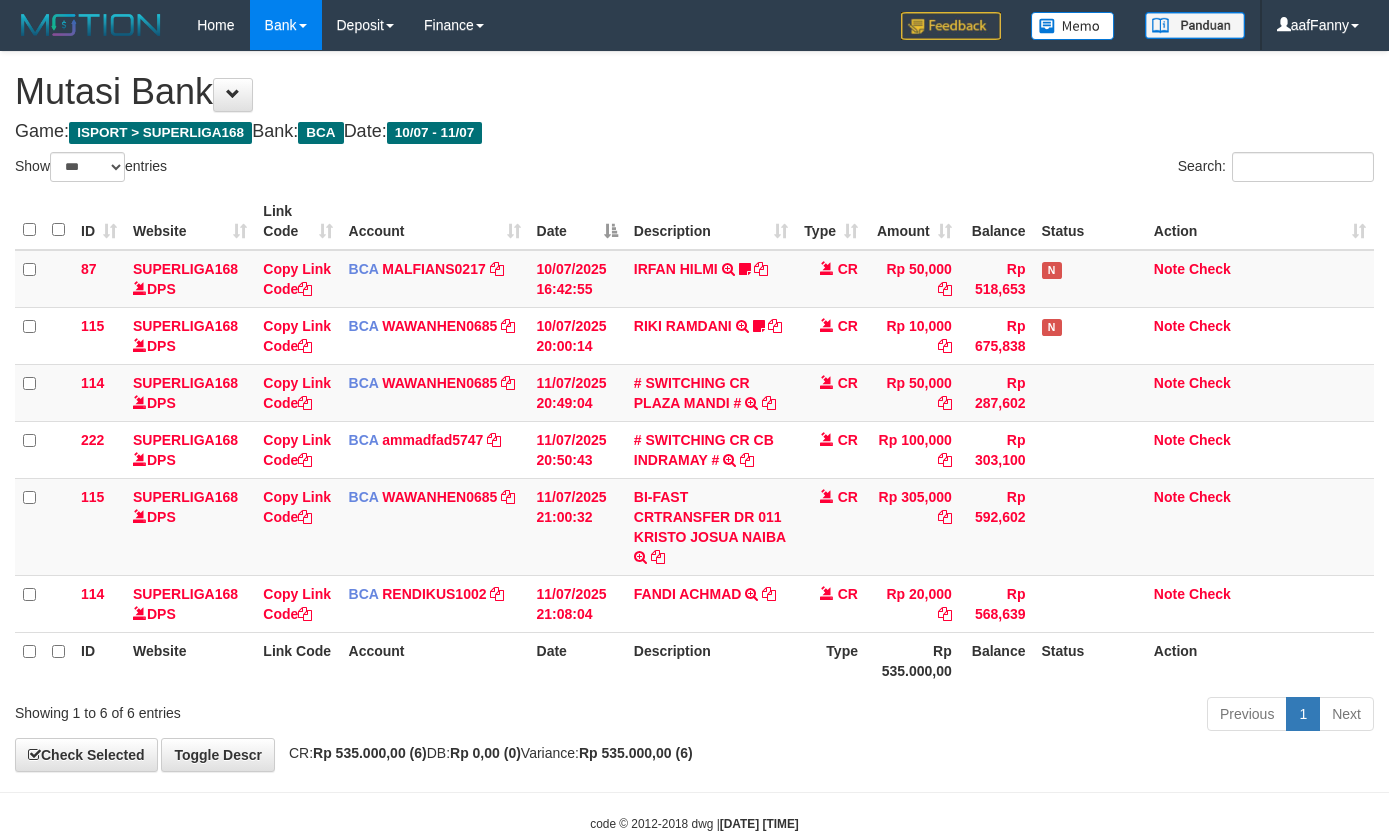 select on "***" 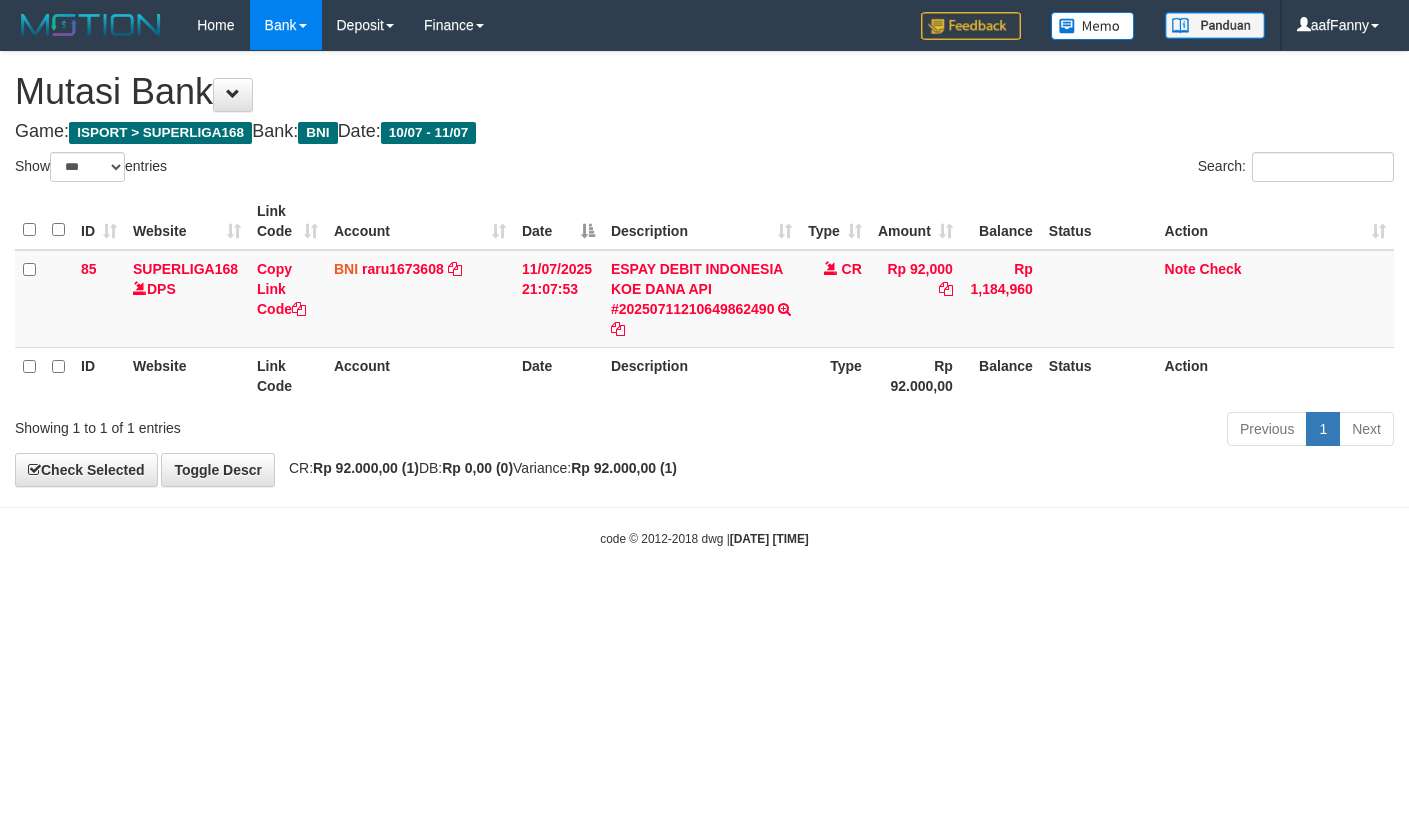 select on "***" 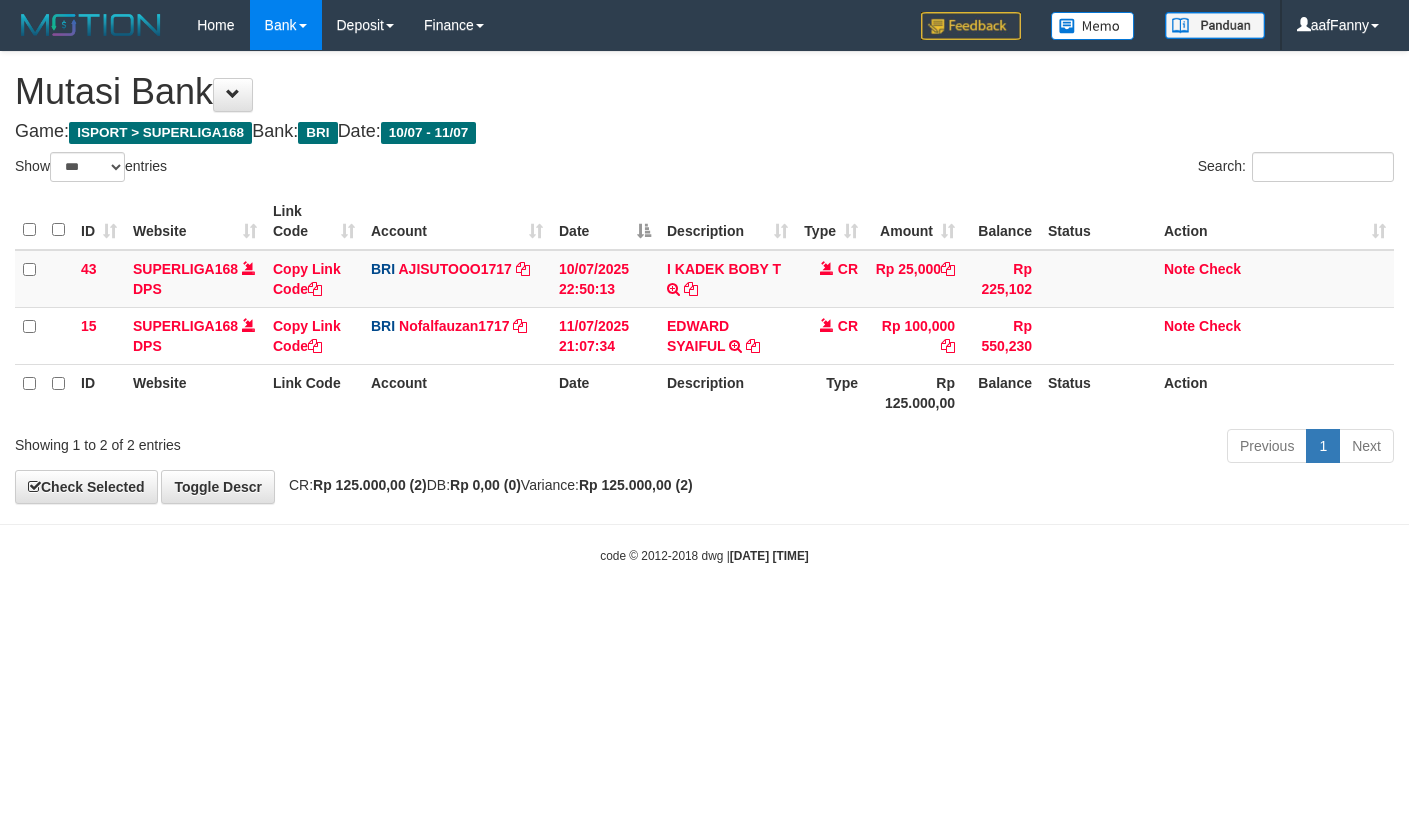 select on "***" 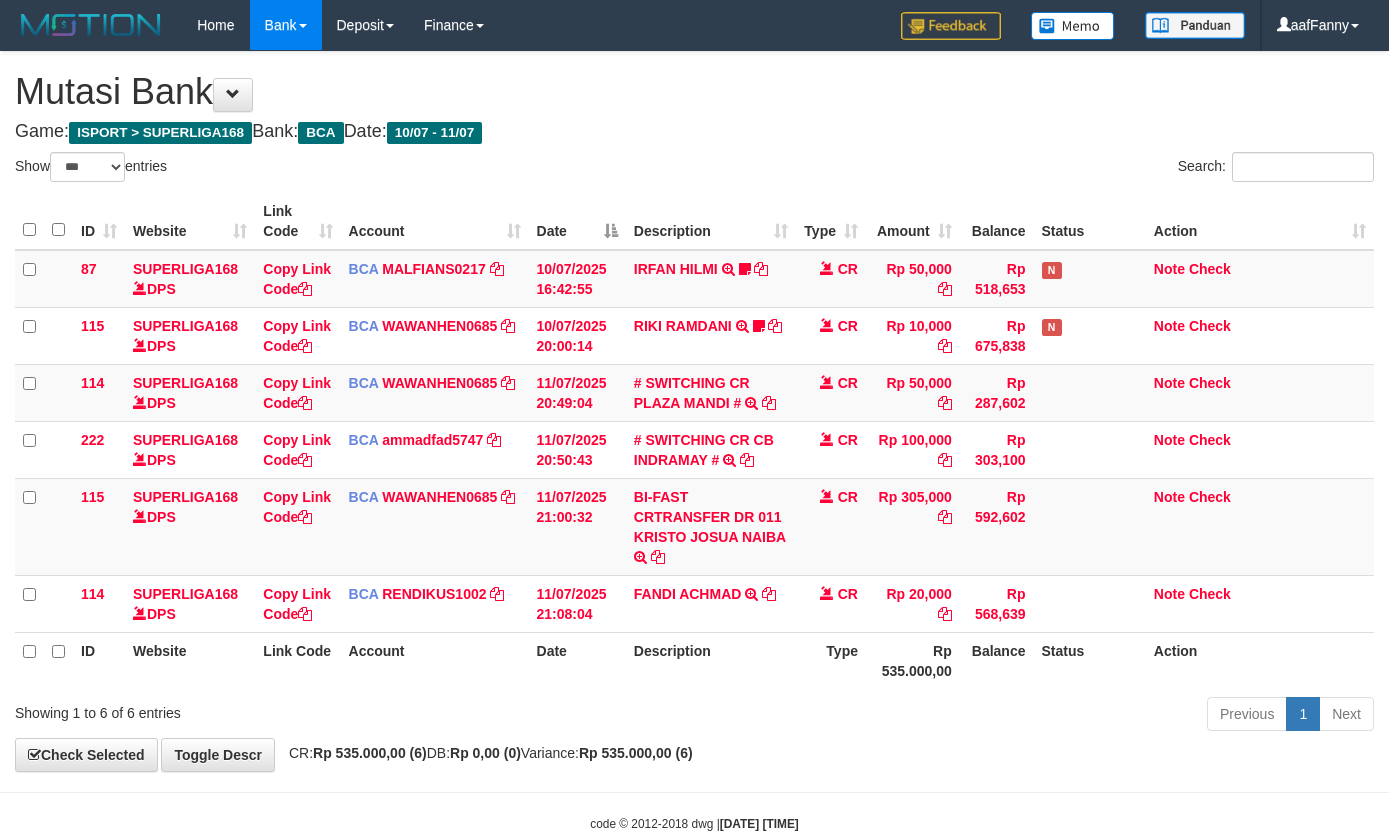 select on "***" 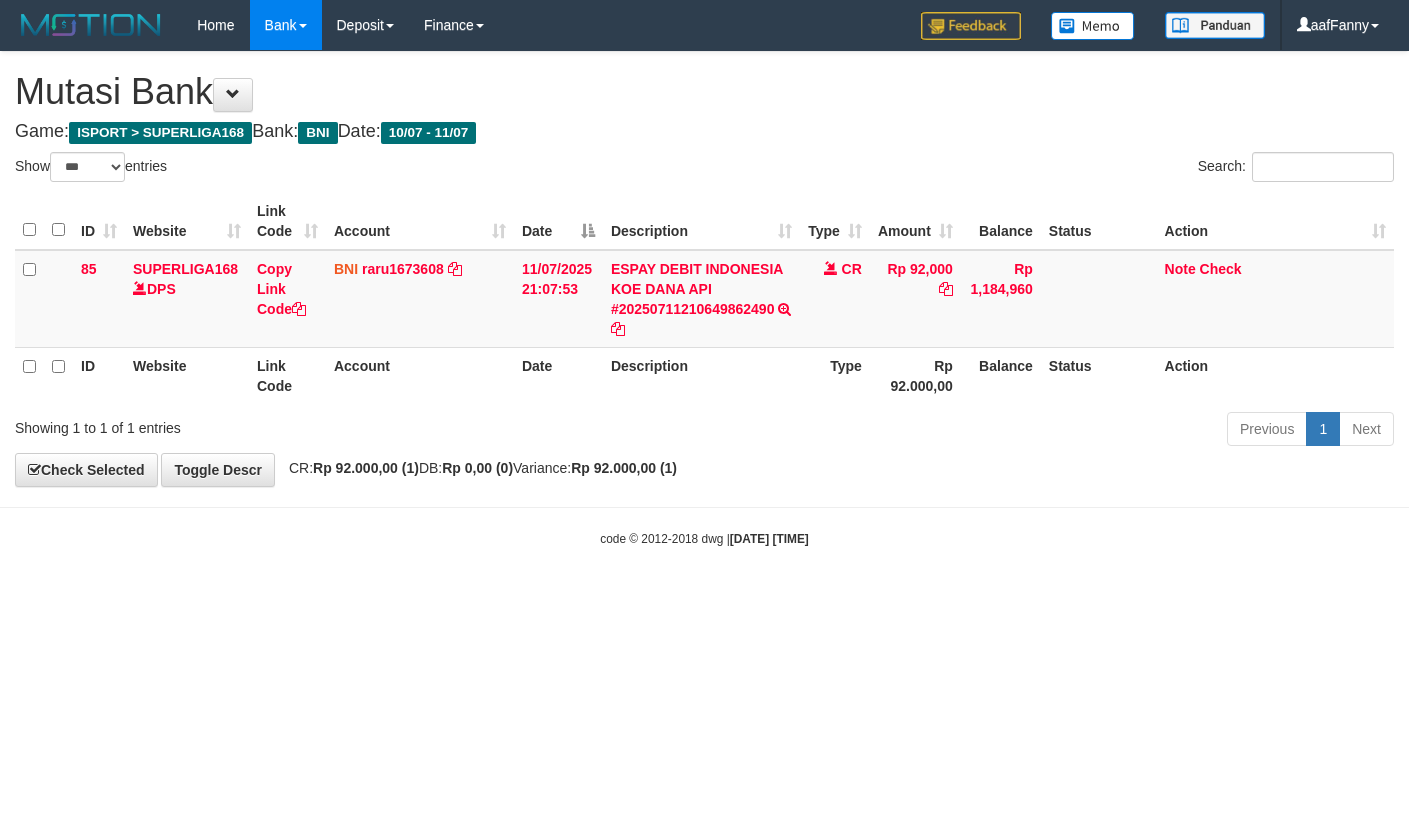 select on "***" 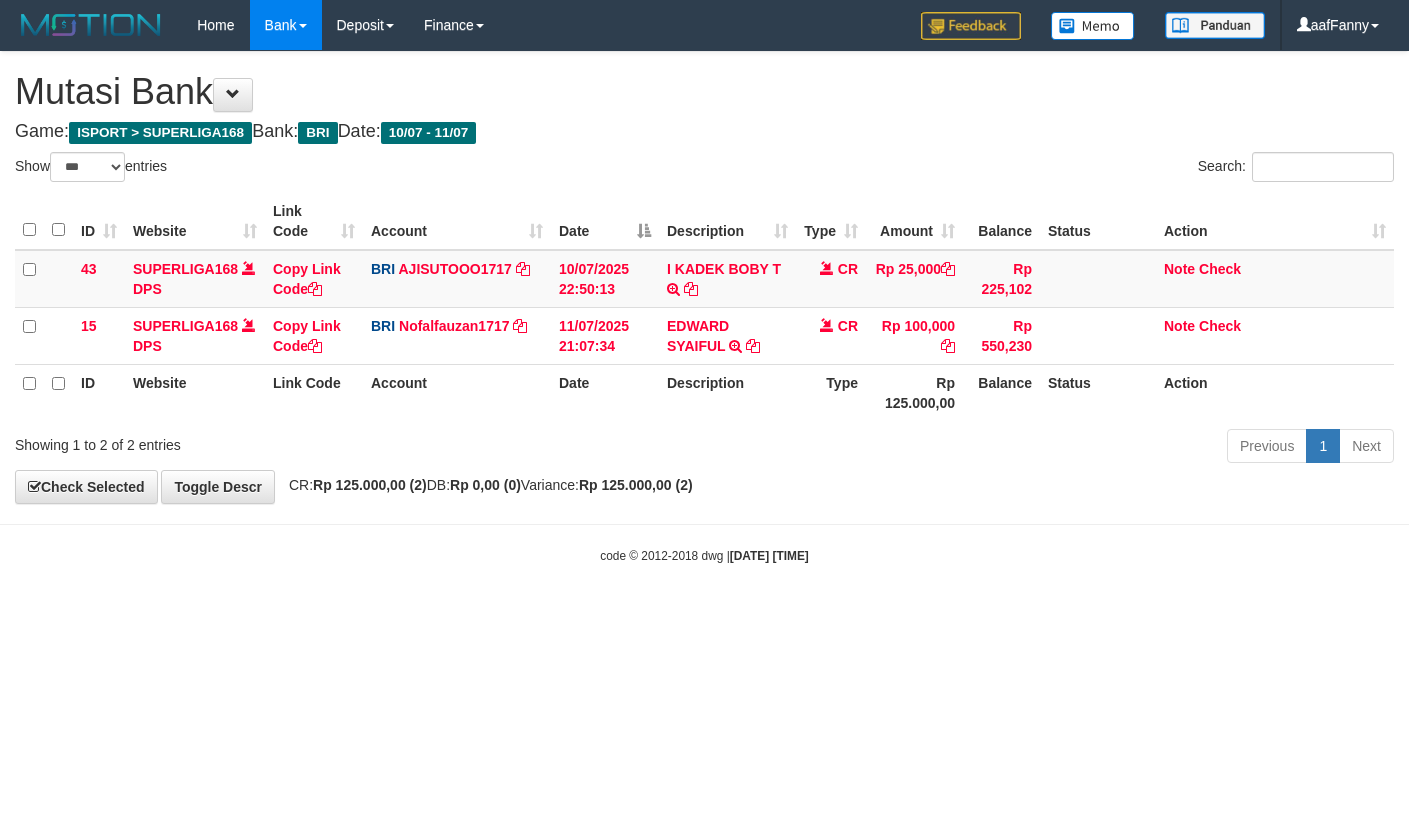 select on "***" 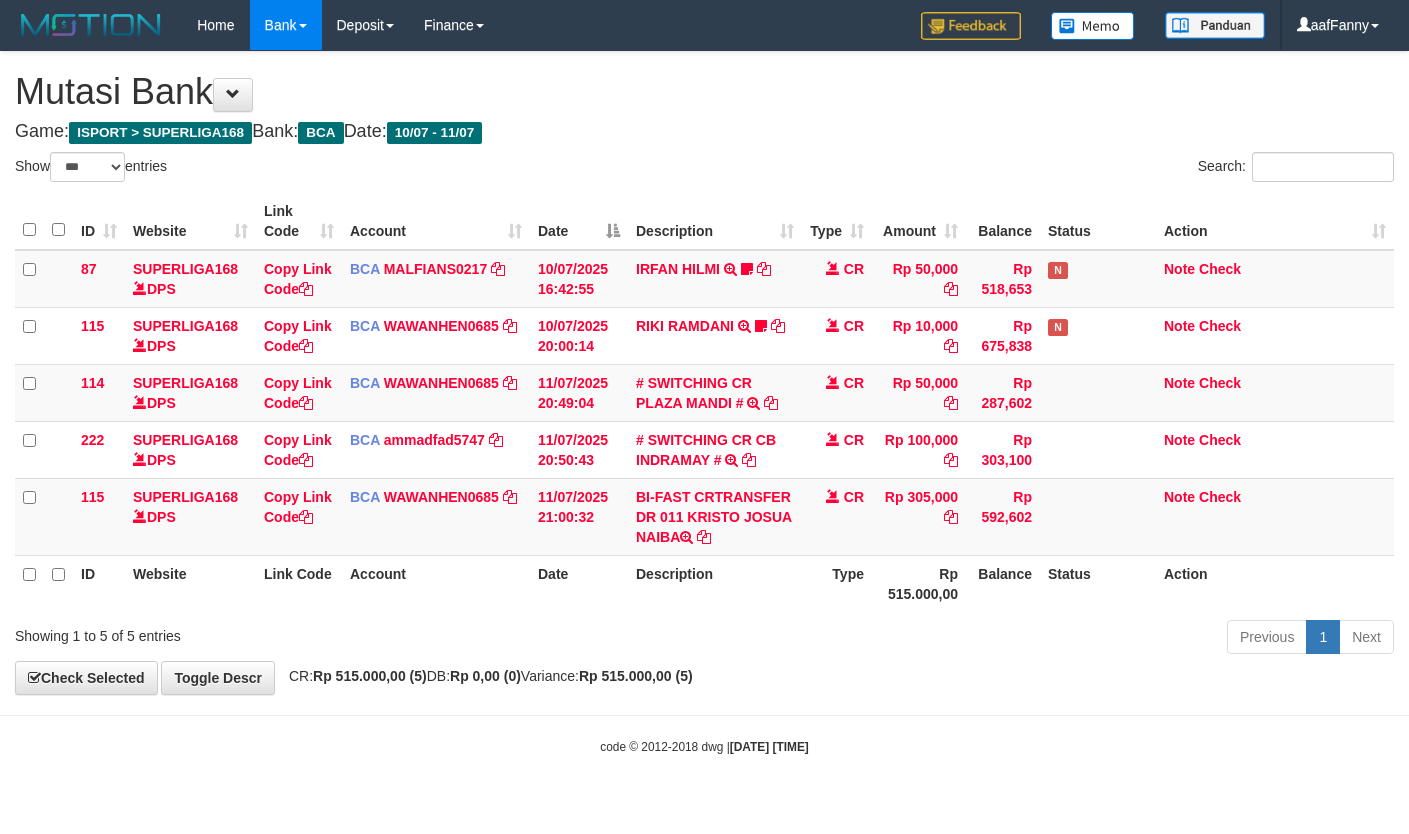 select on "***" 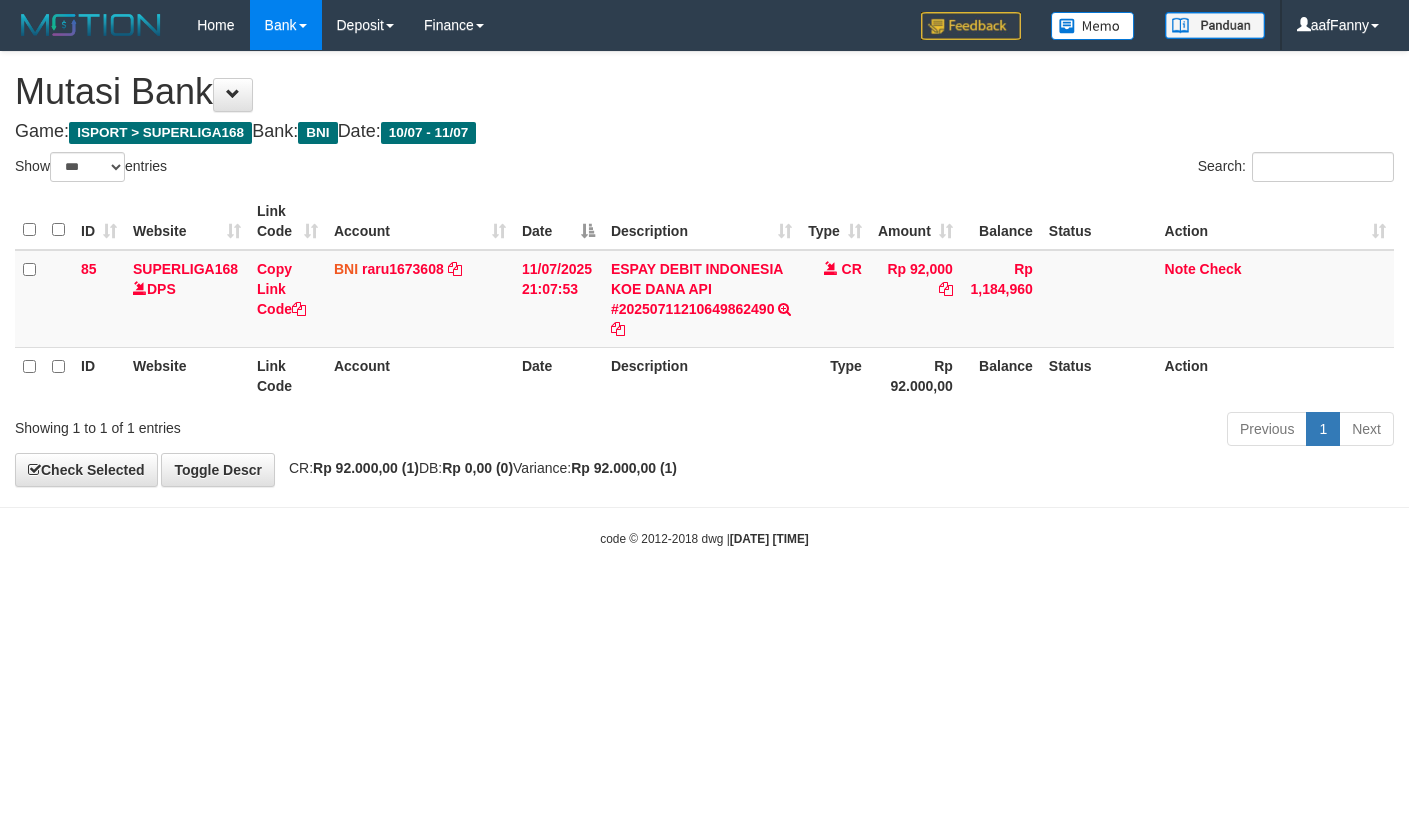 select on "***" 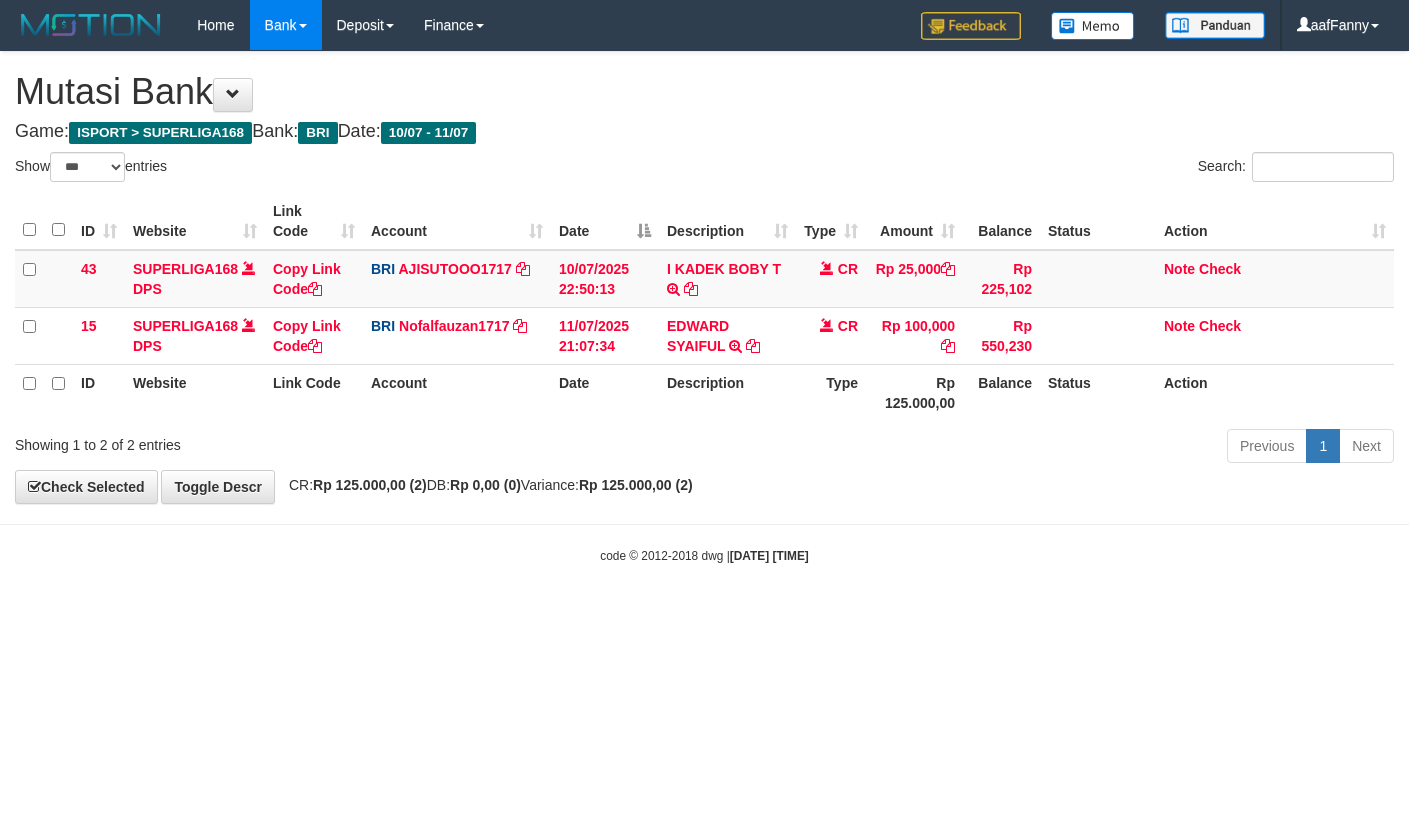 select on "***" 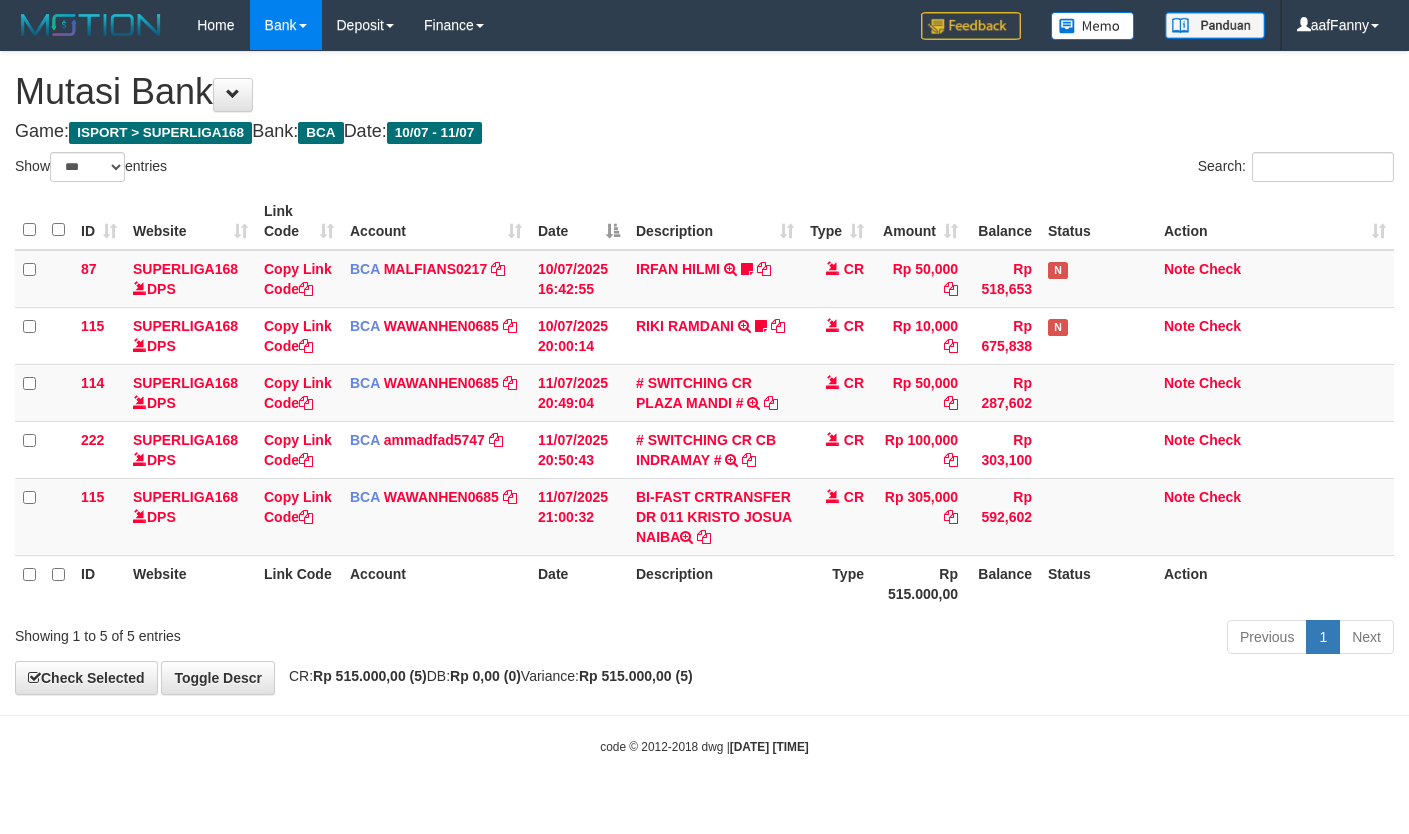 select on "***" 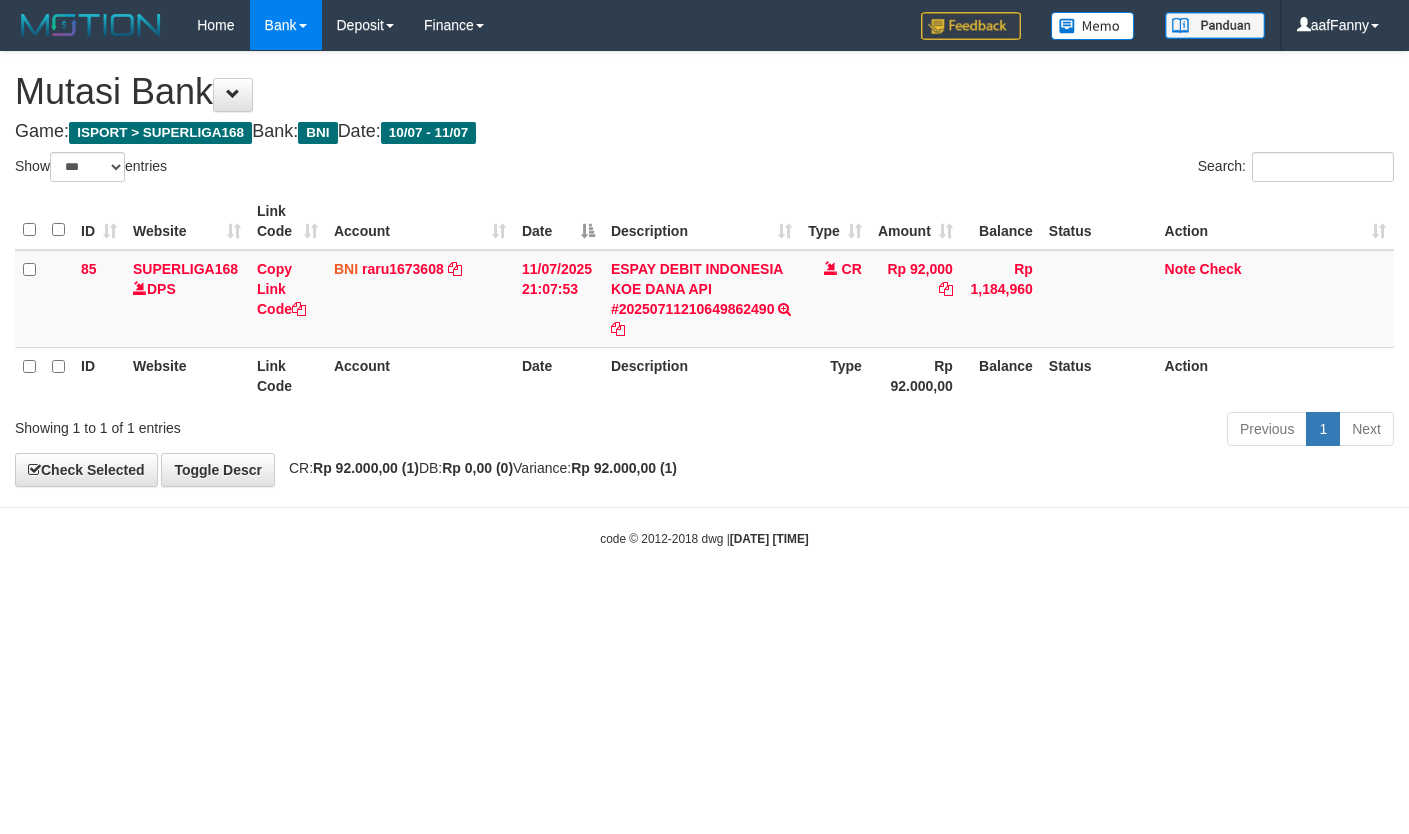 select on "***" 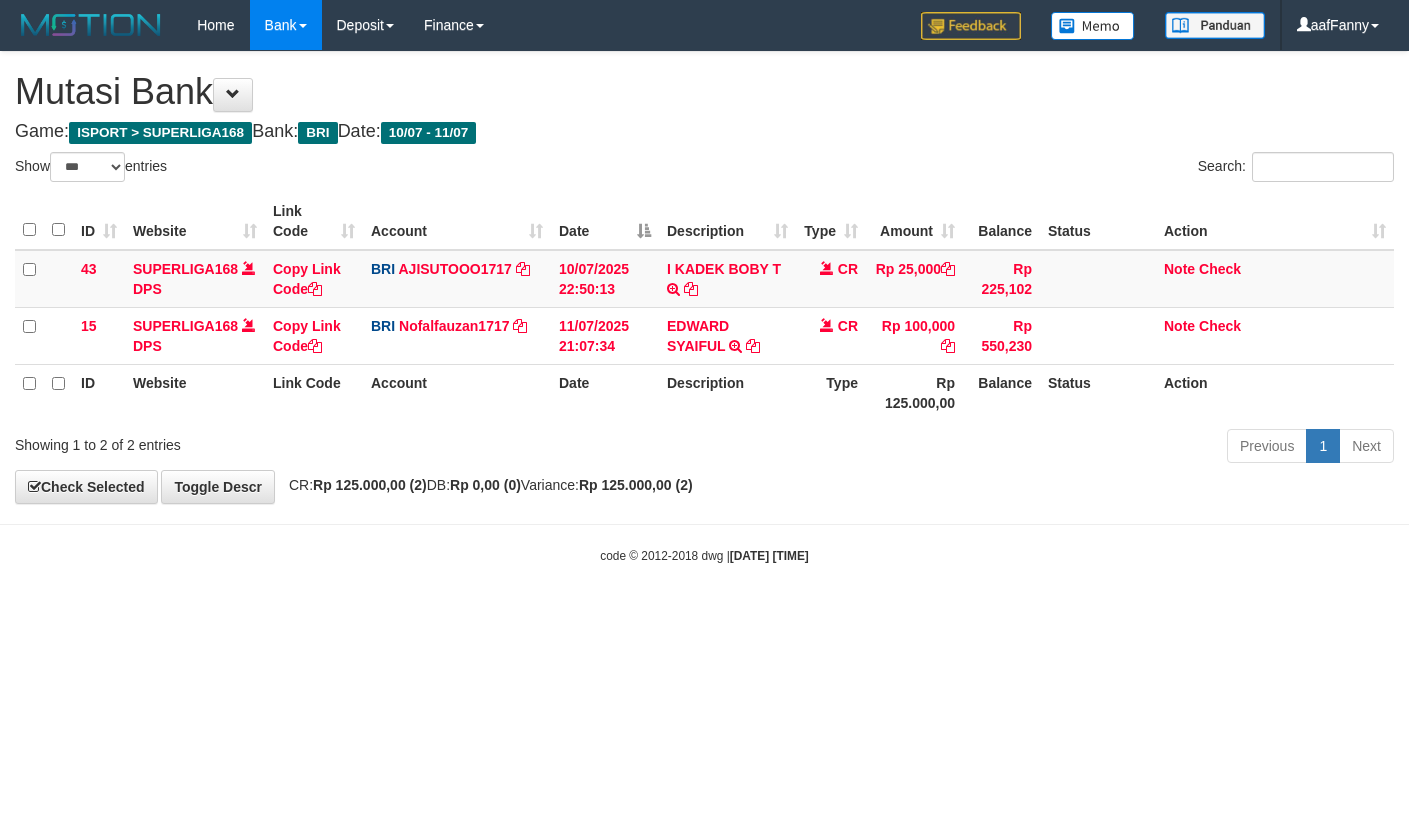 select on "***" 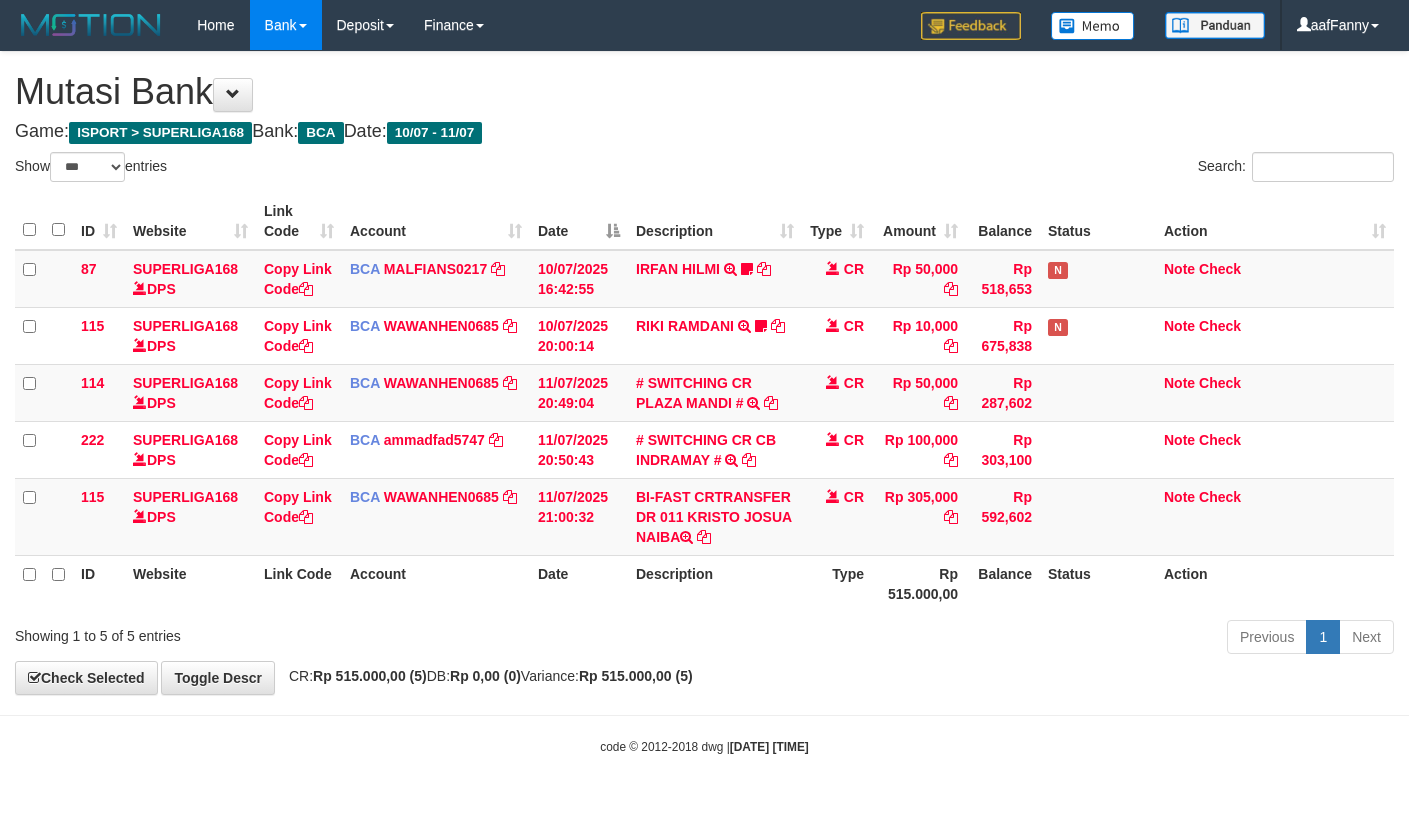 select on "***" 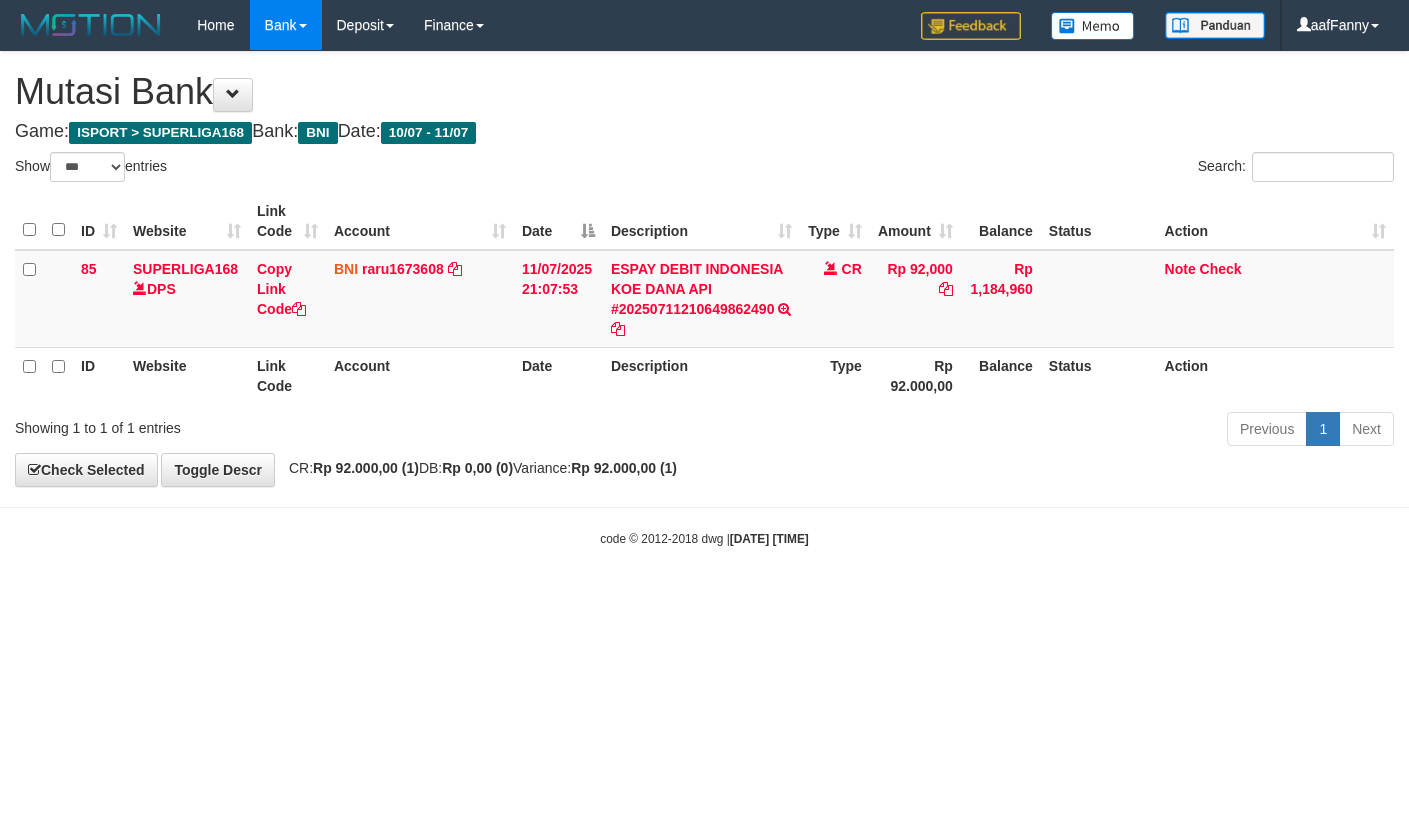 select on "***" 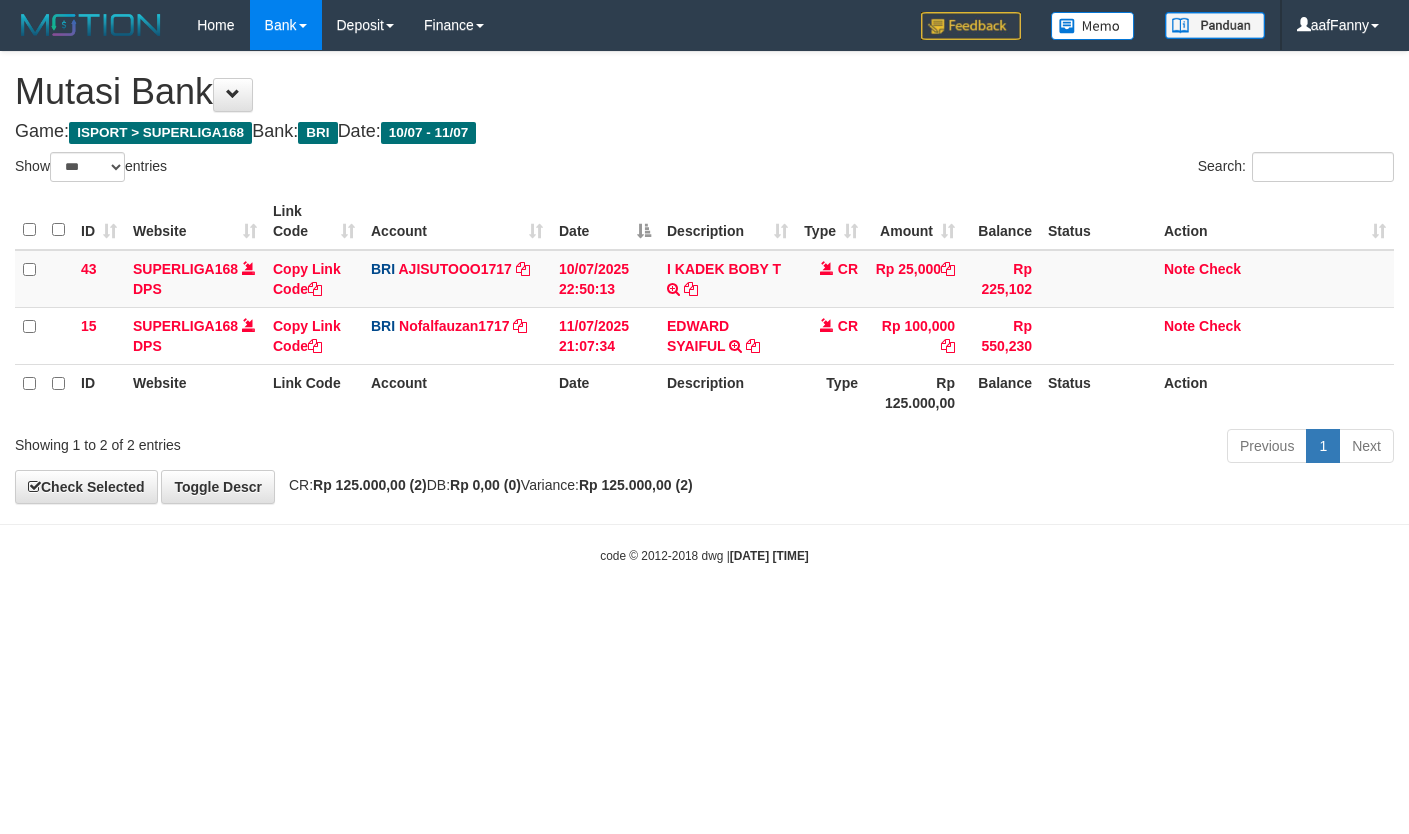select on "***" 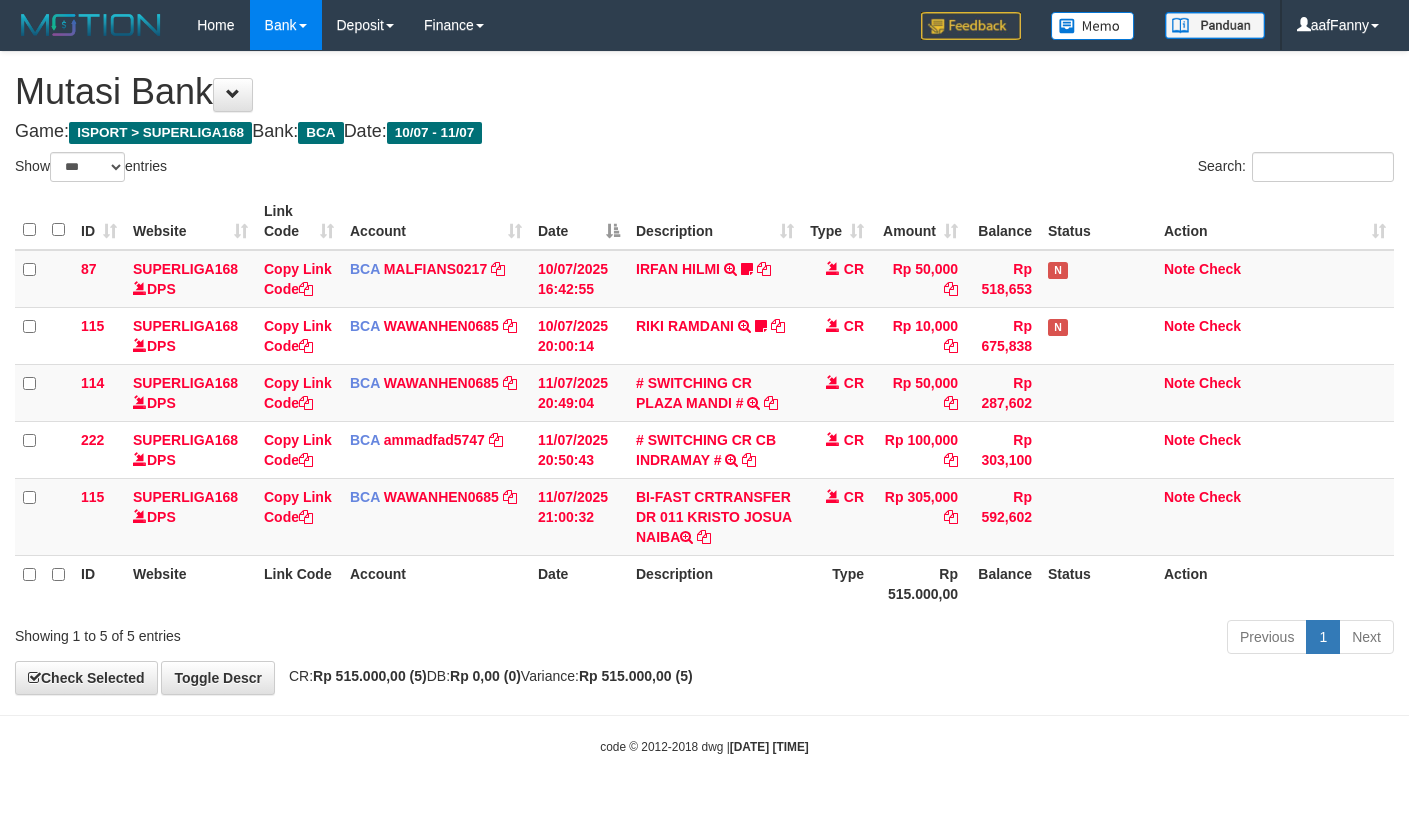 select on "***" 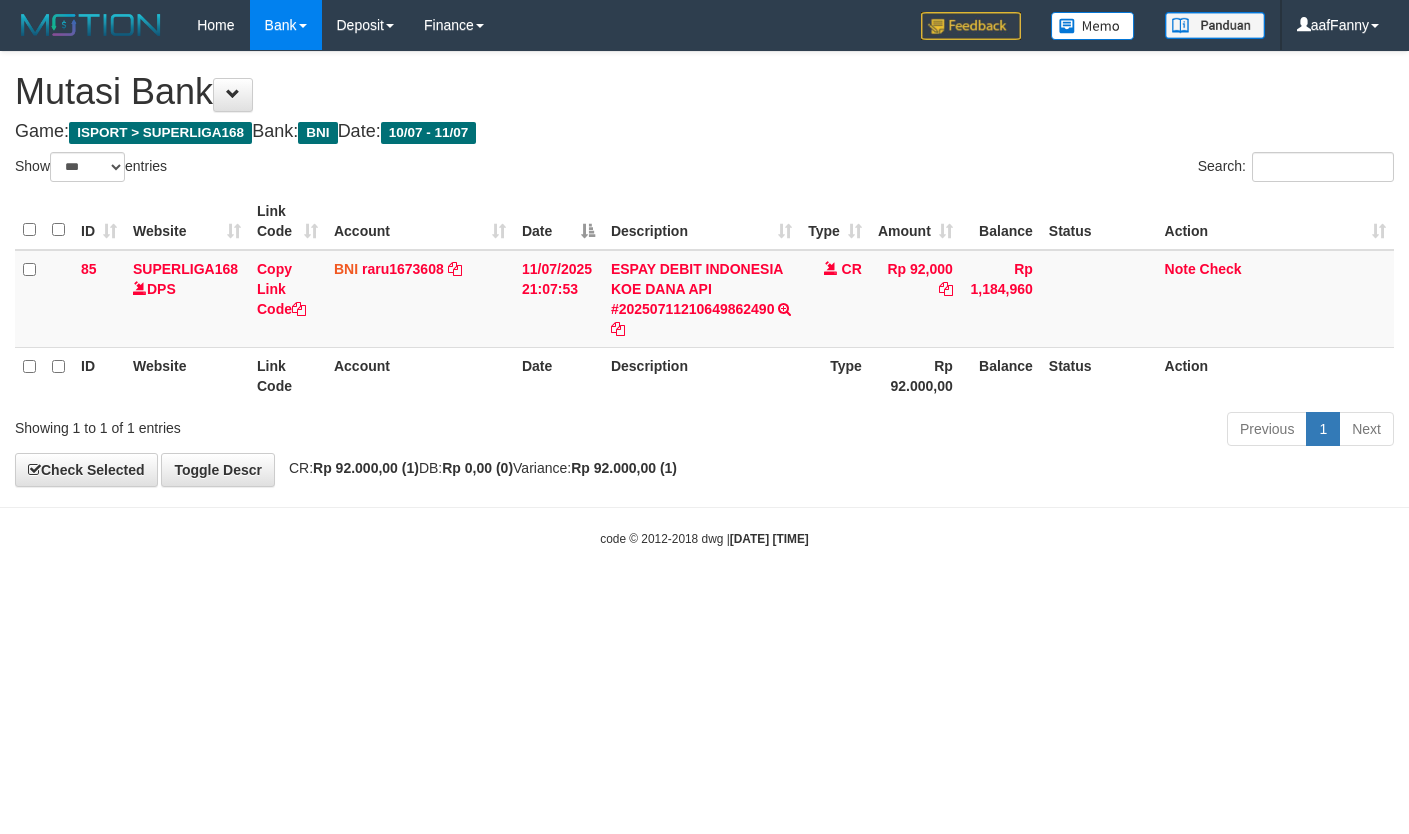 select on "***" 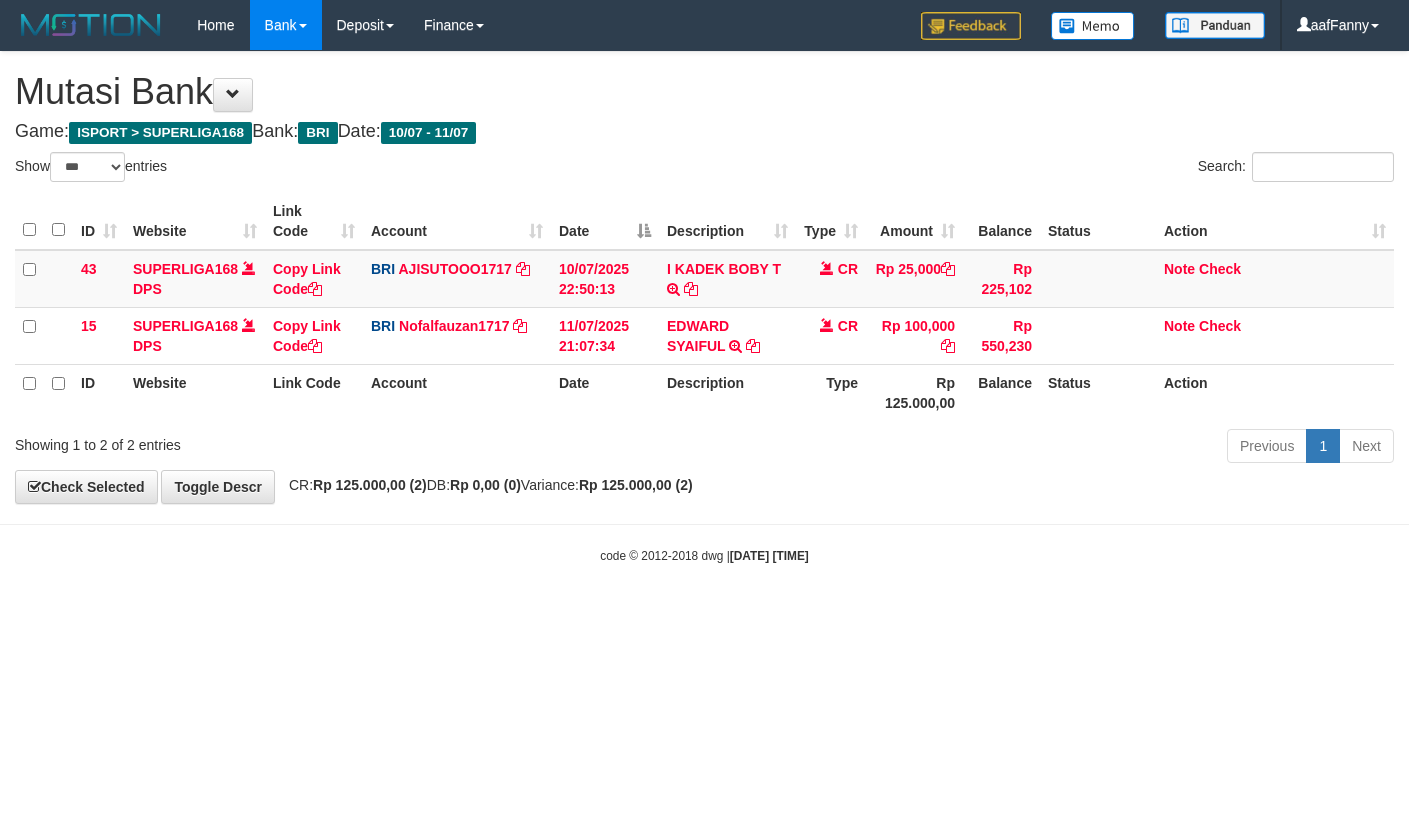 select on "***" 